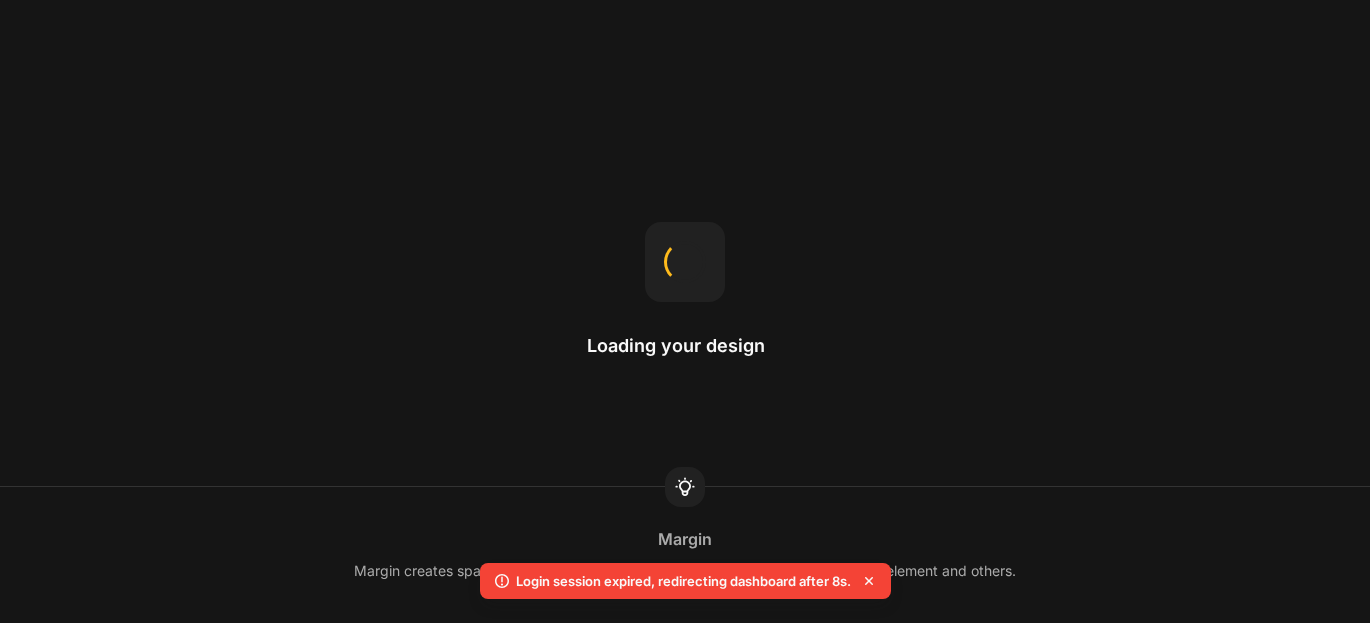 scroll, scrollTop: 0, scrollLeft: 0, axis: both 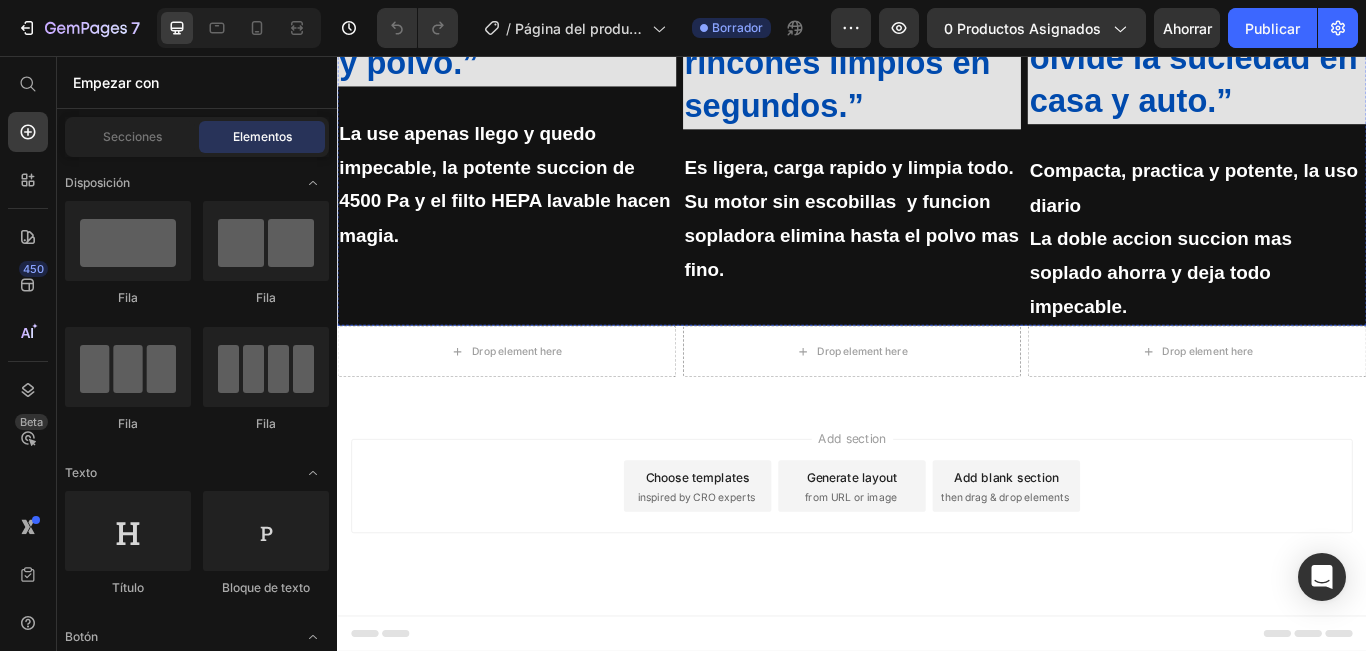 click at bounding box center (534, -61) 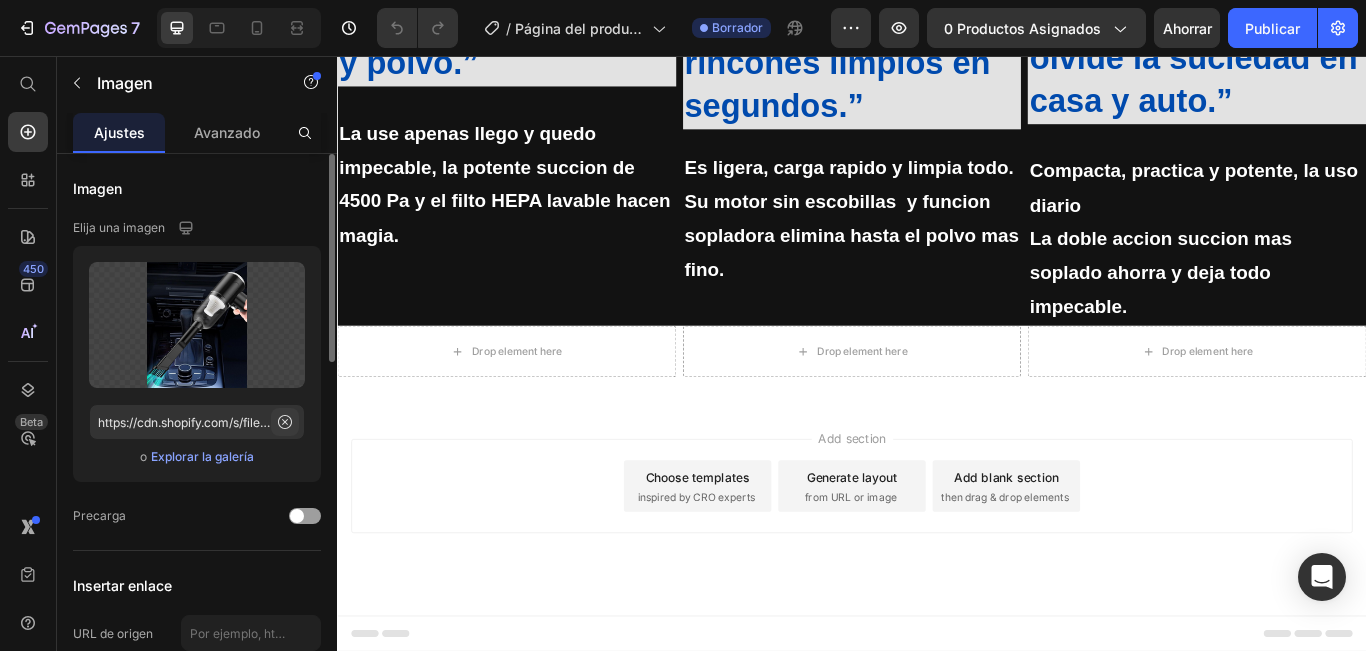 click 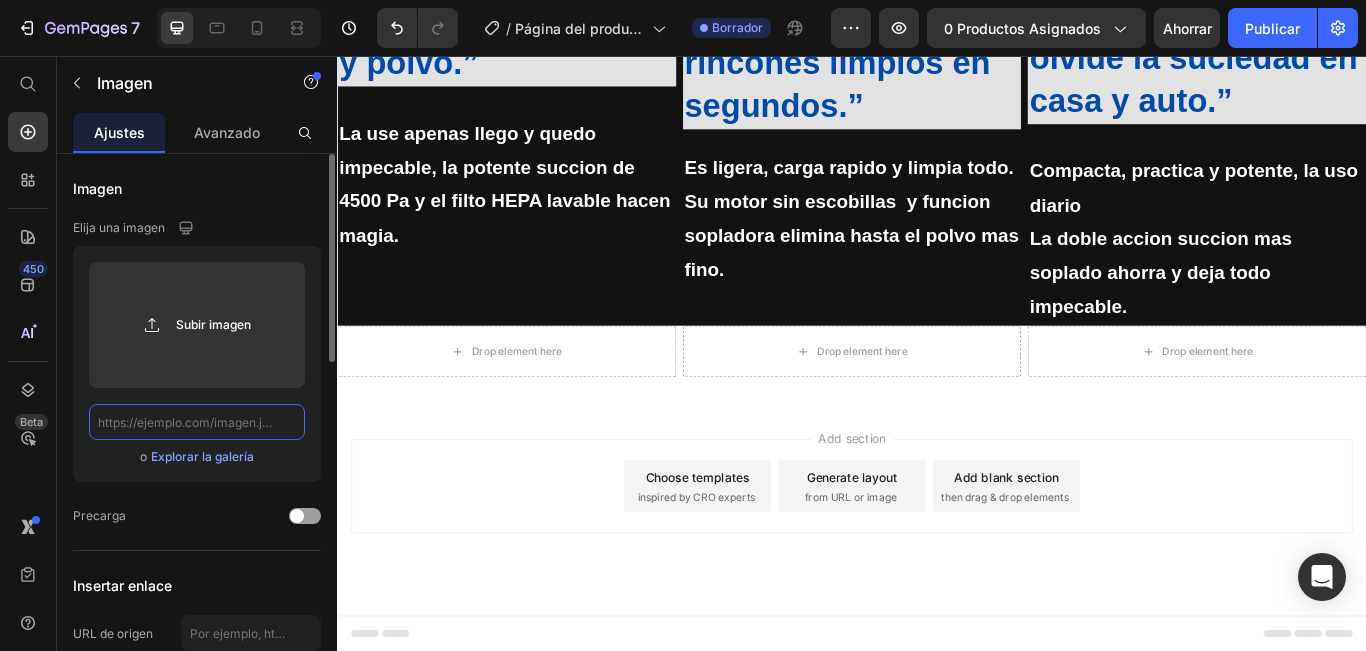 scroll, scrollTop: 0, scrollLeft: 0, axis: both 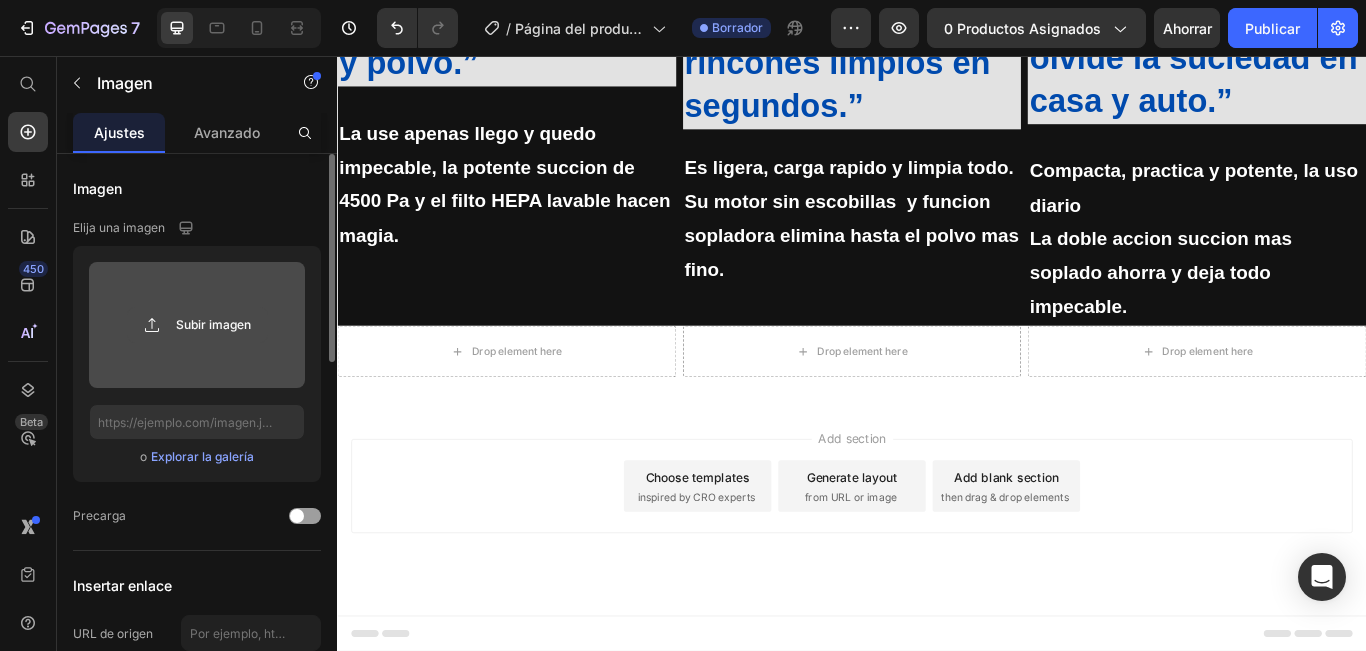 click 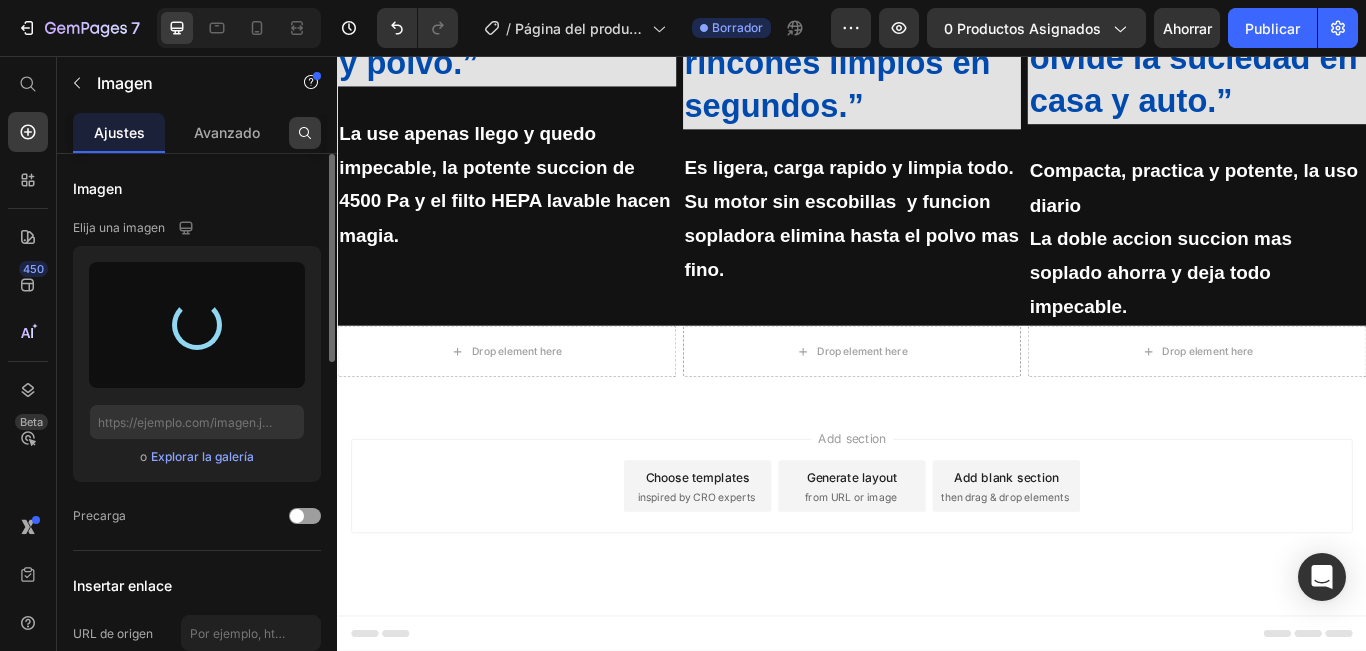 type on "https://cdn.shopify.com/s/files/1/0887/7735/9607/files/gempages_572960983438328948-cc81ab55-7fec-4a24-b1ea-ebf6946f6f47.jpg" 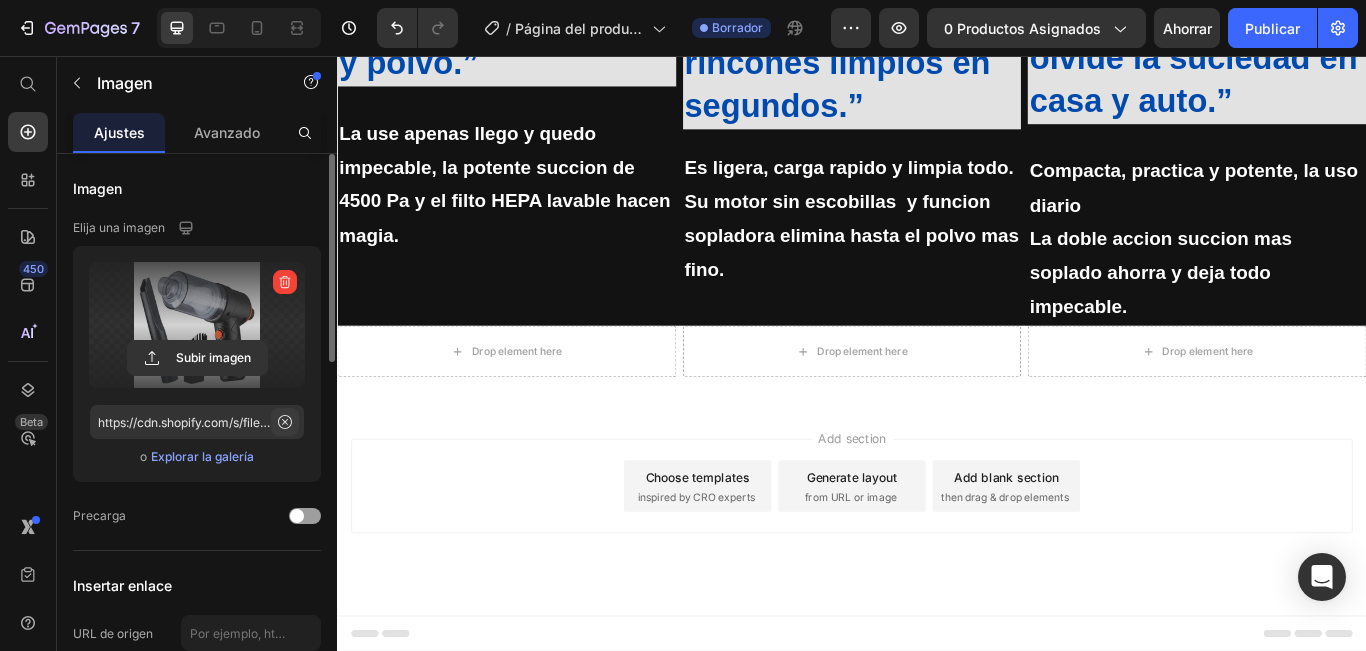 click 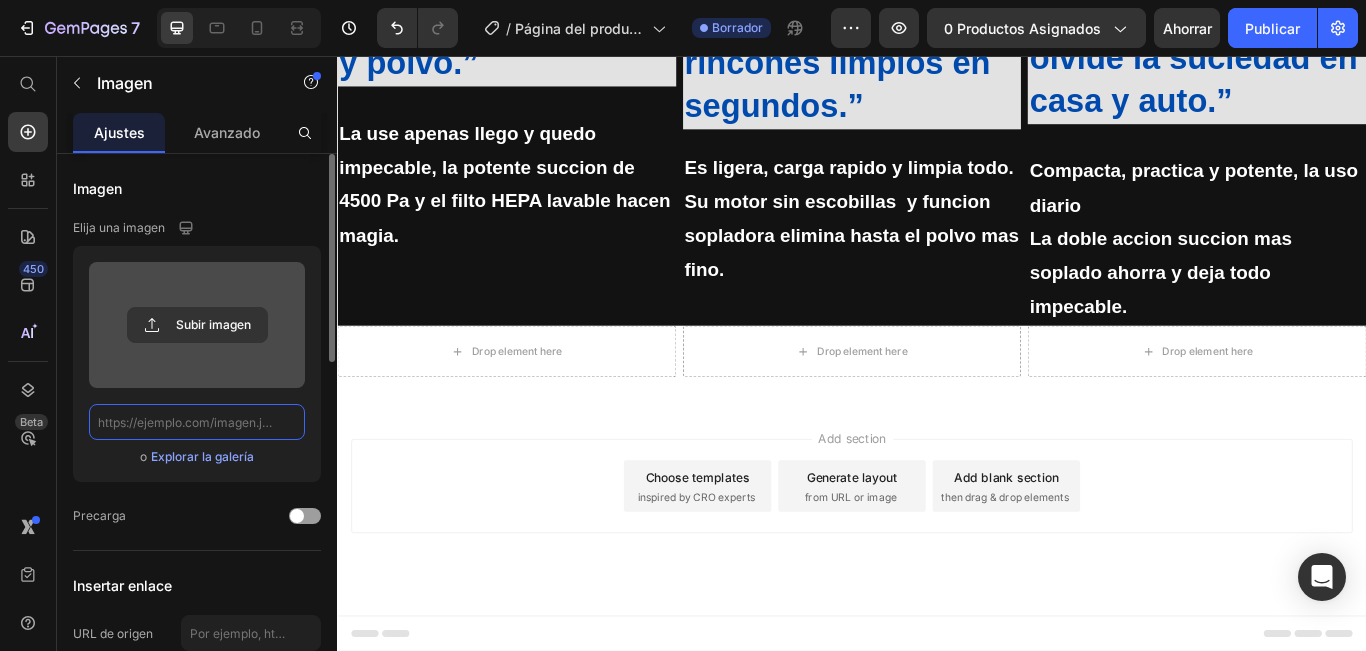 scroll, scrollTop: 0, scrollLeft: 0, axis: both 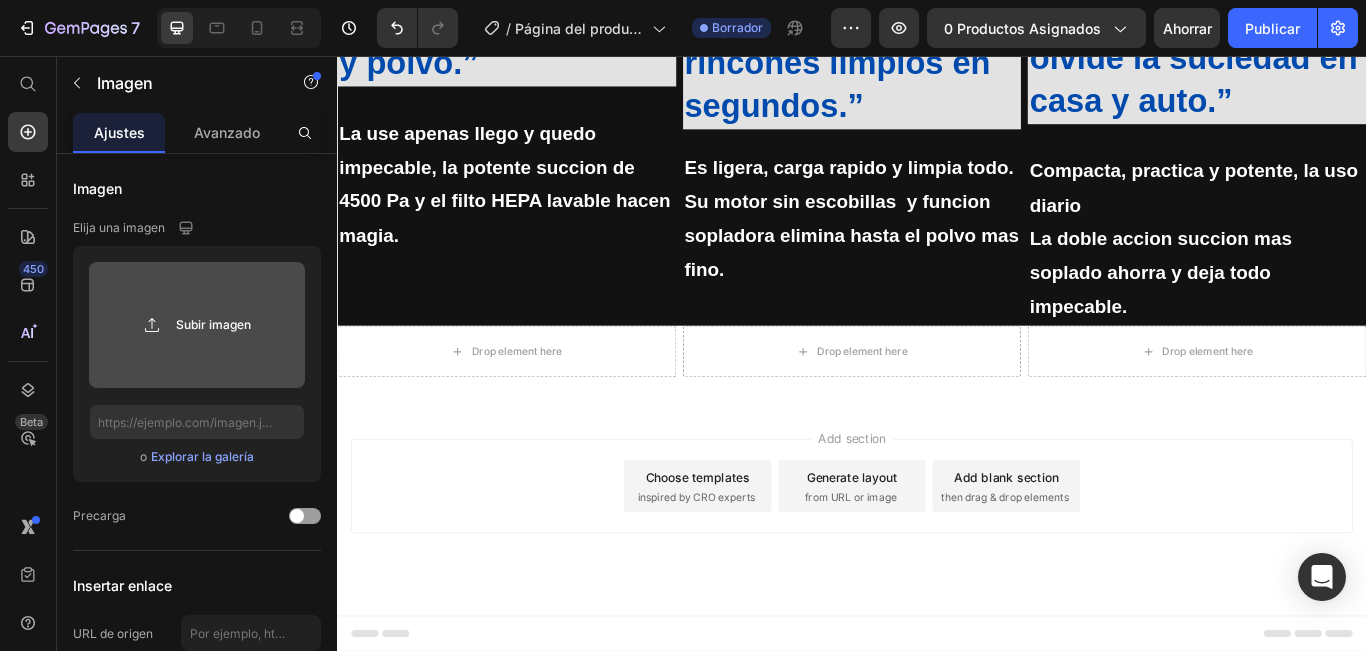 click 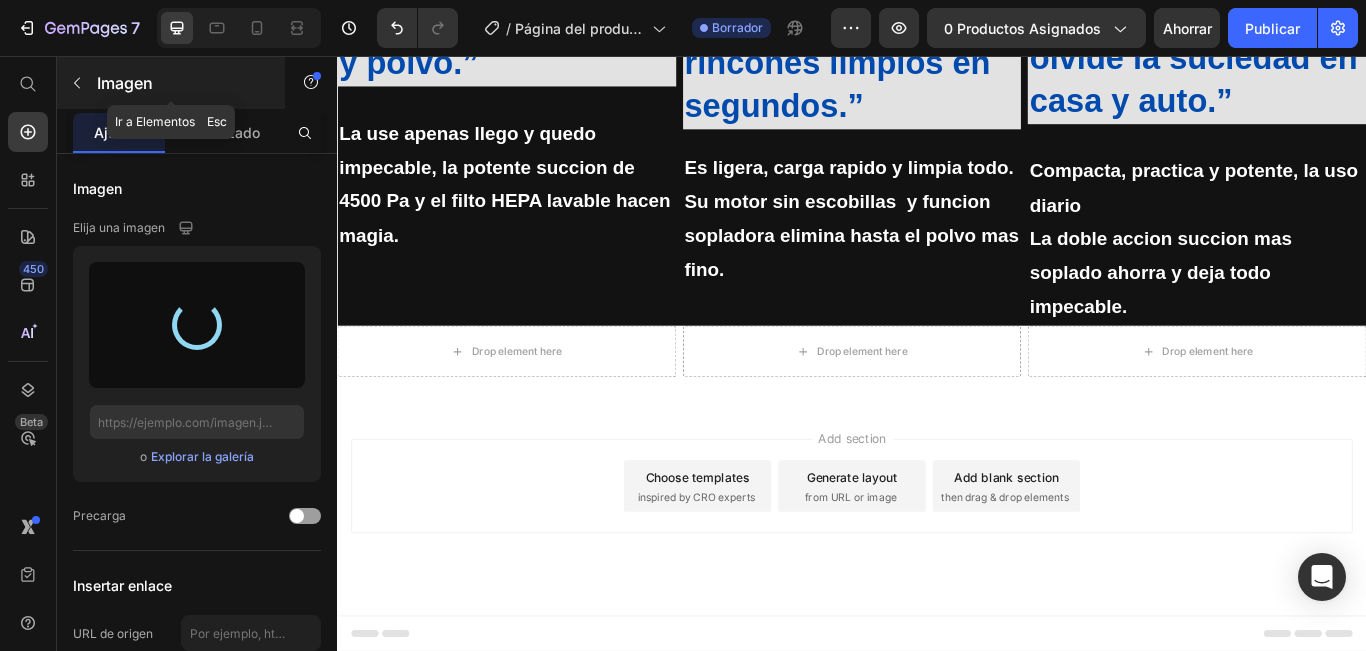 type on "https://cdn.shopify.com/s/files/1/0887/7735/9607/files/gempages_572960983438328948-680feb8d-5988-47e4-a67b-9dc026e6cefd.jpg" 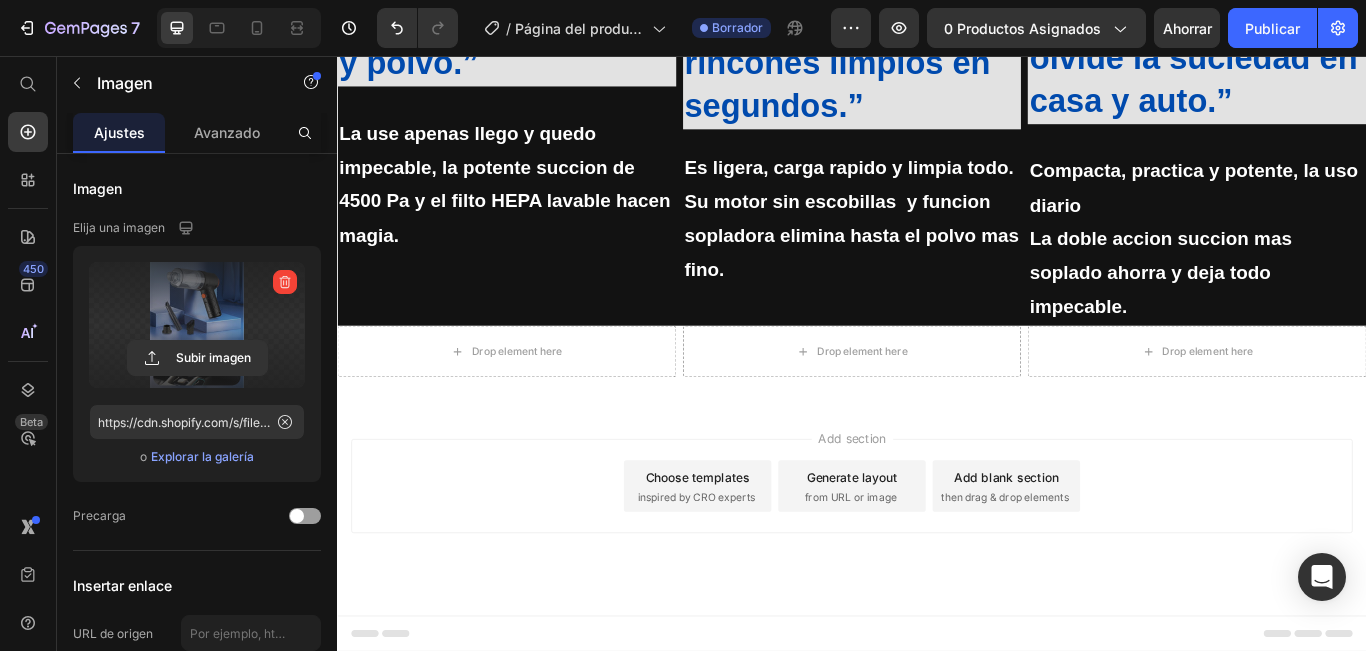 scroll, scrollTop: 2800, scrollLeft: 0, axis: vertical 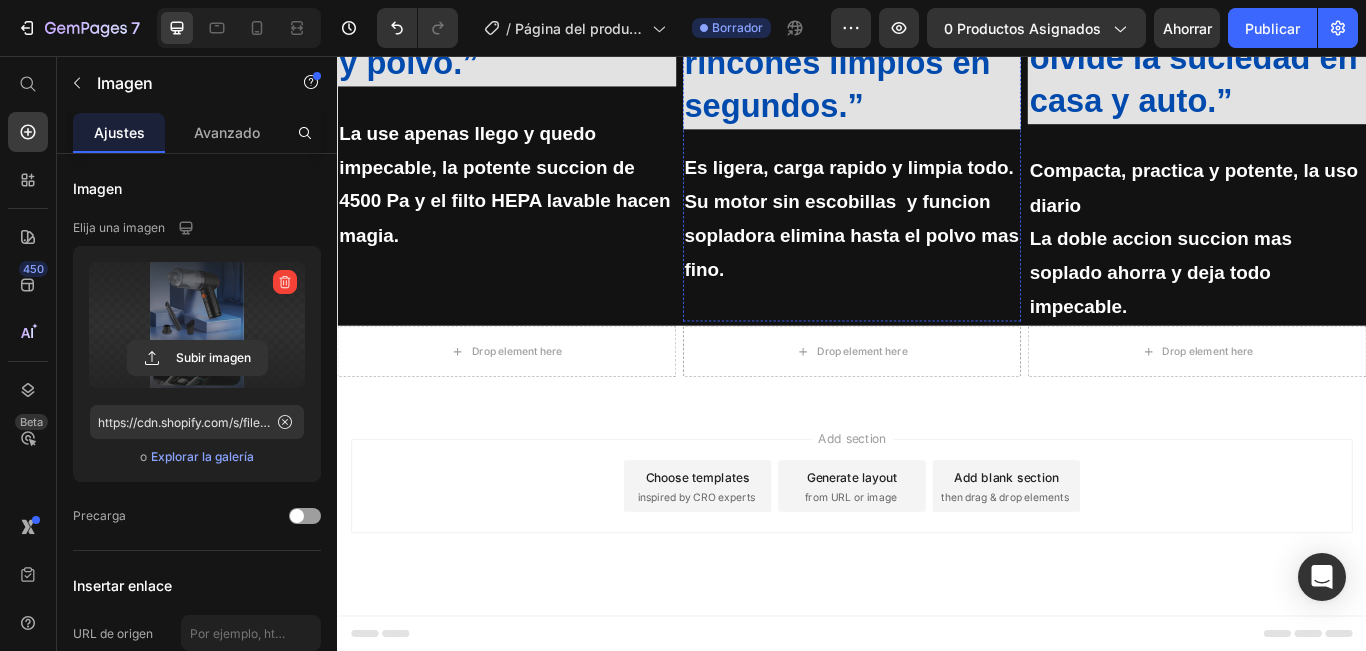 click at bounding box center [937, -50] 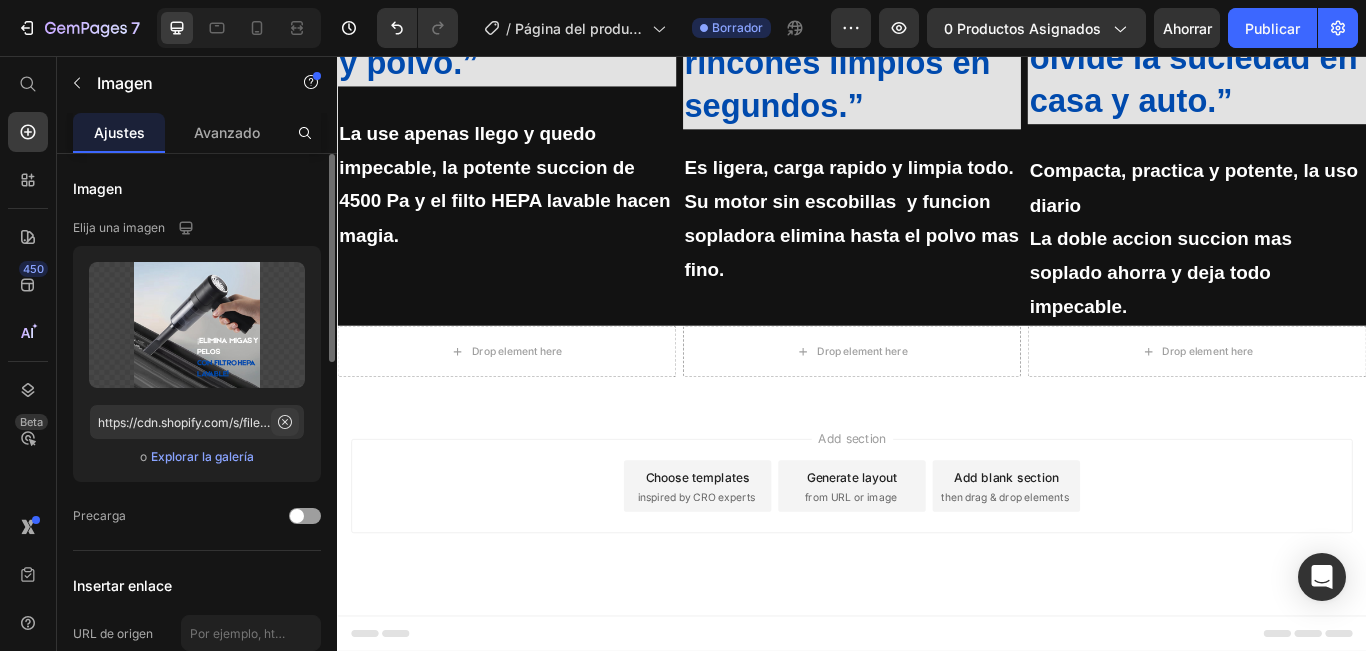 click 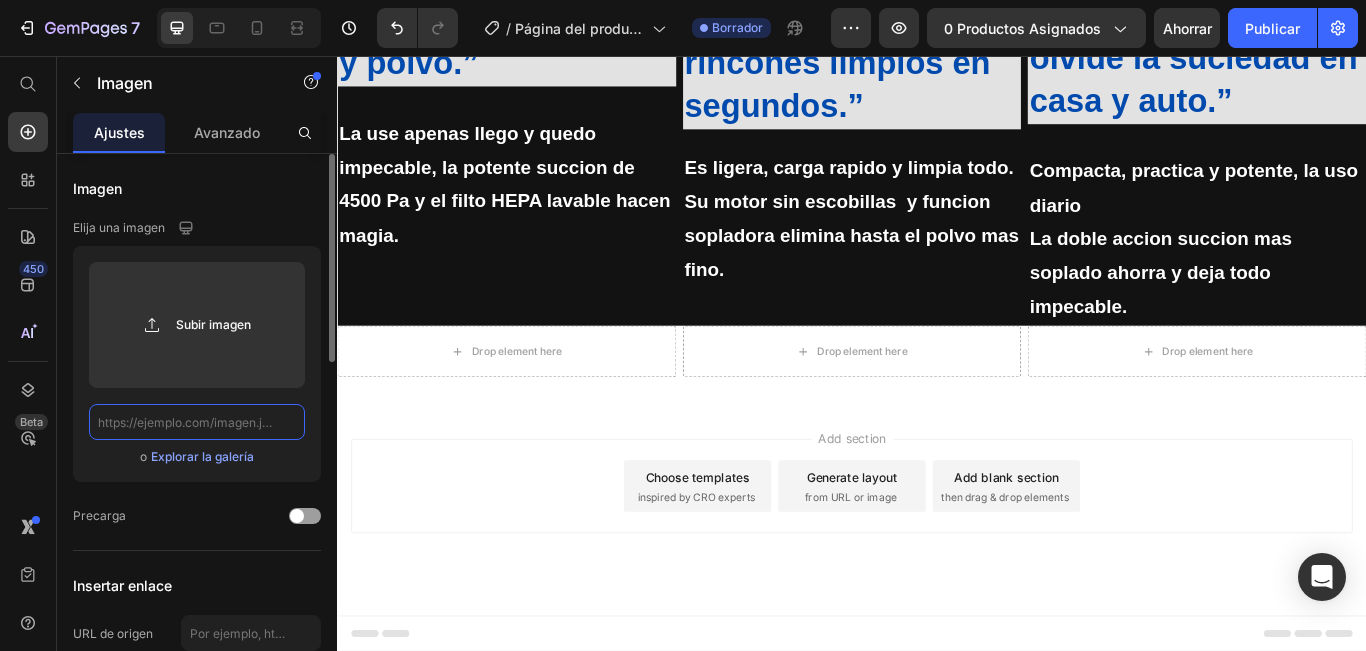 scroll, scrollTop: 0, scrollLeft: 0, axis: both 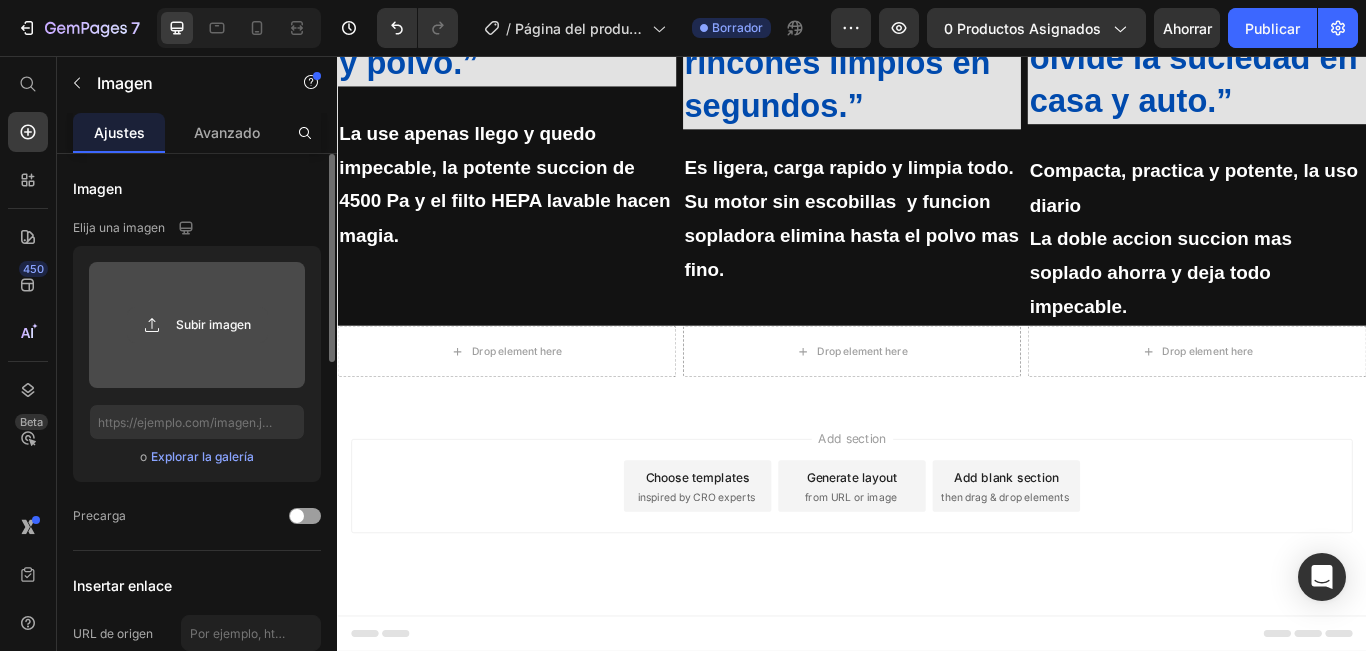 click 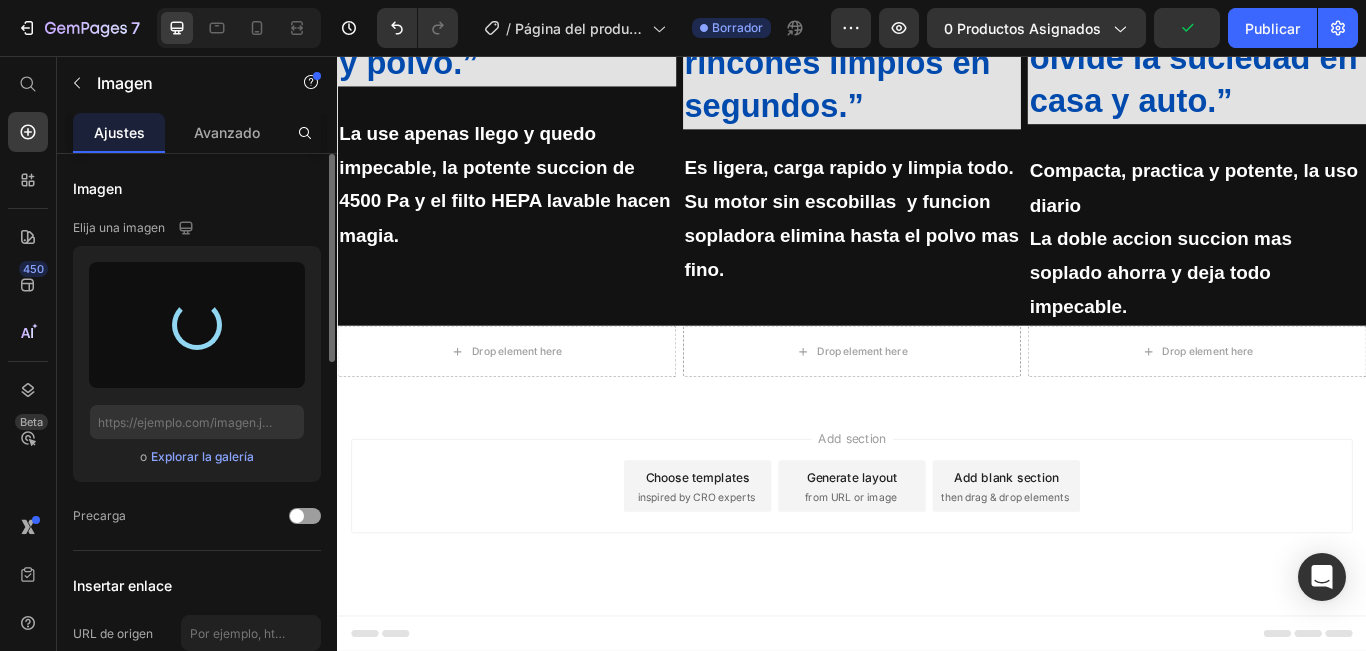 type on "https://cdn.shopify.com/s/files/1/0887/7735/9607/files/gempages_572960983438328948-e2a0b3b8-fe36-4cf0-8eea-b29b7e098af9.jpg" 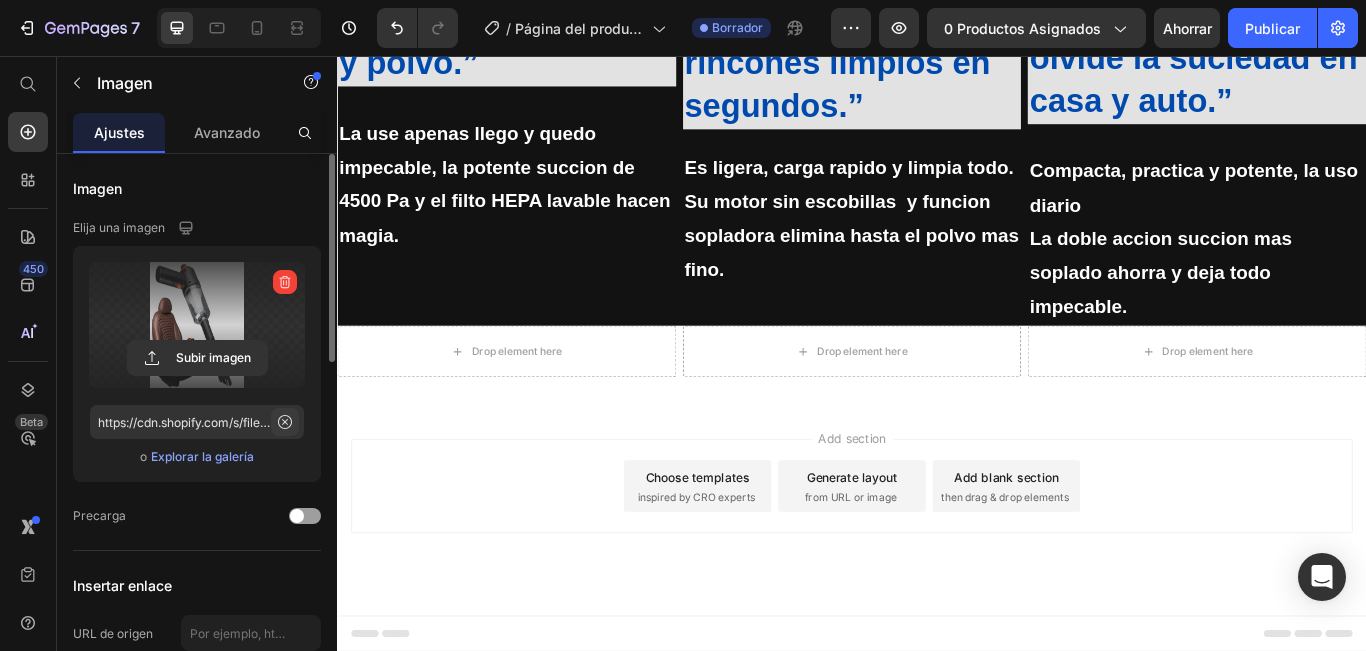click 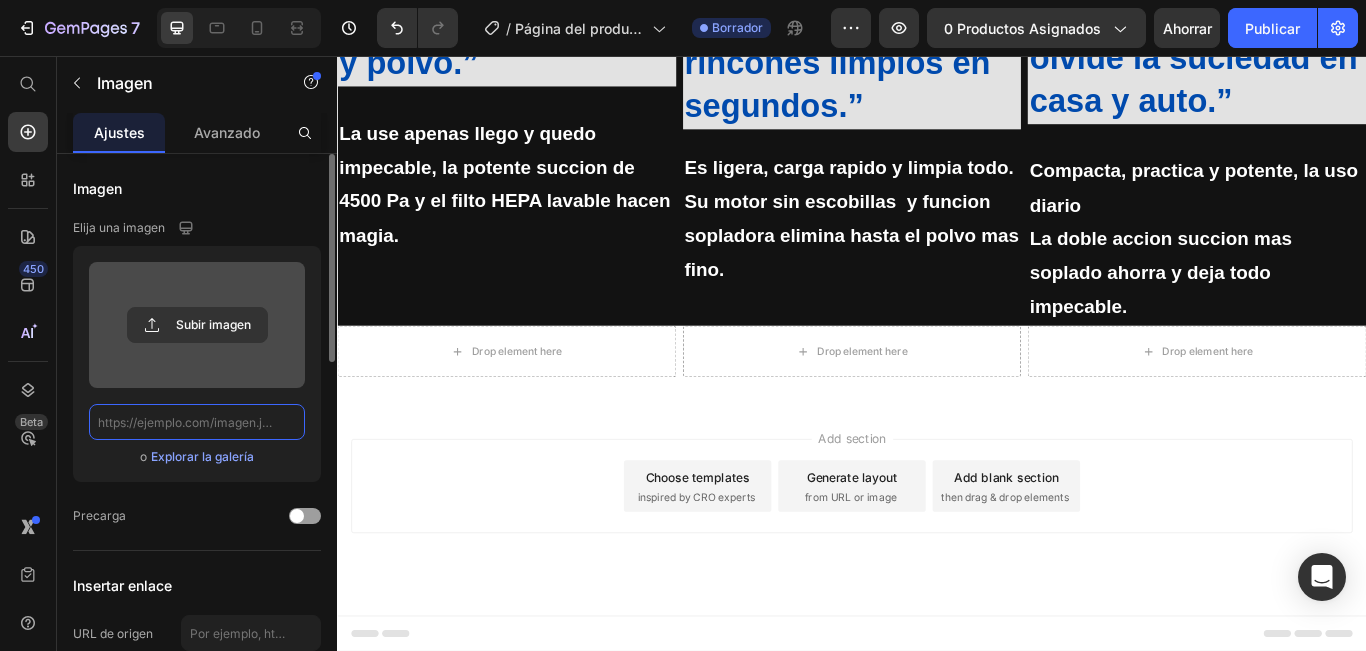 scroll, scrollTop: 0, scrollLeft: 0, axis: both 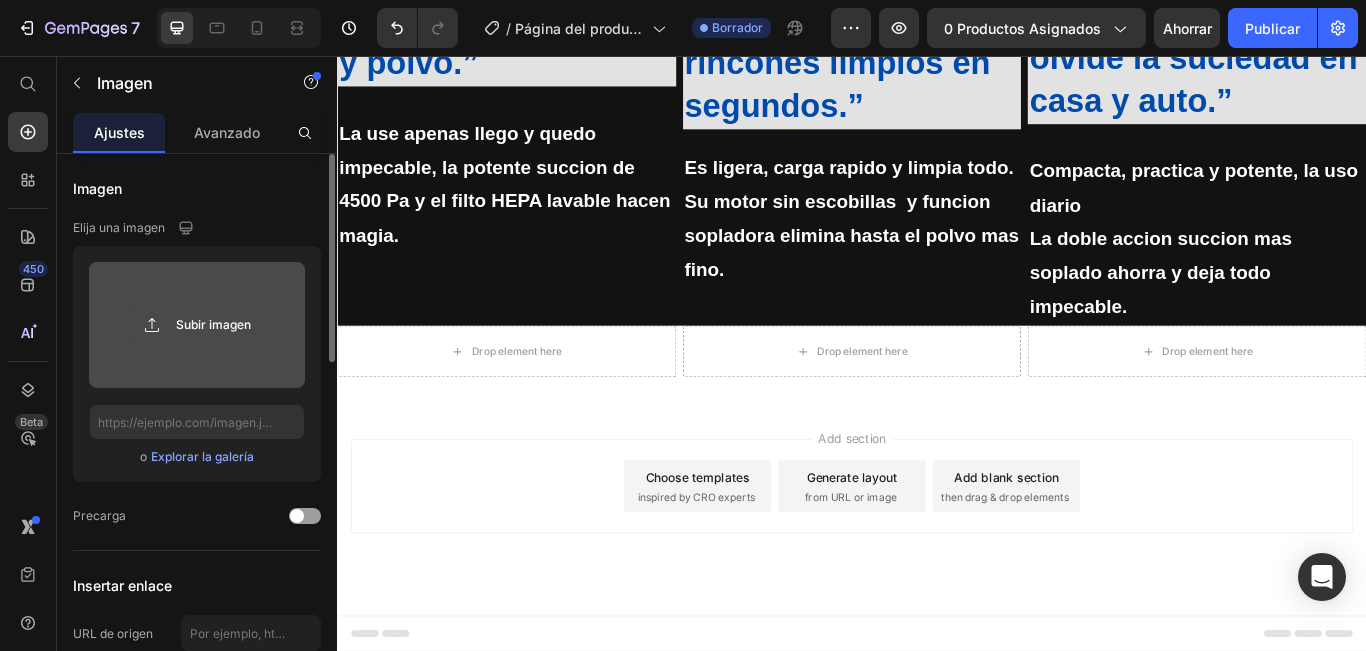 click 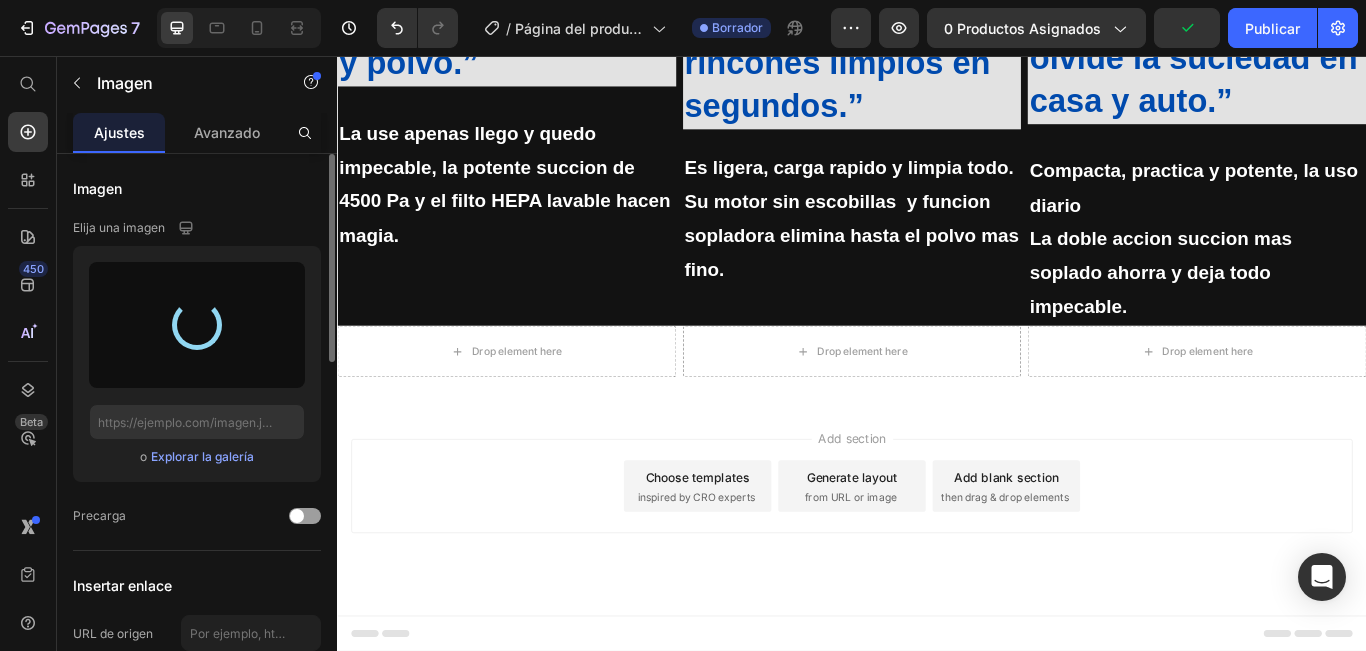 type on "https://cdn.shopify.com/s/files/1/0887/7735/9607/files/gempages_572960983438328948-cc81ab55-7fec-4a24-b1ea-ebf6946f6f47.jpg" 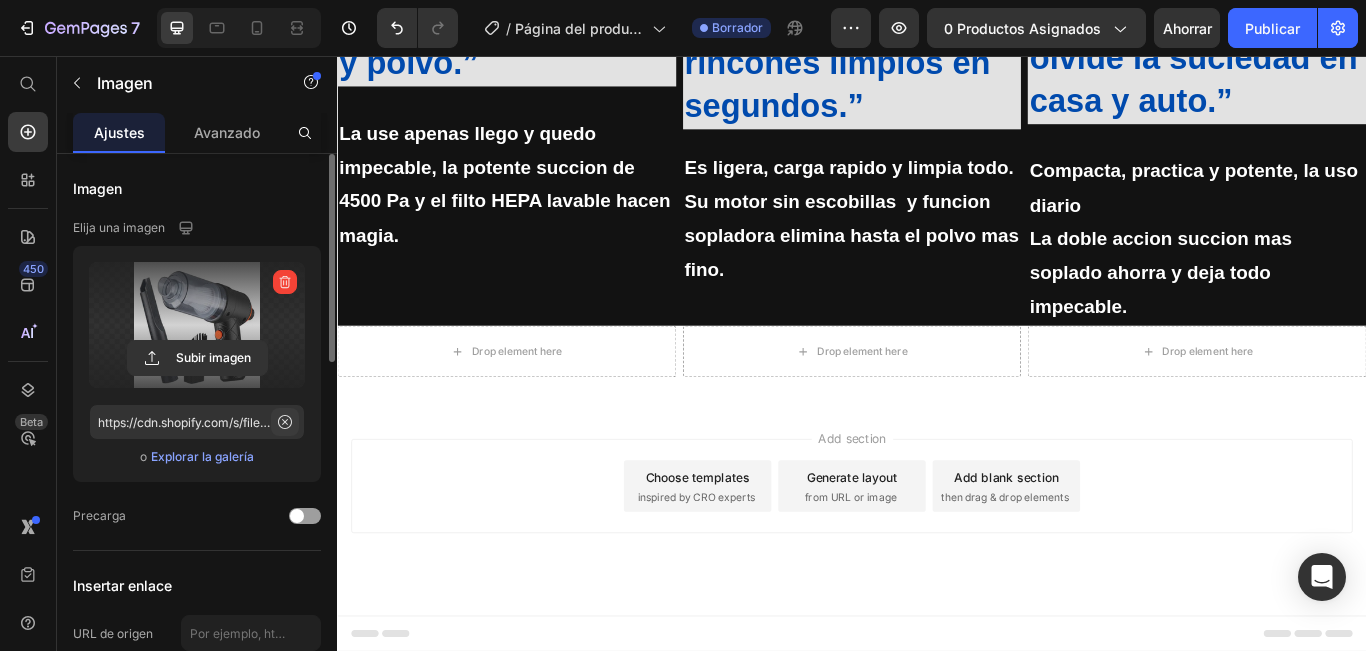 click 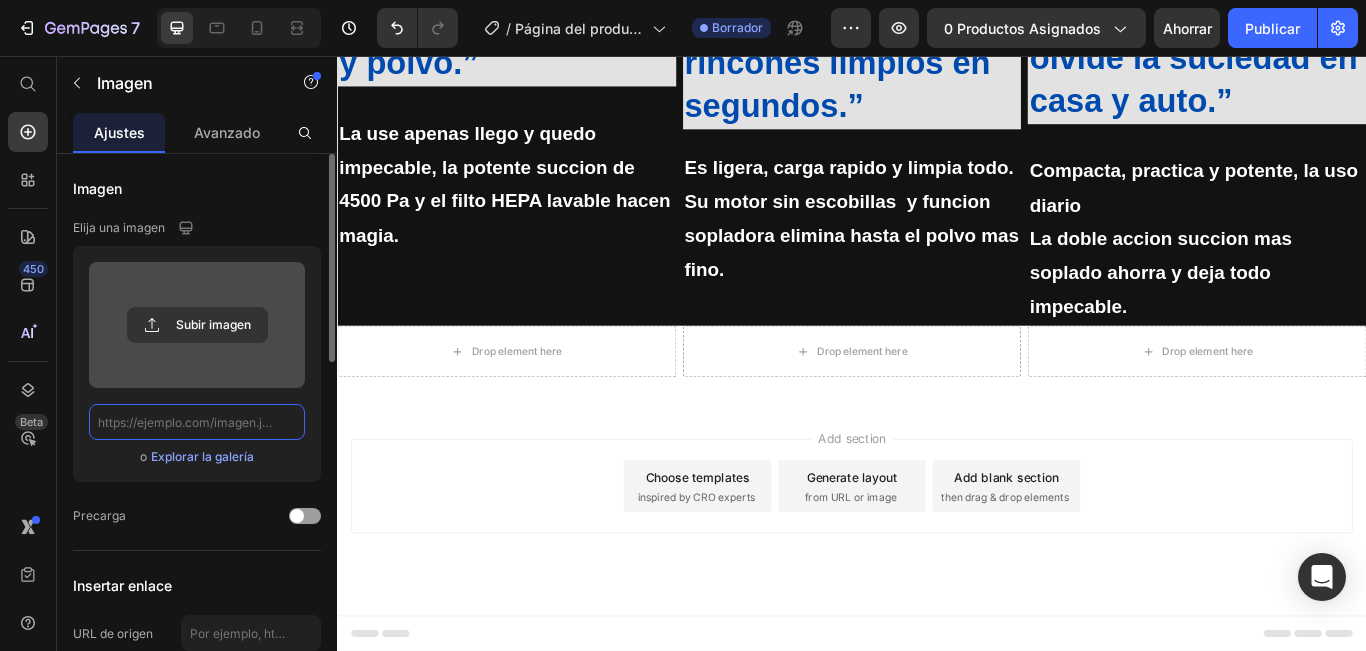 scroll, scrollTop: 0, scrollLeft: 0, axis: both 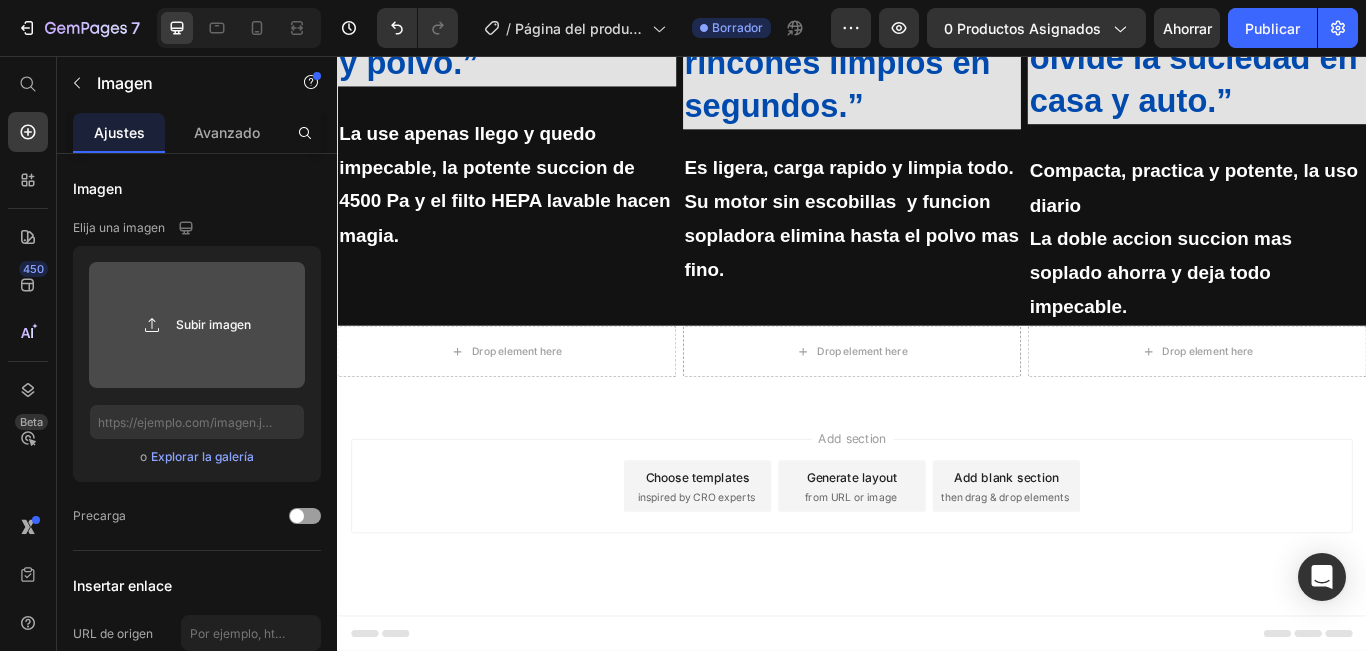 click 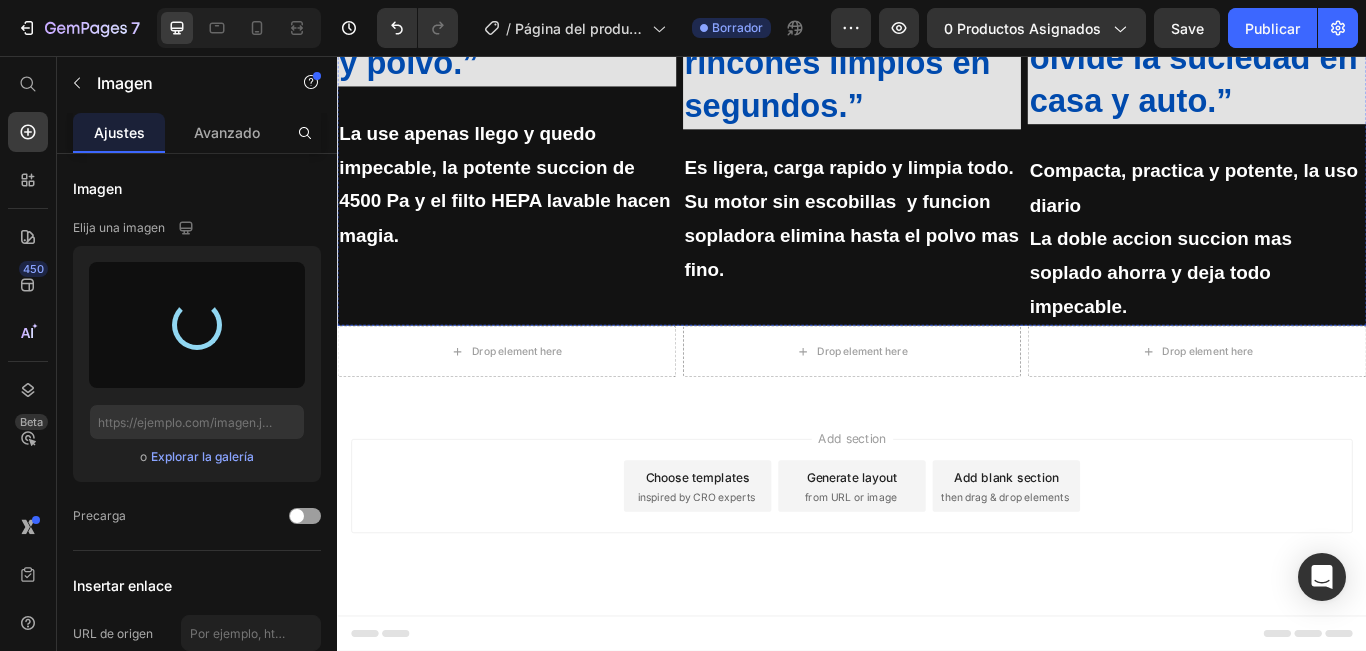 type on "https://cdn.shopify.com/s/files/1/0887/7735/9607/files/gempages_572960983438328948-e2a0b3b8-fe36-4cf0-8eea-b29b7e098af9.jpg" 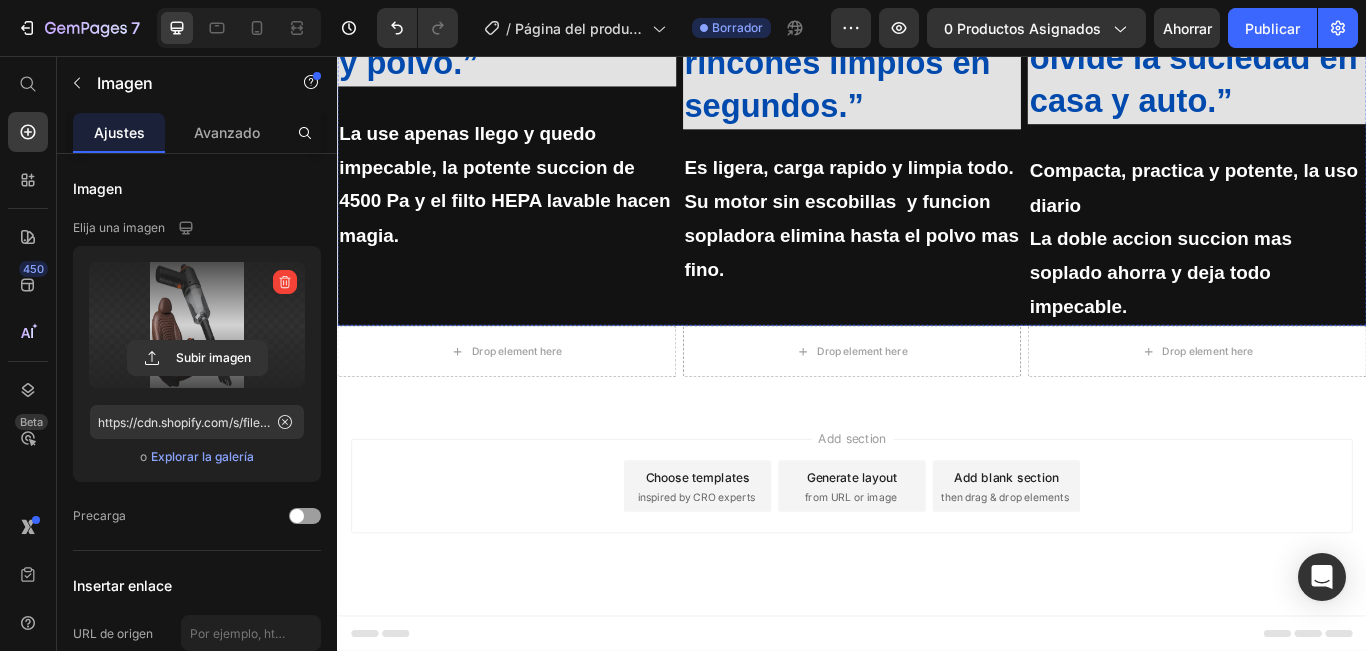 click at bounding box center (1339, -50) 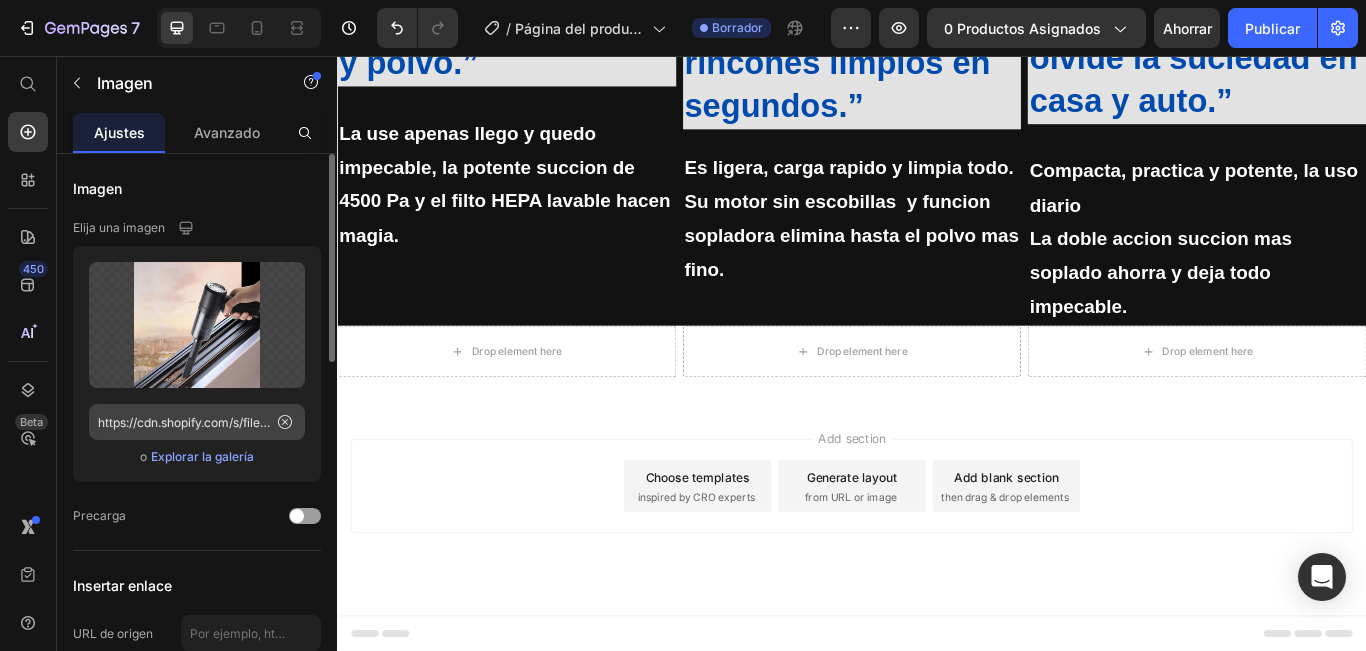 click 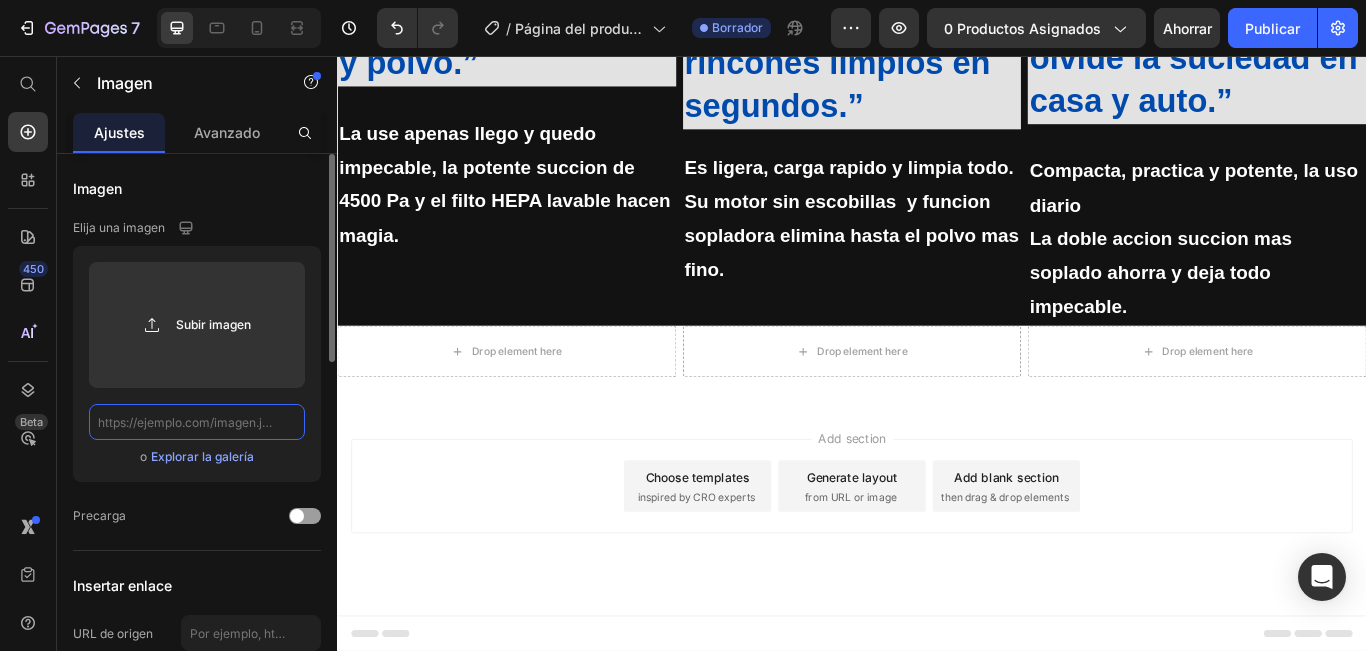 scroll, scrollTop: 0, scrollLeft: 0, axis: both 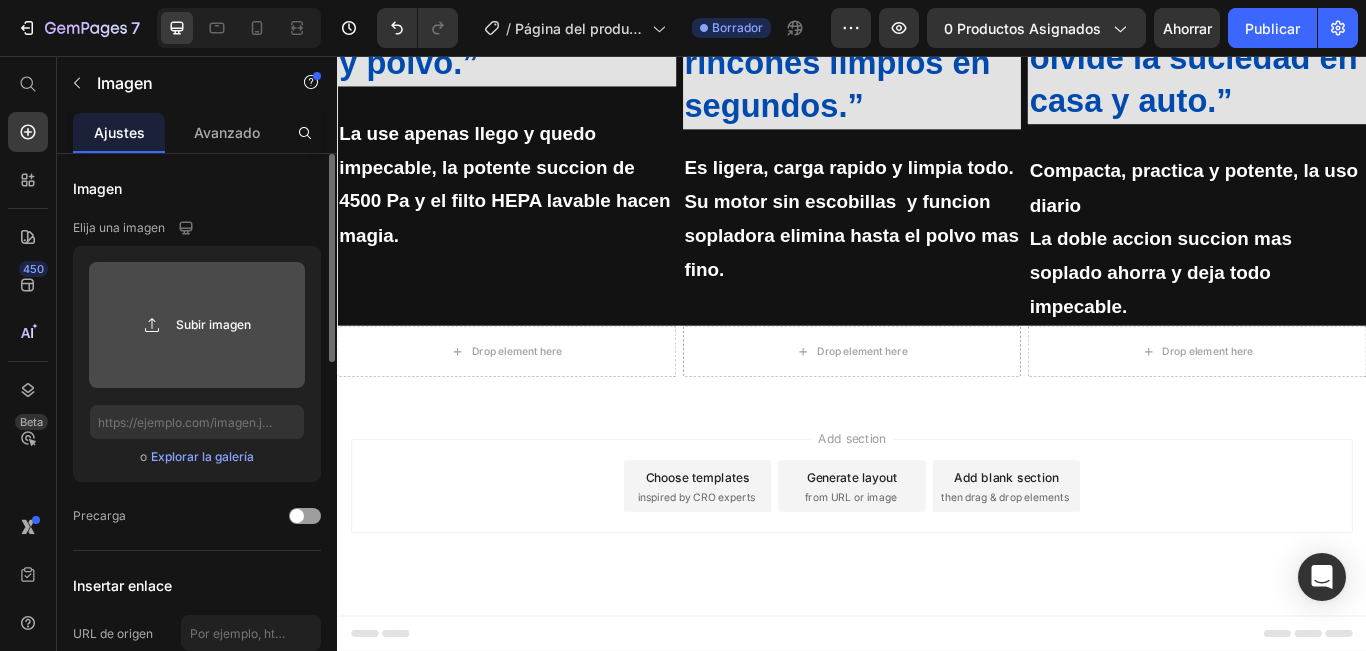 click 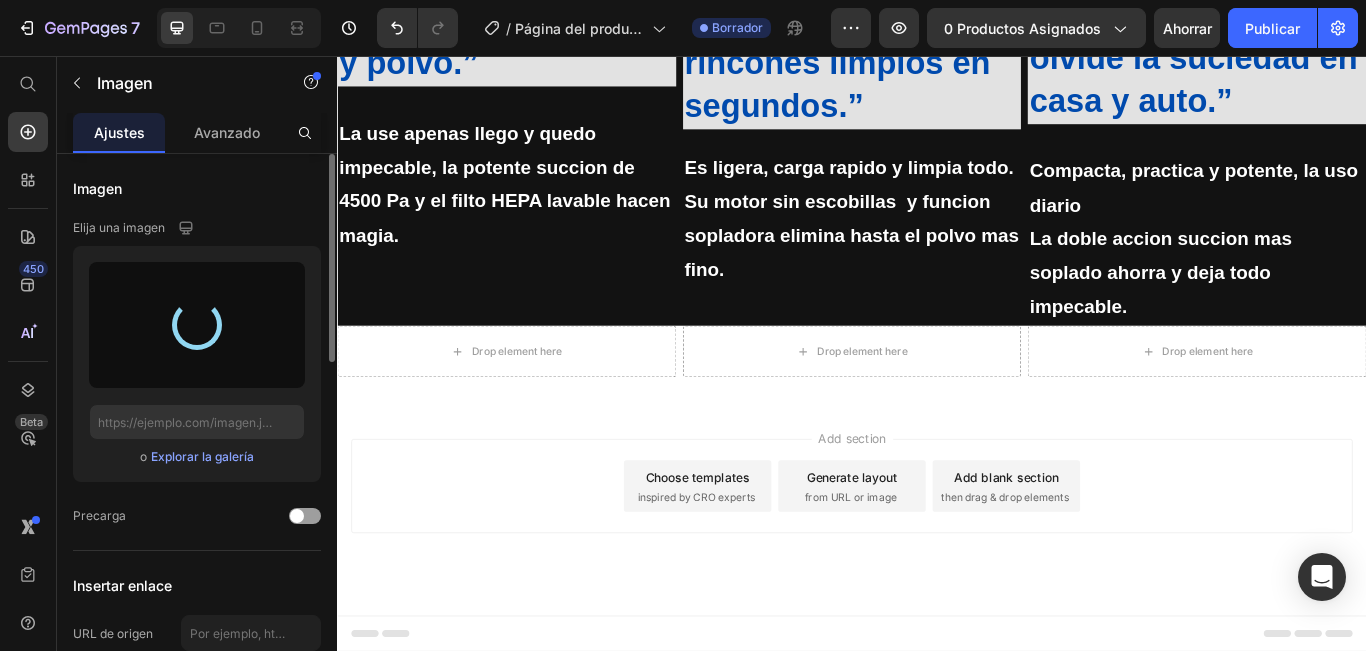 type on "https://cdn.shopify.com/s/files/1/0887/7735/9607/files/gempages_572960983438328948-cc81ab55-7fec-4a24-b1ea-ebf6946f6f47.jpg" 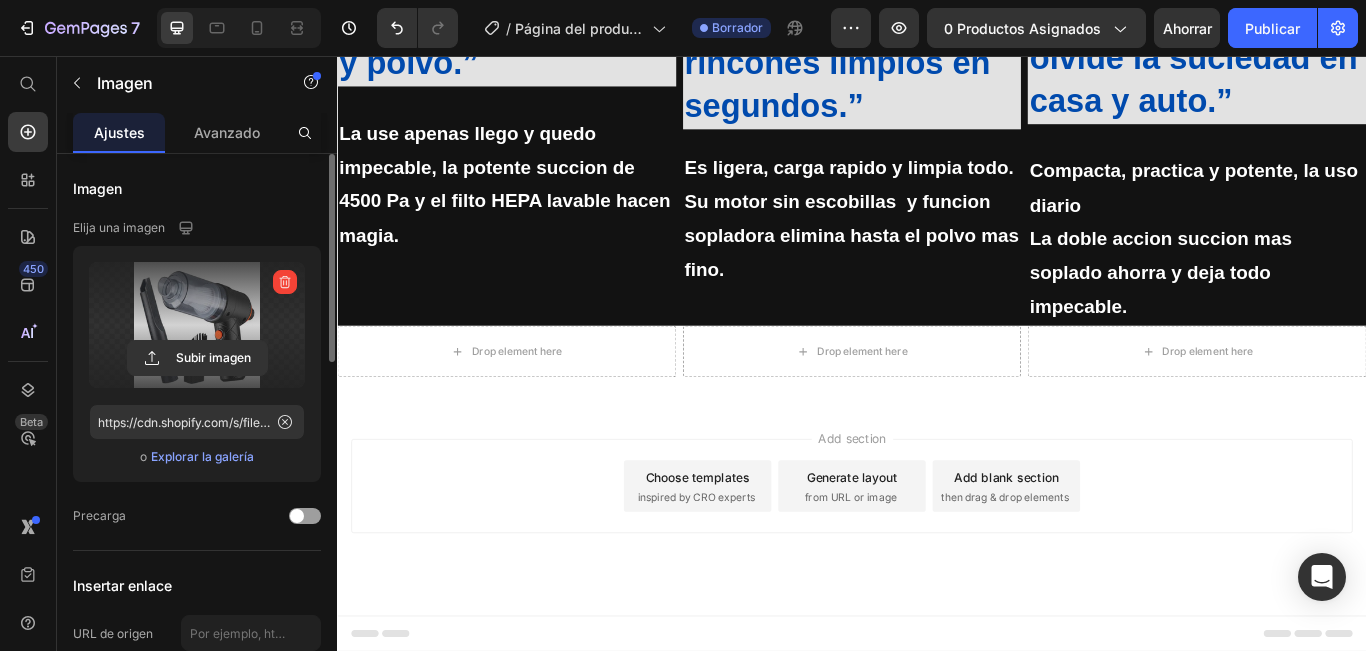scroll, scrollTop: 2800, scrollLeft: 0, axis: vertical 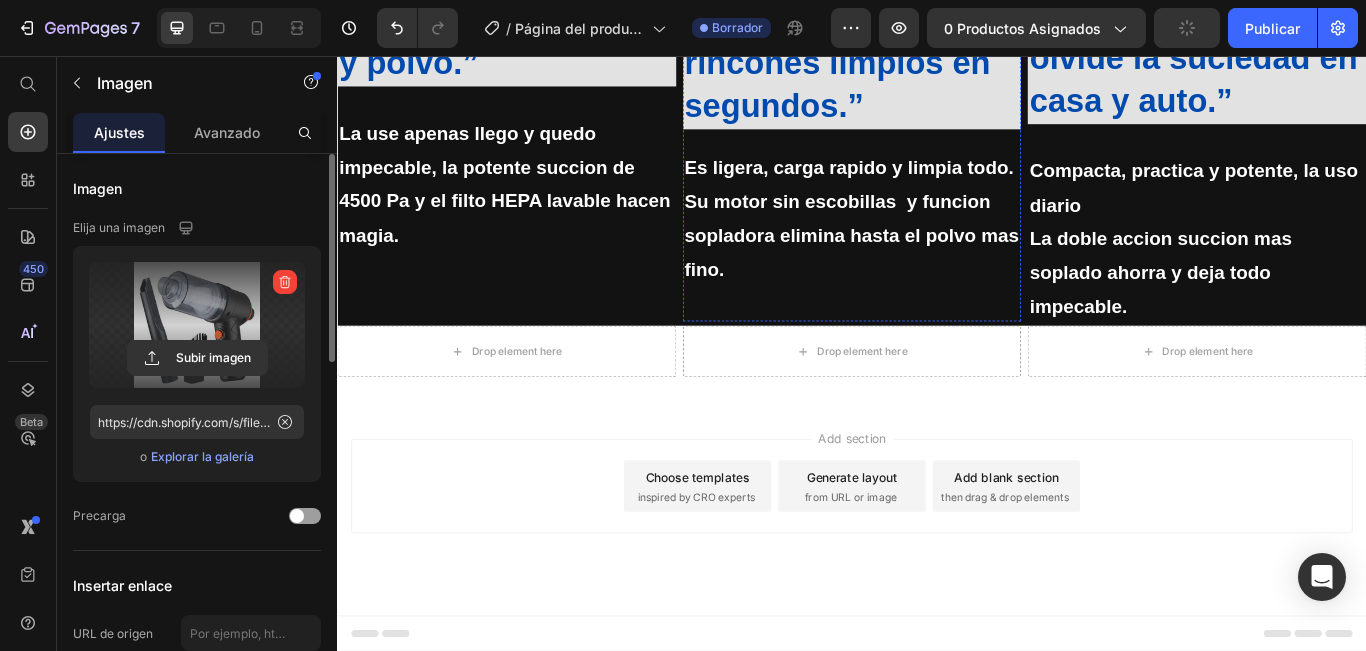 click at bounding box center [937, -50] 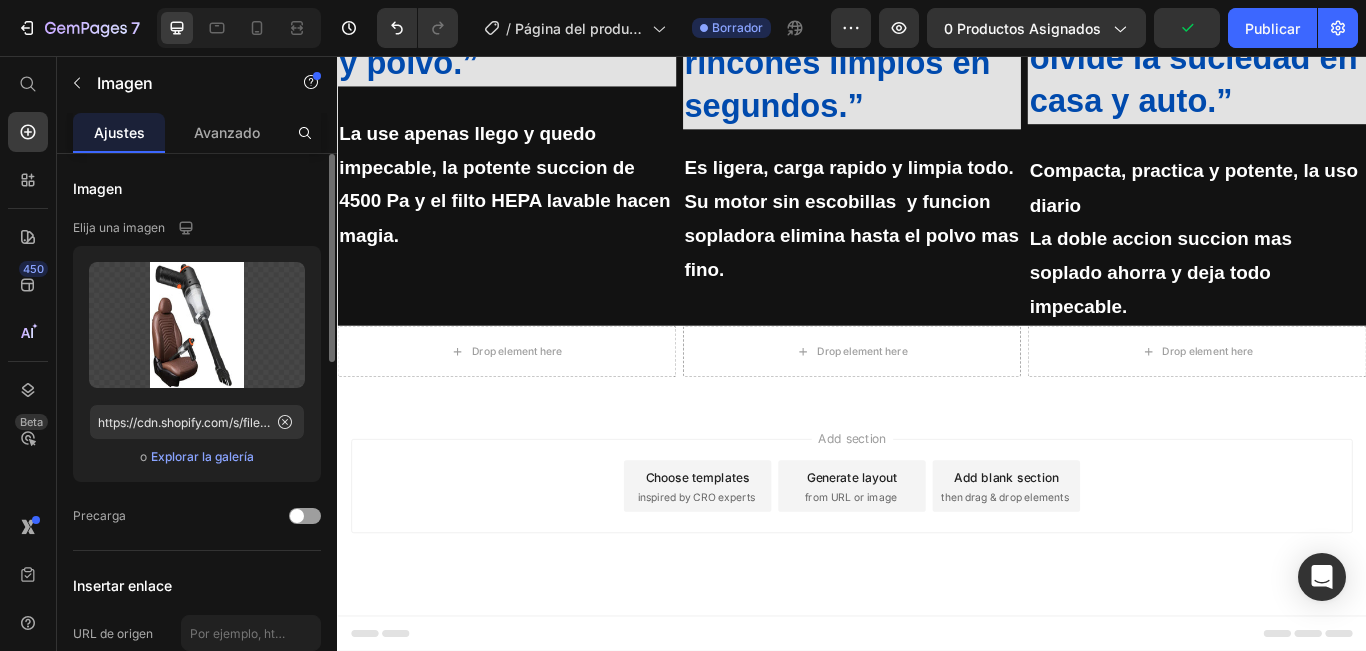 drag, startPoint x: 251, startPoint y: 139, endPoint x: 321, endPoint y: 249, distance: 130.38405 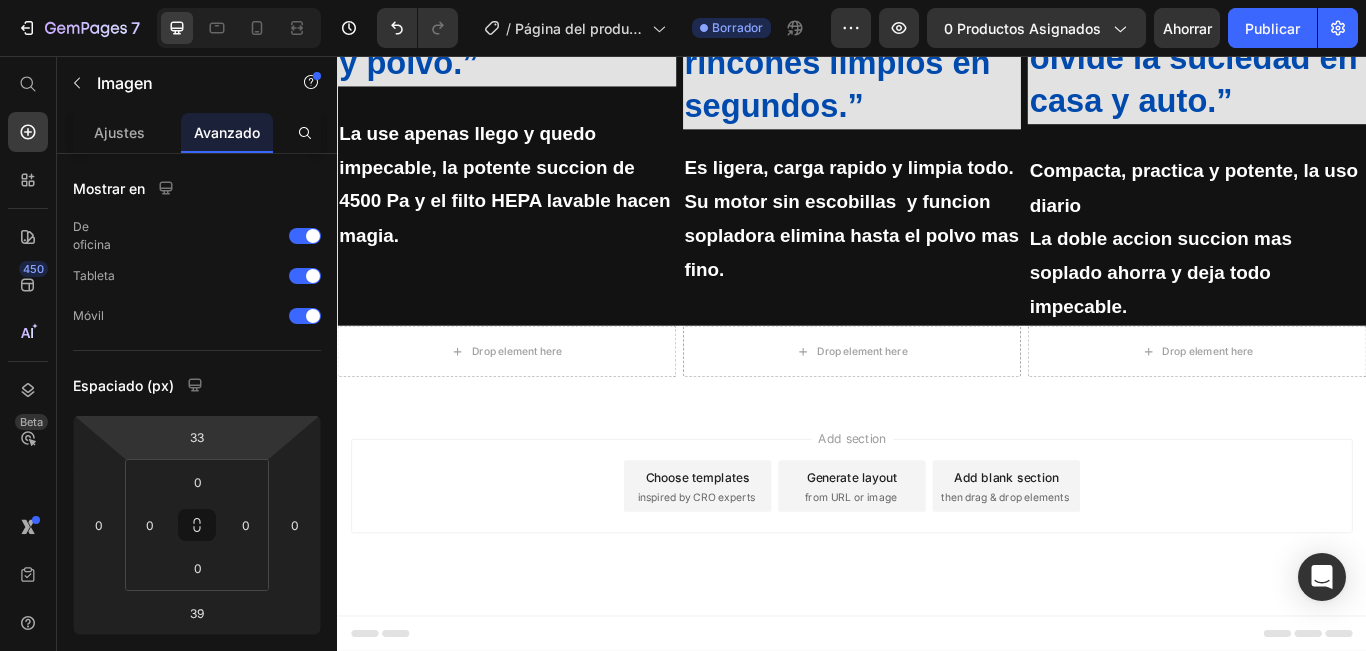 click on "7 / Página del producto - [DATE], [TIME] Borrador Avance 0 productos asignados Ahorrar Publicar 450 Beta Empezar con Secciones Elementos Sección de héroes Detalle del producto Marcas Insignias de confianza Garantizar Desglose del producto Cómo utilizar Testimonios Comparar Manojo Preguntas frecuentes Prueba social Historia de la marca Lista de productos Recopilación Lista de blogs Contacto Sticky Añadir al carrito Pie de página personalizado Explorar la biblioteca 450 Disposición
Fila
Fila
Fila
Fila Texto
Título
Bloque de texto Botón
Botón
Botón" at bounding box center [683, 0] 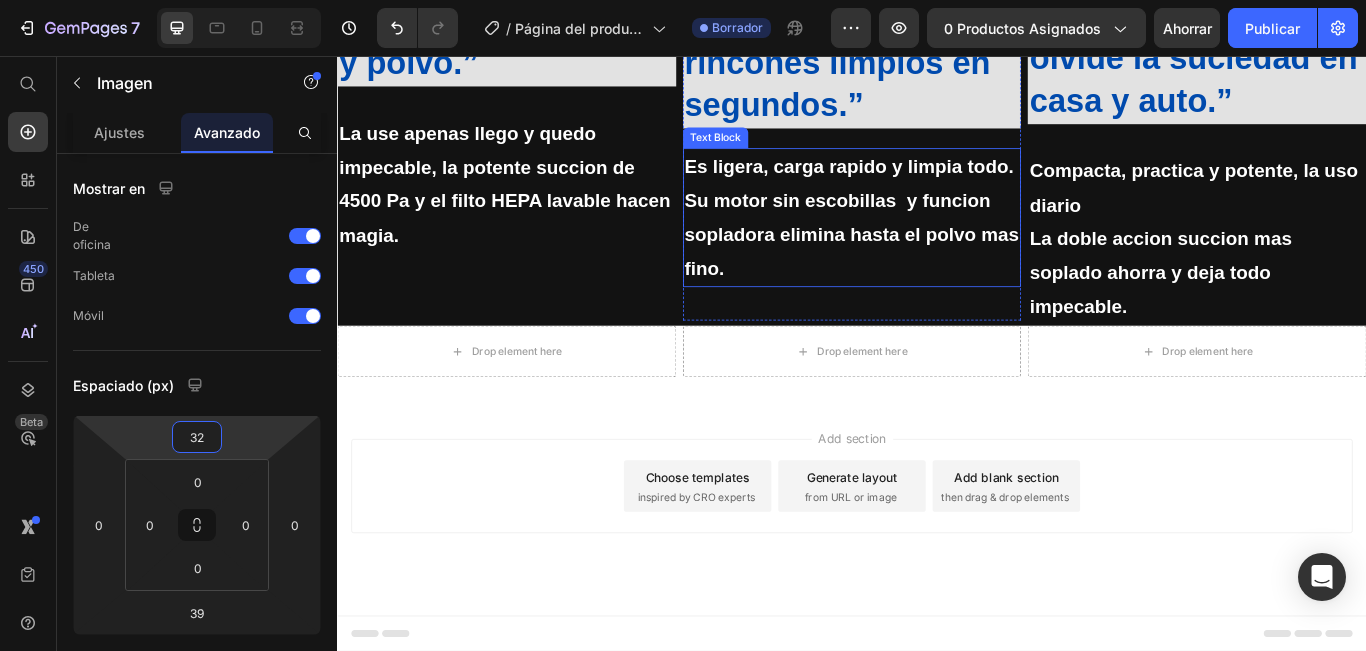 scroll, scrollTop: 3100, scrollLeft: 0, axis: vertical 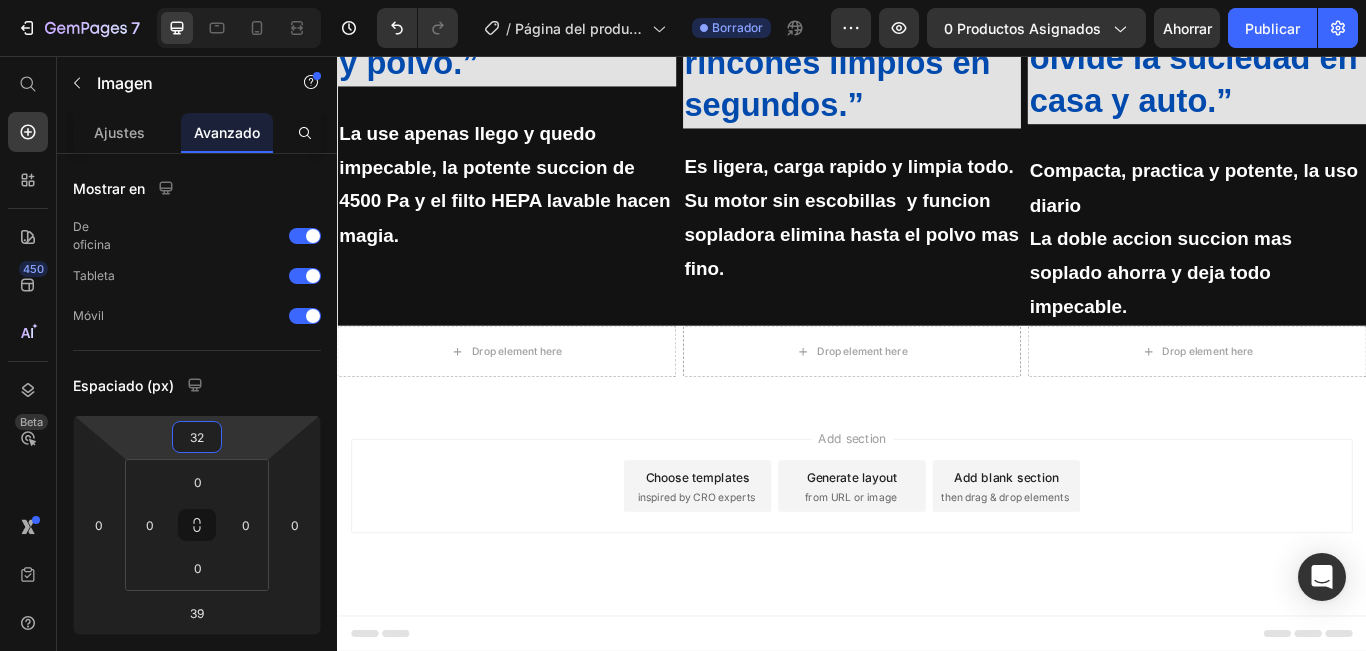 type on "32" 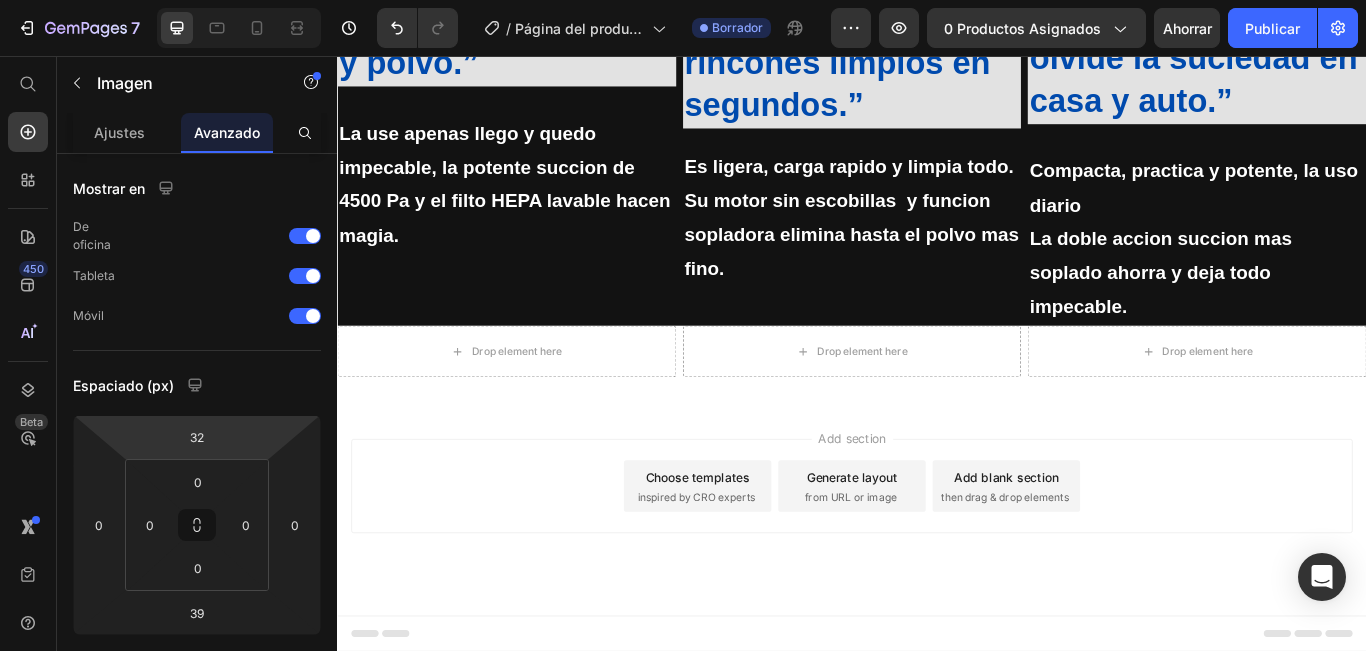drag, startPoint x: 922, startPoint y: 369, endPoint x: 928, endPoint y: 338, distance: 31.575306 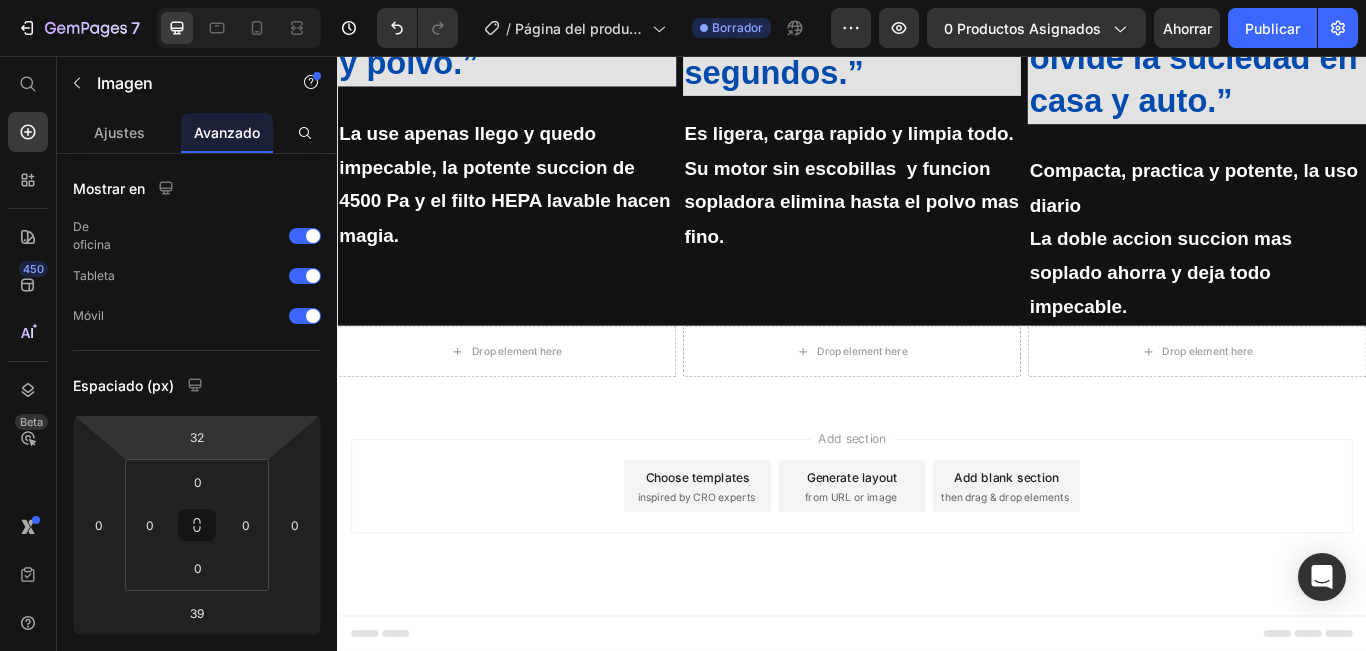 drag, startPoint x: 932, startPoint y: 373, endPoint x: 938, endPoint y: 335, distance: 38.470768 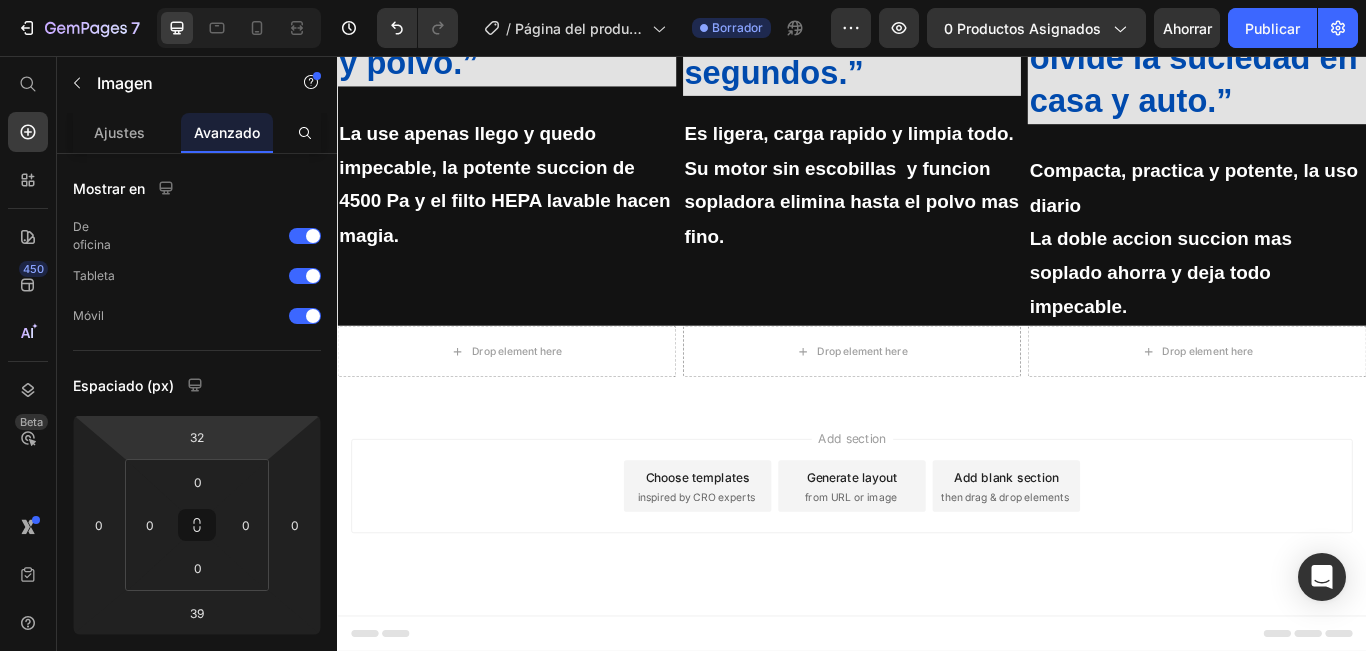 click at bounding box center (937, -53) 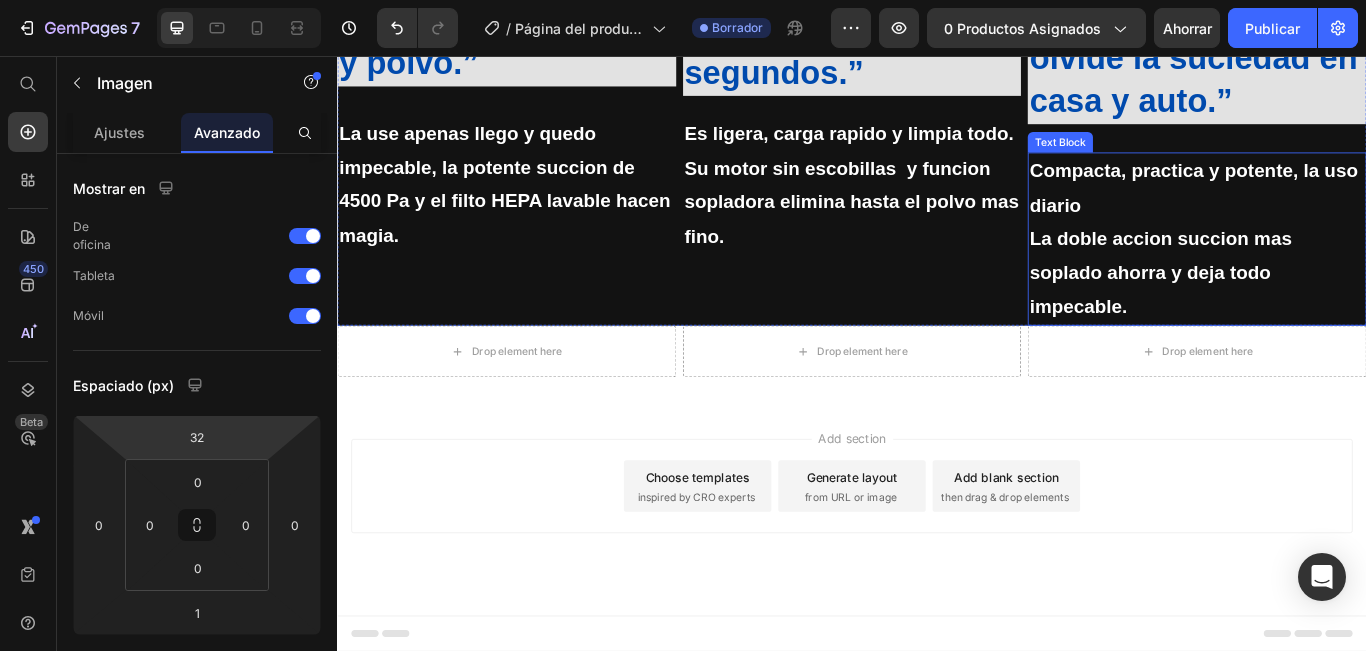 scroll, scrollTop: 2900, scrollLeft: 0, axis: vertical 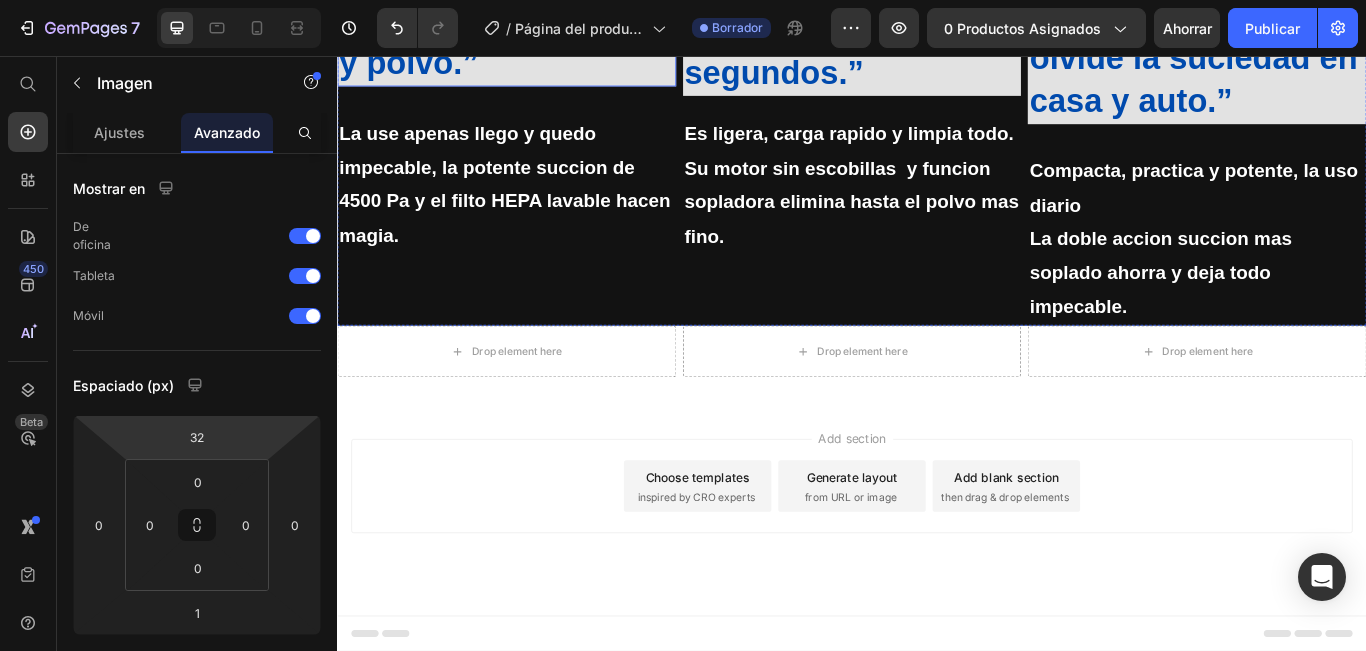 click on "“En minutos mi auto quedo libre de pelos y polvo.”" at bounding box center (525, 14) 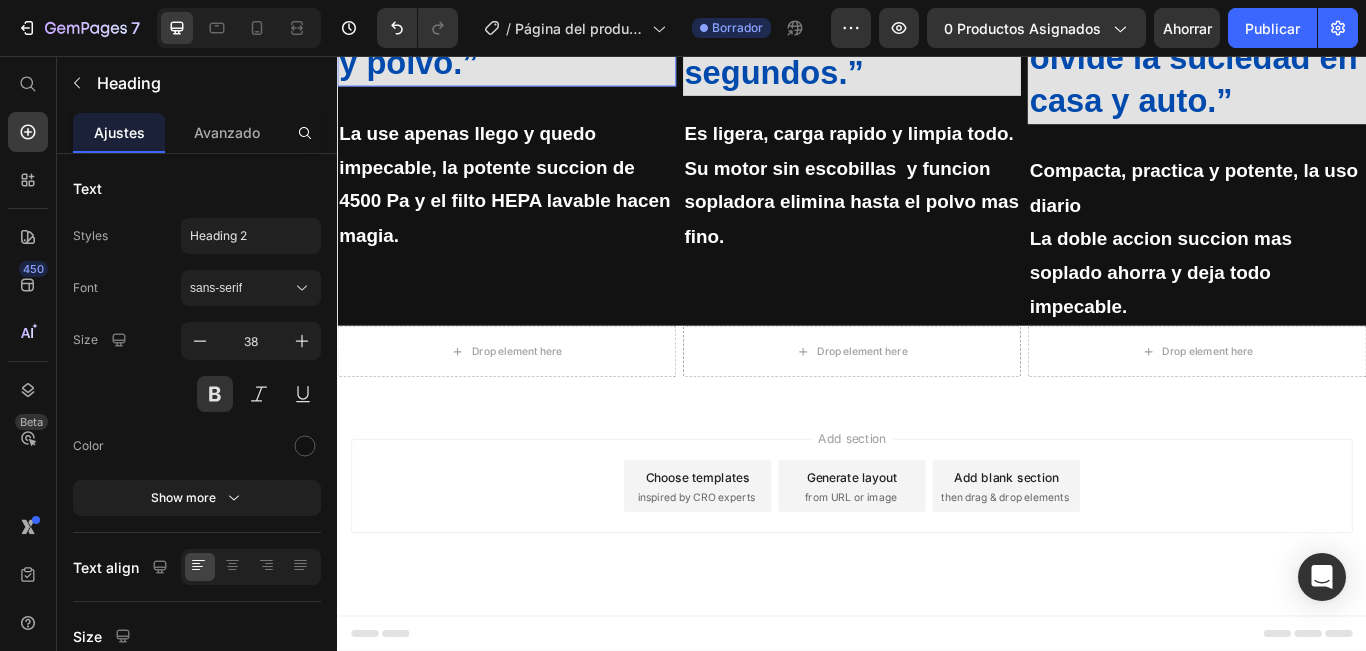 drag, startPoint x: 348, startPoint y: 545, endPoint x: 396, endPoint y: 539, distance: 48.373547 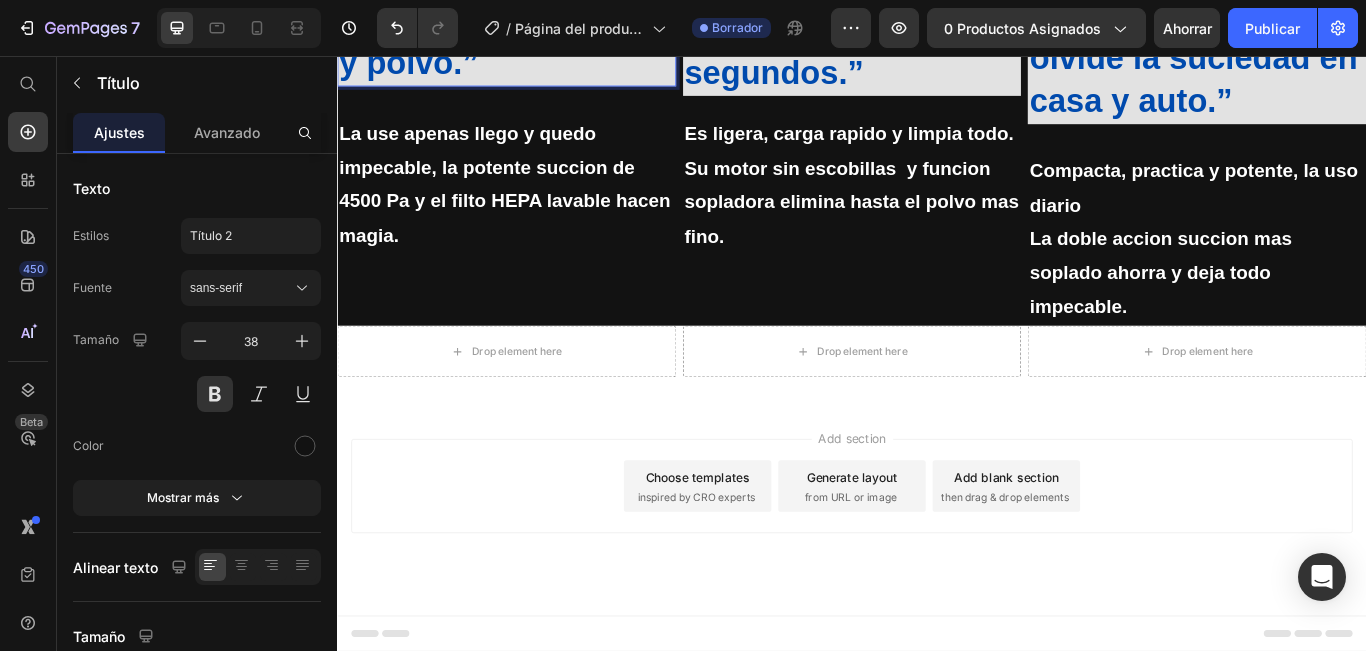 click on "“En minutos mi auto quedo libre de pelos y polvo.”" at bounding box center [525, 14] 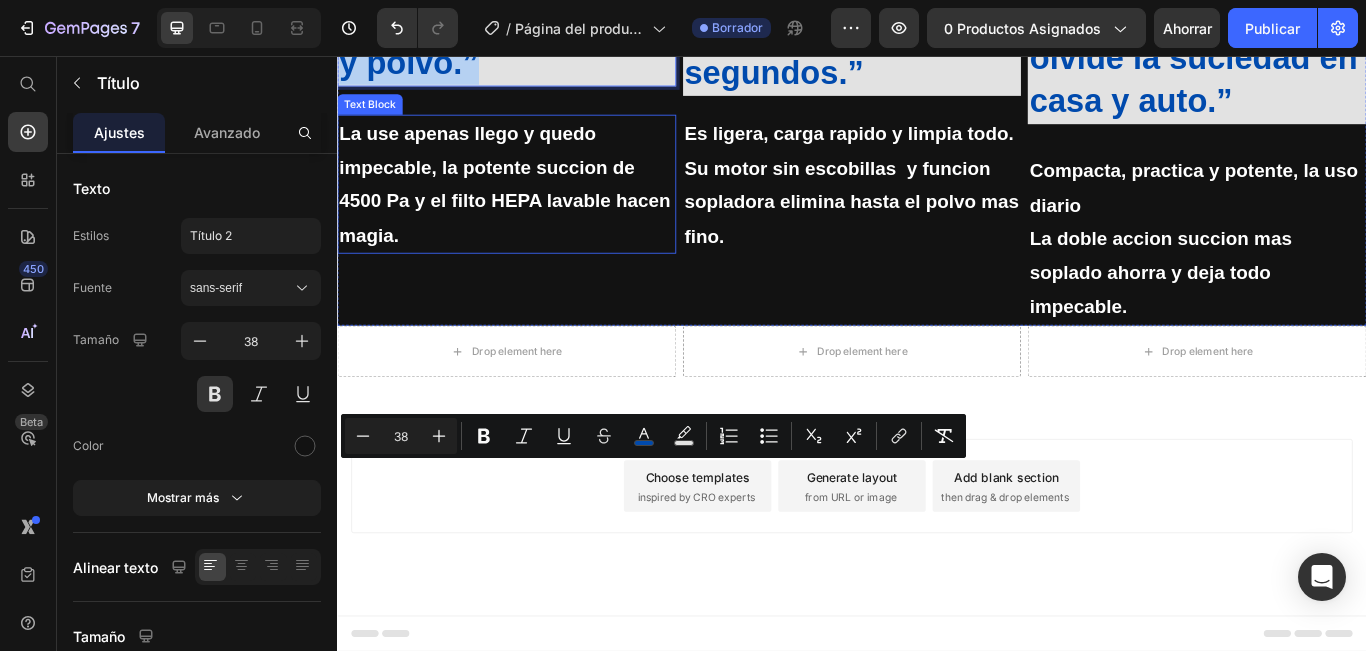drag, startPoint x: 343, startPoint y: 539, endPoint x: 549, endPoint y: 713, distance: 269.65164 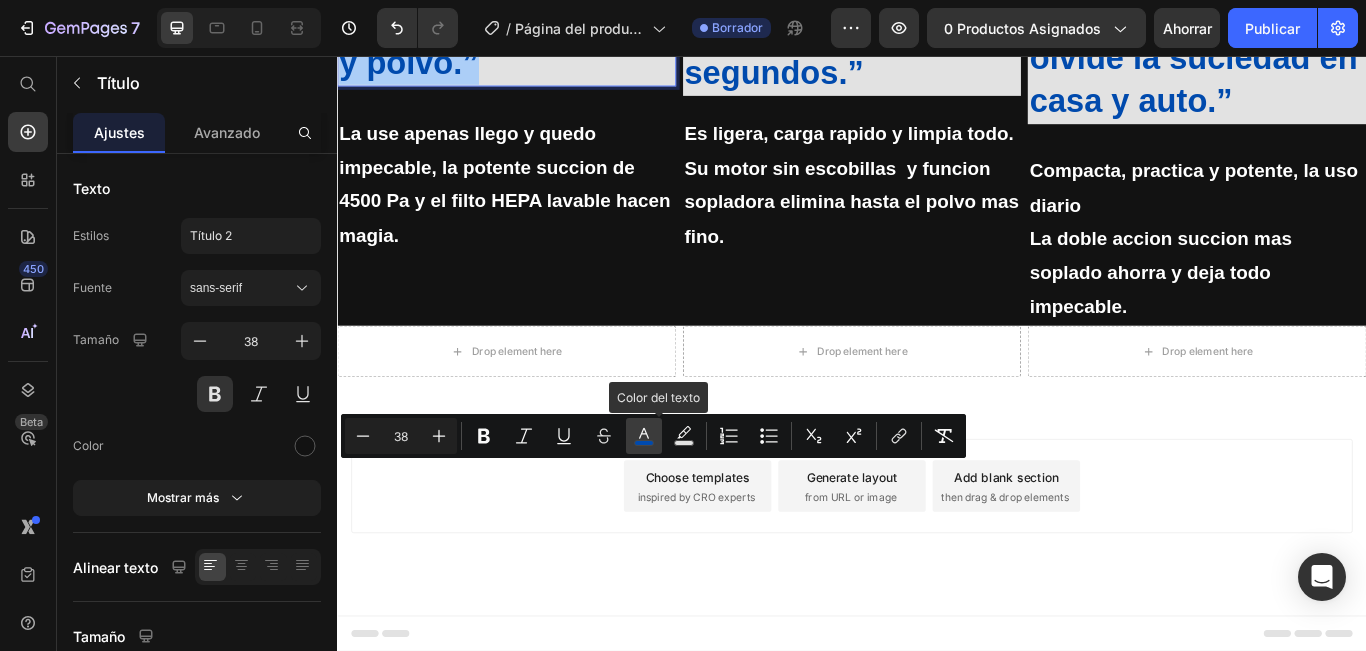 click 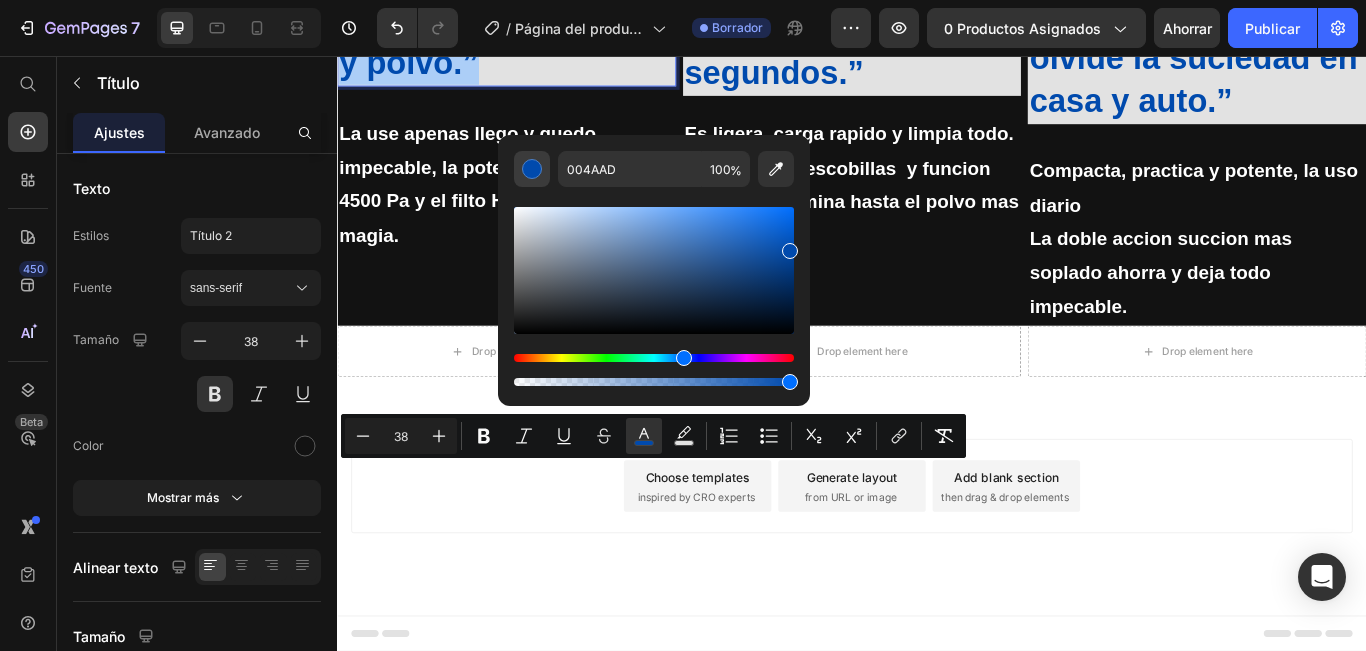 click at bounding box center (532, 169) 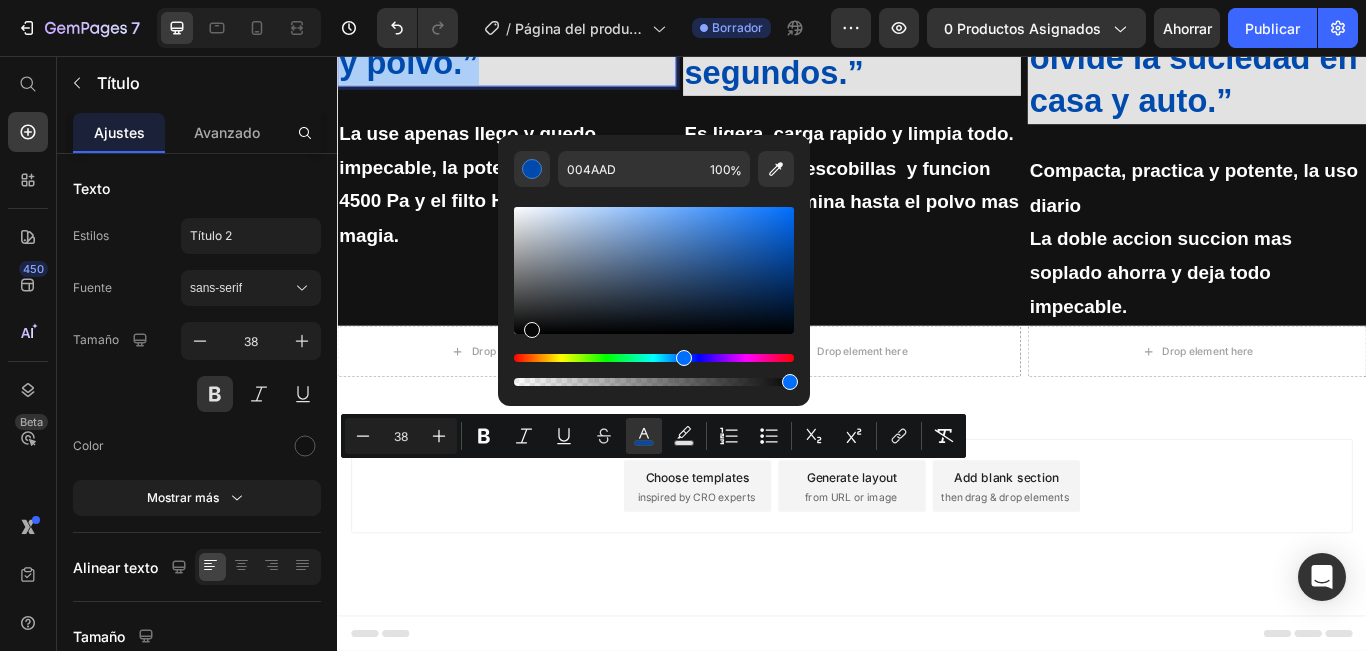click at bounding box center [654, 270] 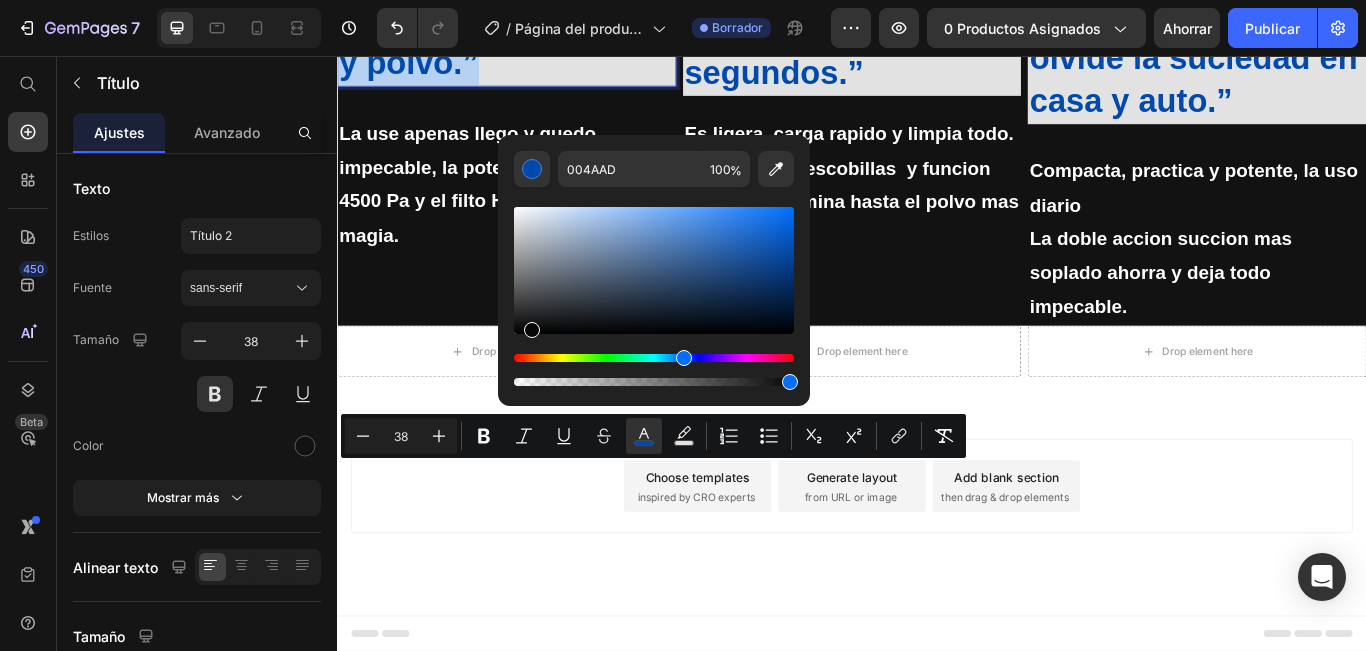 type on "070707" 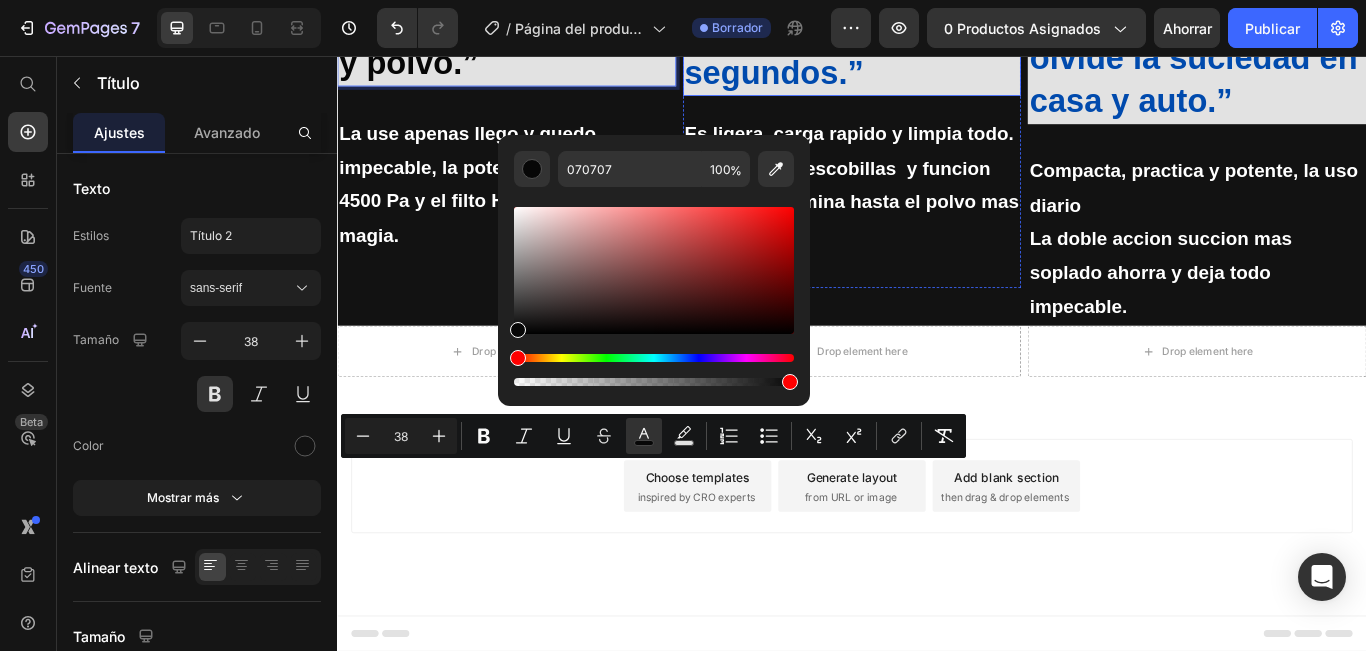 click on "“¡Por fin teclados y rincones limpios en segundos.”" at bounding box center (920, 25) 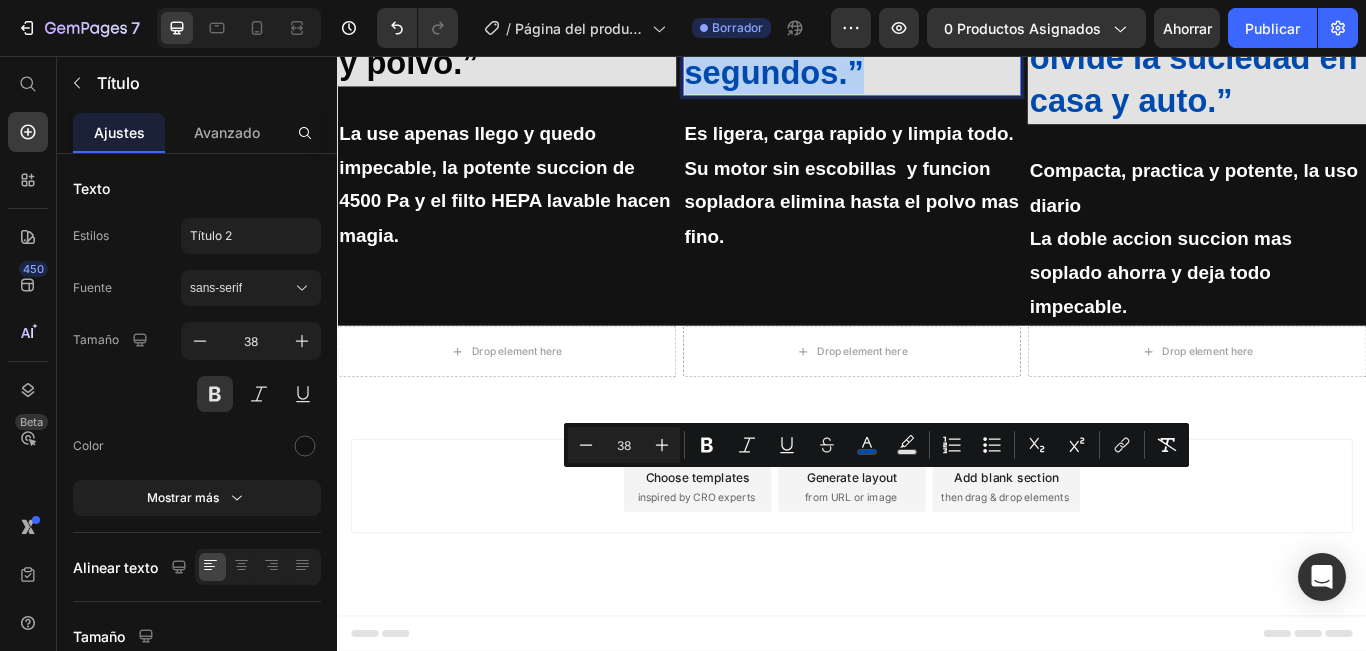 drag, startPoint x: 742, startPoint y: 549, endPoint x: 986, endPoint y: 646, distance: 262.5738 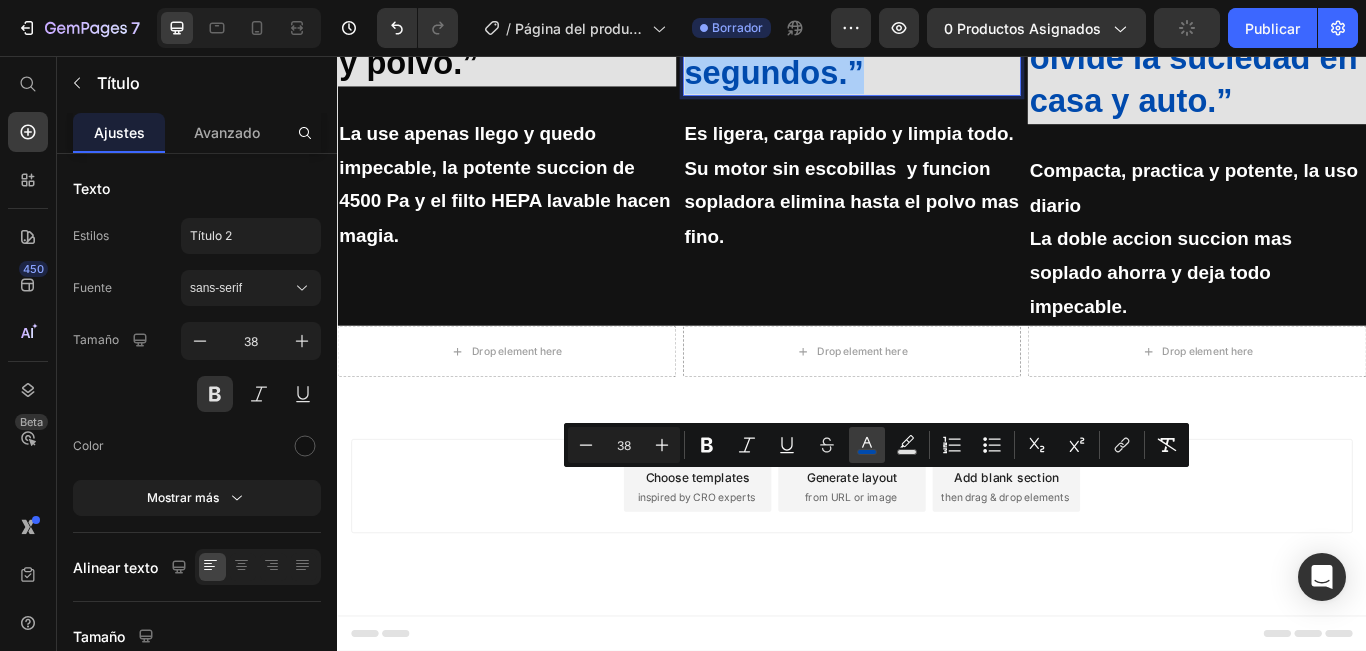 click 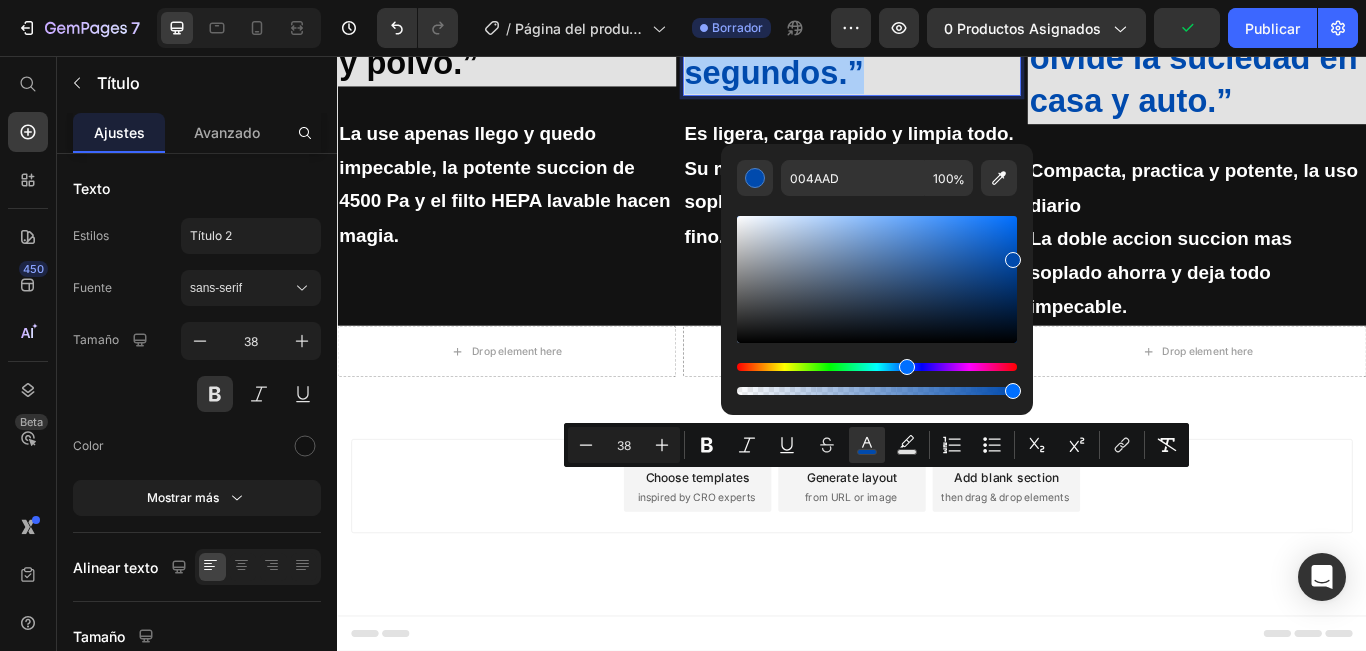 click at bounding box center (877, 279) 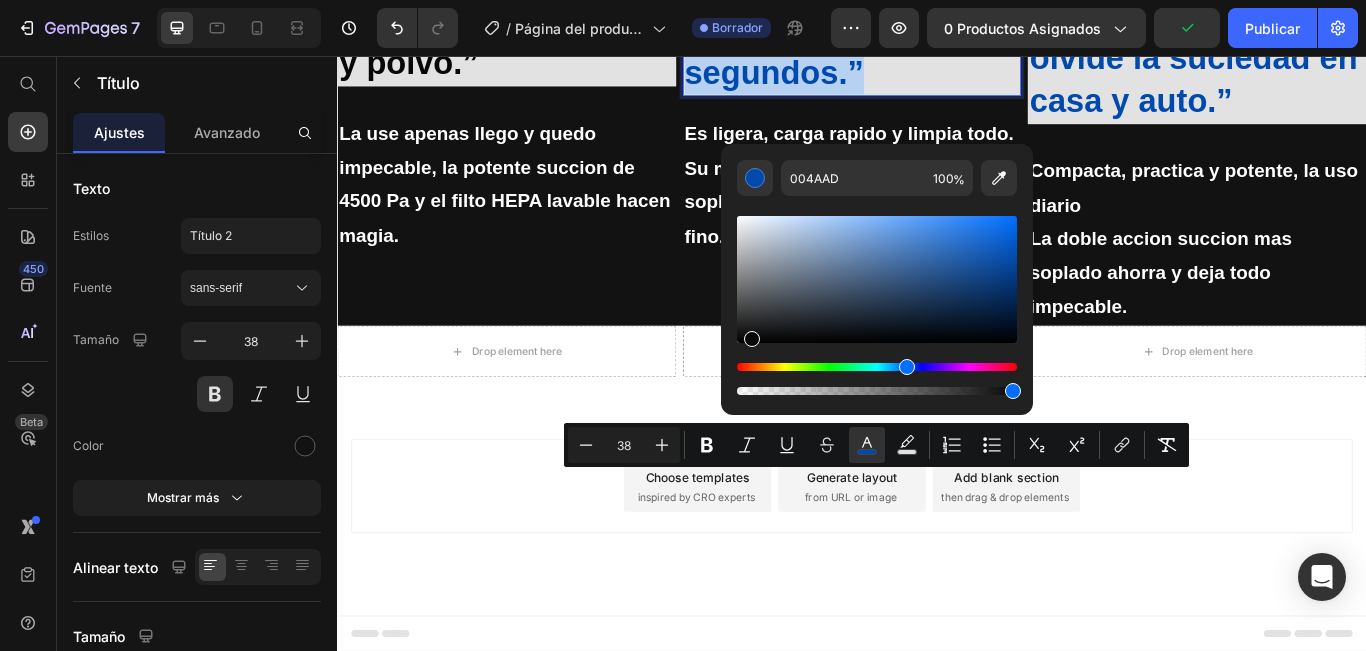 type on "070707" 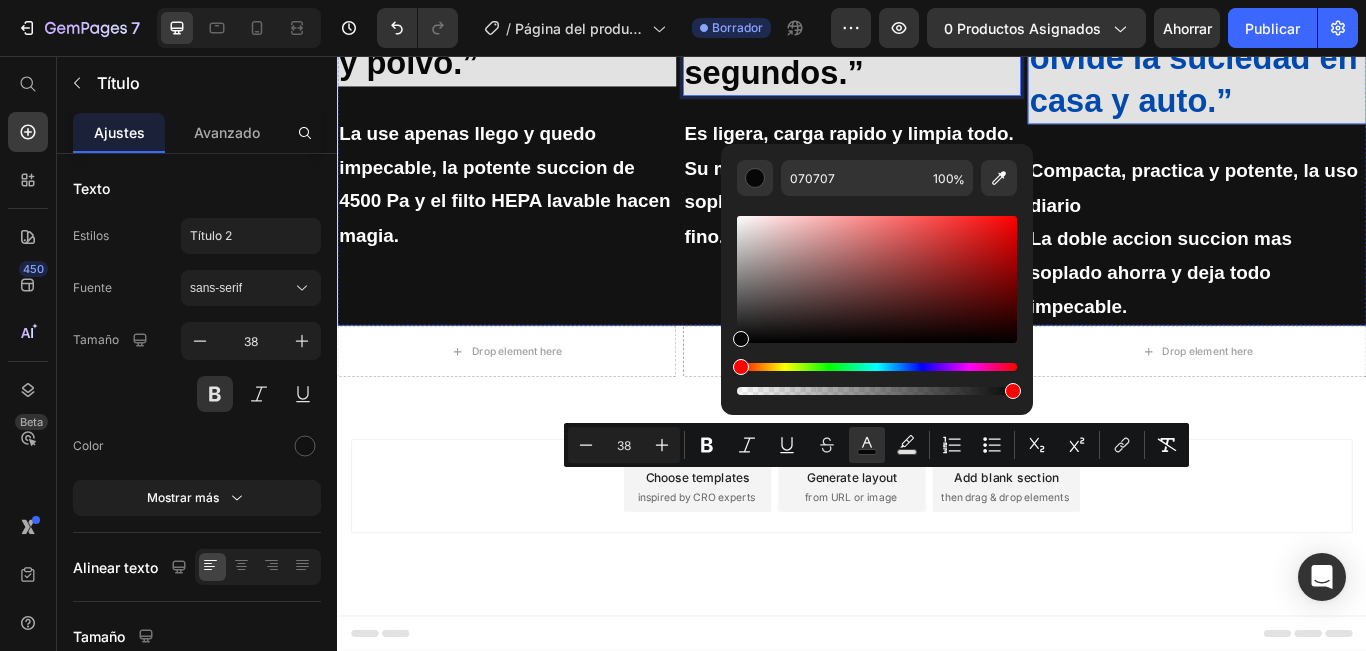 click on "“ En solo un dia olvide la suciedad en casa y auto.”" at bounding box center (1339, 59) 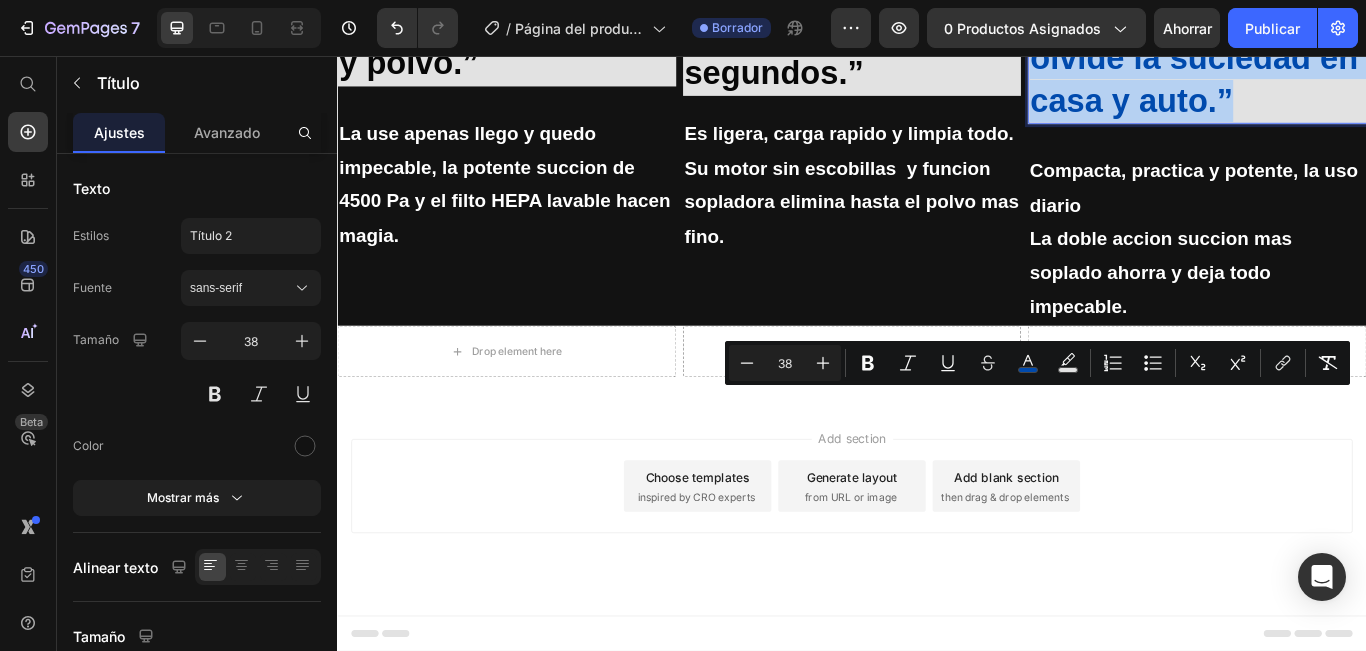 drag, startPoint x: 1137, startPoint y: 444, endPoint x: 1441, endPoint y: 577, distance: 331.82074 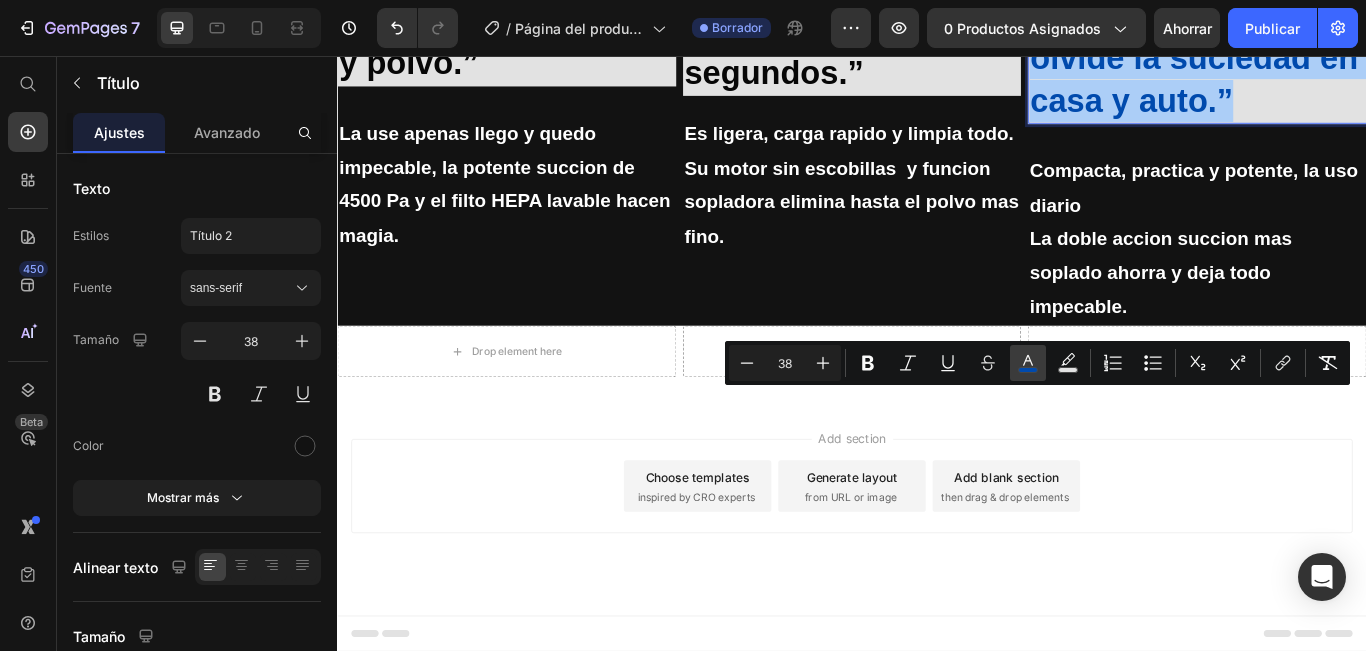 click 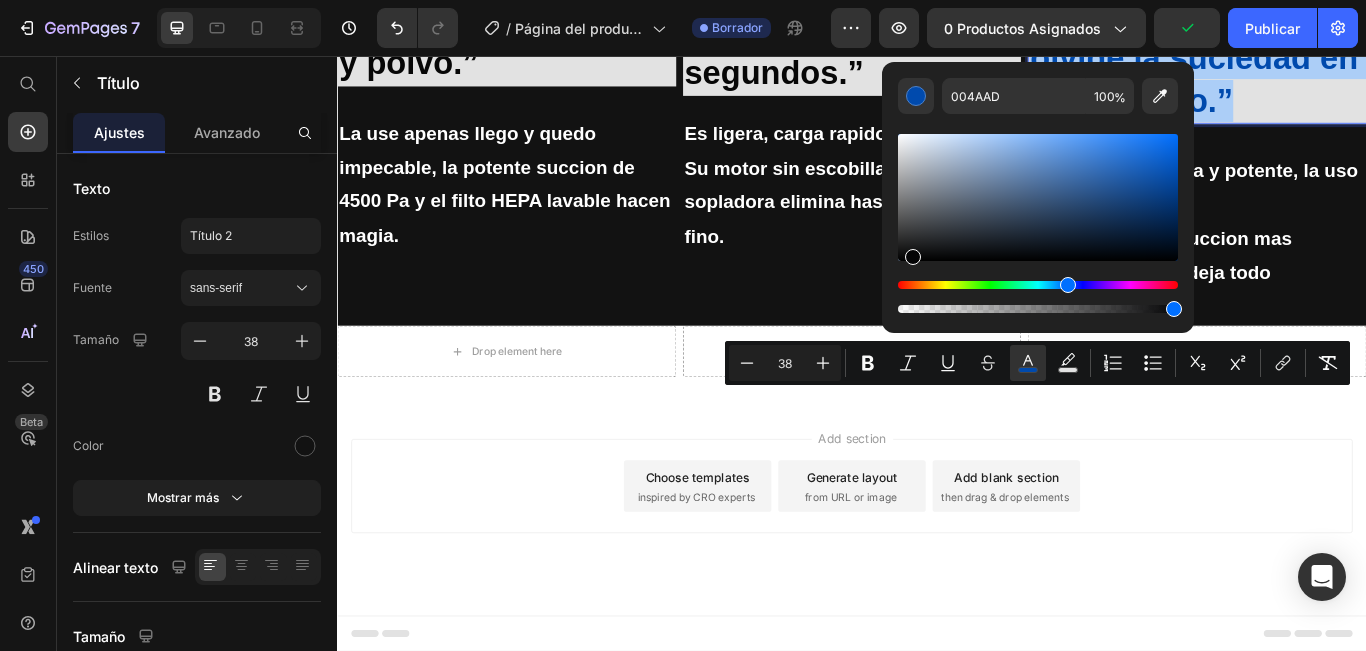 click at bounding box center [1038, 197] 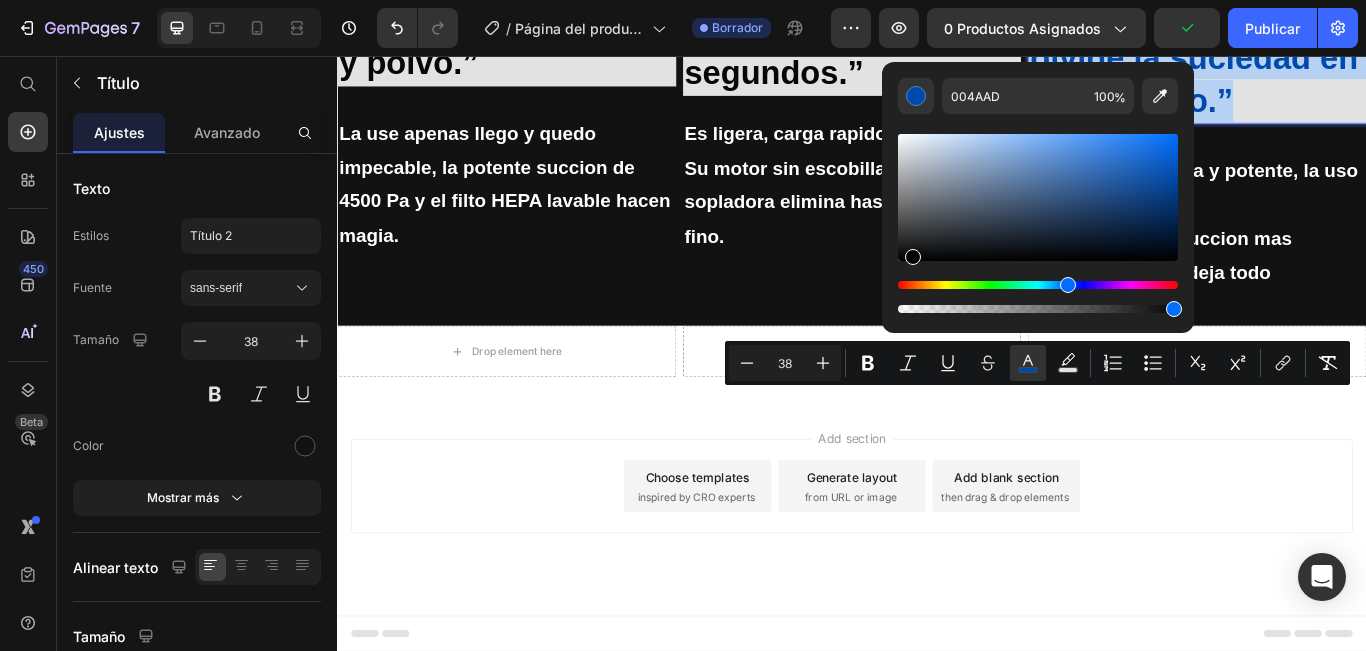 type on "040405" 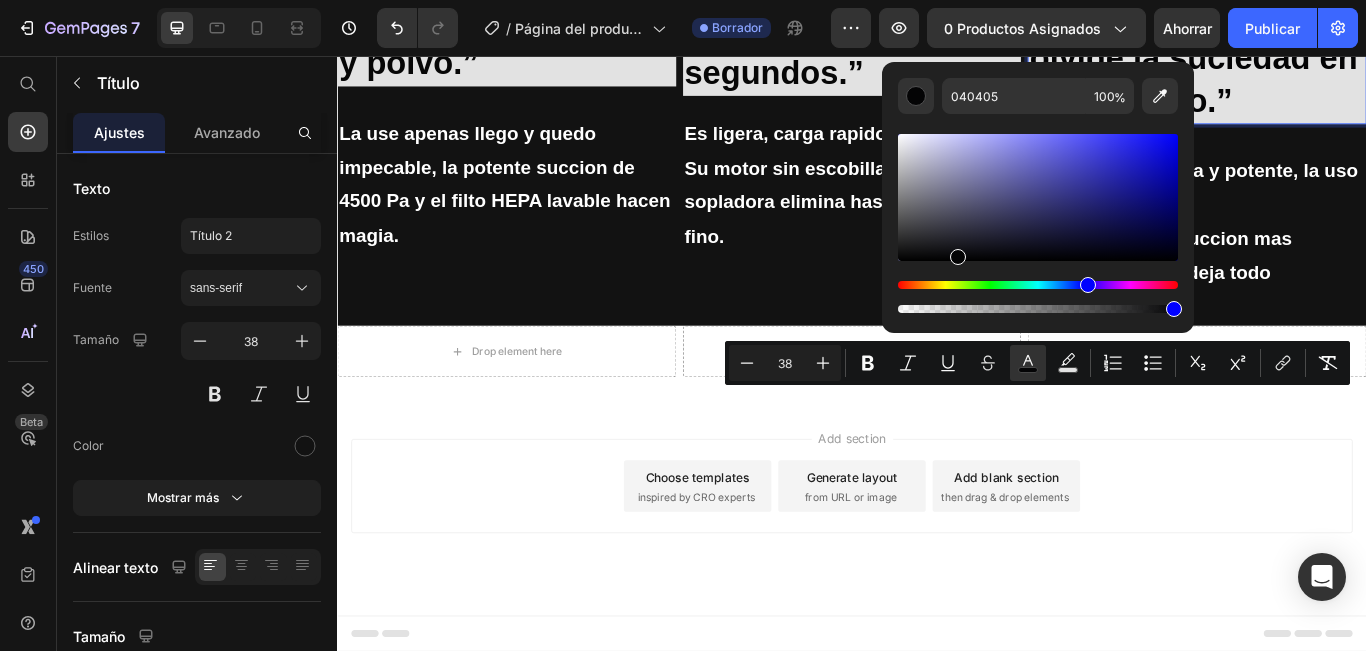 click on "“ En solo un dia olvide la suciedad en casa y auto.”" at bounding box center (1339, 59) 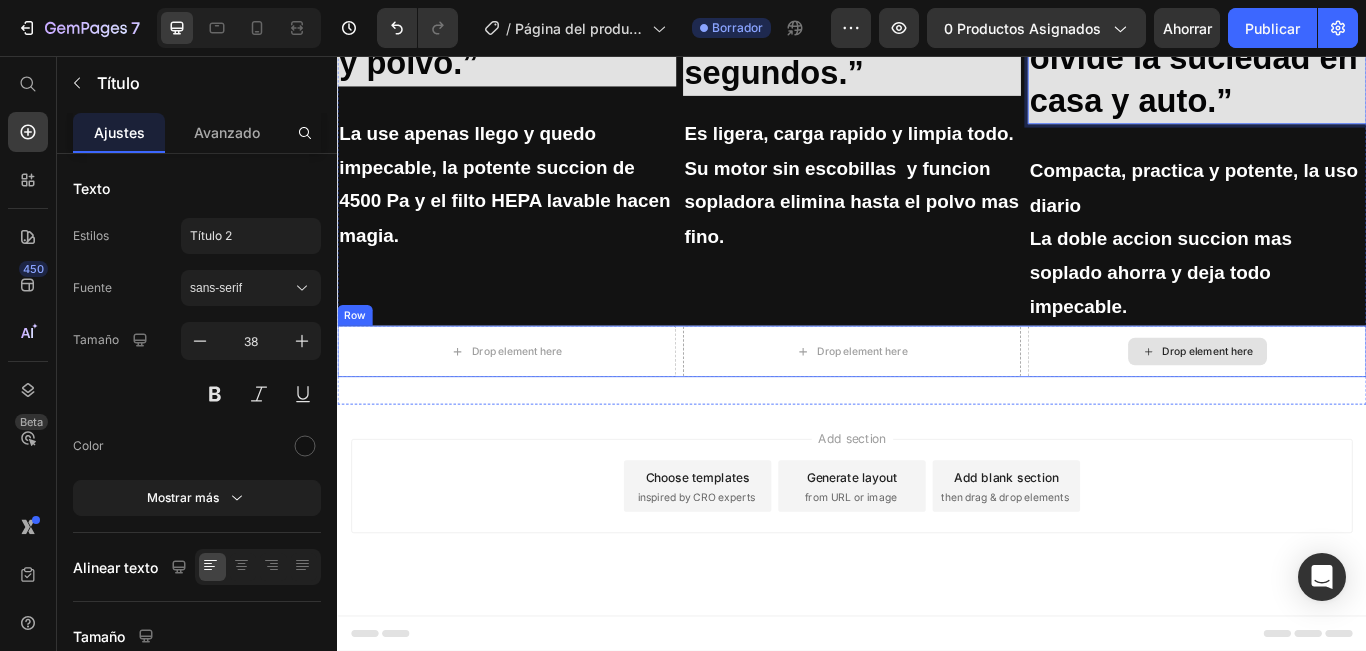 scroll, scrollTop: 3300, scrollLeft: 0, axis: vertical 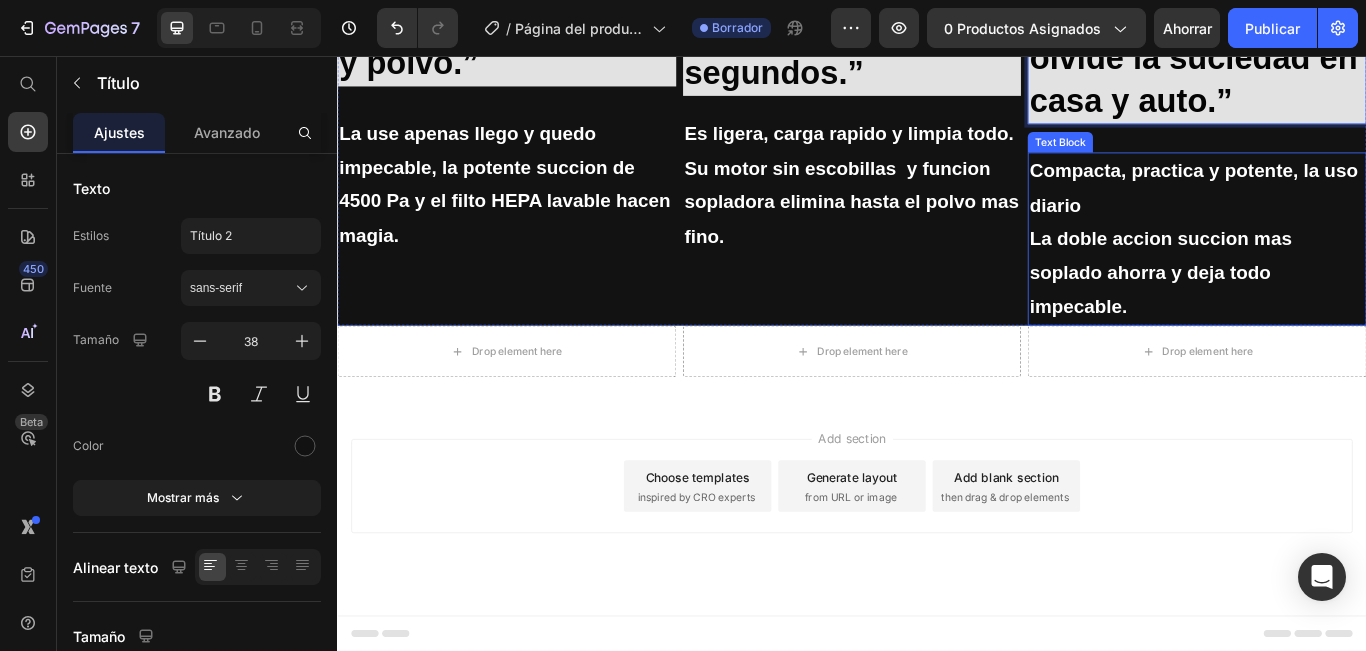 drag, startPoint x: 1369, startPoint y: 382, endPoint x: 1390, endPoint y: 451, distance: 72.12489 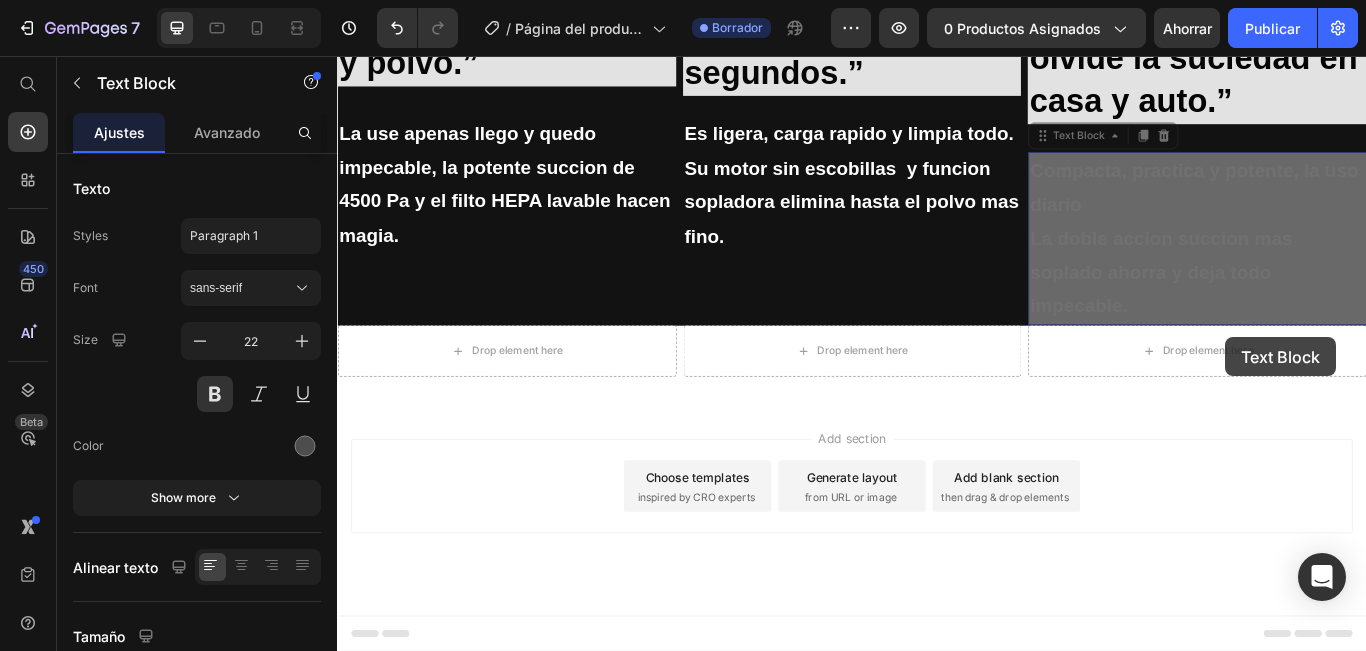 drag, startPoint x: 1390, startPoint y: 451, endPoint x: 1392, endPoint y: 475, distance: 24.083189 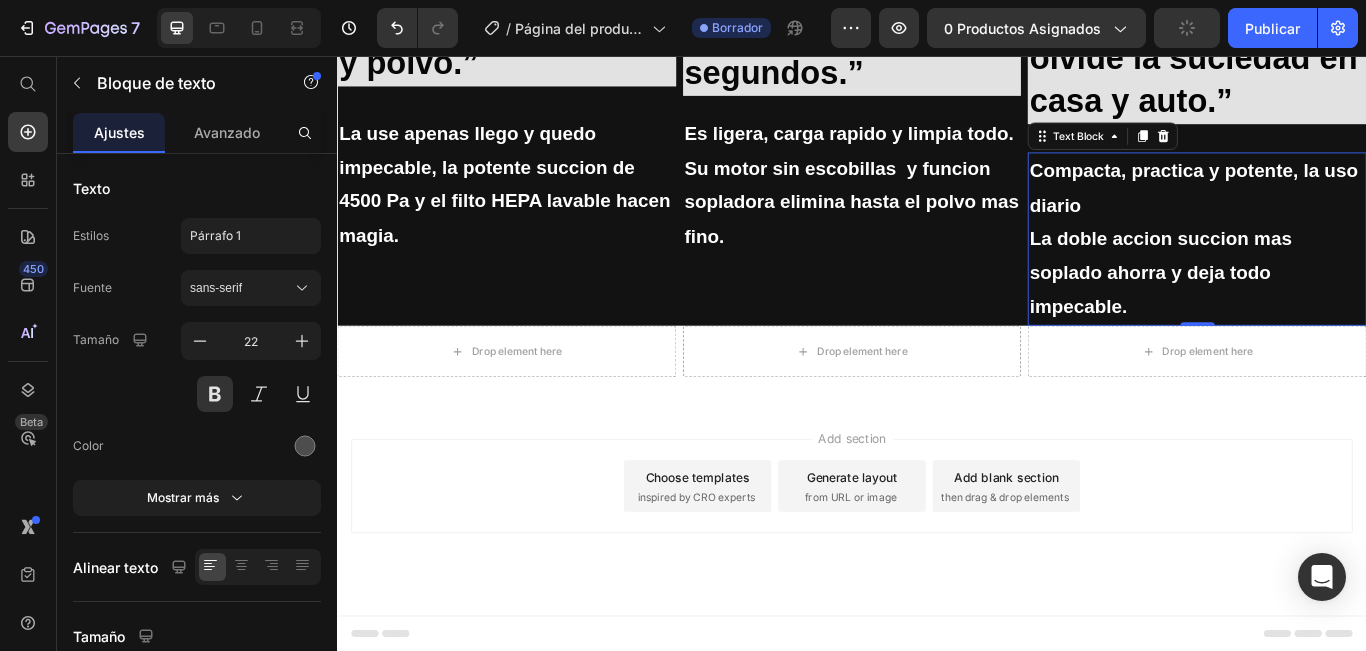 click on "0" at bounding box center [1340, 370] 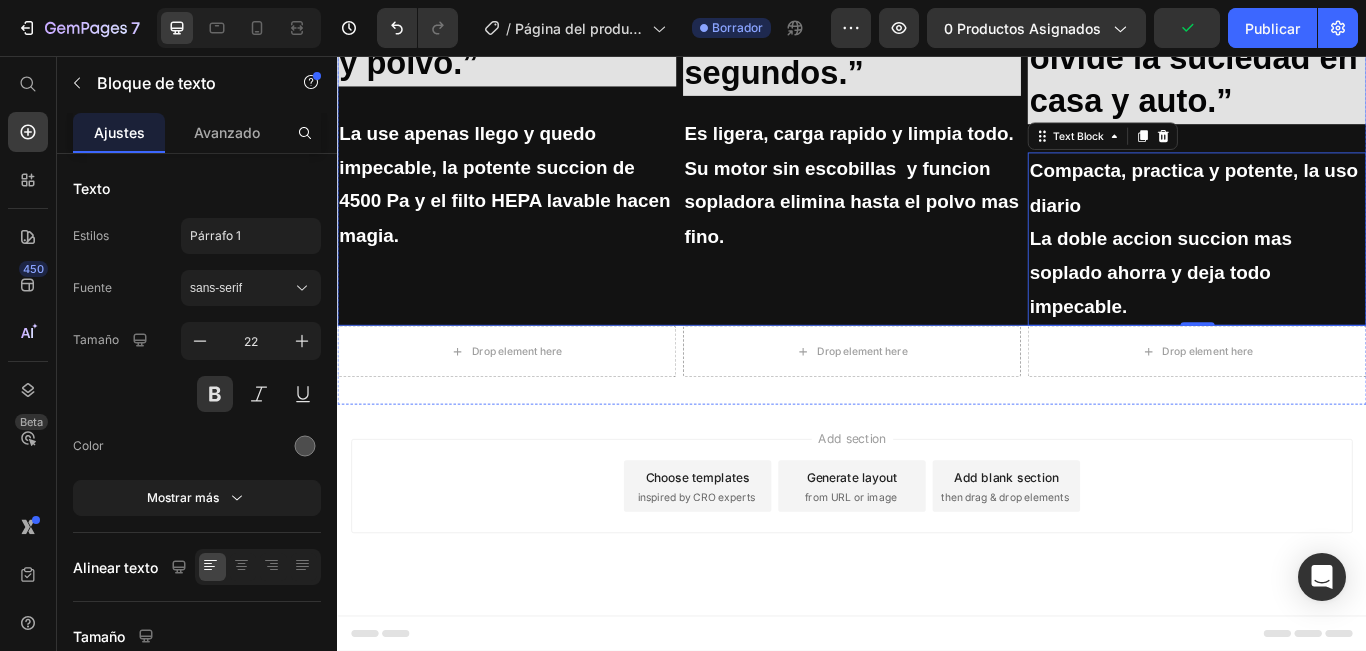 drag, startPoint x: 1336, startPoint y: 428, endPoint x: 1348, endPoint y: 475, distance: 48.507732 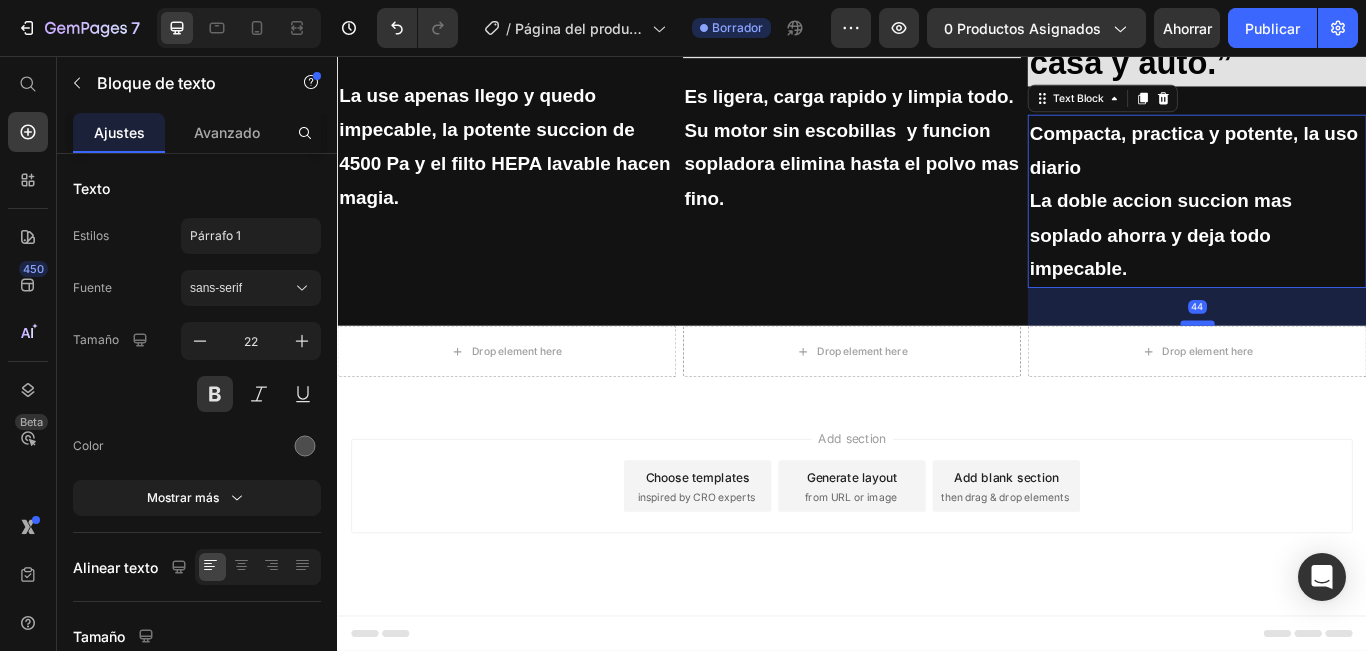 drag, startPoint x: 1325, startPoint y: 425, endPoint x: 1324, endPoint y: 469, distance: 44.011364 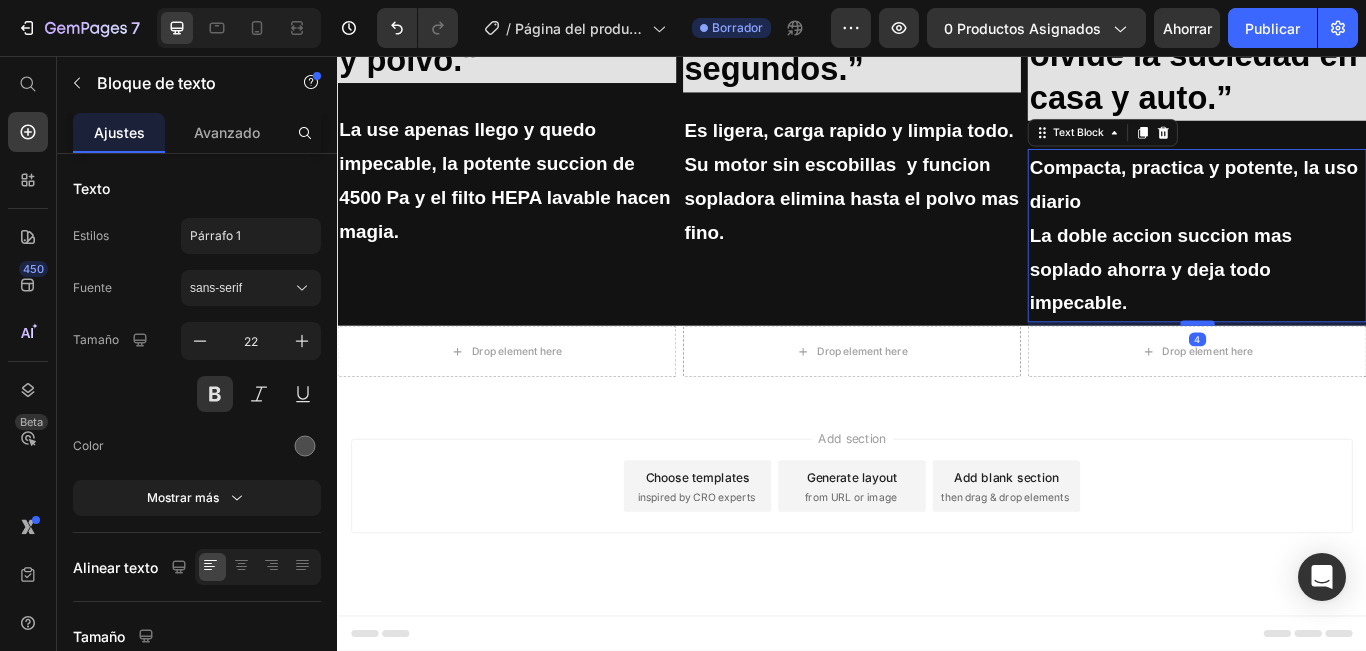 drag, startPoint x: 1330, startPoint y: 471, endPoint x: 1342, endPoint y: 431, distance: 41.761227 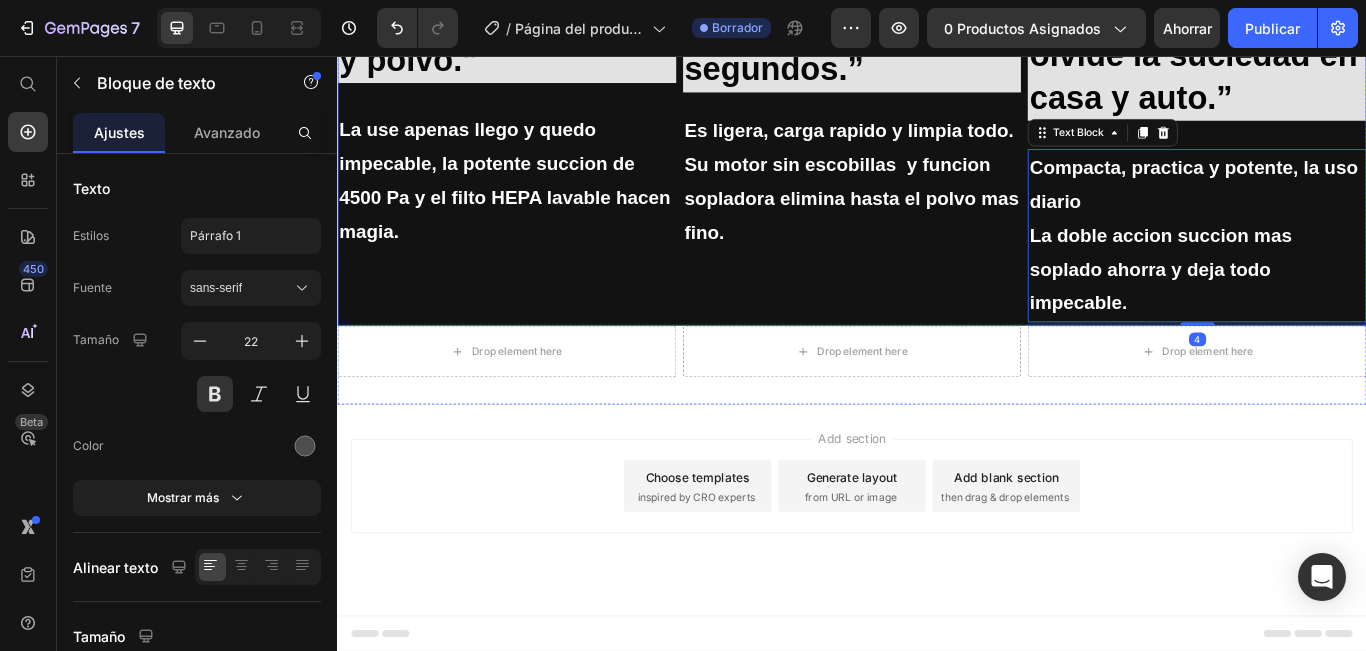 click on "Image ⁠⁠⁠⁠⁠⁠⁠ “ En solo un dia olvide la suciedad en casa y auto.” Heading Compacta, practica y potente, la uso diario La doble accion succion mas soplado ahorra y deja todo impecable. Text Block   4" at bounding box center (1339, 141) 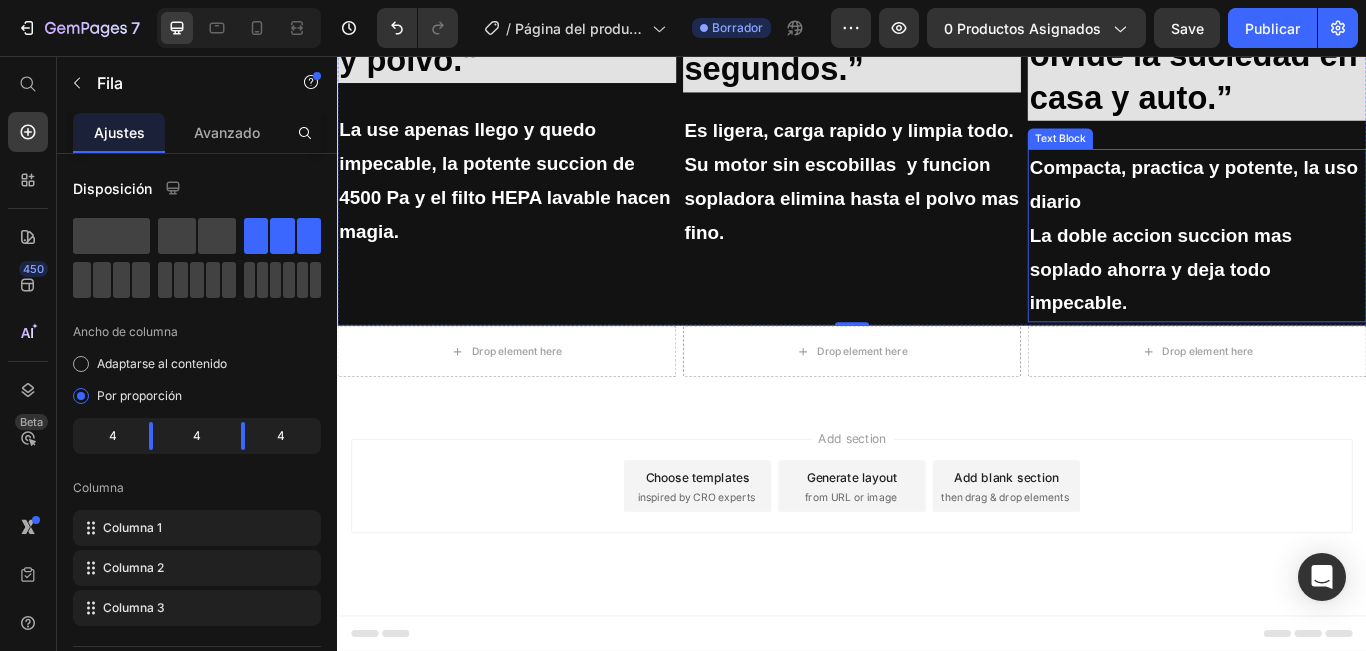 scroll, scrollTop: 3100, scrollLeft: 0, axis: vertical 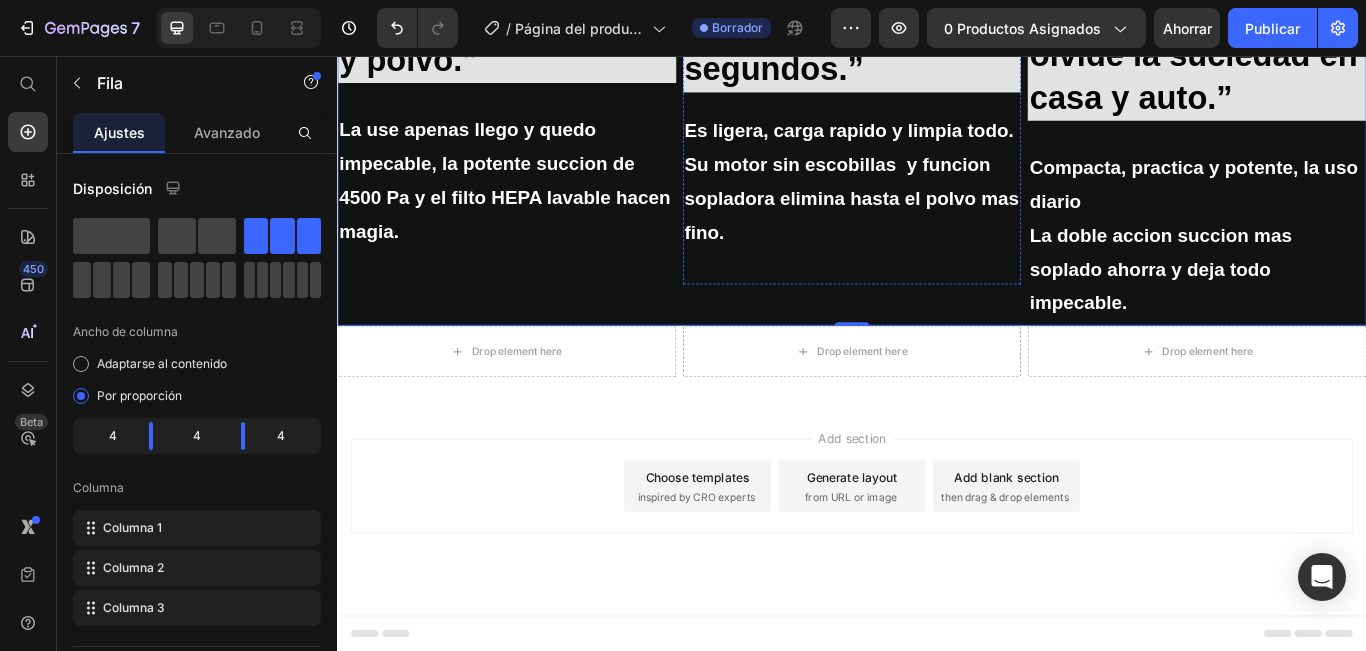 click on "Image ⁠⁠⁠⁠⁠⁠⁠ “¡Por fin teclados y rincones limpios en segundos.” Heading Es ligera, carga rapido y limpia todo. Su motor sin escobillas  y funcion sopladora elimina hasta el polvo mas fino. Text Block" at bounding box center (937, 118) 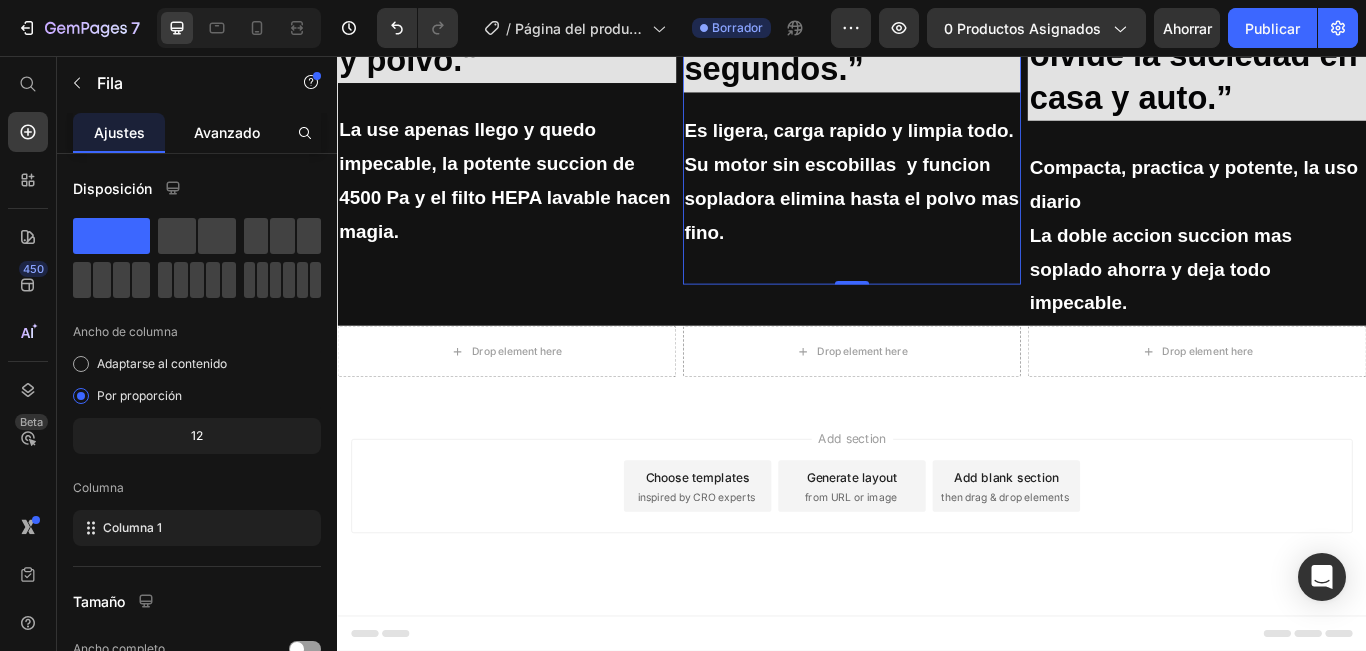 drag, startPoint x: 207, startPoint y: 129, endPoint x: 111, endPoint y: 195, distance: 116.498924 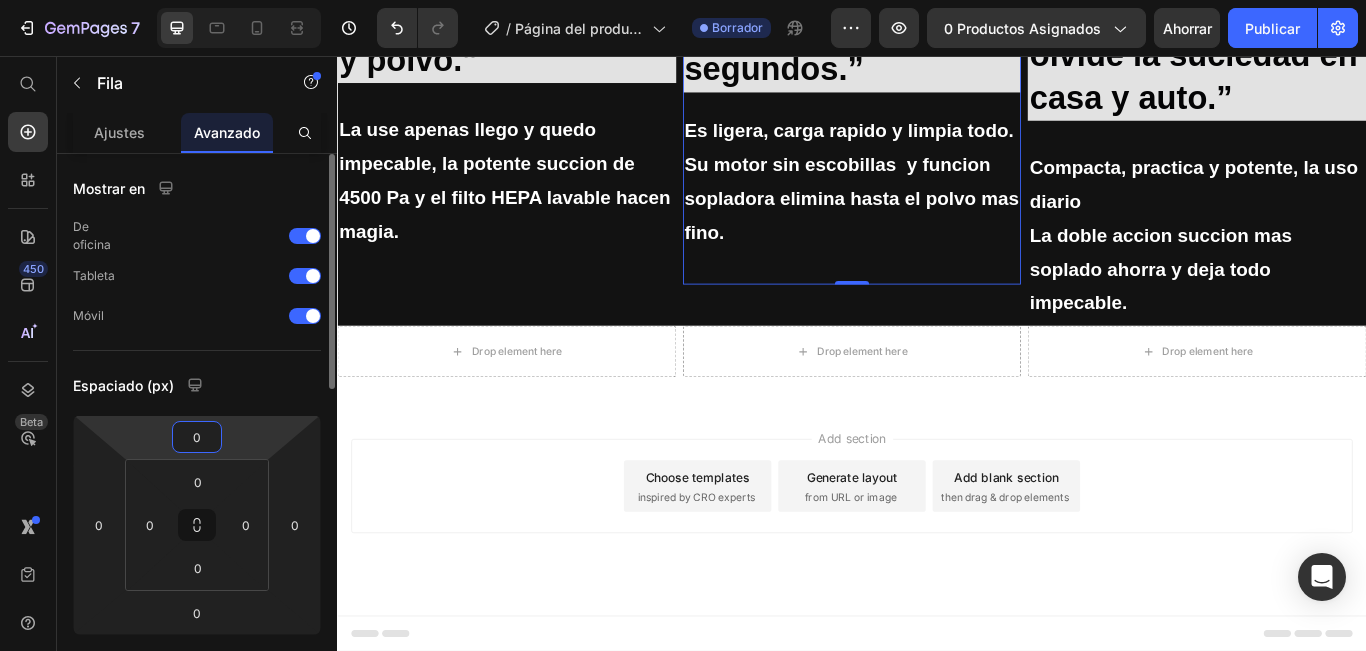drag, startPoint x: 207, startPoint y: 437, endPoint x: 217, endPoint y: 438, distance: 10.049875 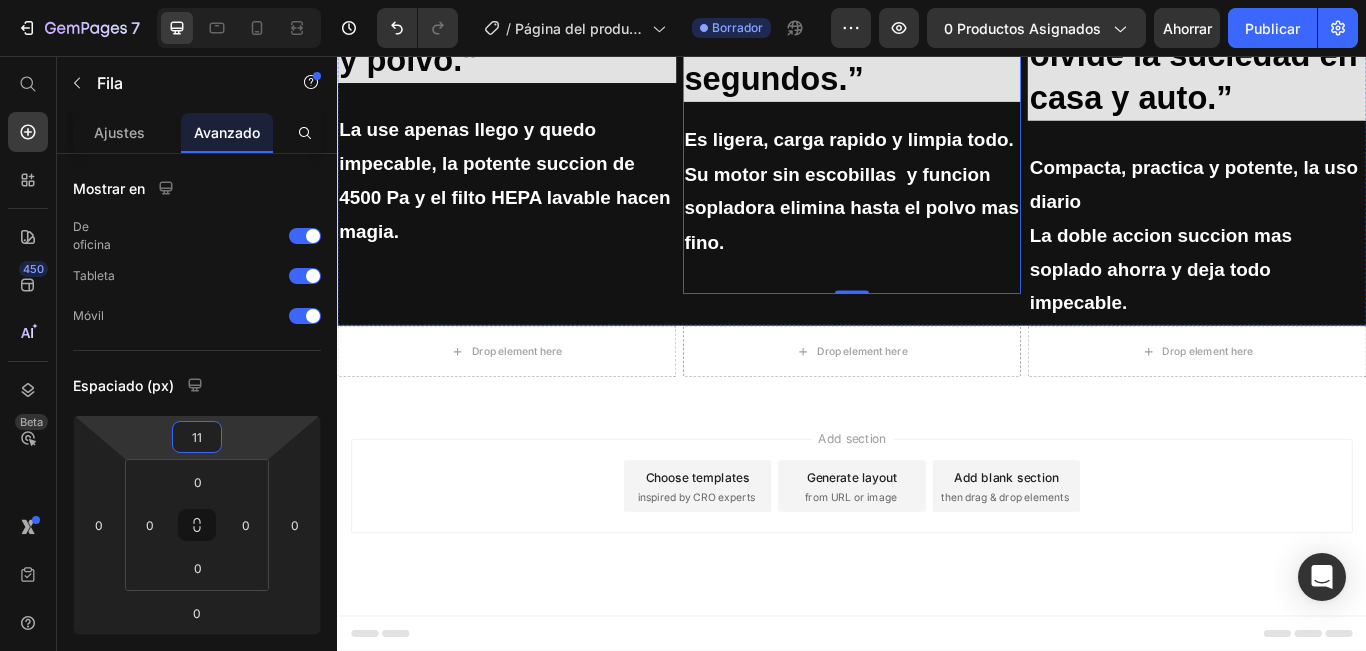 scroll, scrollTop: 2700, scrollLeft: 0, axis: vertical 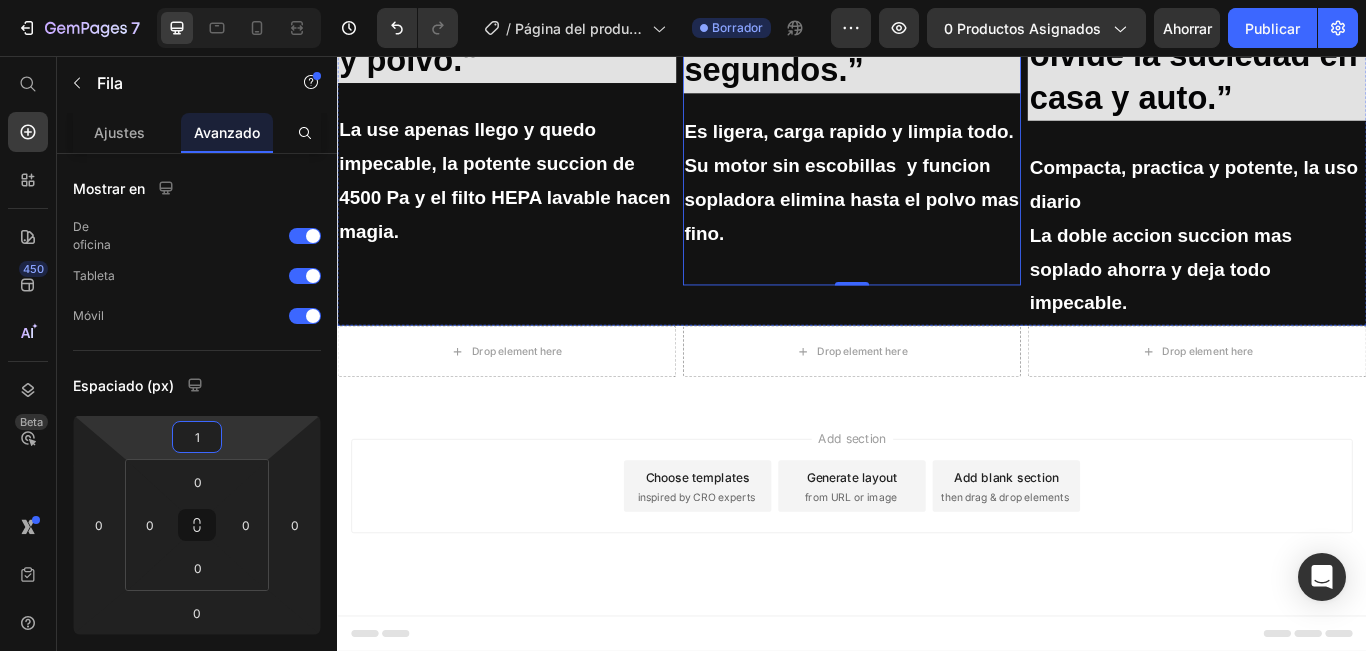 click at bounding box center (534, -65) 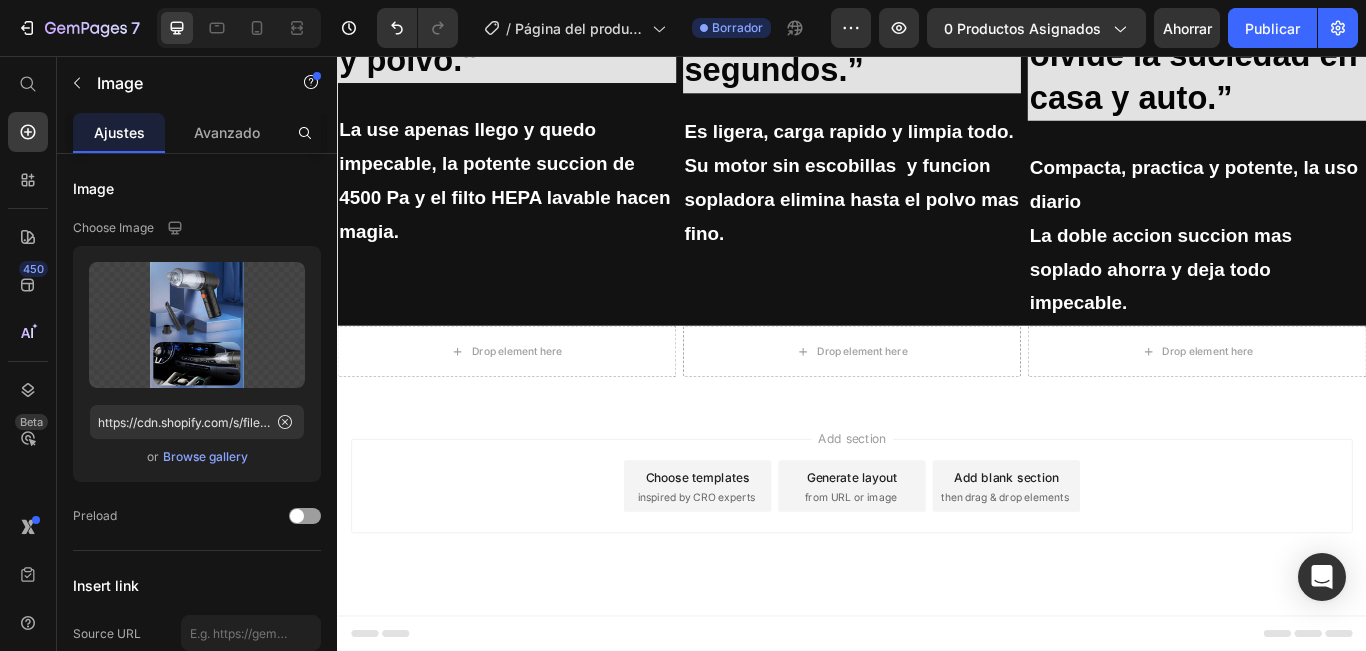 click at bounding box center [534, -65] 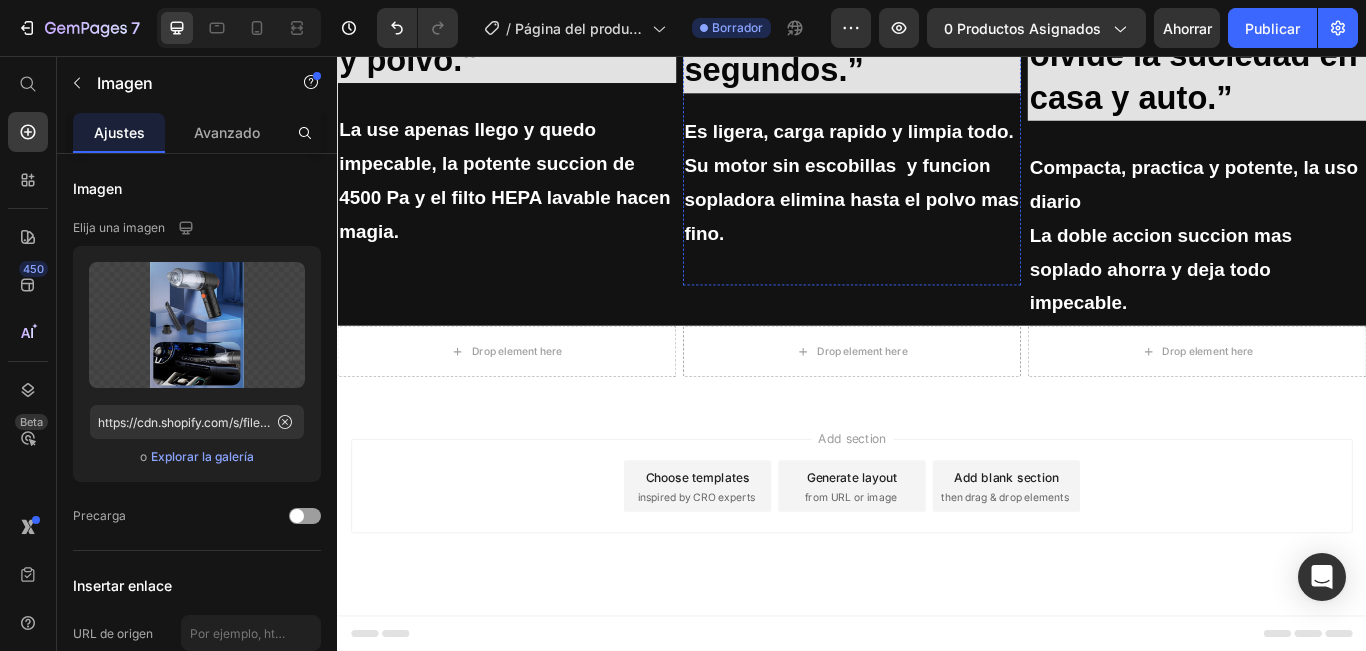 click at bounding box center (937, -54) 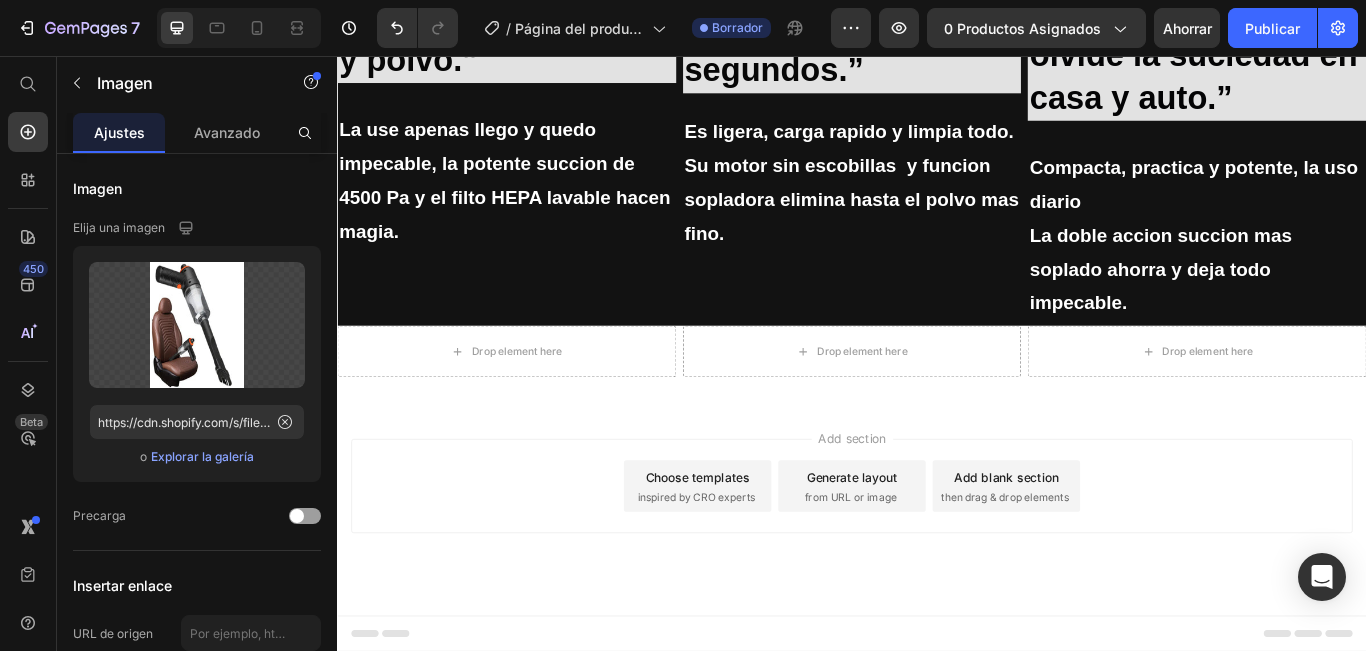 click at bounding box center [937, -54] 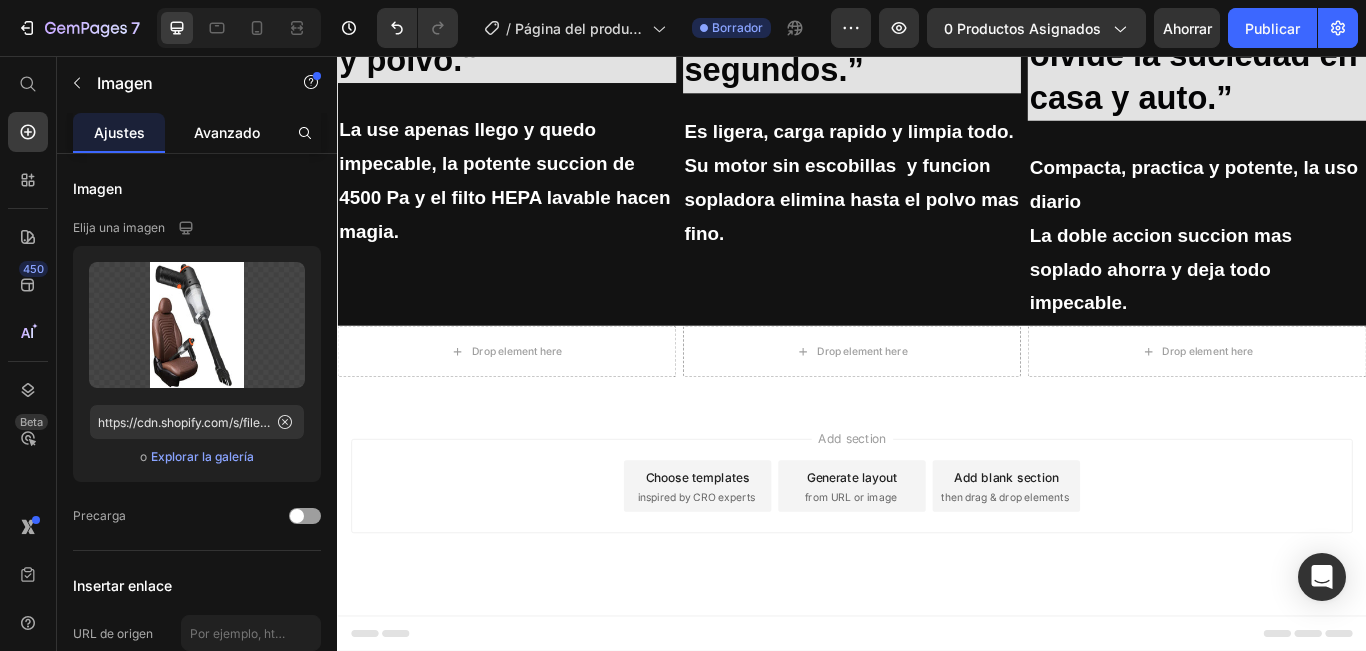 drag, startPoint x: 228, startPoint y: 129, endPoint x: 416, endPoint y: 674, distance: 576.5145 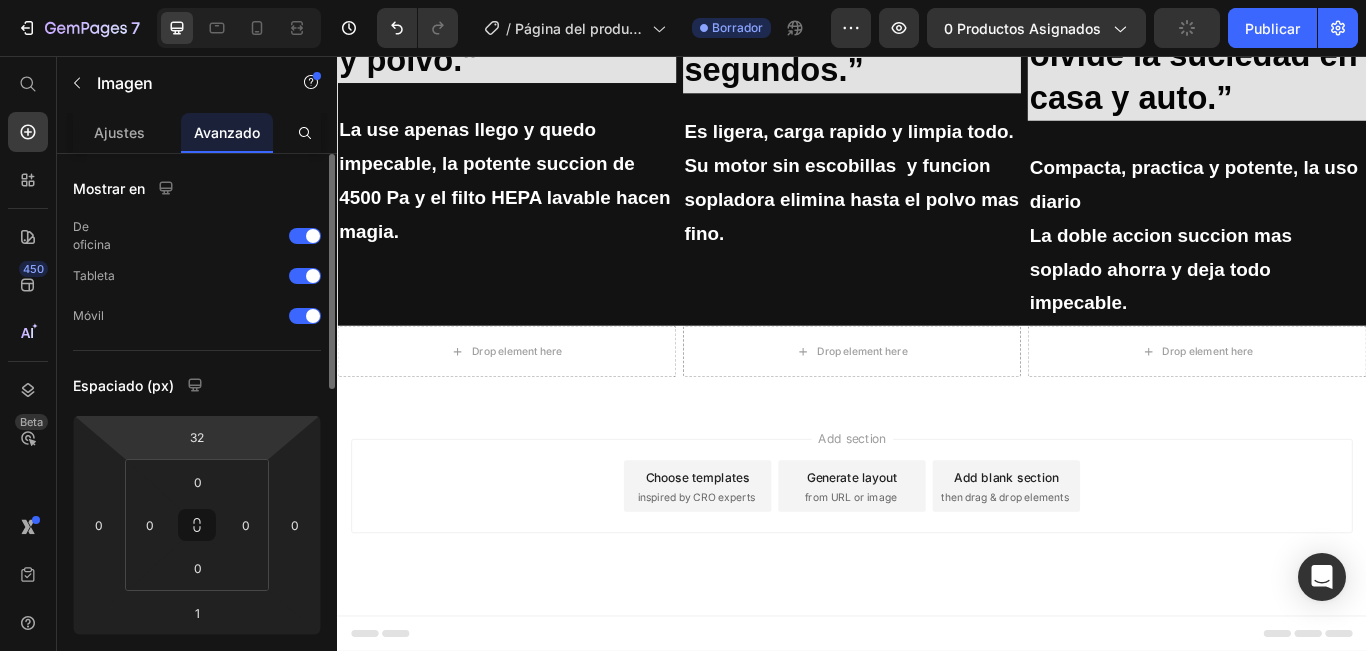 click on "7 / Página del producto - [DATE], [TIME] Borrador Avance 0 productos asignados Publicar 450 Beta Empezar con Secciones Elementos Sección de héroes Detalle del producto Marcas Insignias de confianza Garantizar Desglose del producto Cómo utilizar Testimonios Comparar Manojo Preguntas frecuentes Prueba social Historia de la marca Lista de productos Recopilación Lista de blogs Contacto Sticky Añadir al carrito Pie de página personalizado Explorar la biblioteca 450 Disposición
Fila
Fila
Fila
Fila Texto
Título
Bloque de texto Botón
Botón
Botón" at bounding box center (683, 0) 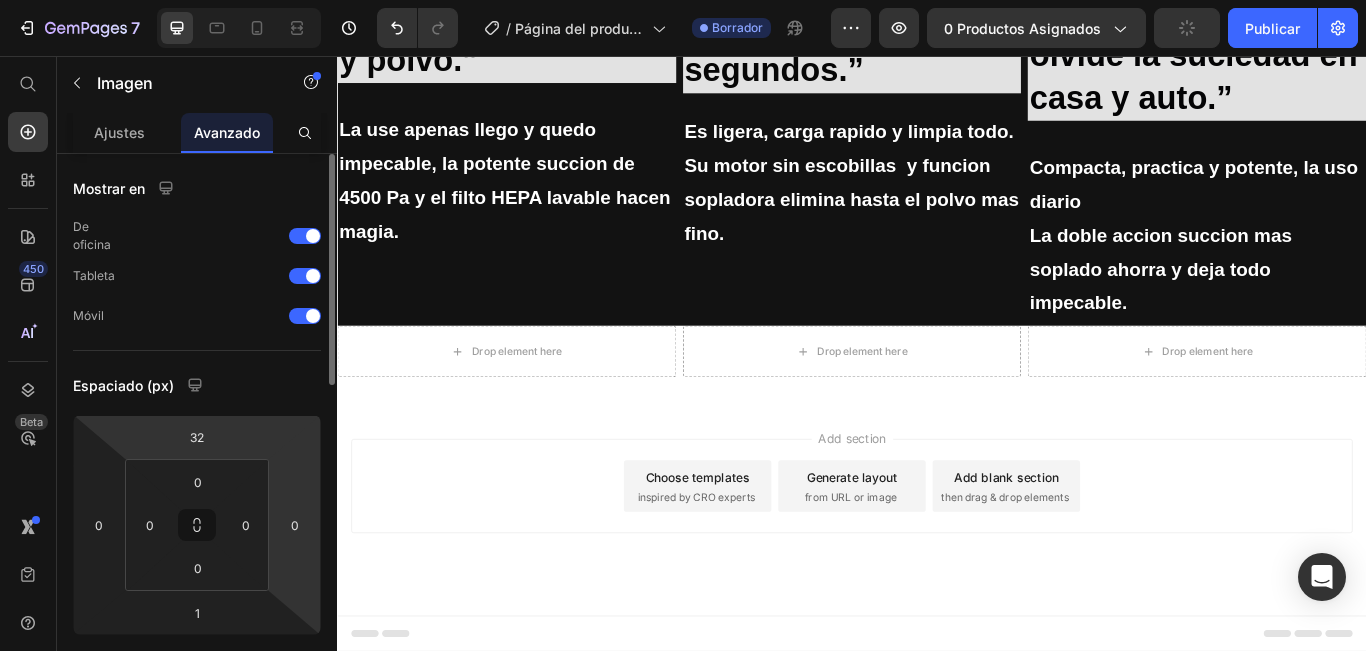 click on "7 / Página del producto - [DATE], [TIME] Borrador Avance 0 productos asignados Publicar 450 Beta Empezar con Secciones Elementos Sección de héroes Detalle del producto Marcas Insignias de confianza Garantizar Desglose del producto Cómo utilizar Testimonios Comparar Manojo Preguntas frecuentes Prueba social Historia de la marca Lista de productos Recopilación Lista de blogs Contacto Sticky Añadir al carrito Pie de página personalizado Explorar la biblioteca 450 Disposición
Fila
Fila
Fila
Fila Texto
Título
Bloque de texto Botón
Botón
Botón" at bounding box center (683, 0) 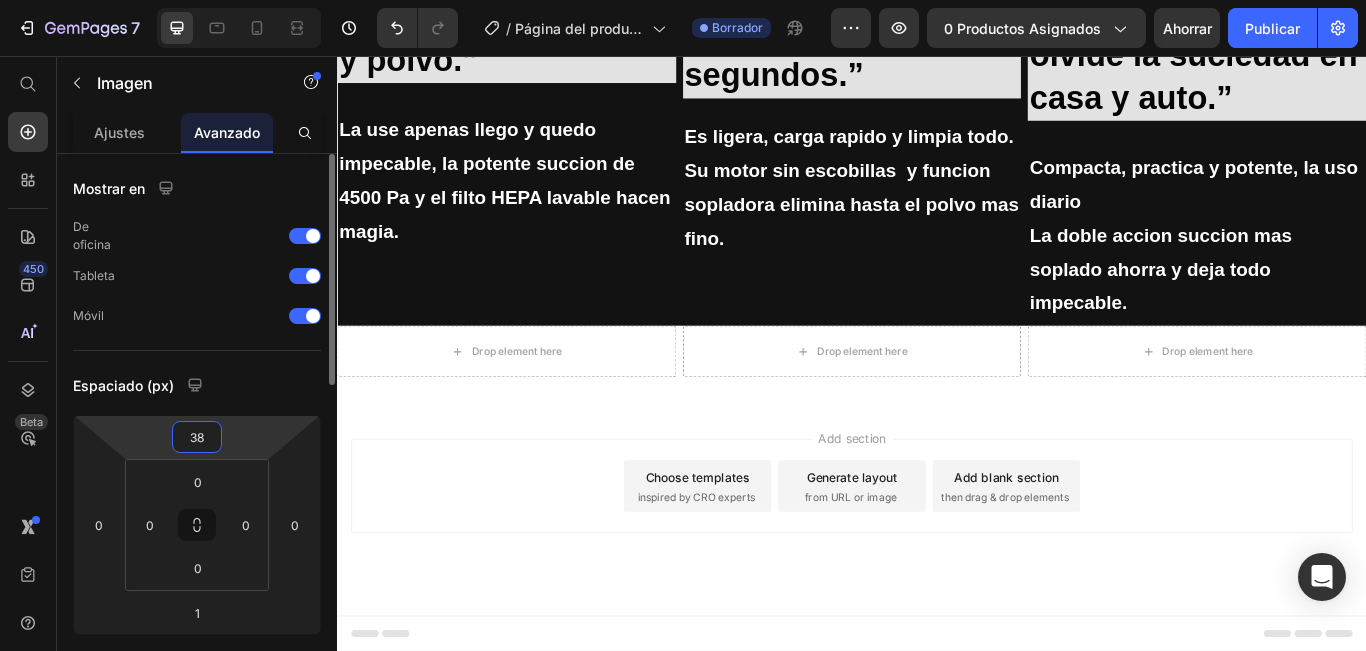 click on "38" at bounding box center [197, 437] 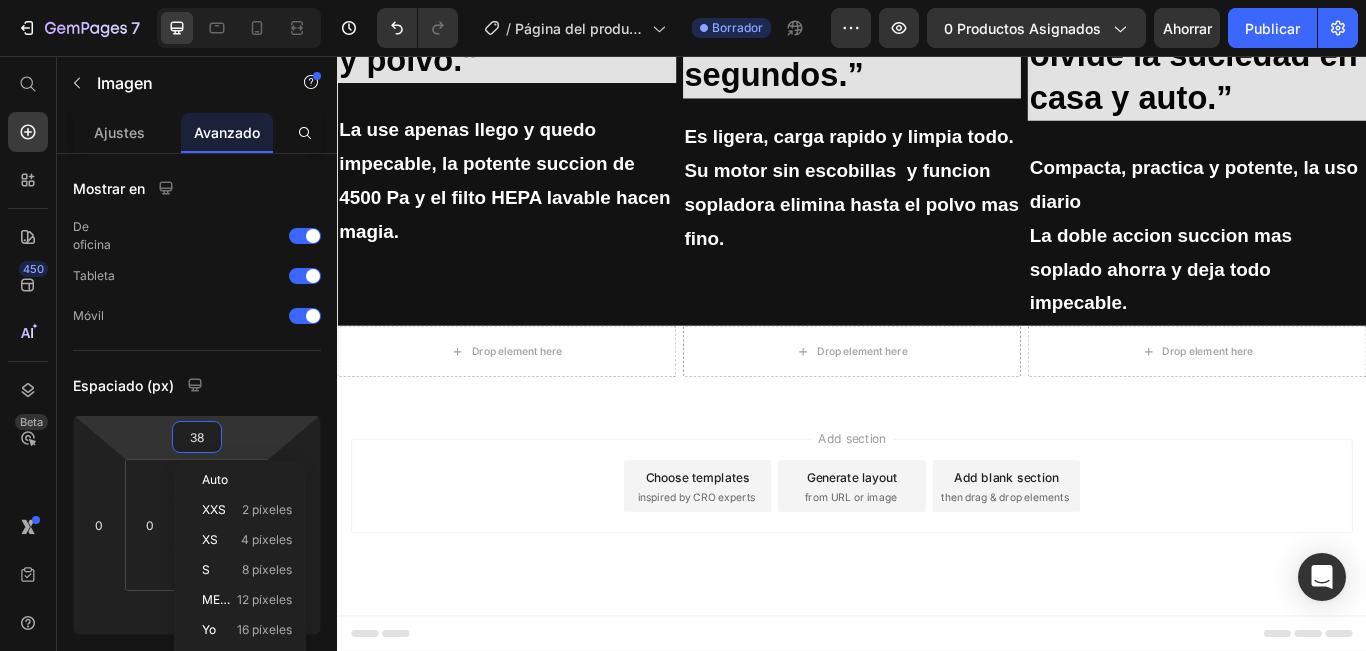 type on "3" 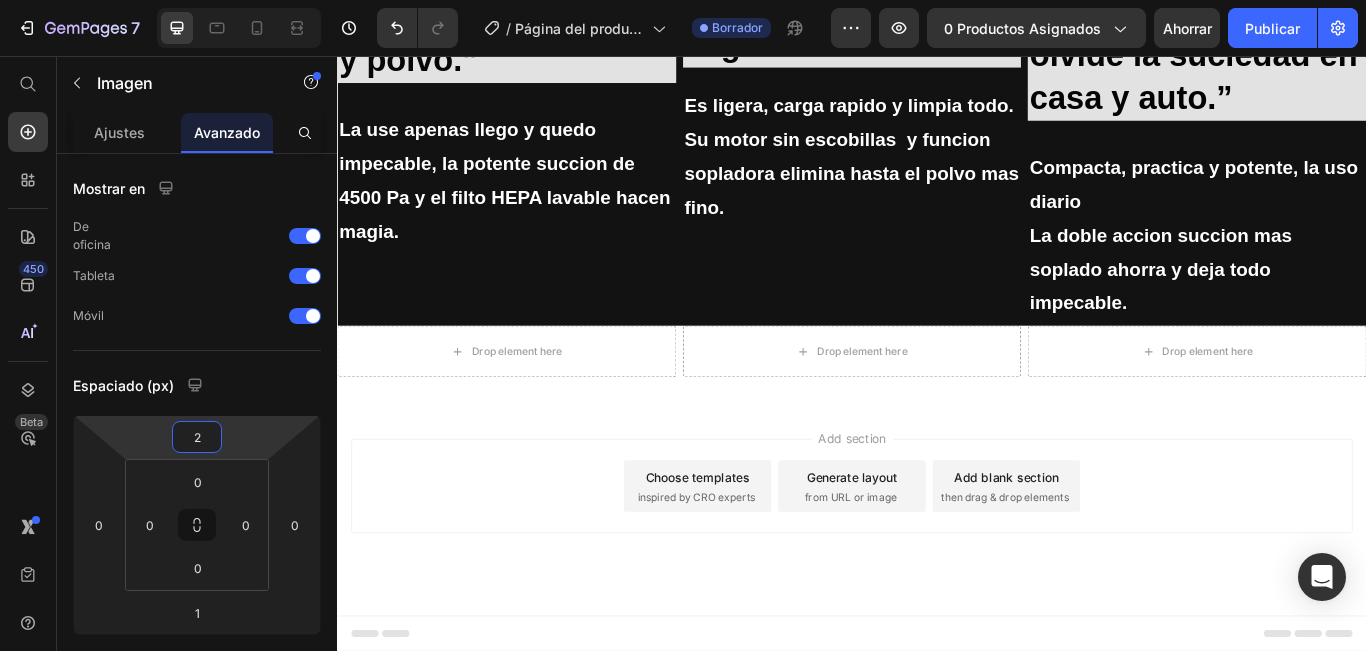 type on "22" 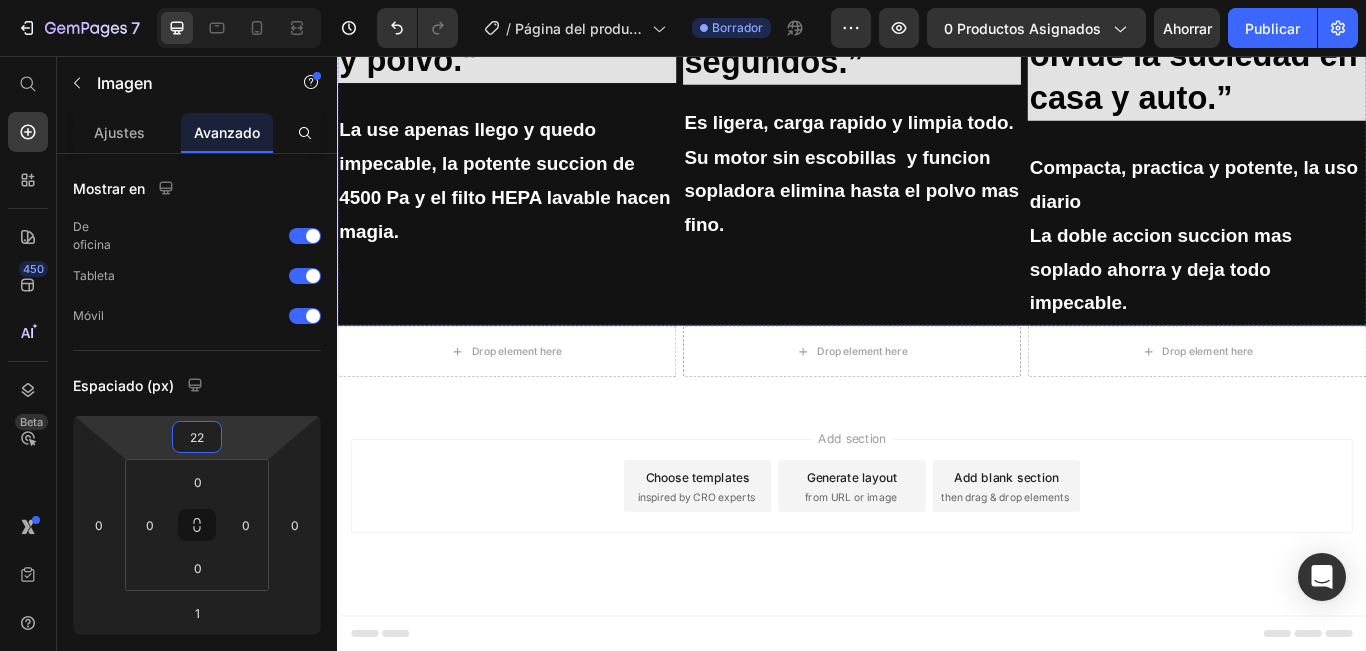 scroll, scrollTop: 3000, scrollLeft: 0, axis: vertical 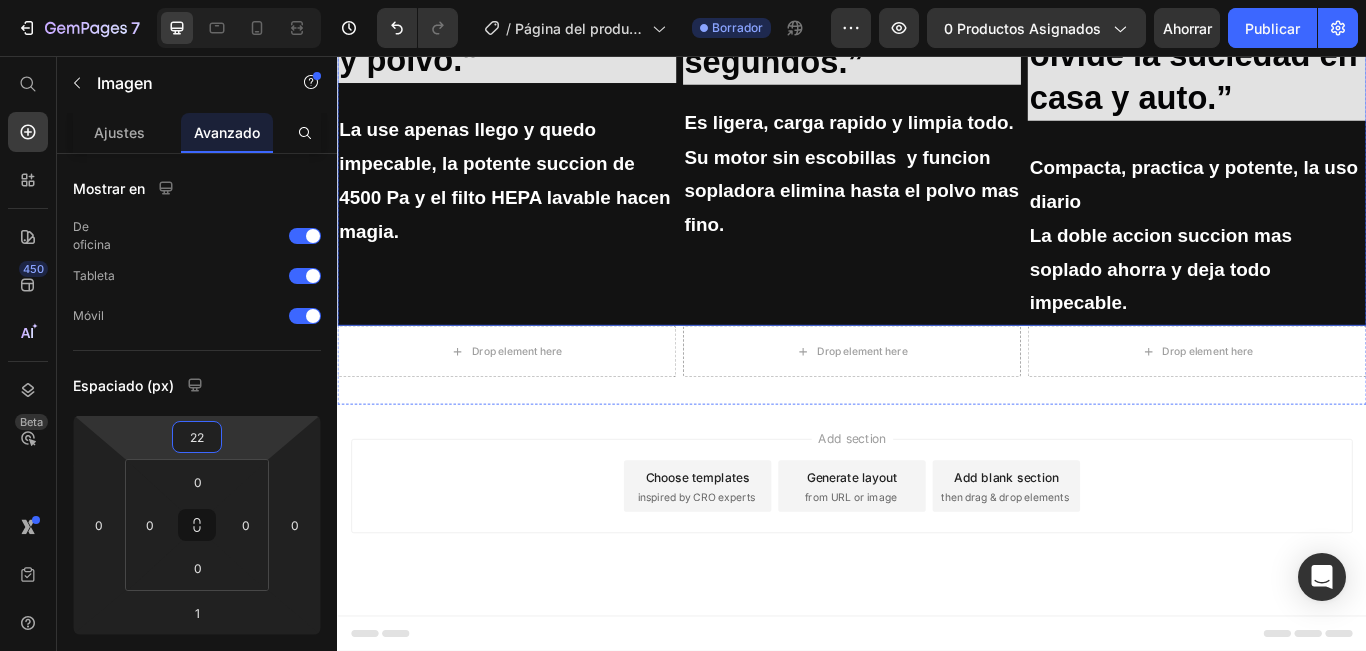 click on "Image ⁠⁠⁠⁠⁠⁠⁠ “ En solo un dia olvide la suciedad en casa y auto.” Heading Compacta, practica y potente, la uso diario La doble accion succion mas soplado ahorra y deja todo impecable. Text Block" at bounding box center (1339, 141) 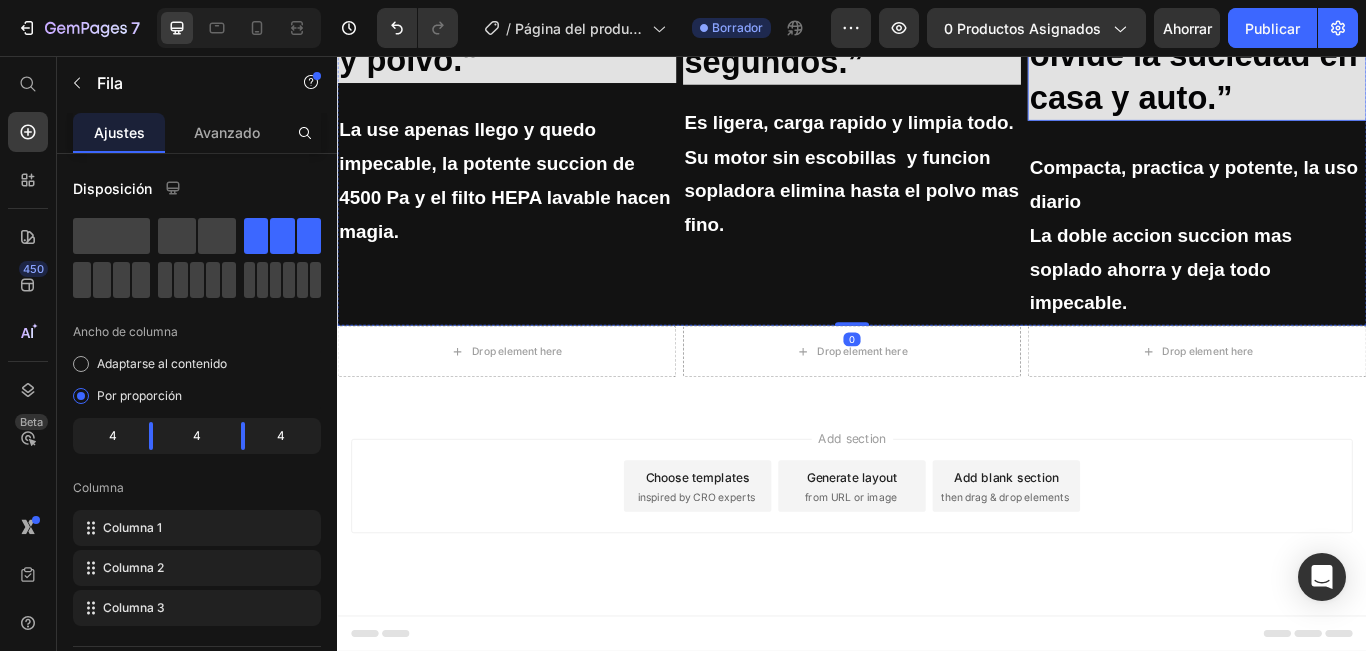 click on "En solo un dia olvide la suciedad en casa y auto.”" at bounding box center [1335, 54] 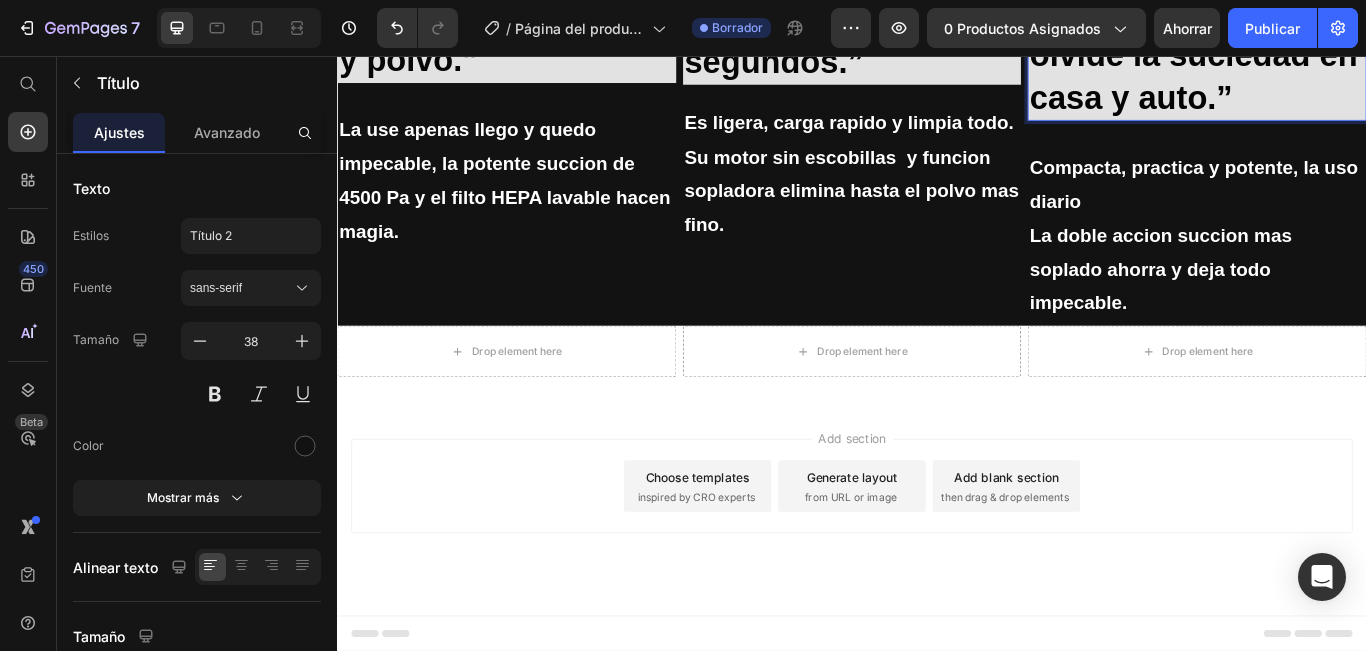 click on "“ En solo un dia olvide la suciedad en casa y auto.”" at bounding box center [1339, 55] 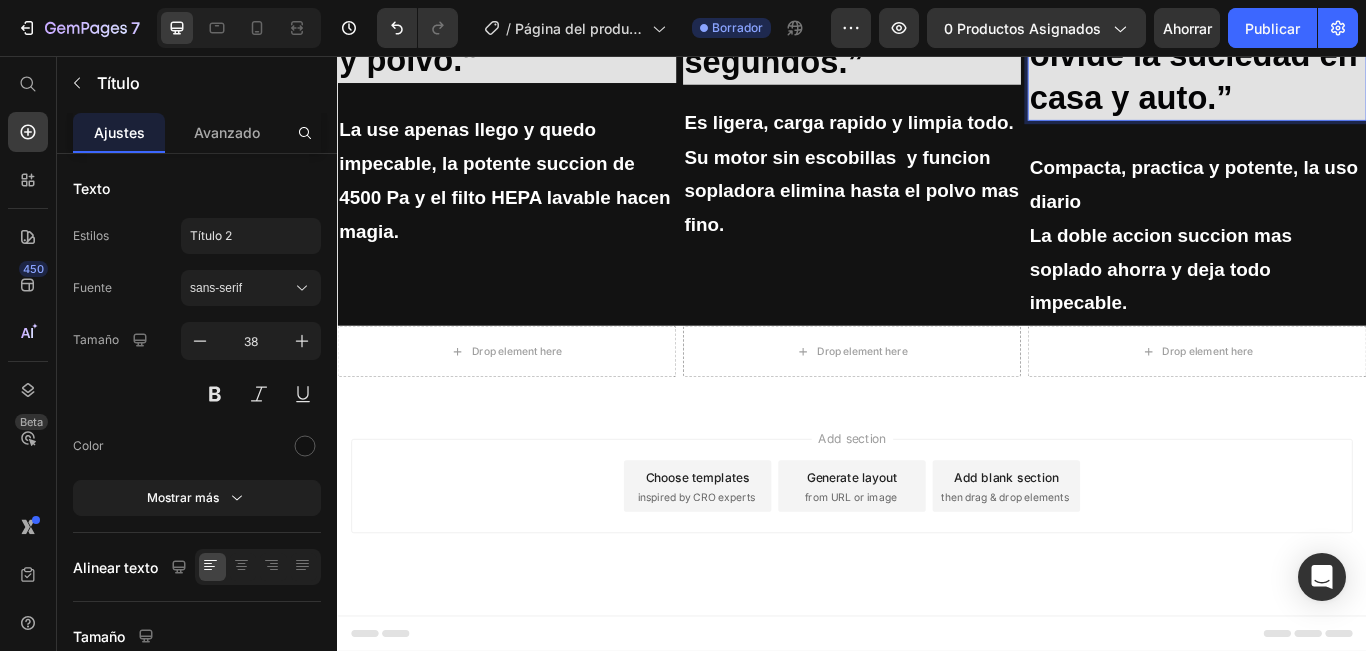 click on "“ En solo un dia olvide la suciedad en casa y auto.”" at bounding box center [1339, 55] 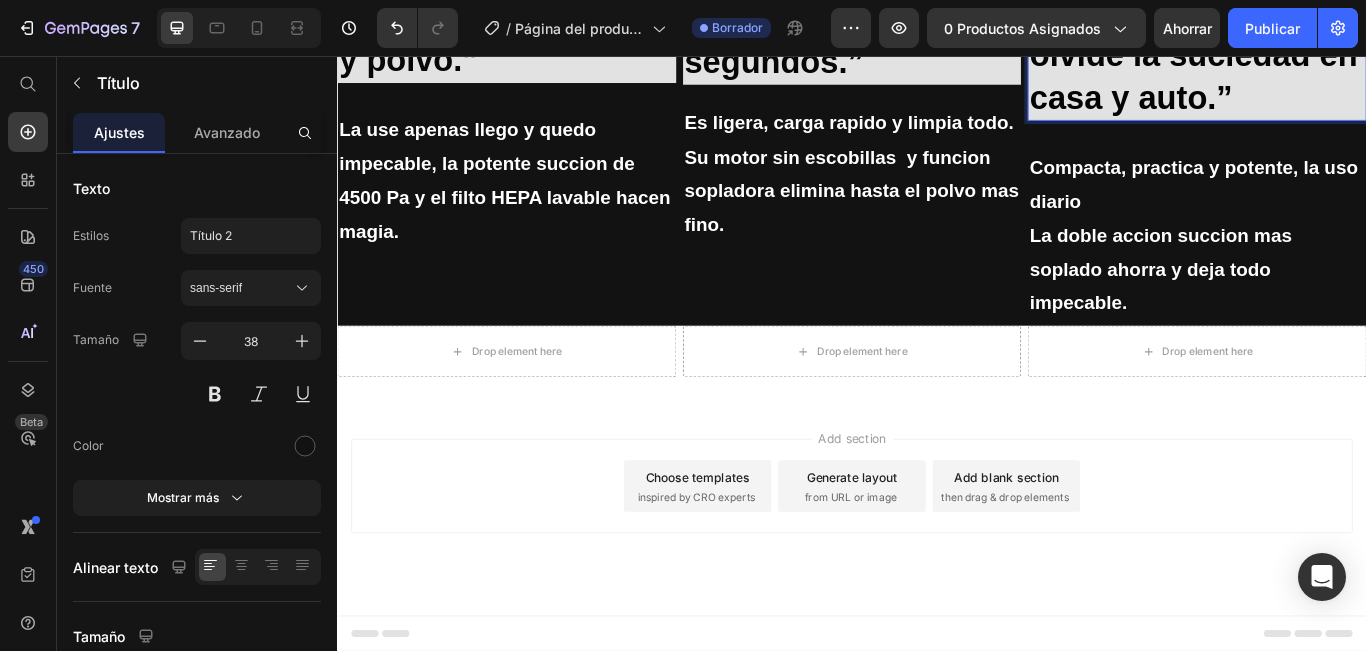 click on "“ En solo un dia olvide la suciedad en casa y auto.”" at bounding box center (1339, 55) 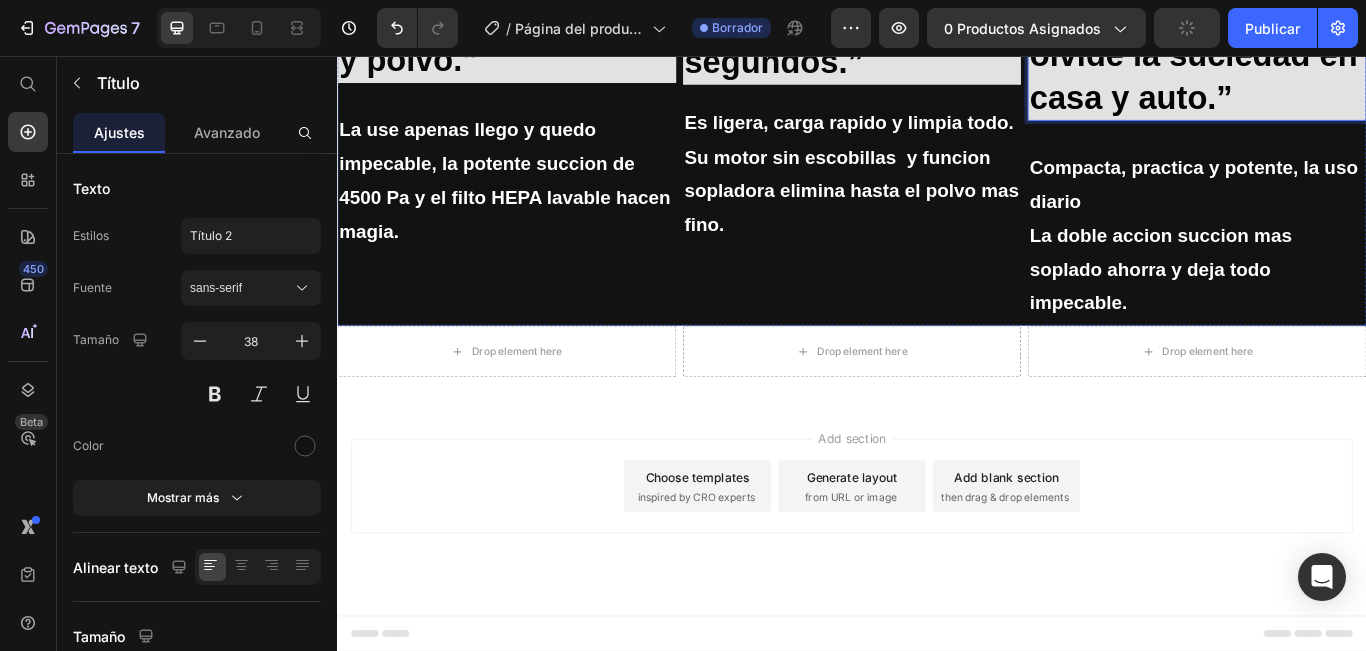 click at bounding box center (1339, -54) 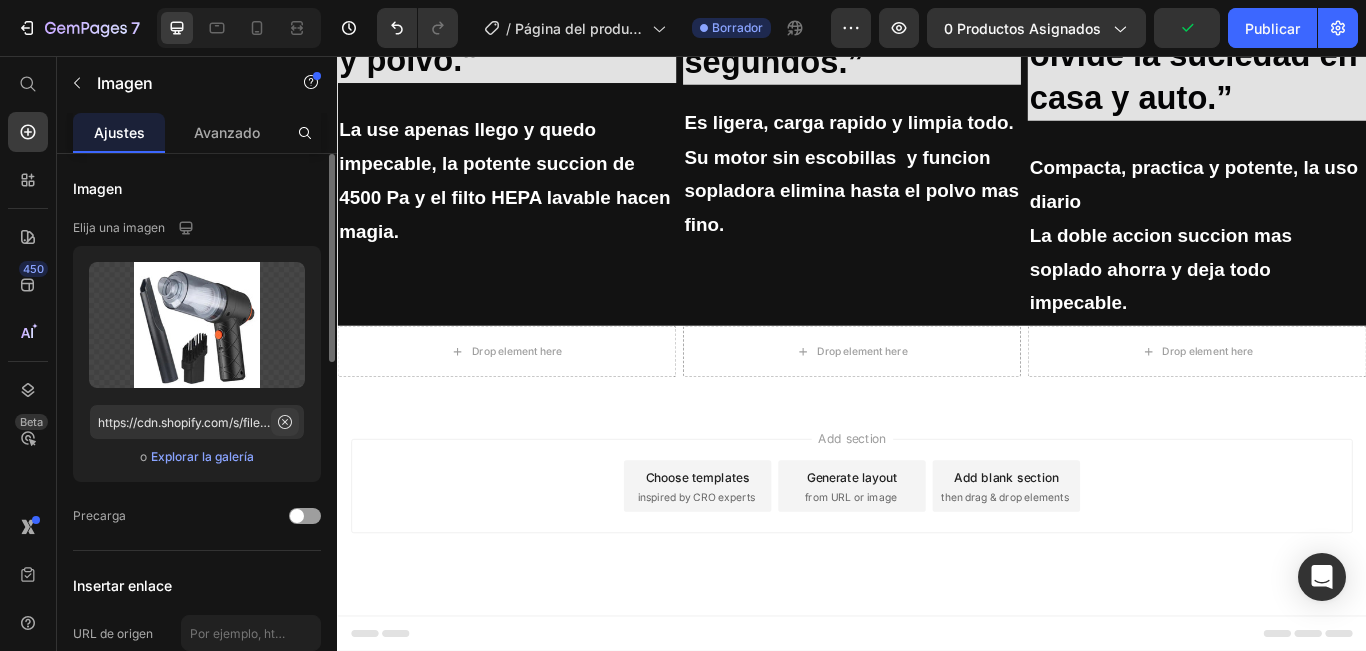 click 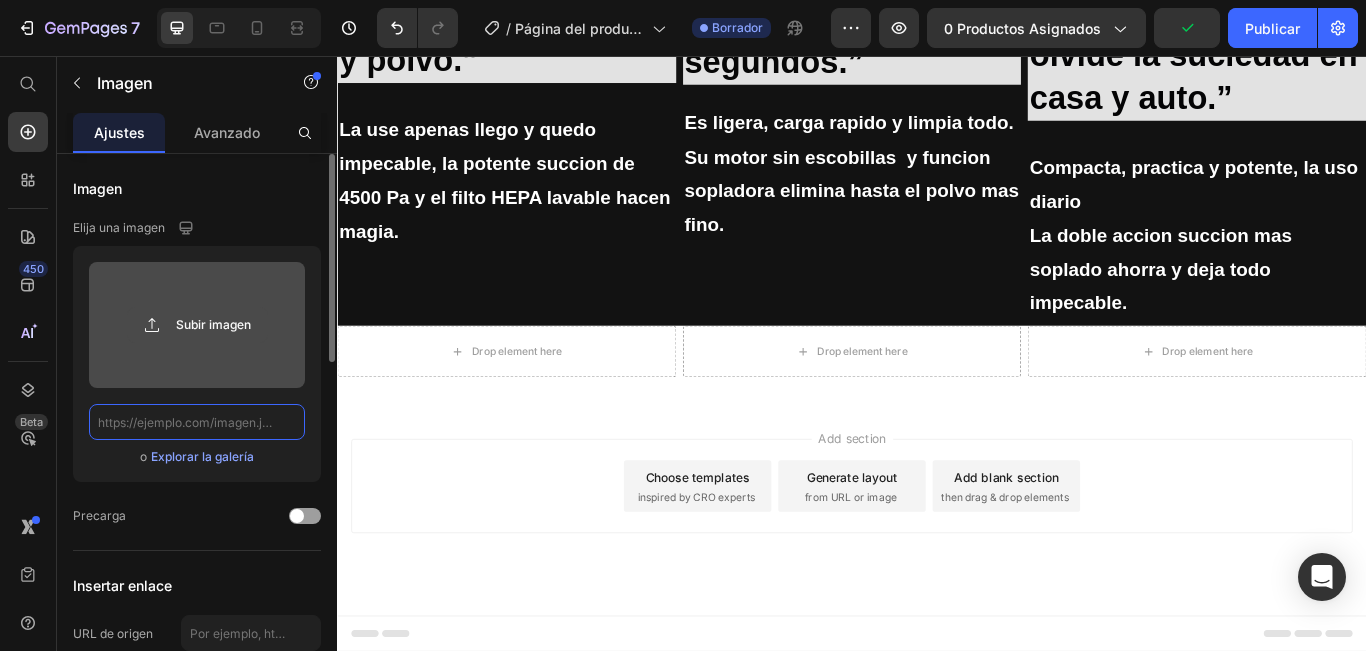 scroll, scrollTop: 0, scrollLeft: 0, axis: both 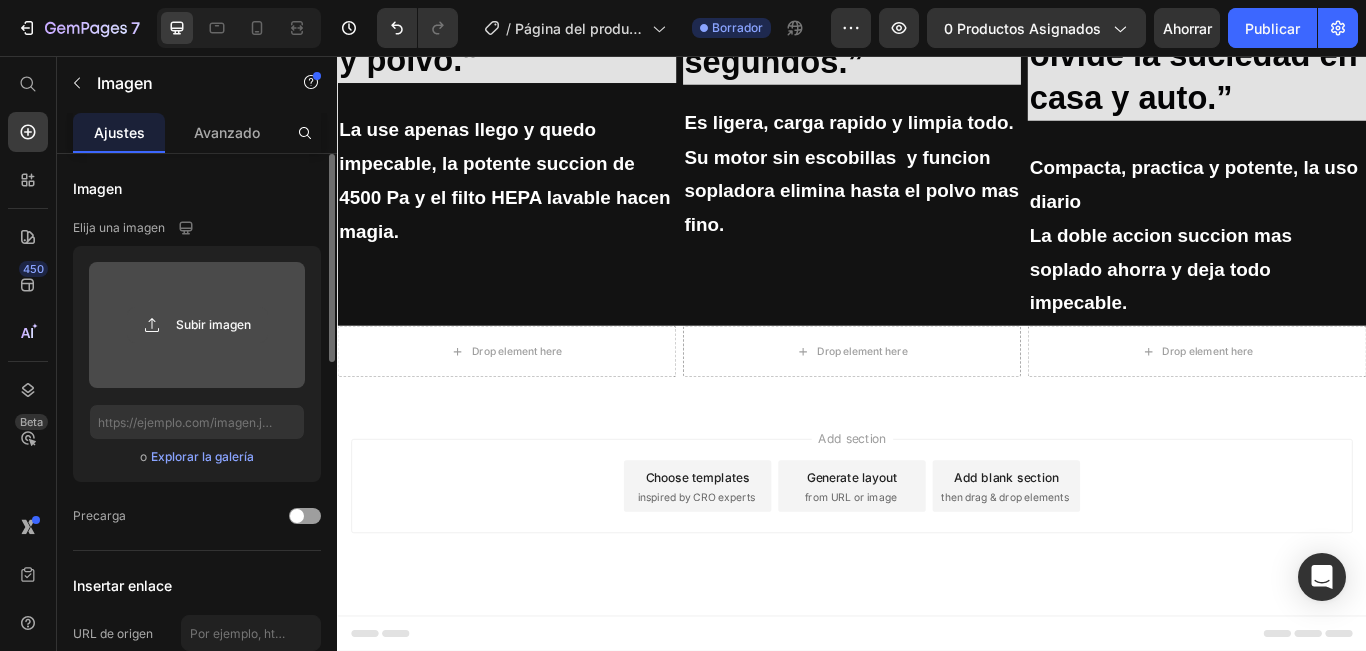 click 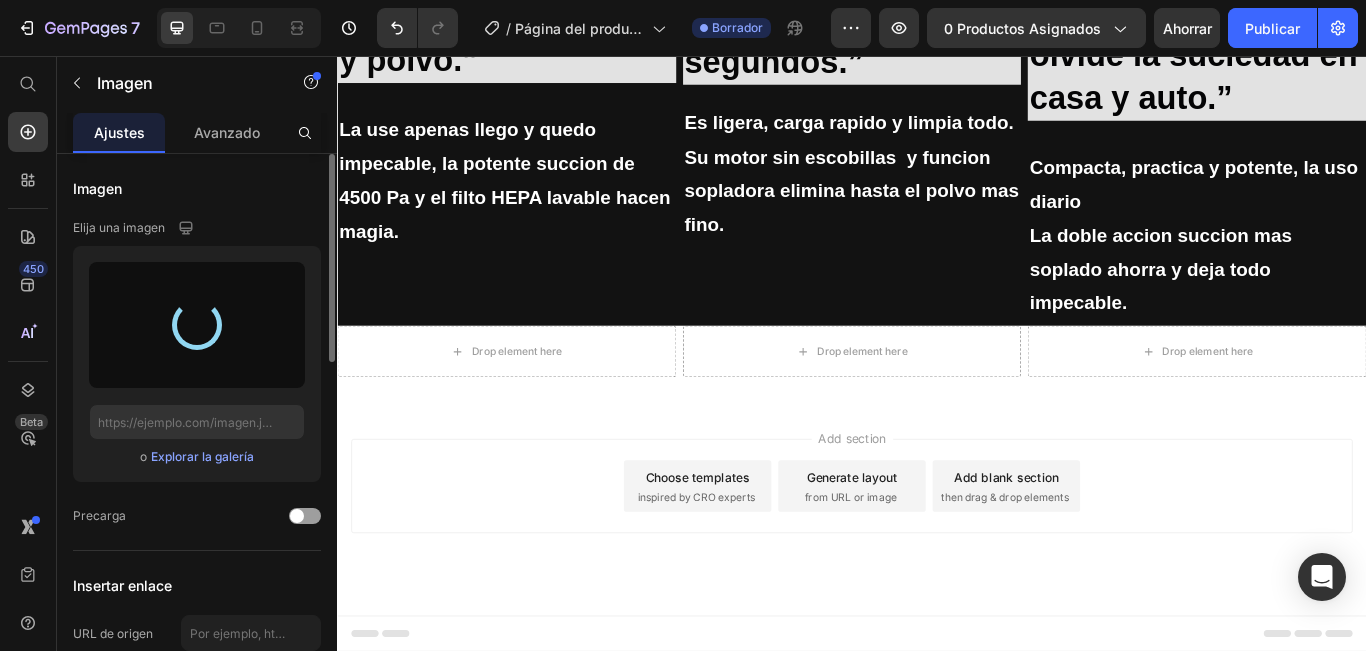 type on "https://cdn.shopify.com/s/files/1/0887/7735/9607/files/gempages_572960983438328948-2bd04f07-fa75-41b1-91ad-d9272fb238d3.jpg" 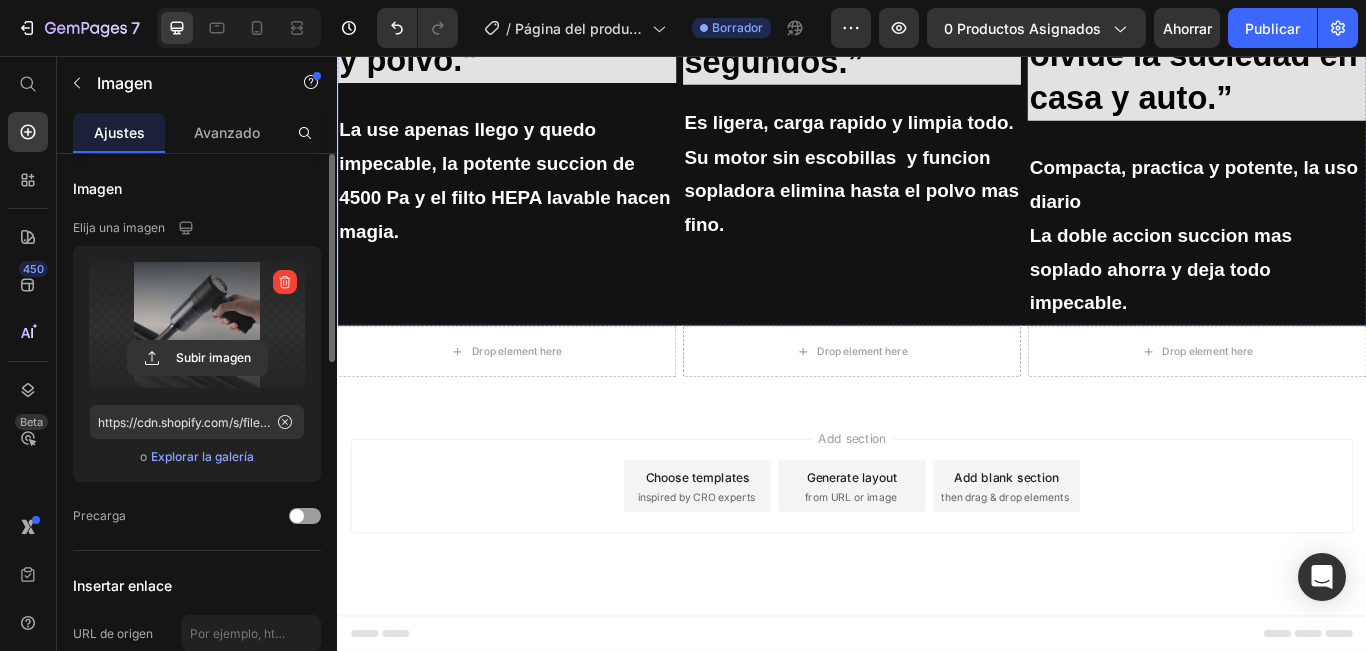 scroll, scrollTop: 2900, scrollLeft: 0, axis: vertical 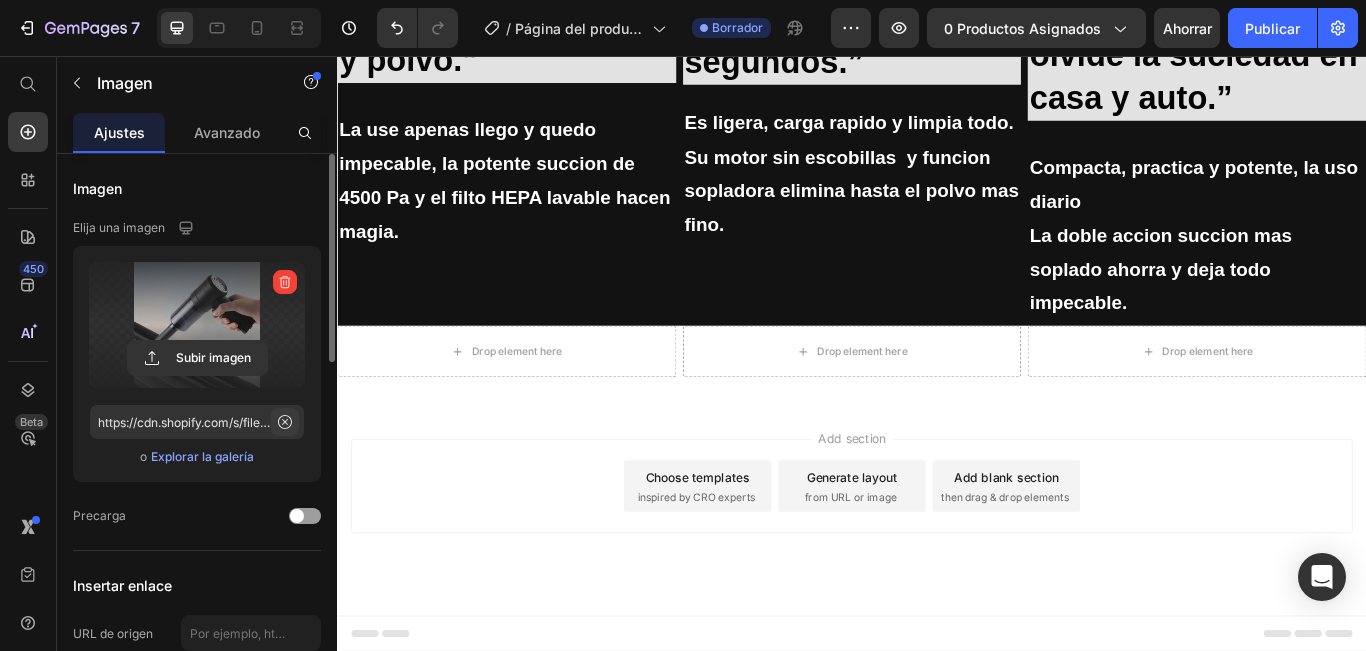 click 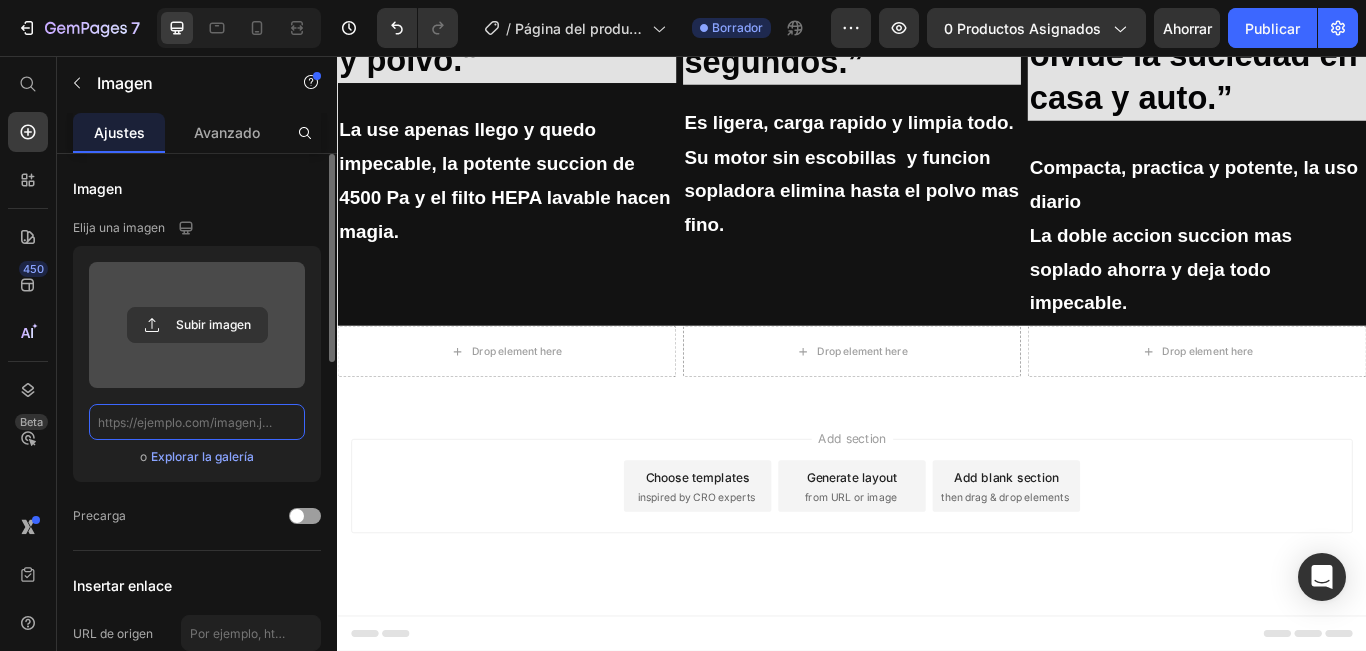 scroll, scrollTop: 0, scrollLeft: 0, axis: both 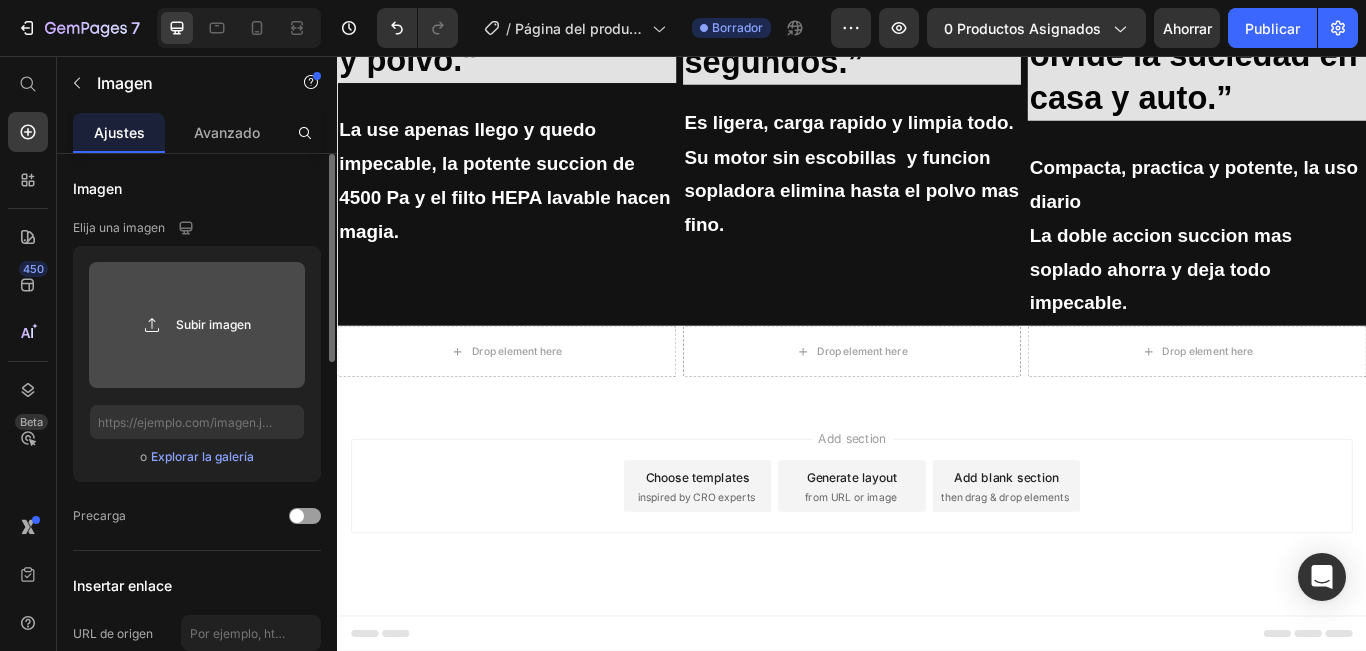 click 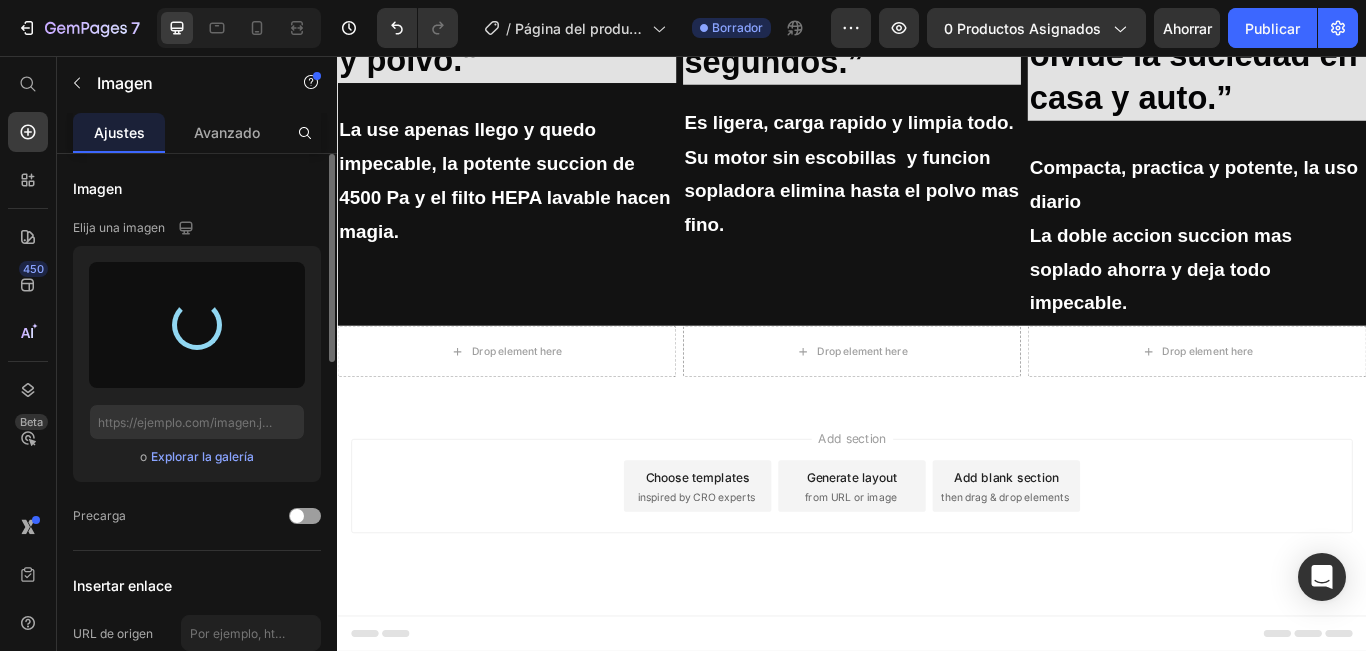 type on "https://cdn.shopify.com/s/files/1/0887/7735/9607/files/gempages_572960983438328948-6f93a60f-6099-43c7-93c1-60ddf6cbc70d.jpg" 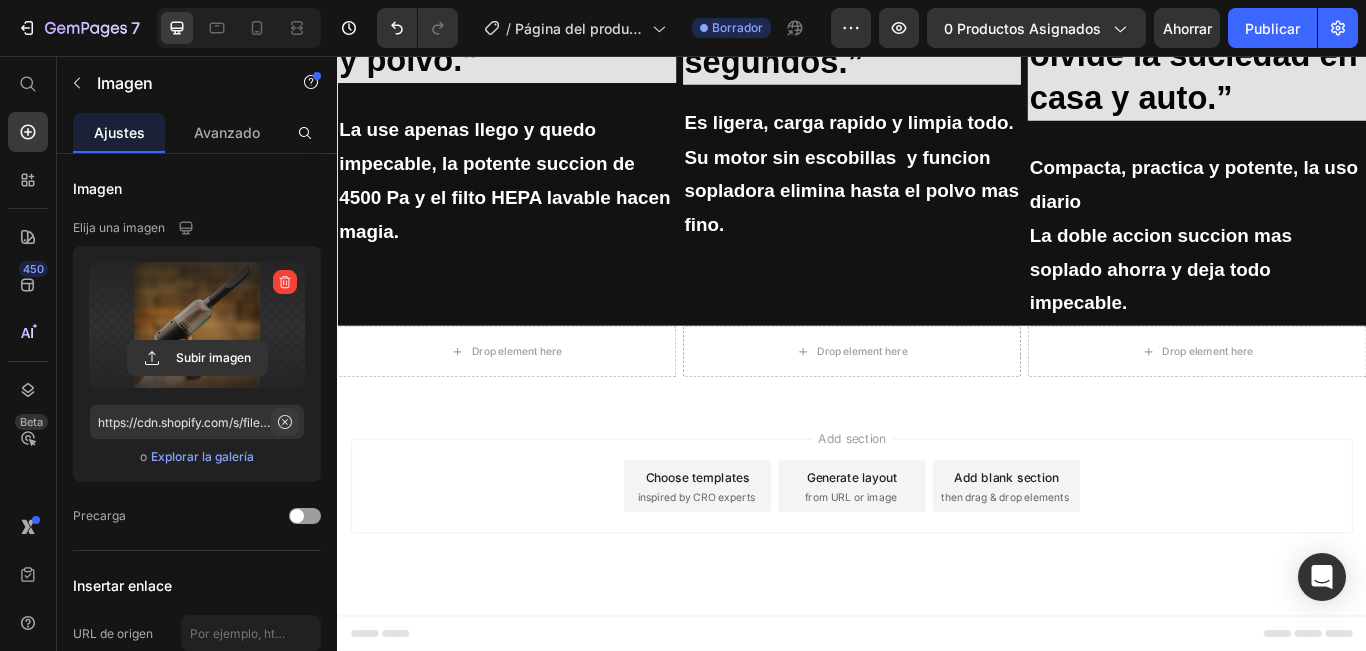 drag, startPoint x: 282, startPoint y: 416, endPoint x: 292, endPoint y: 419, distance: 10.440307 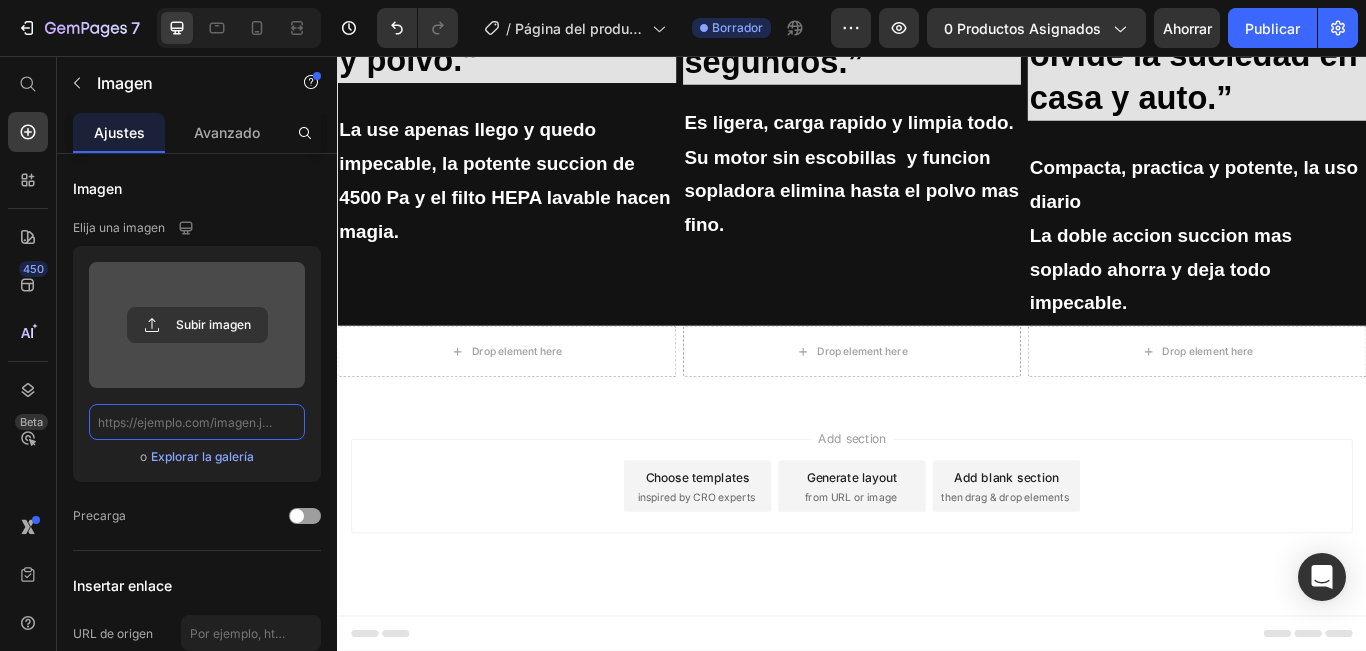 scroll, scrollTop: 0, scrollLeft: 0, axis: both 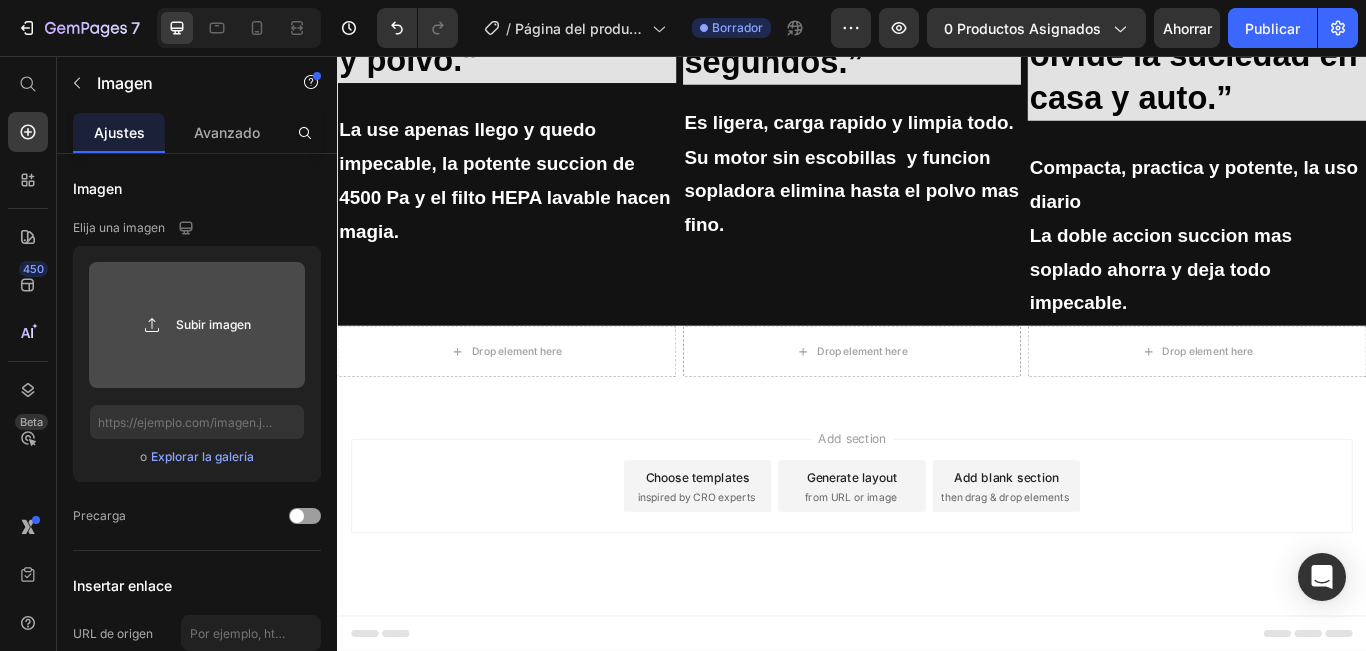 click 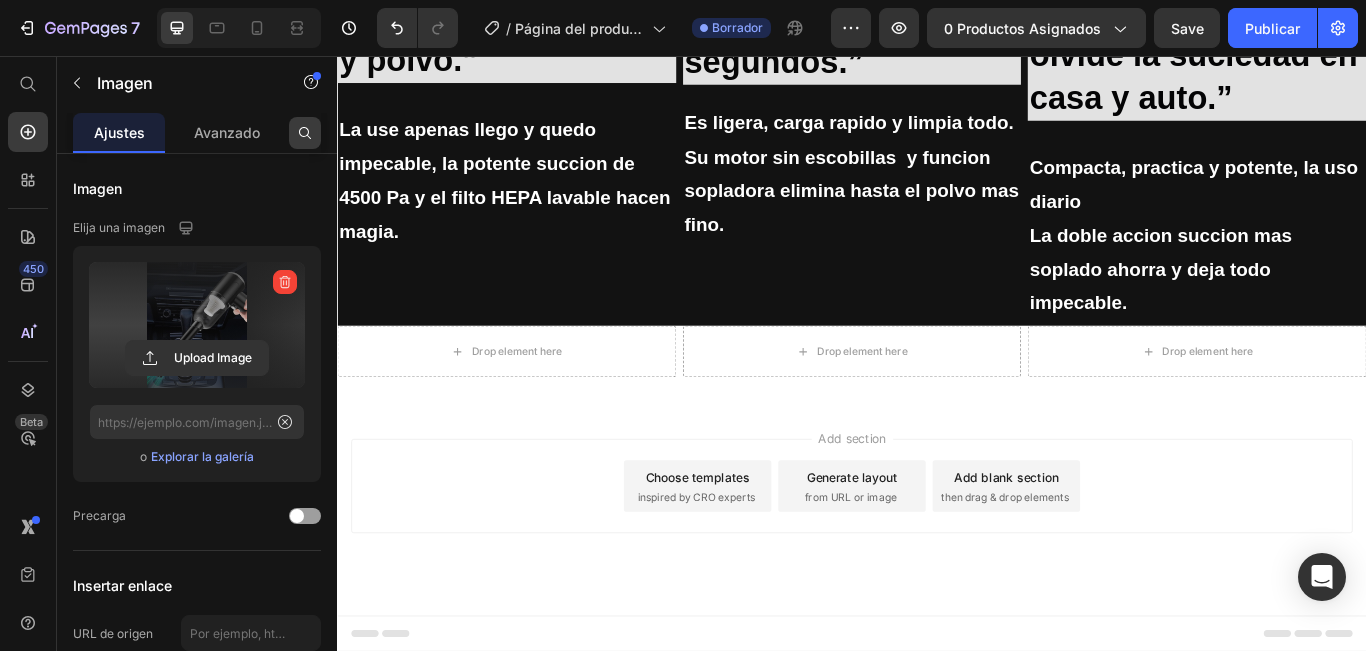 type on "https://cdn.shopify.com/s/files/1/0887/7735/9607/files/gempages_572960983438328948-bfdaa5ae-3421-4850-8998-bfe623cc5792.png" 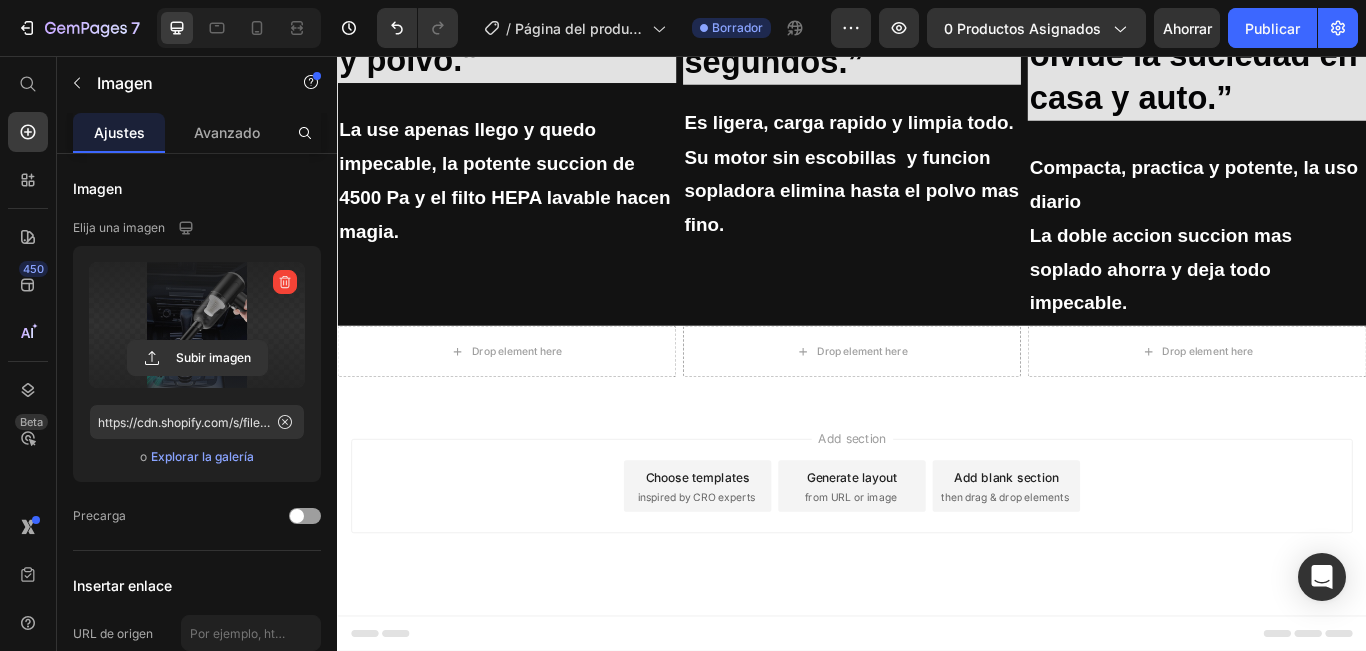 scroll, scrollTop: 2700, scrollLeft: 0, axis: vertical 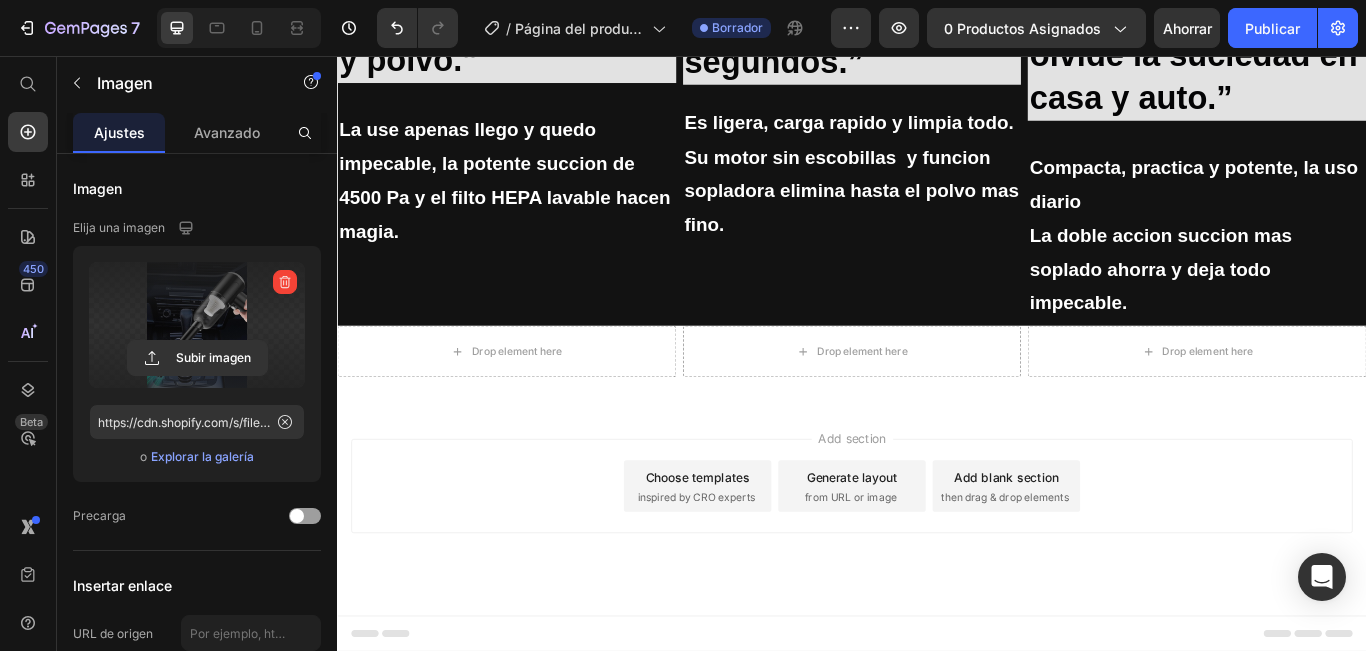 click at bounding box center (1339, -54) 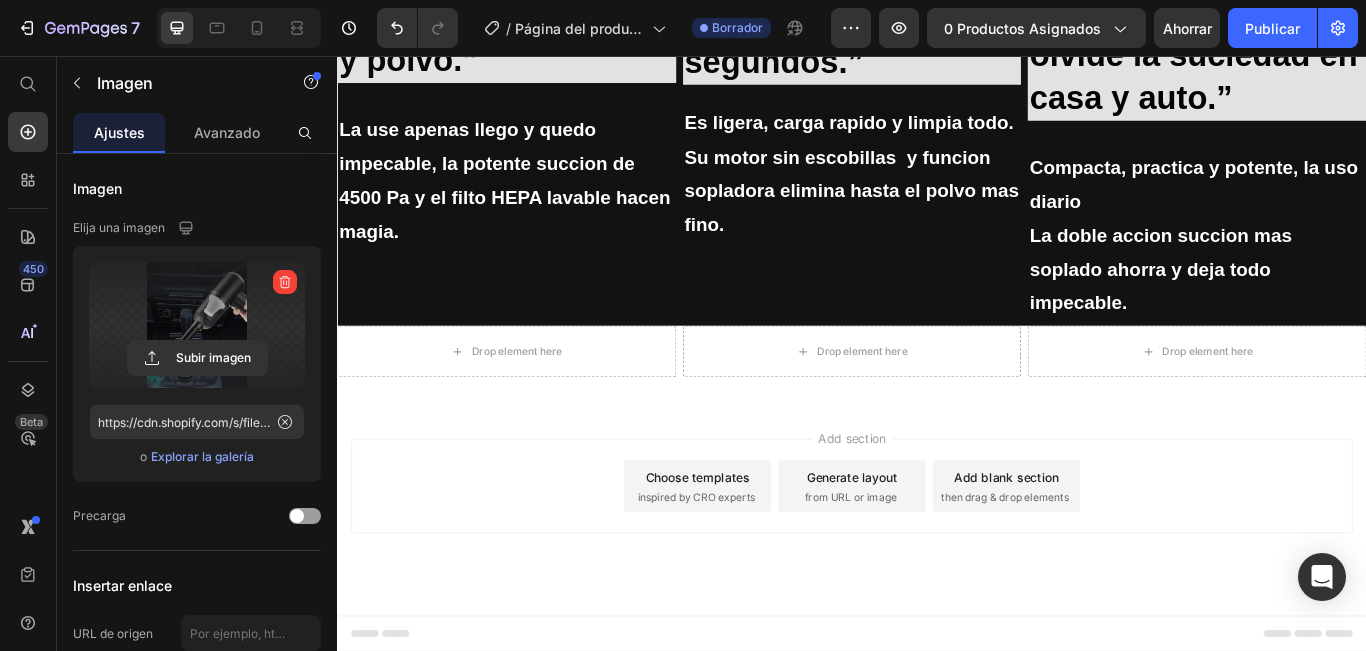 click at bounding box center (1339, -54) 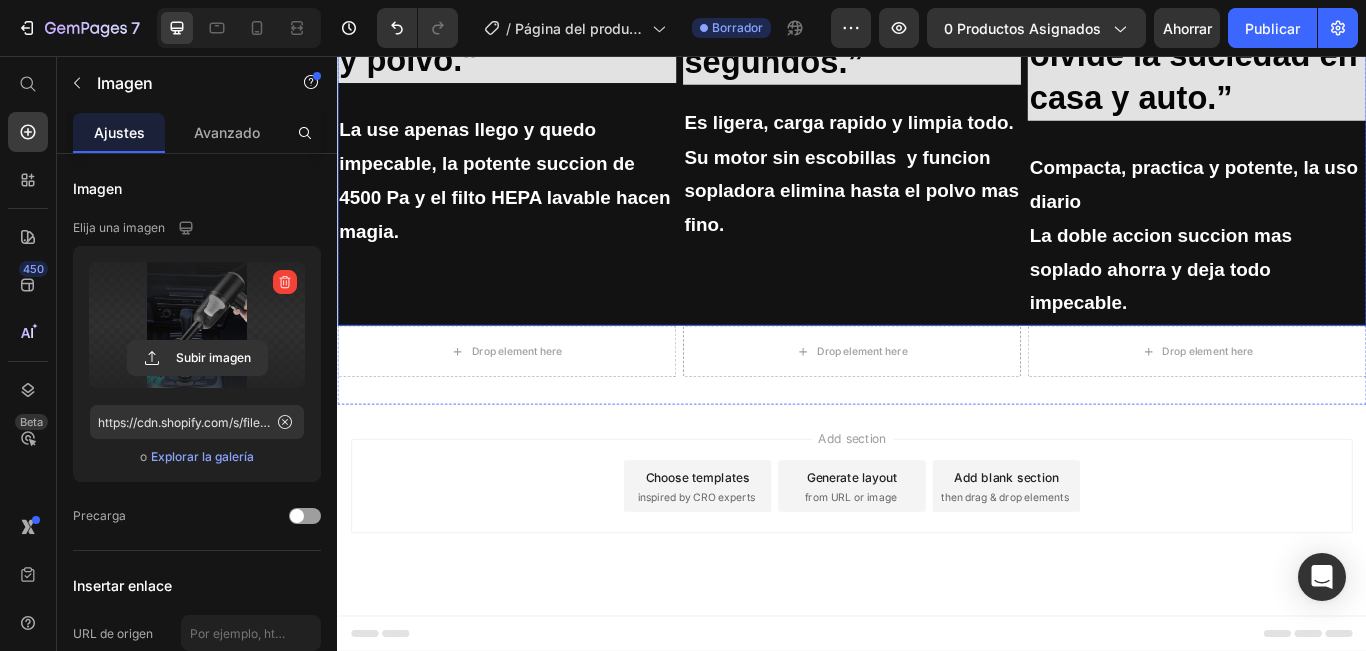 click on "Image   0 ⁠⁠⁠⁠⁠⁠⁠ “ En solo un dia olvide la suciedad en casa y auto.” Heading Compacta, practica y potente, la uso diario La doble accion succion mas soplado ahorra y deja todo impecable. Text Block" at bounding box center (1339, 141) 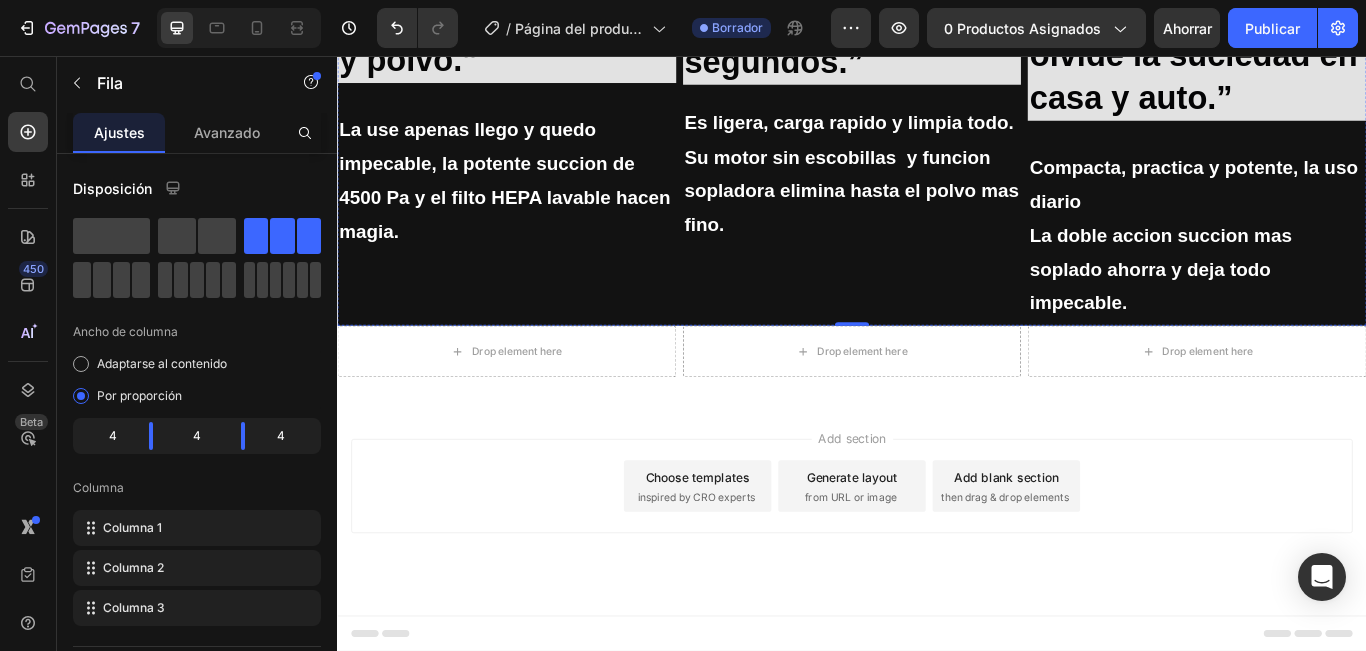 click at bounding box center [1339, -54] 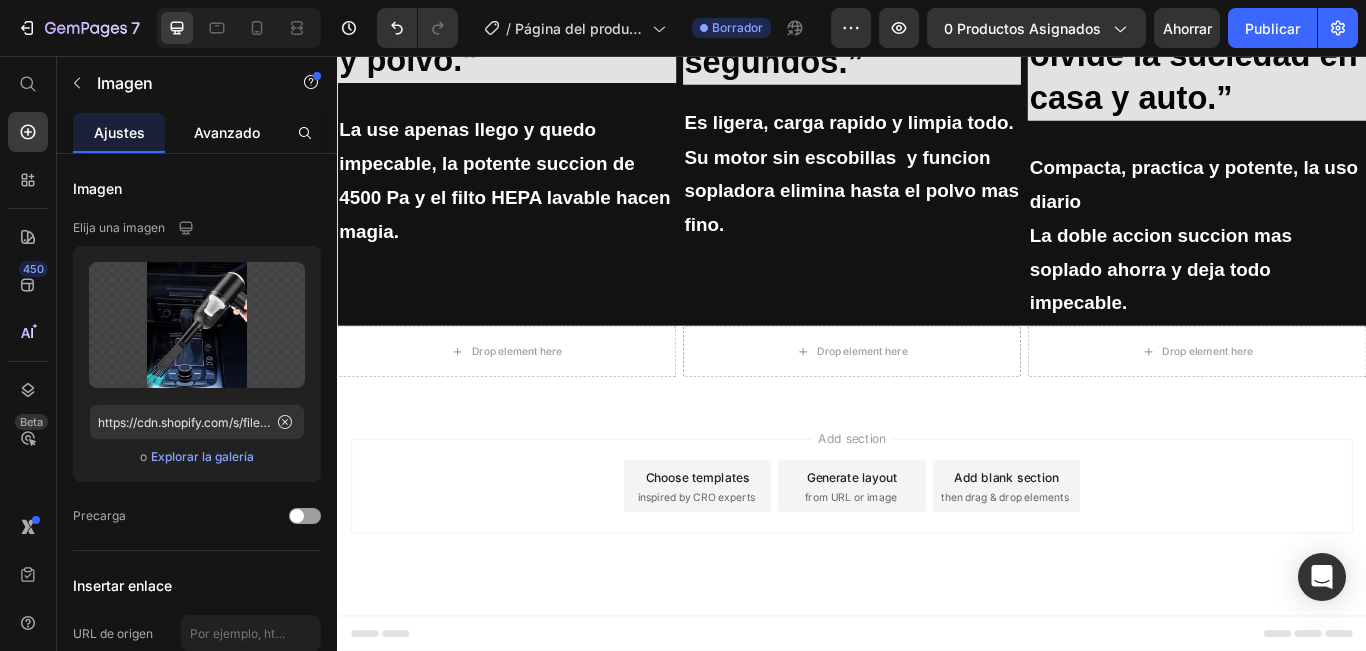 click on "Avanzado" 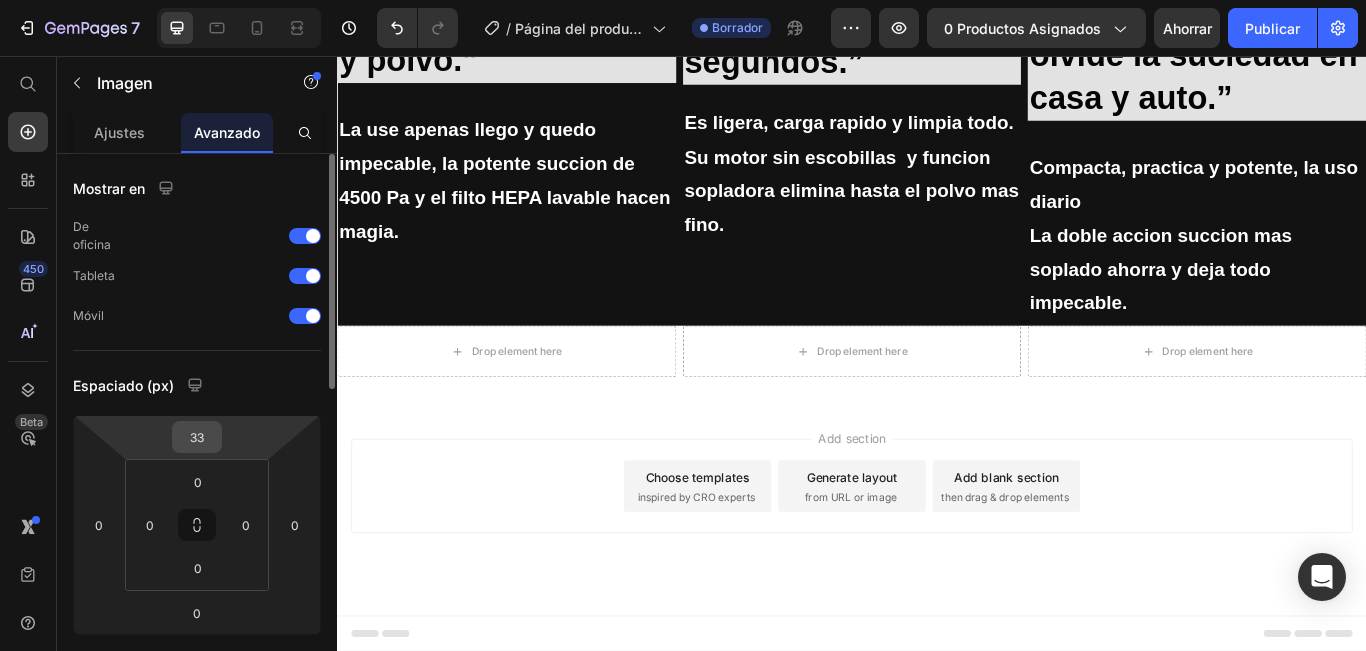 click on "33" at bounding box center (197, 437) 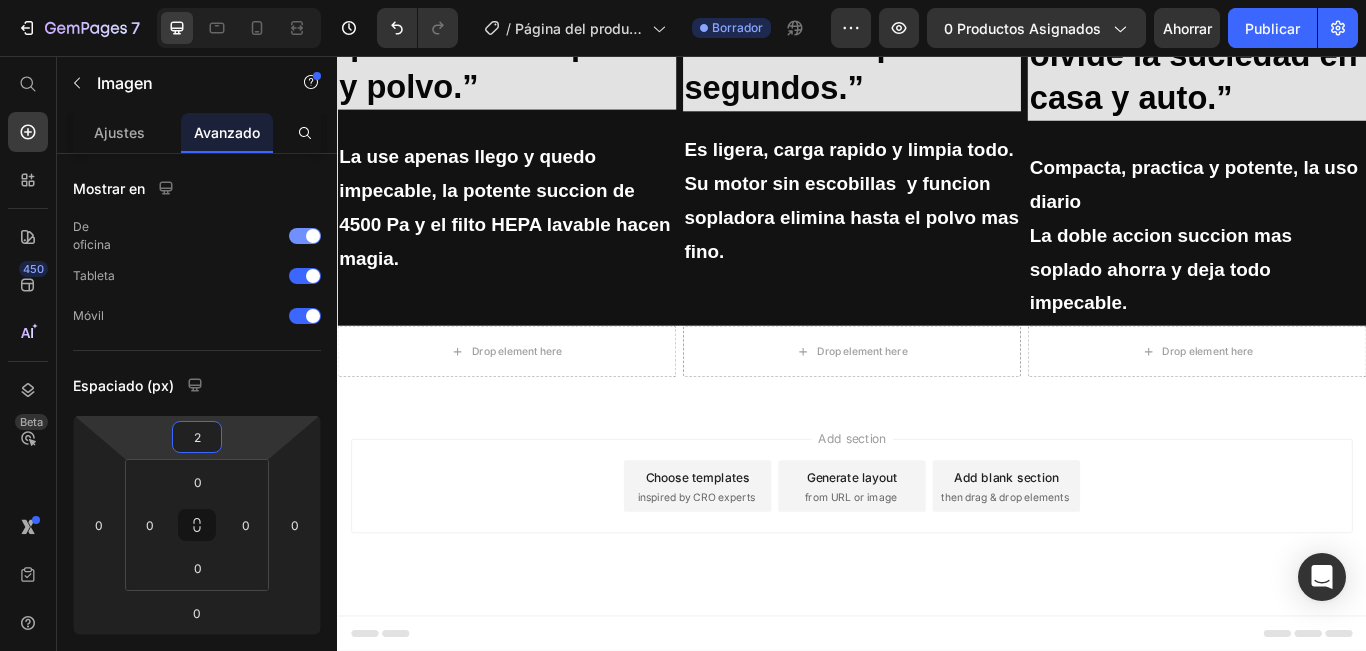 type on "22" 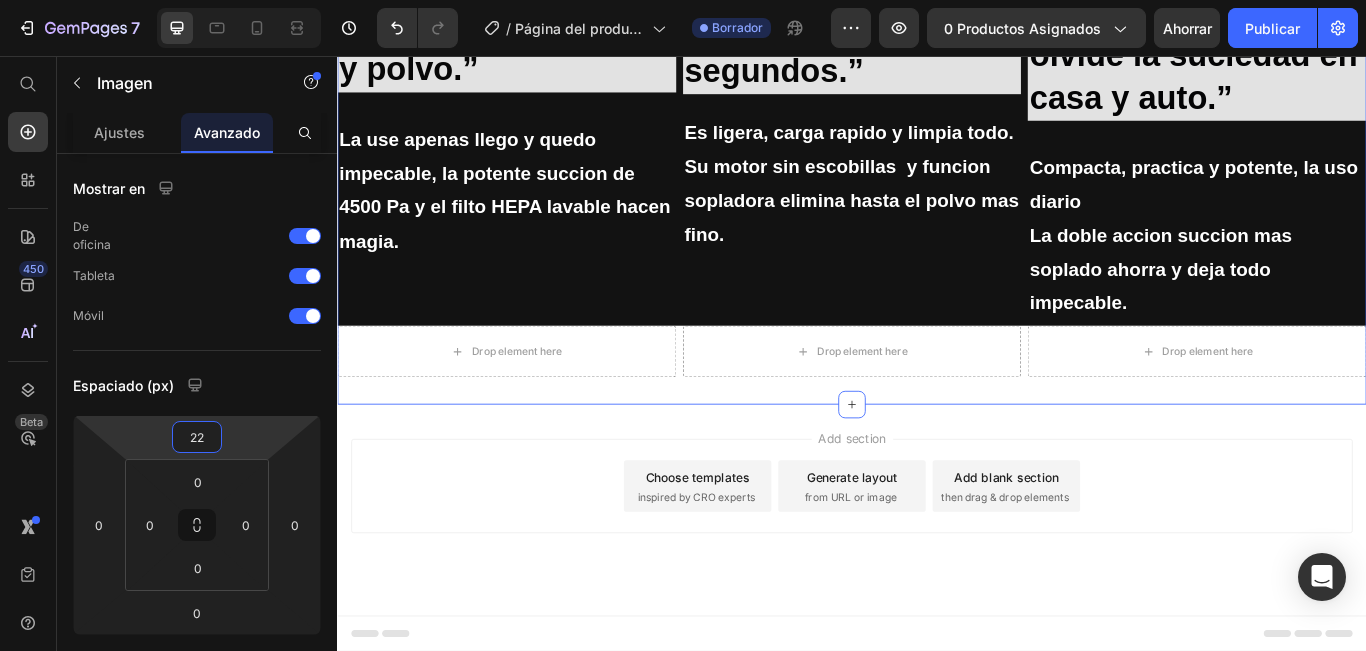 scroll, scrollTop: 3200, scrollLeft: 0, axis: vertical 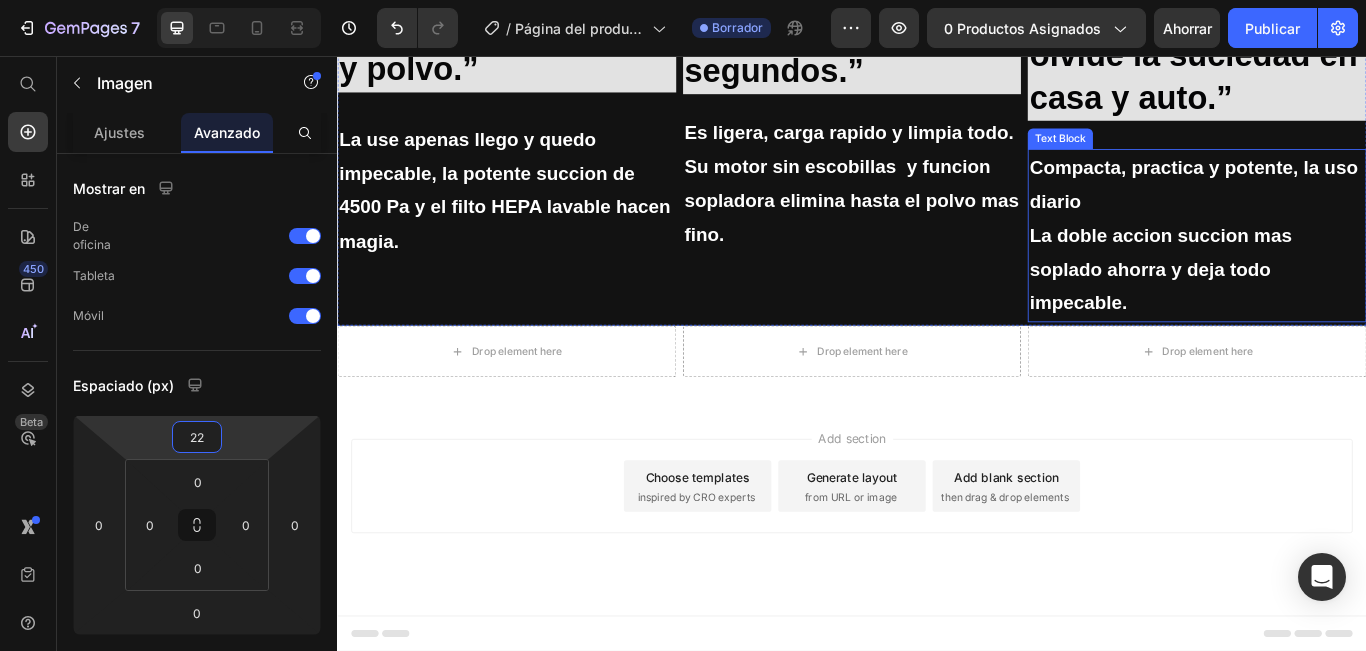 click on "Compacta, practica y potente, la uso diario" at bounding box center [1335, 205] 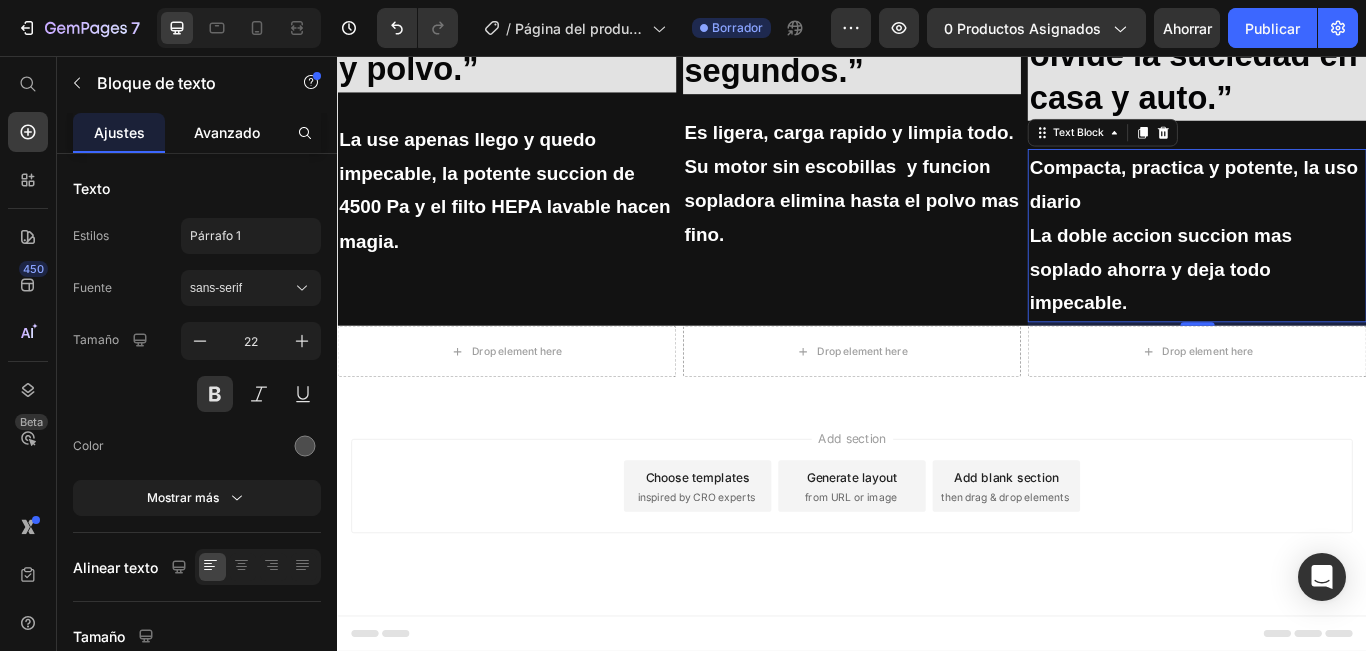 click on "Avanzado" at bounding box center (227, 132) 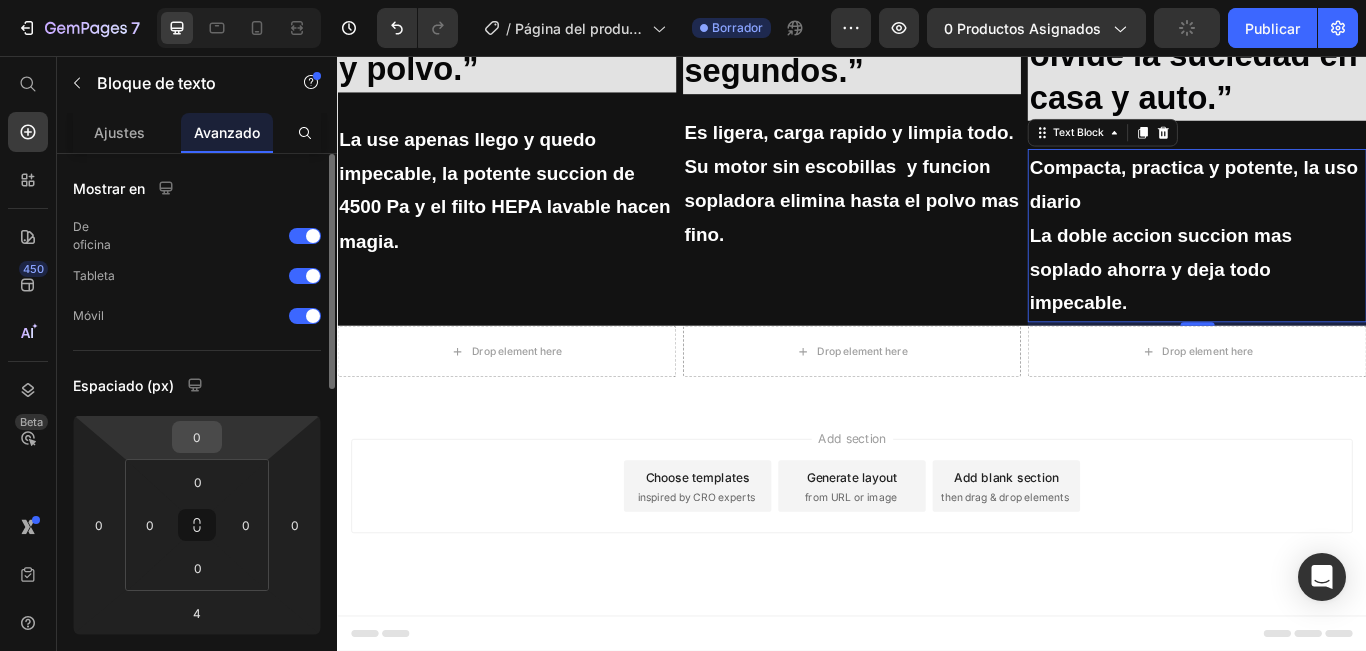 click on "0" at bounding box center [197, 437] 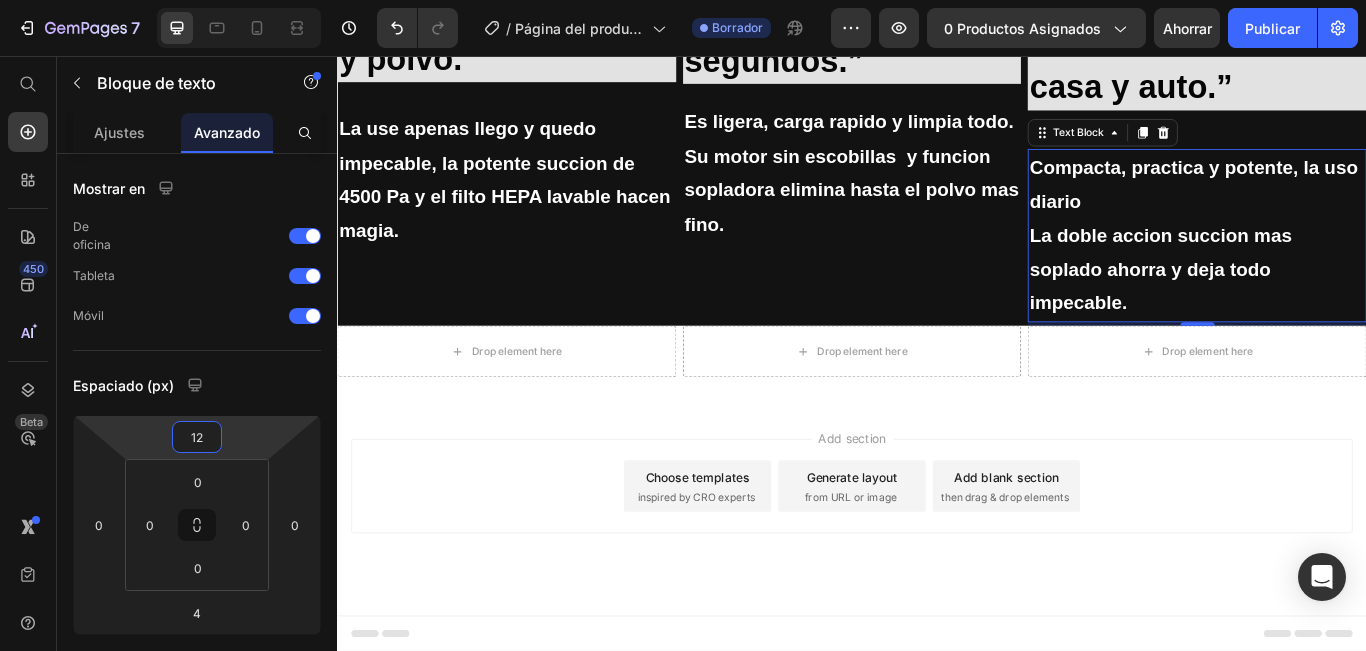 type on "1" 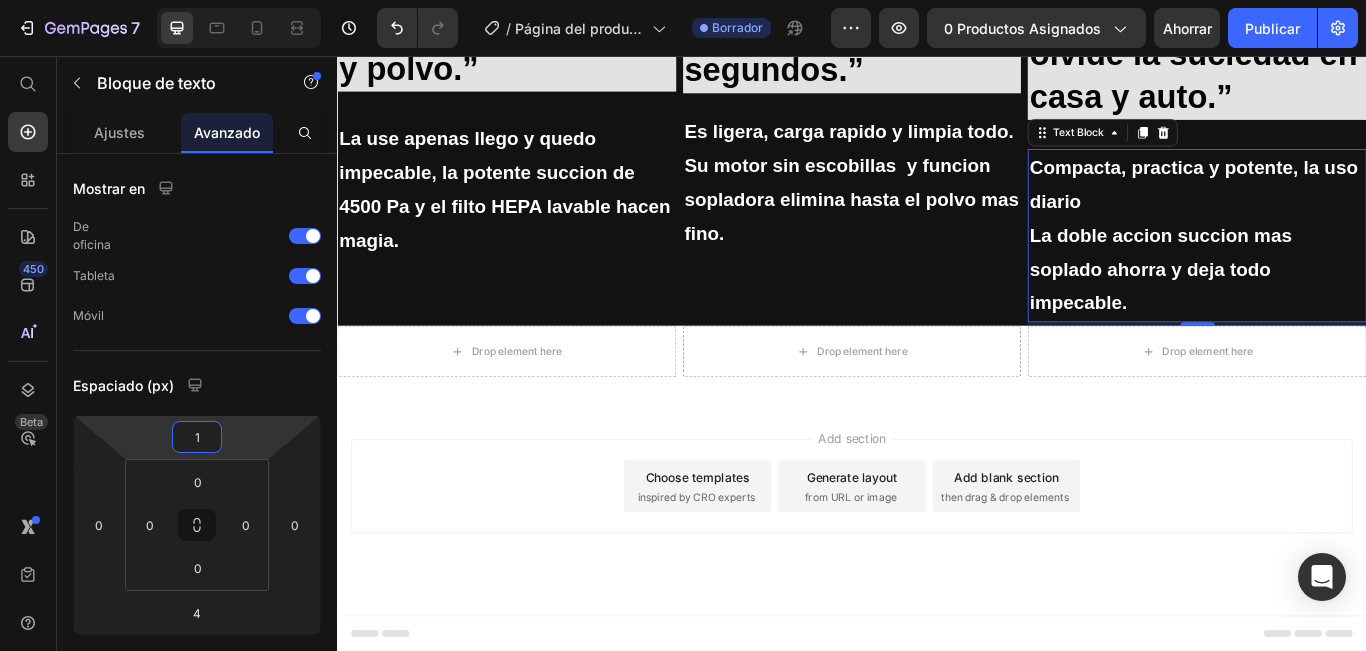 type 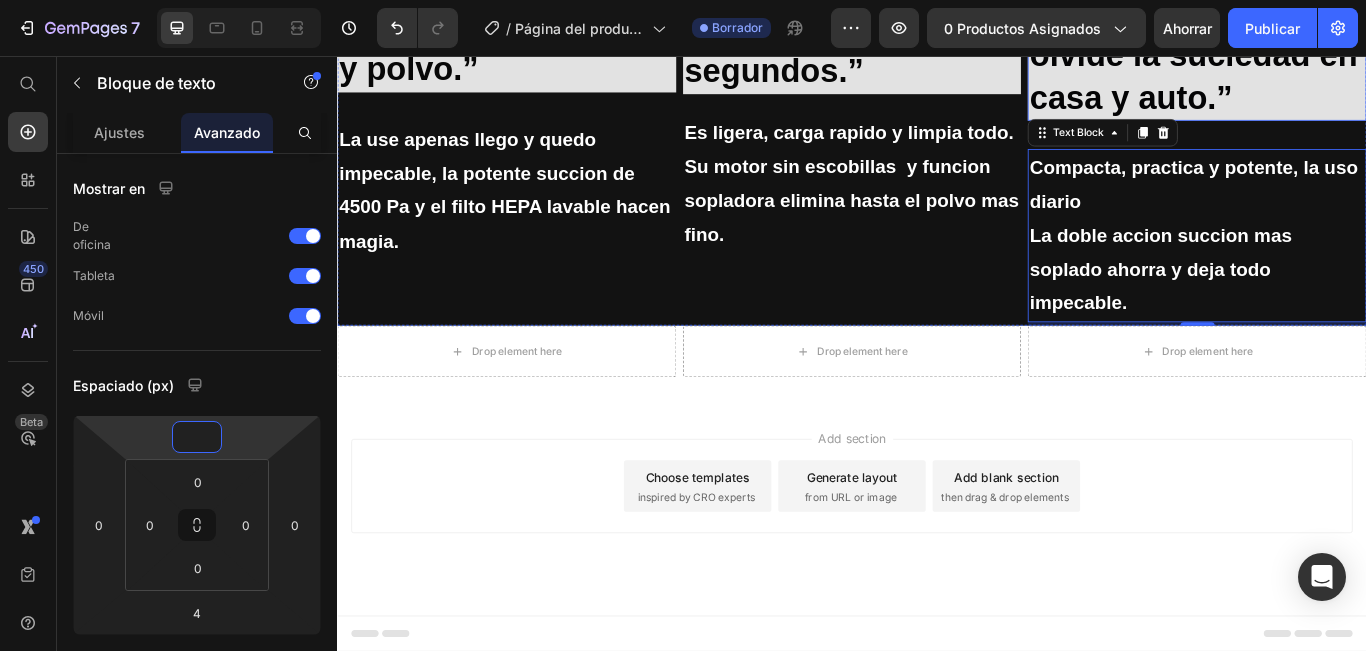 click on "Image ⁠⁠⁠⁠⁠⁠⁠ “ En solo un dia olvide la suciedad en casa y auto.” Heading Compacta, practica y potente, la uso diario La doble accion succion mas soplado ahorra y deja todo impecable. Text Block   4" at bounding box center [1339, 147] 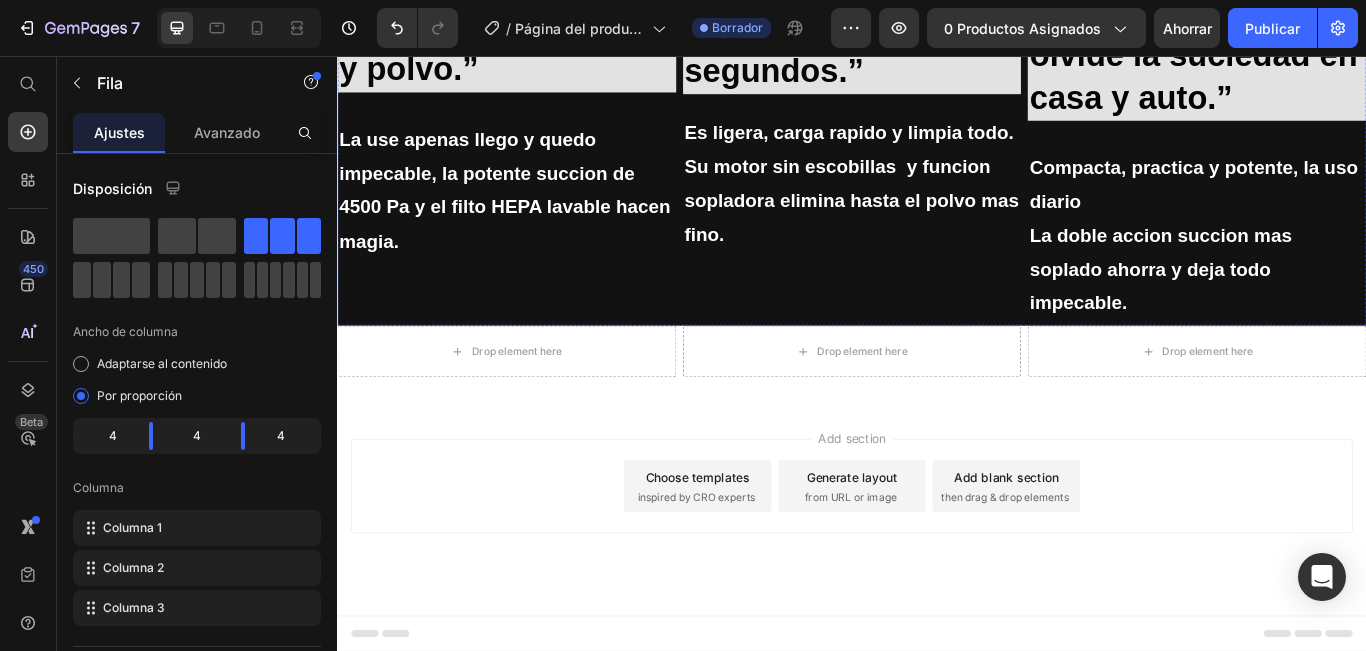 scroll, scrollTop: 2448, scrollLeft: 0, axis: vertical 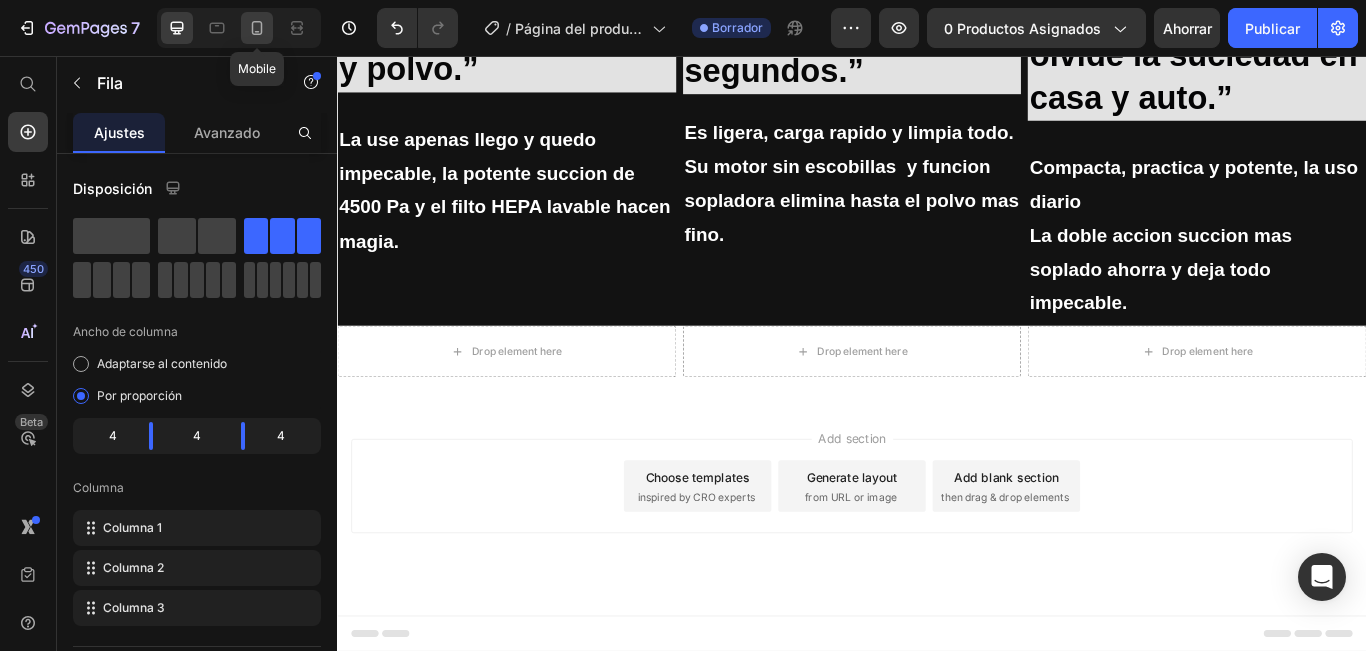 drag, startPoint x: 247, startPoint y: 20, endPoint x: 236, endPoint y: 99, distance: 79.762146 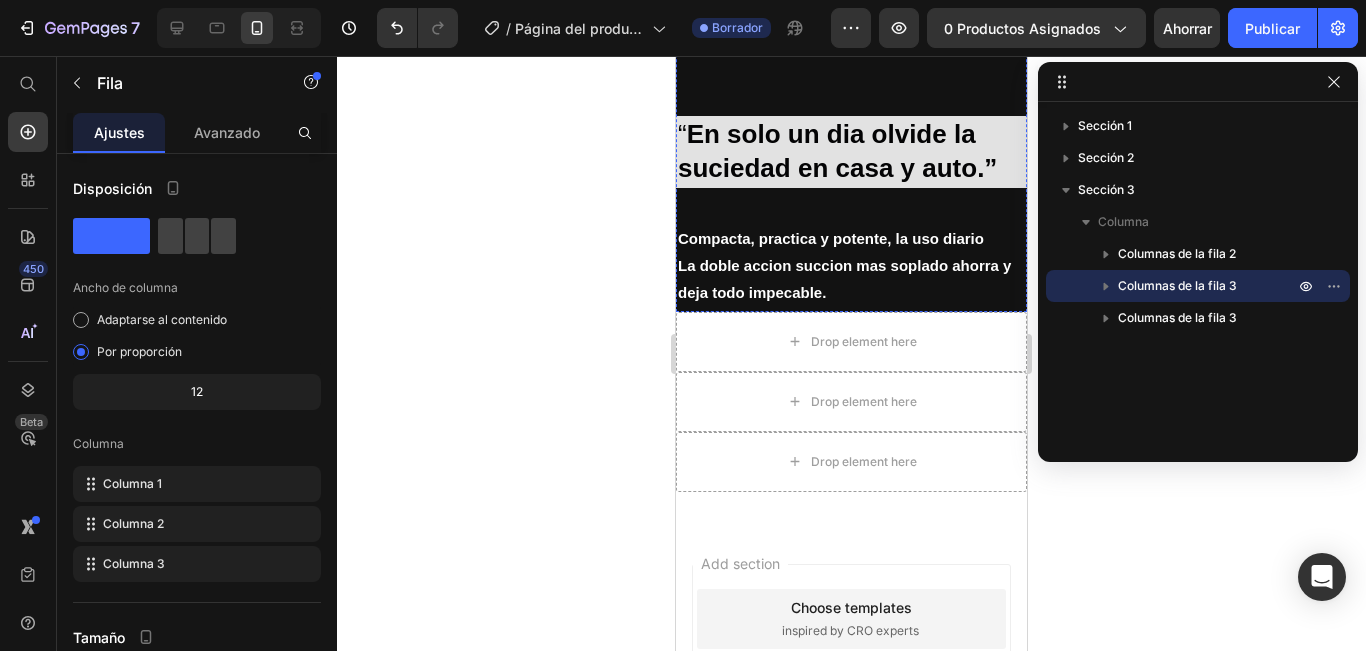 scroll, scrollTop: 2560, scrollLeft: 0, axis: vertical 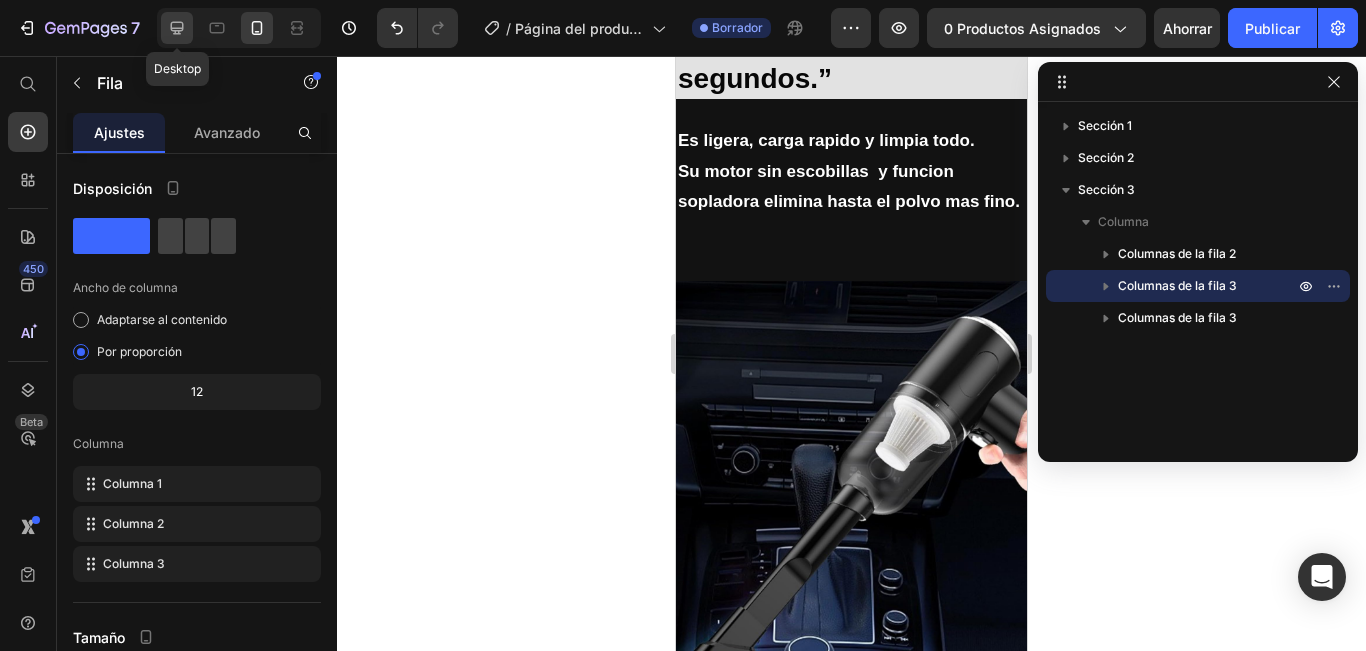 click 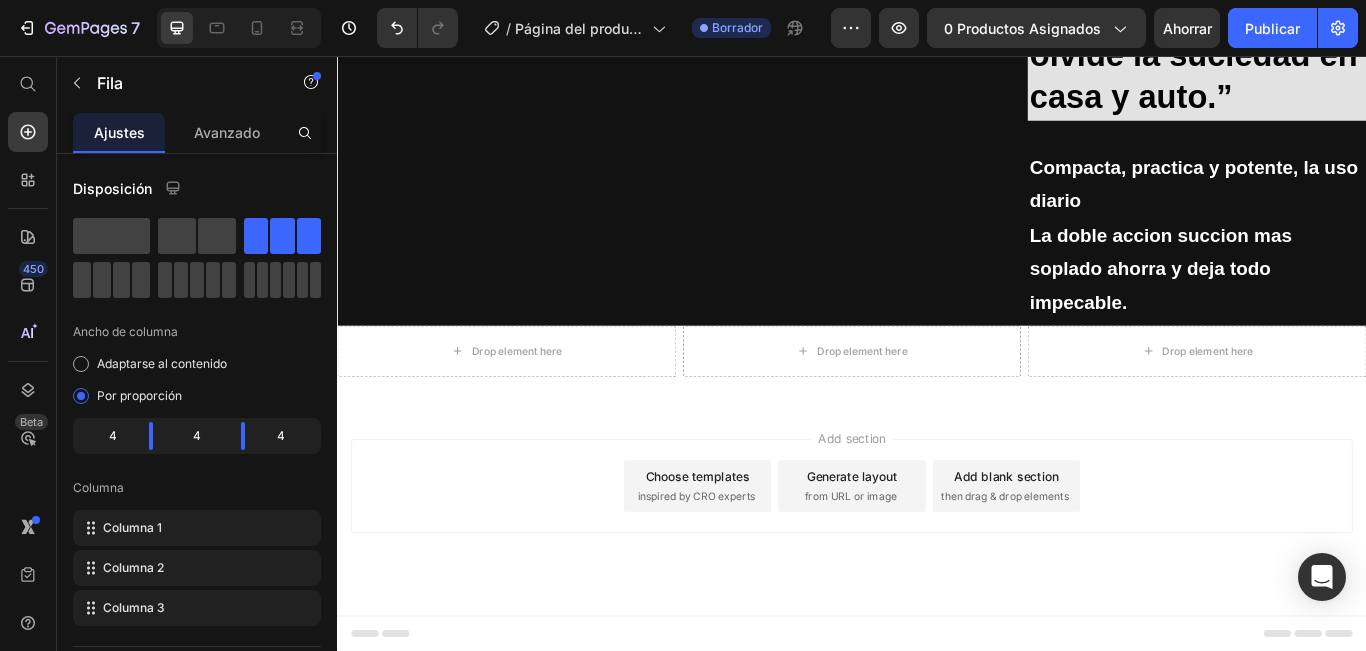 scroll, scrollTop: 3549, scrollLeft: 0, axis: vertical 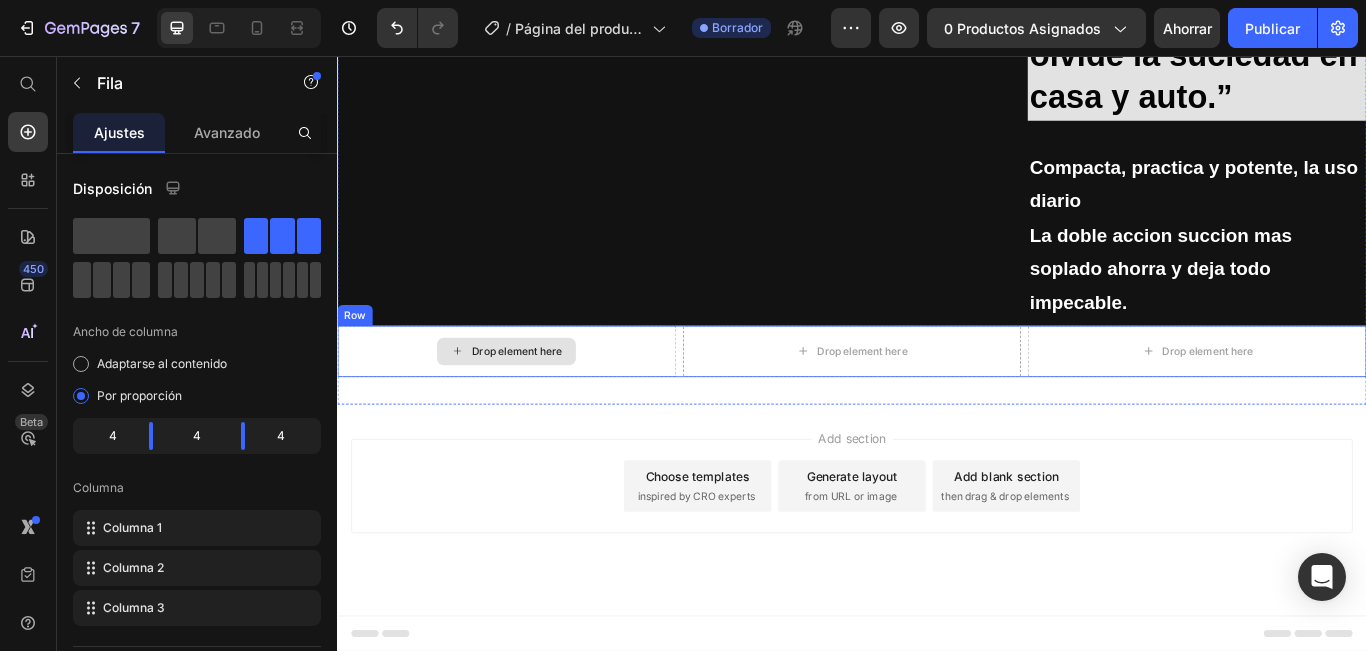 click on "Drop element here" at bounding box center (534, 400) 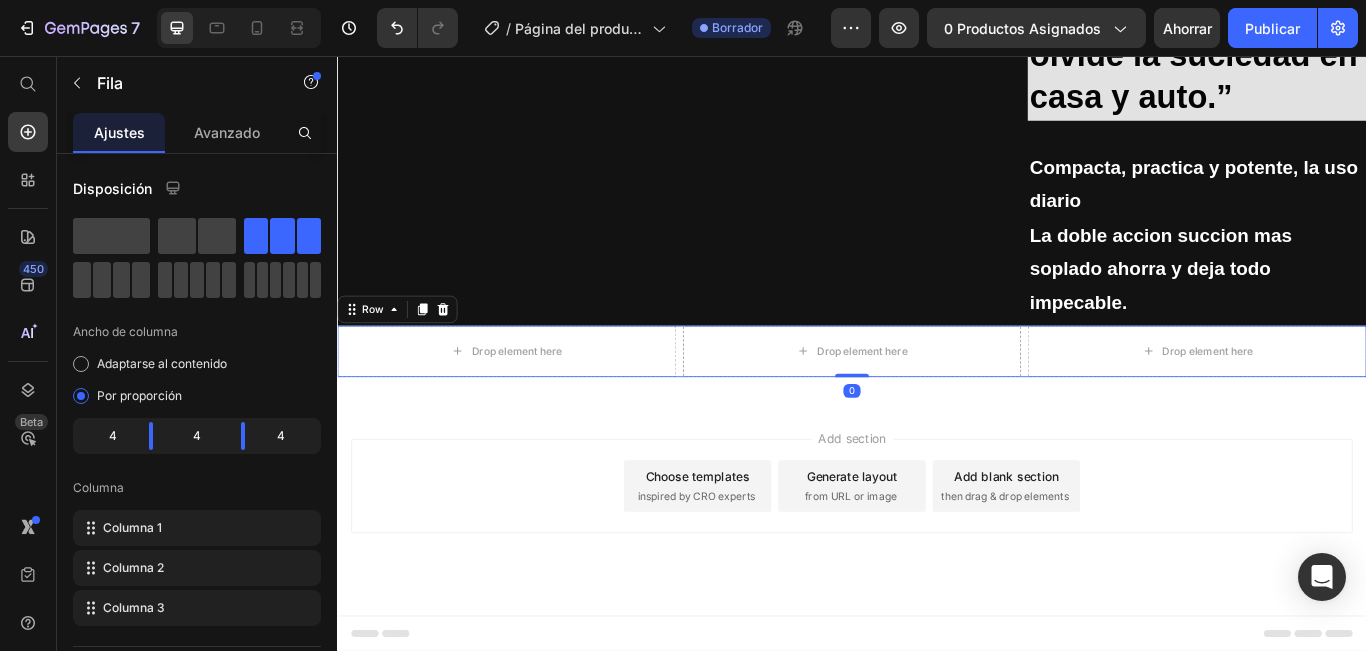 drag, startPoint x: 464, startPoint y: 348, endPoint x: 826, endPoint y: 426, distance: 370.30798 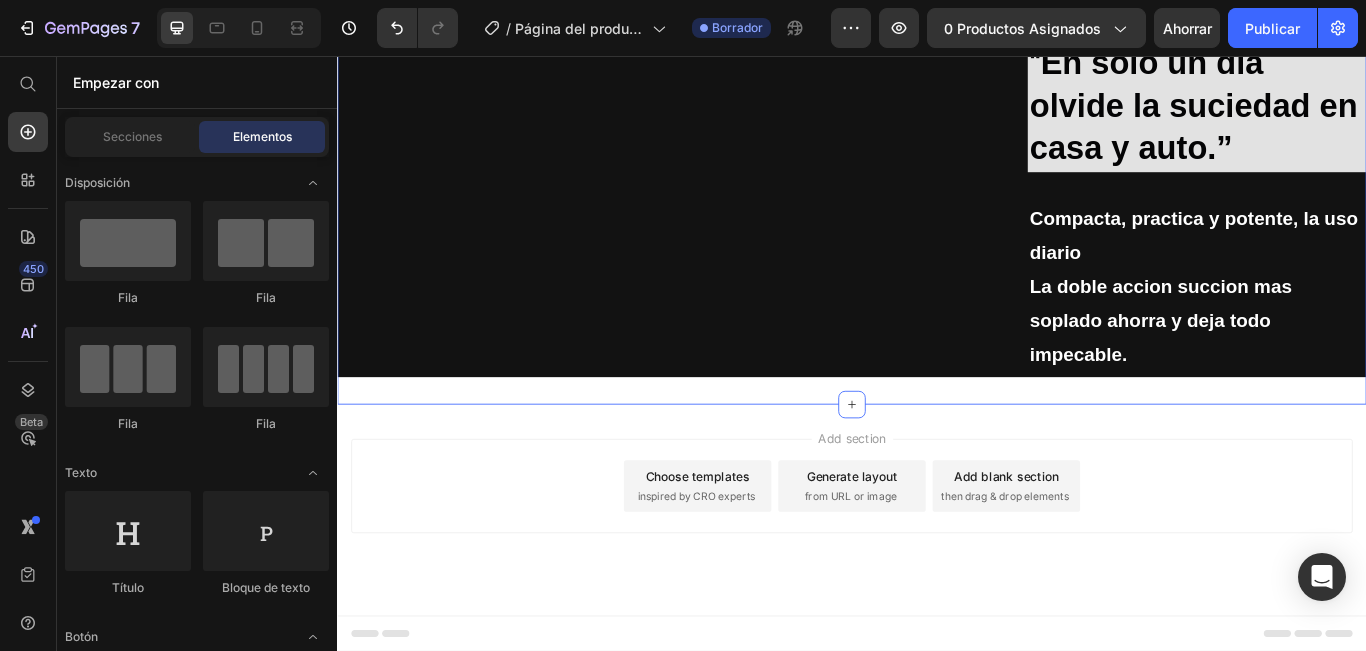 scroll, scrollTop: 3489, scrollLeft: 0, axis: vertical 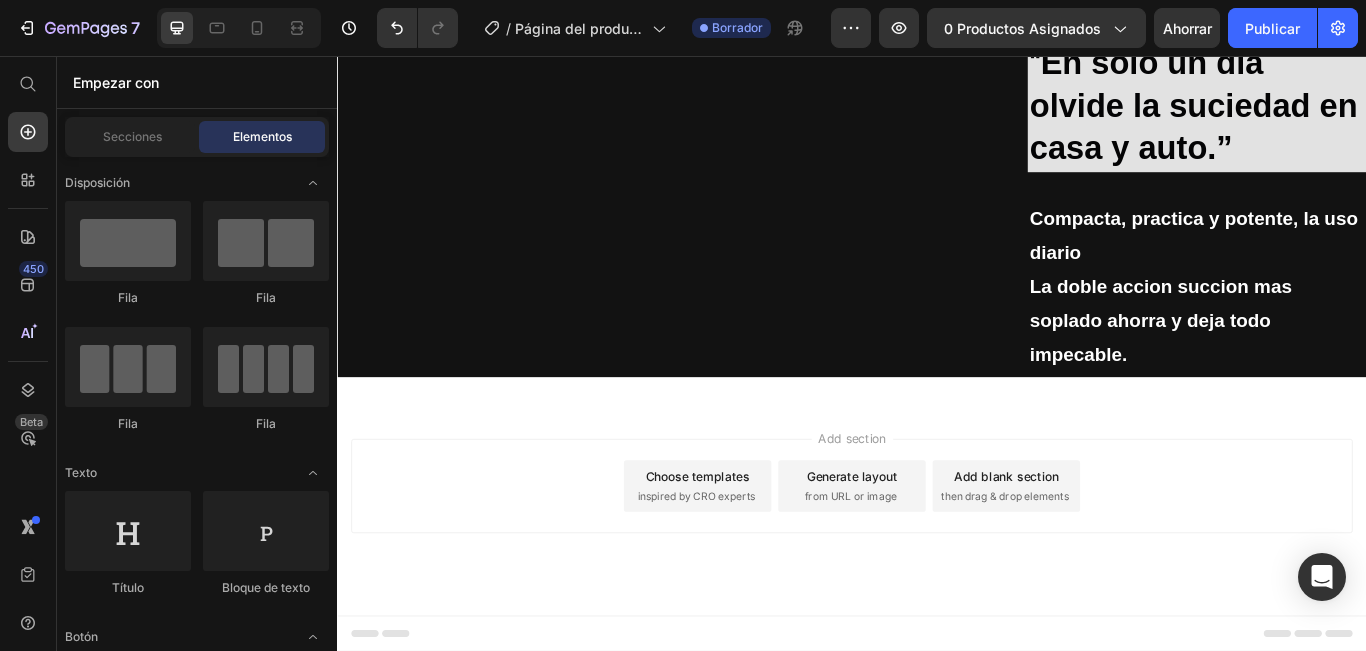 click on "Add section Choose templates inspired by CRO experts Generate layout from URL or image Add blank section then drag & drop elements" at bounding box center (937, 585) 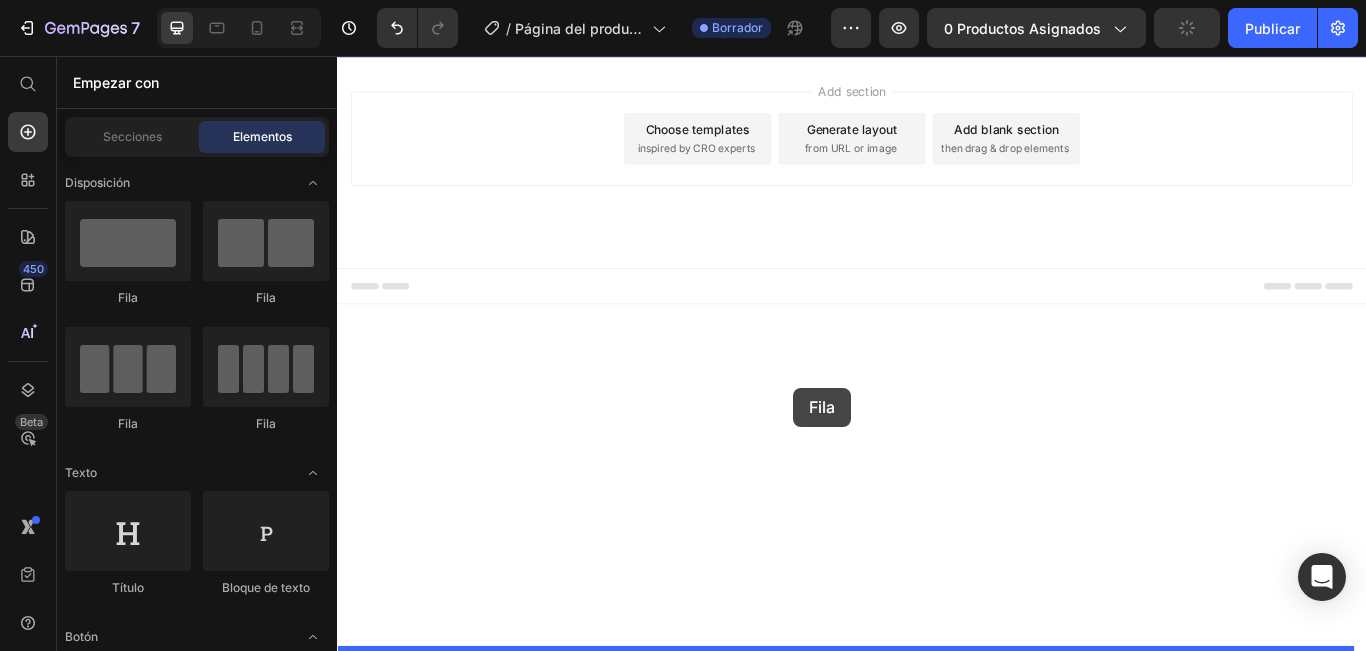 drag, startPoint x: 462, startPoint y: 291, endPoint x: 869, endPoint y: 443, distance: 434.45712 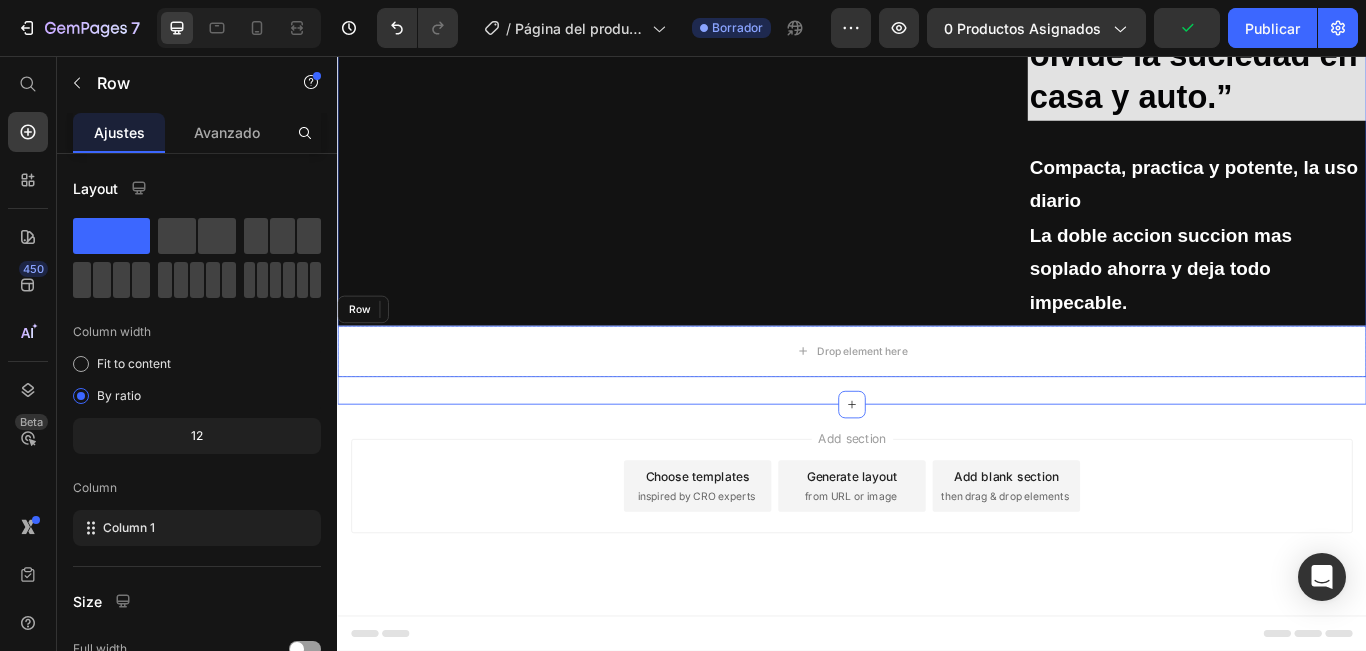 scroll, scrollTop: 3549, scrollLeft: 0, axis: vertical 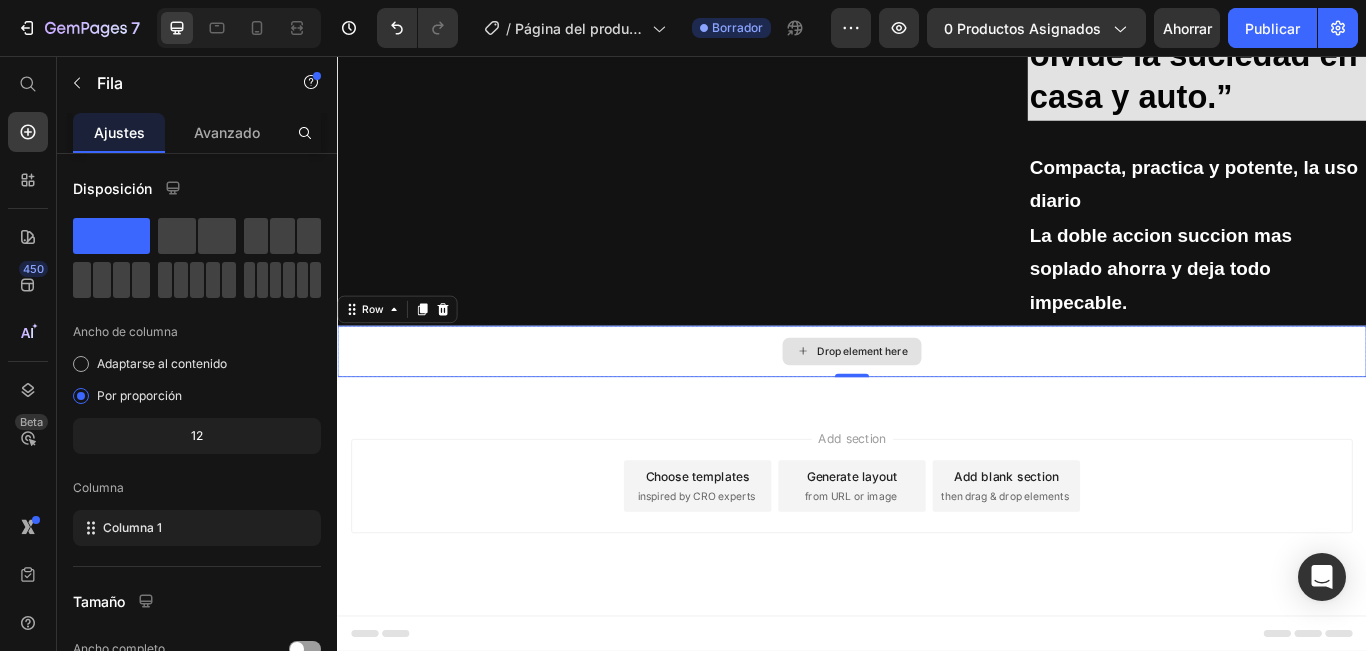 click on "Drop element here" at bounding box center (937, 400) 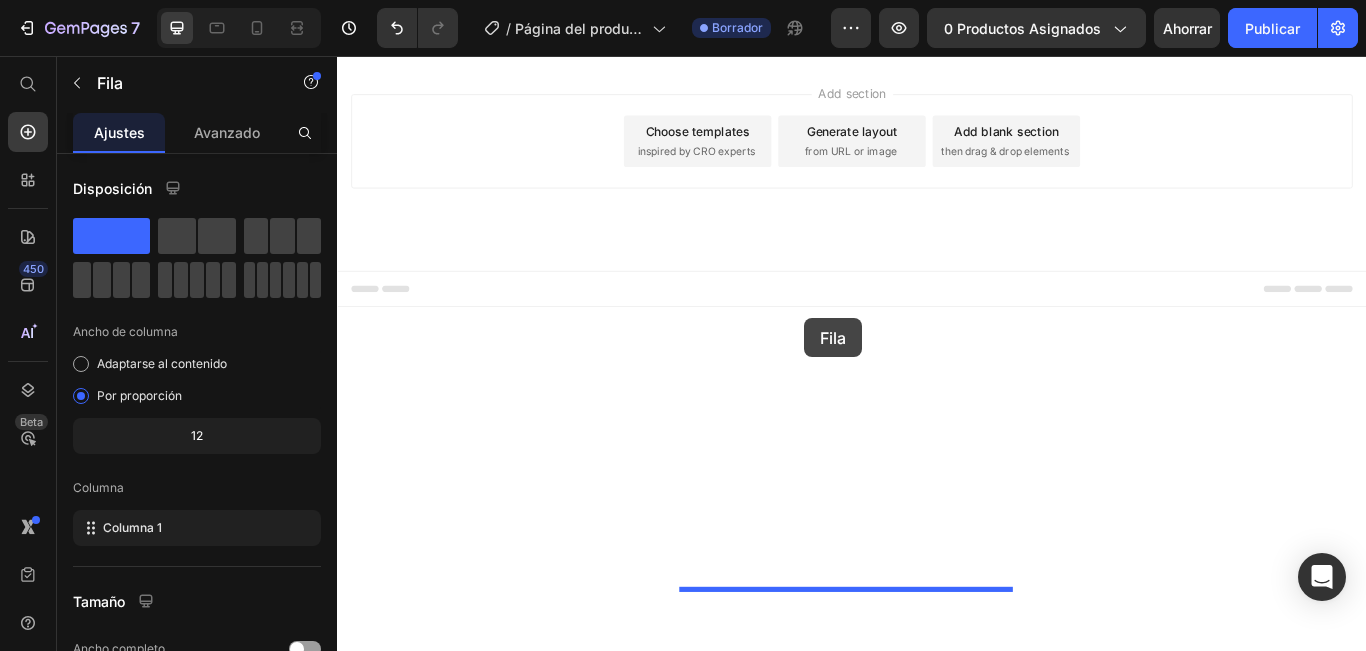 drag, startPoint x: 389, startPoint y: 352, endPoint x: 882, endPoint y: 362, distance: 493.1014 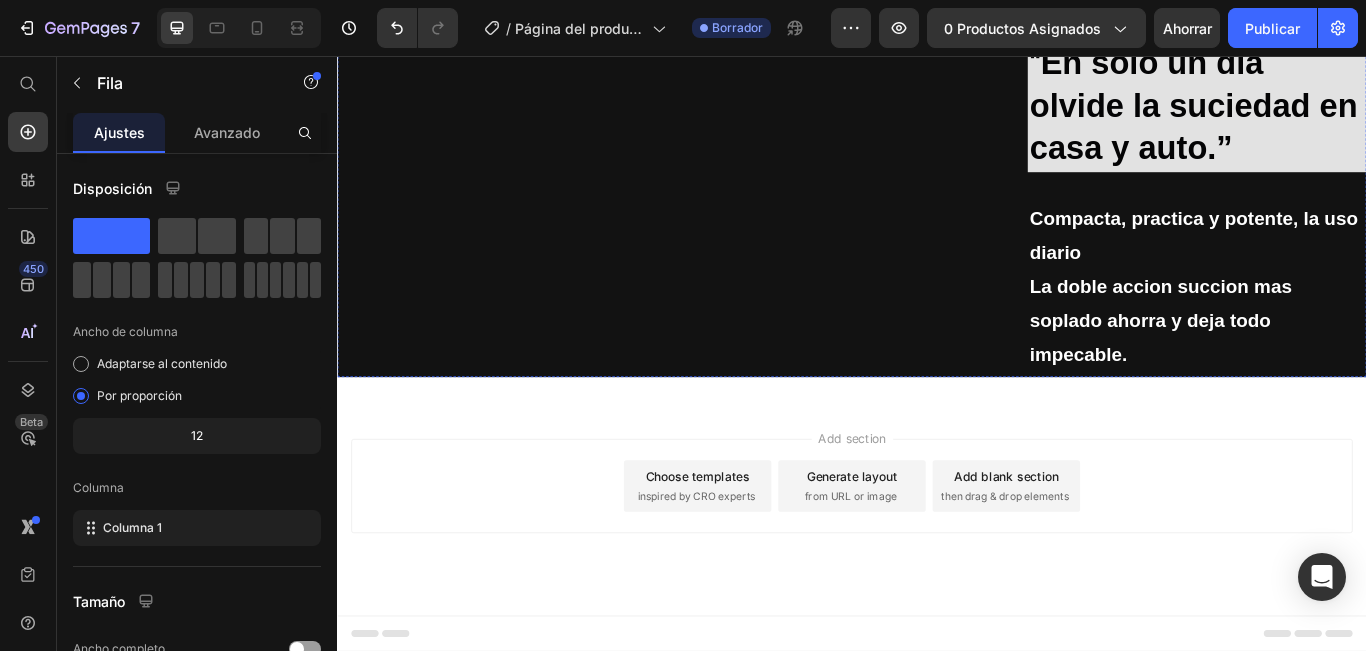 scroll, scrollTop: 3536, scrollLeft: 0, axis: vertical 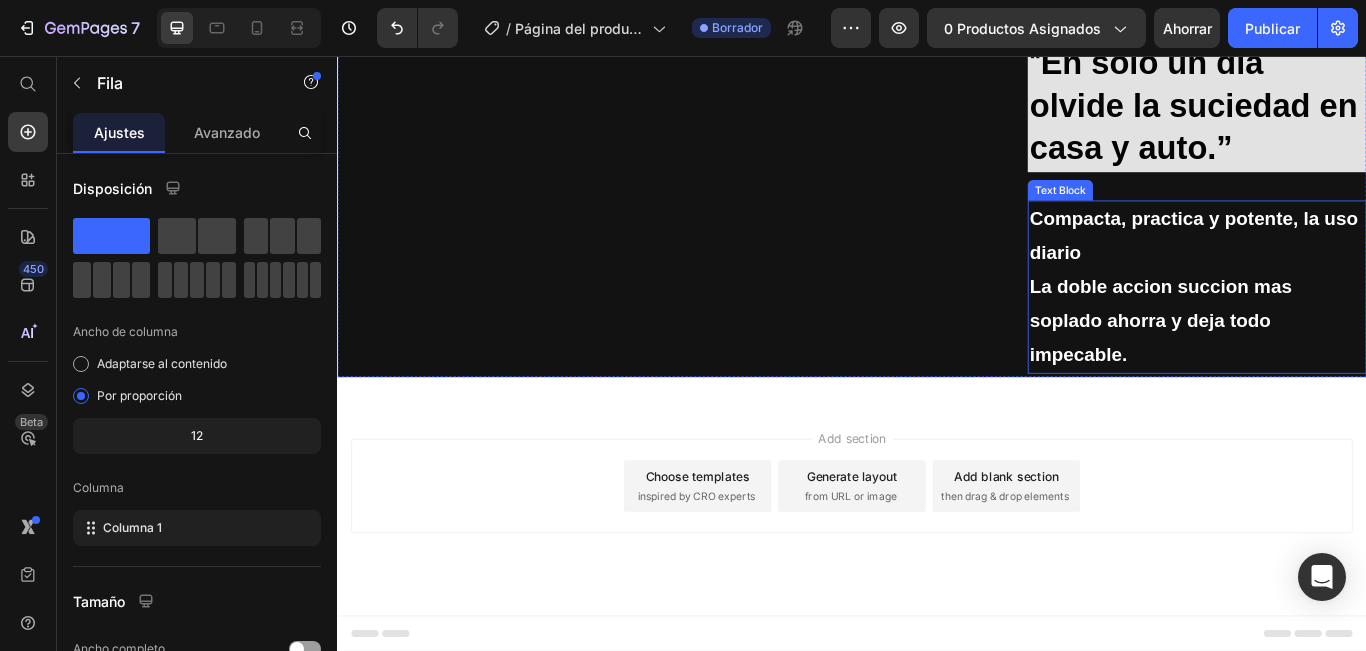 click on "La doble accion succion mas soplado ahorra y deja todo impecable." at bounding box center (1339, 364) 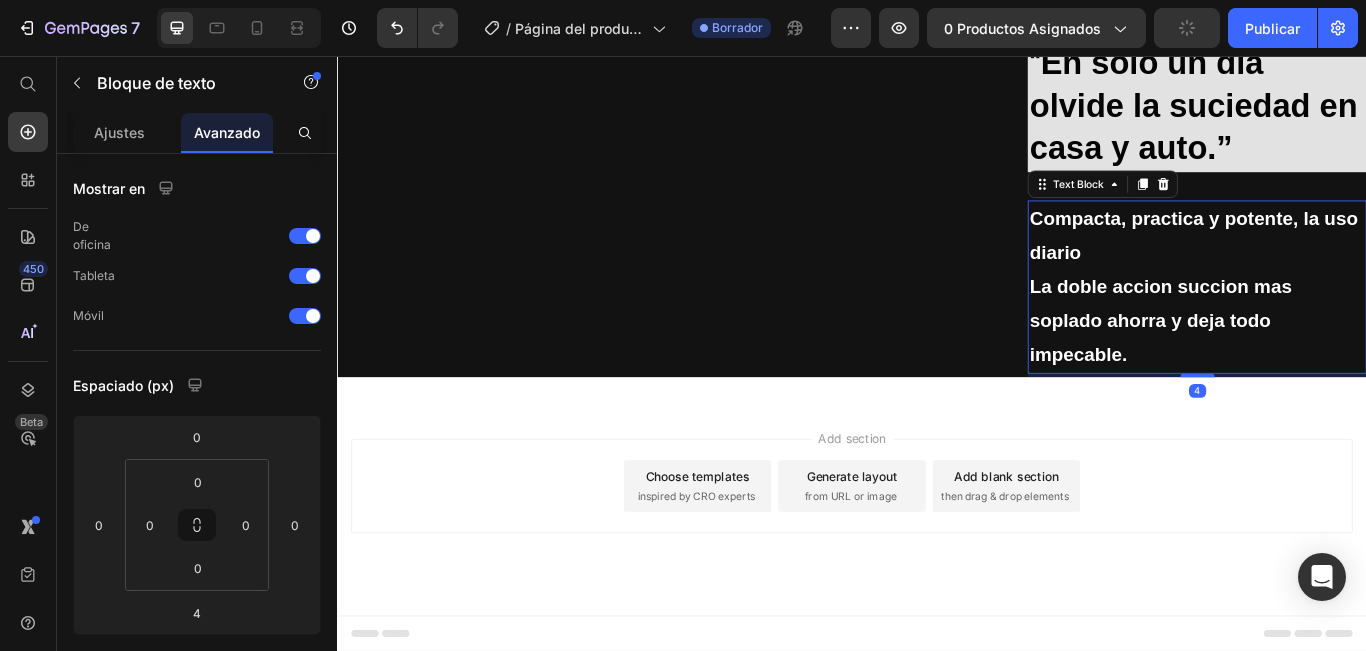 click on "Su motor sin escobillas  y funcion sopladora elimina hasta el polvo mas fino." at bounding box center [937, -210] 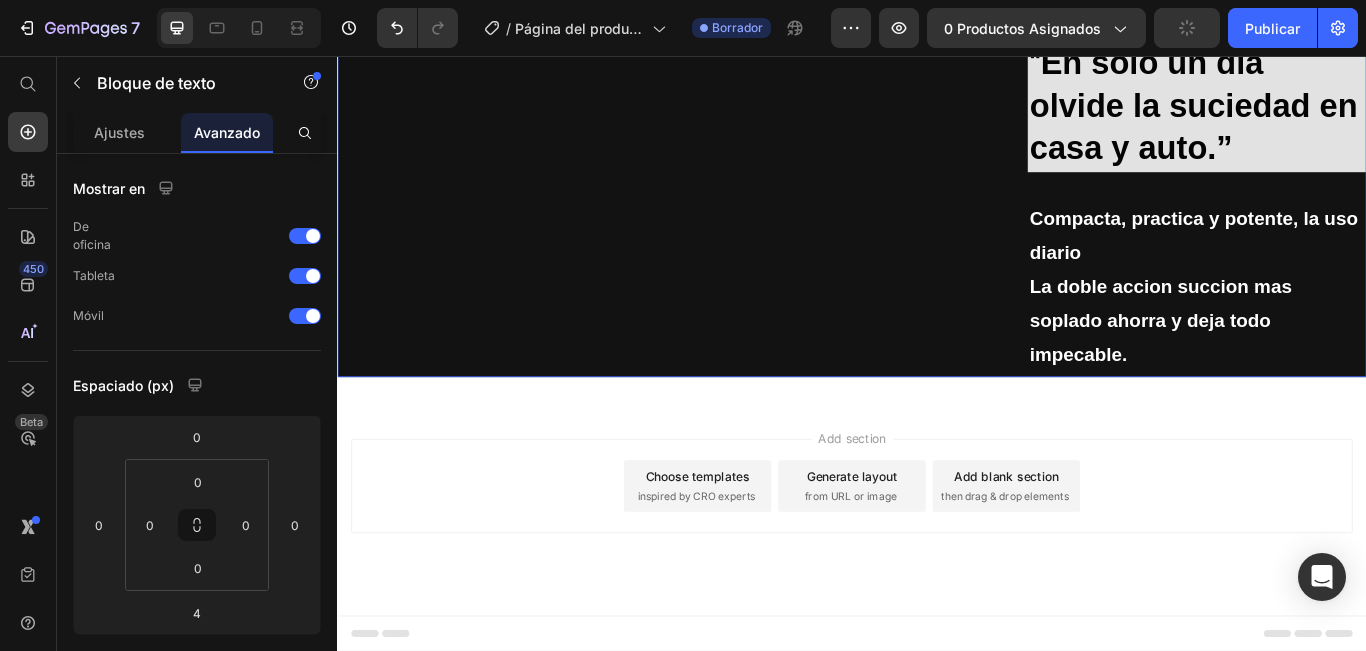click on "Image “ En solo un dia olvide la suciedad en casa y auto.” Heading Compacta, practica y potente, la uso diario La doble accion succion mas soplado ahorra y deja todo impecable. Text Block   4" at bounding box center [1339, -40] 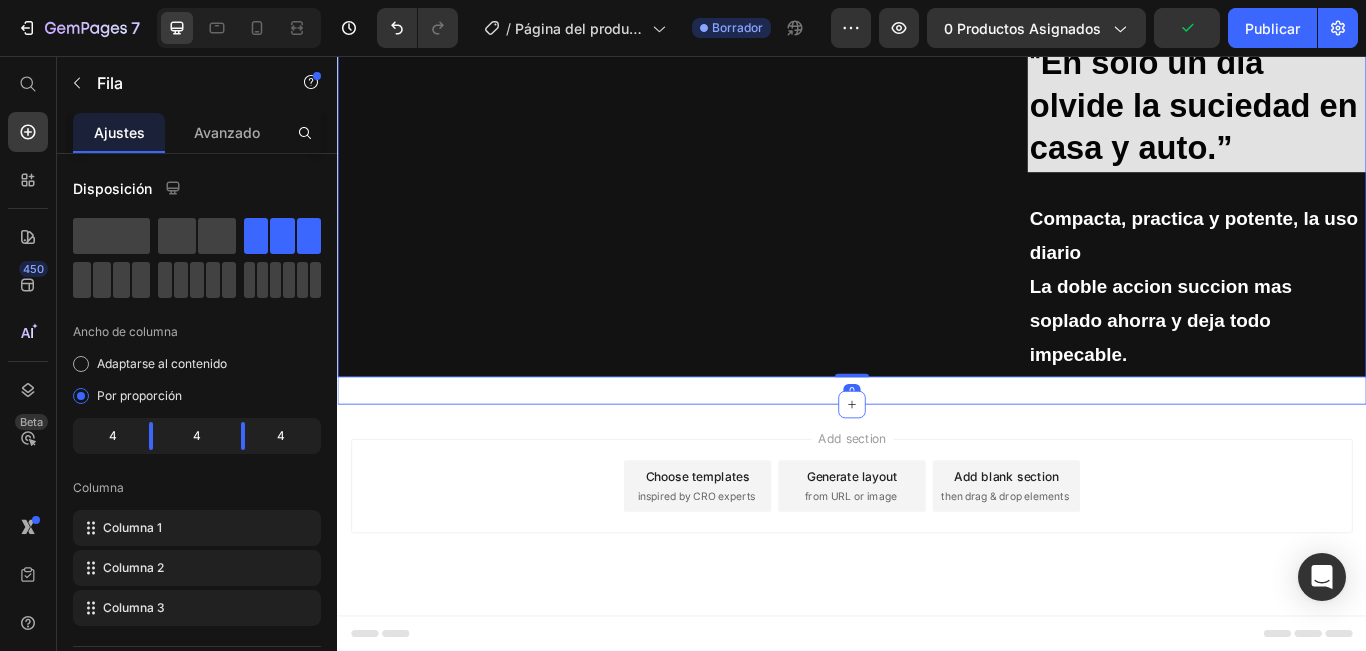 drag, startPoint x: 1247, startPoint y: 432, endPoint x: 1248, endPoint y: 412, distance: 20.024984 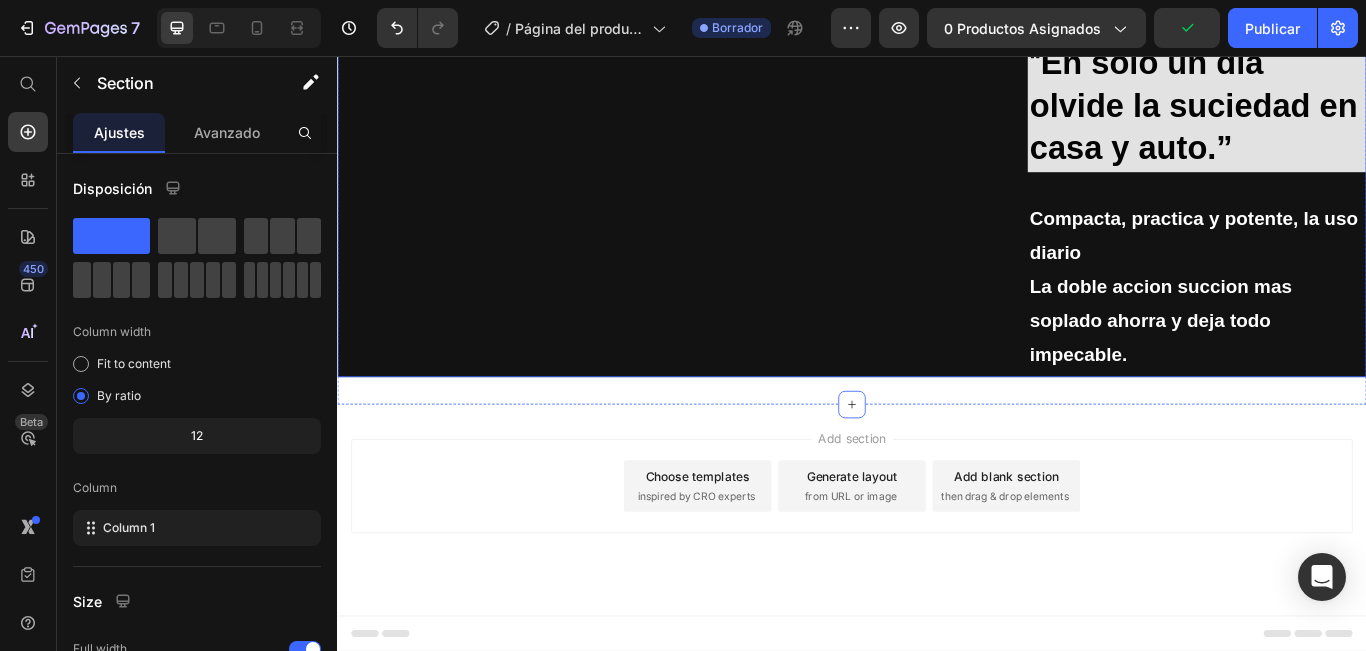 click on "Image “ En solo un dia olvide la suciedad en casa y auto.” Heading Compacta, practica y potente, la uso diario La doble accion succion mas soplado ahorra y deja todo impecable. Text Block" at bounding box center (1339, -40) 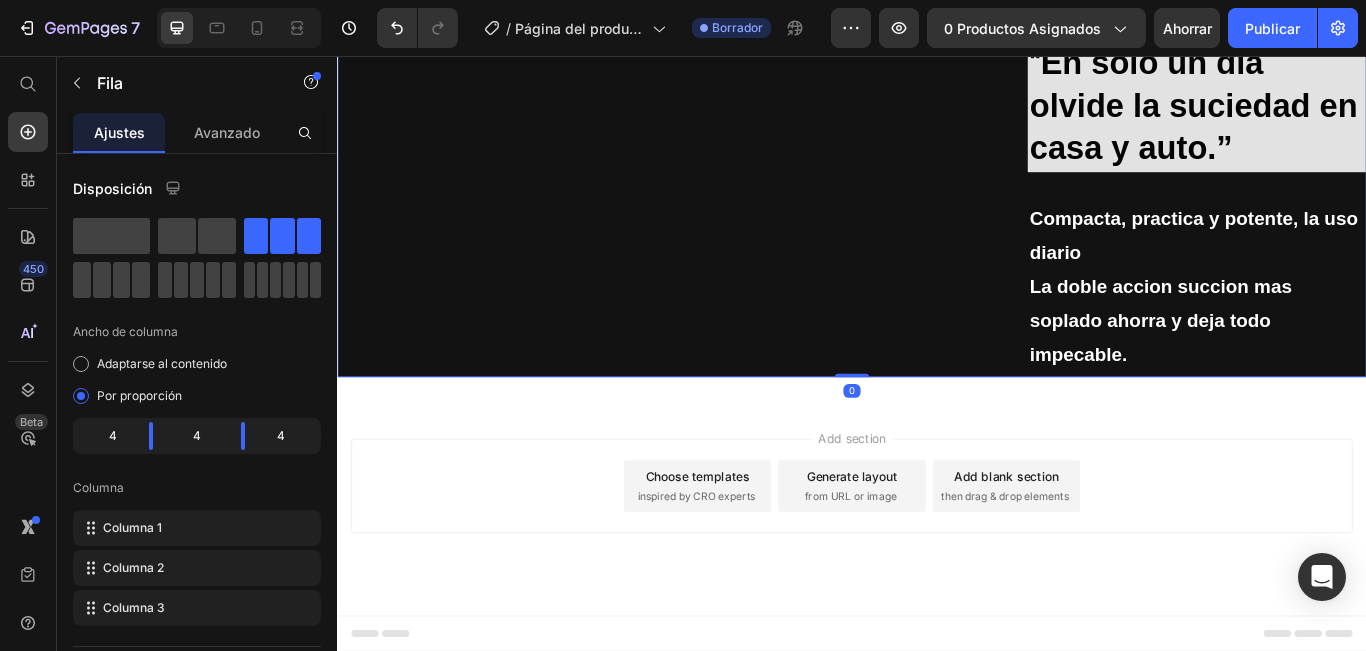 click on "Image “ En solo un dia olvide la suciedad en casa y auto.” Heading Compacta, practica y potente, la uso diario La doble accion succion mas soplado ahorra y deja todo impecable. Text Block" at bounding box center [1339, -40] 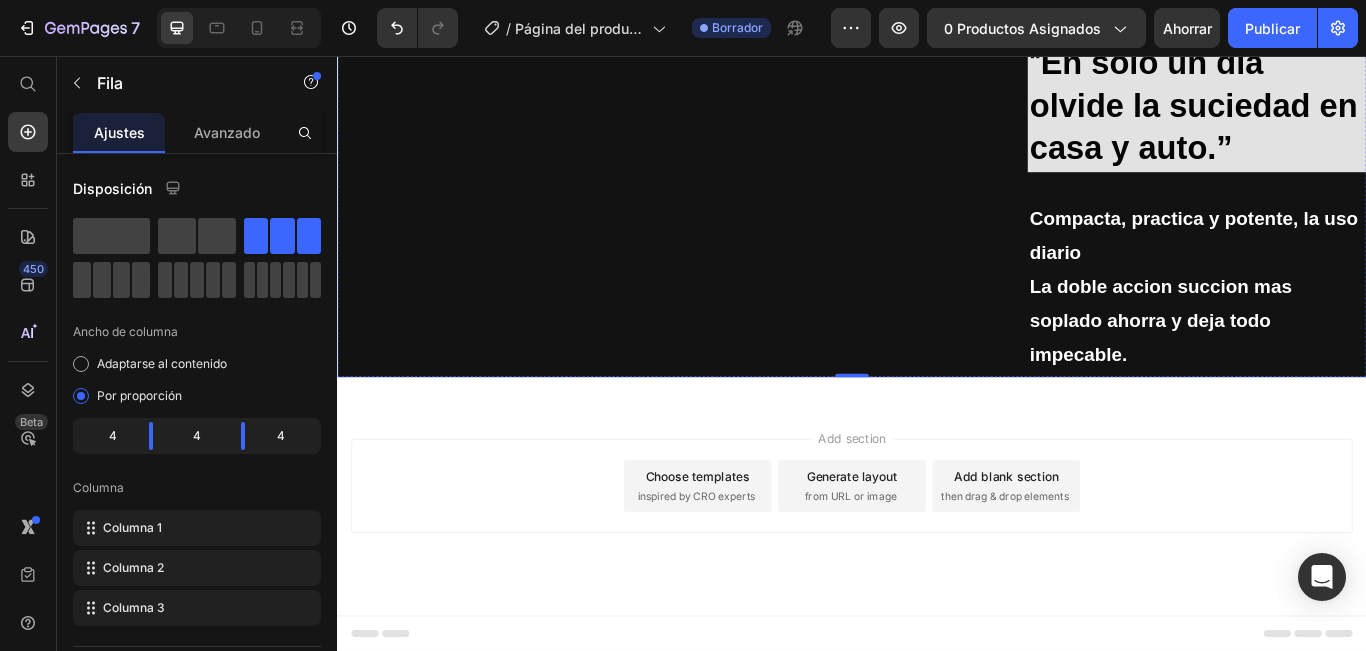 click on "Drop element here" at bounding box center [937, -79] 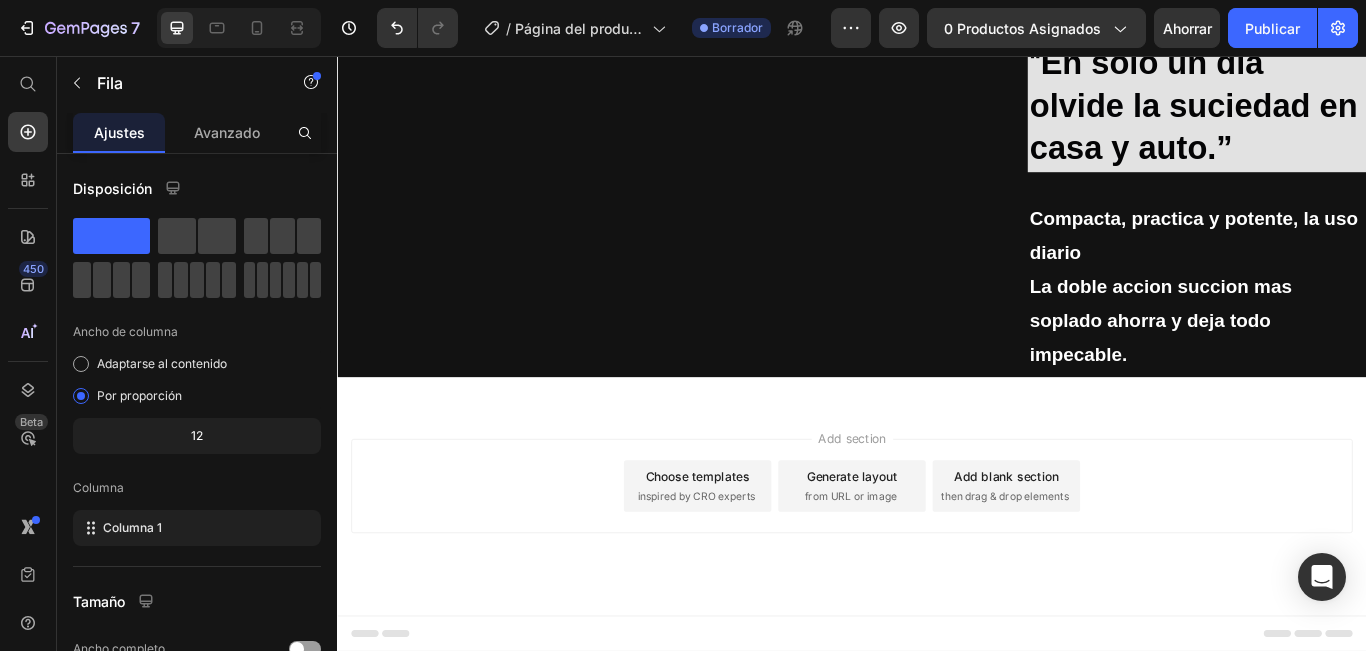 click 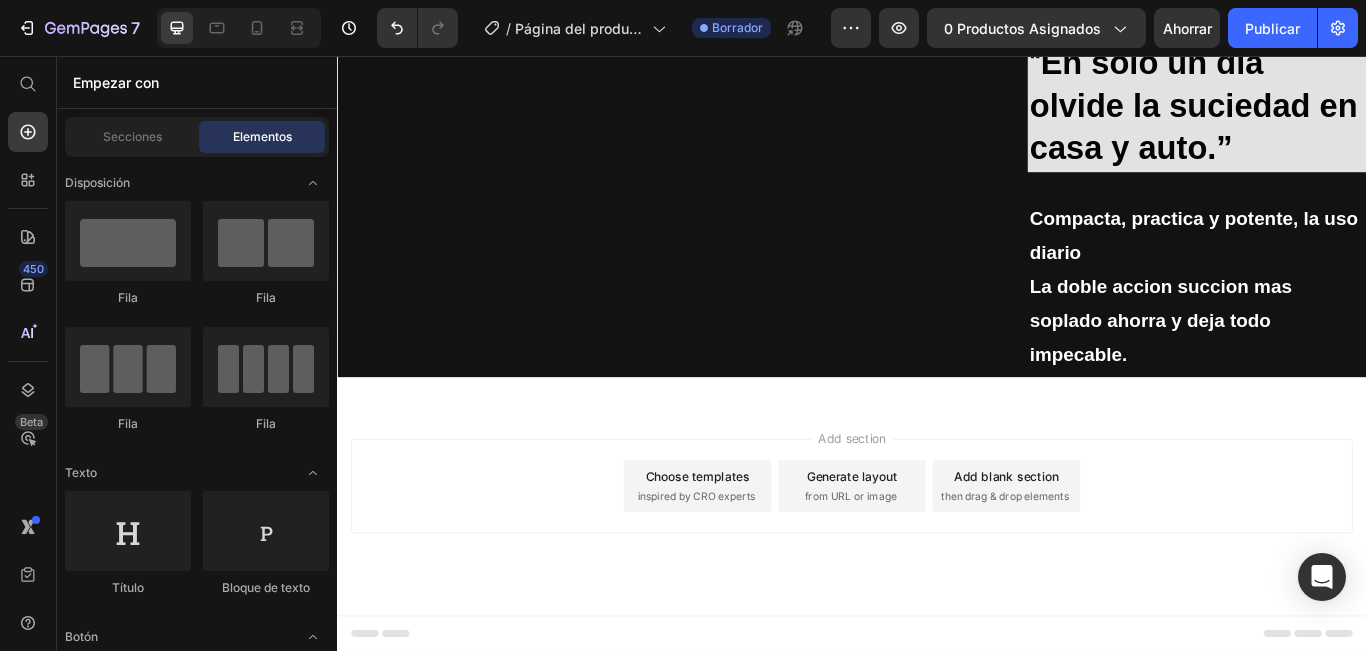 scroll, scrollTop: 3489, scrollLeft: 0, axis: vertical 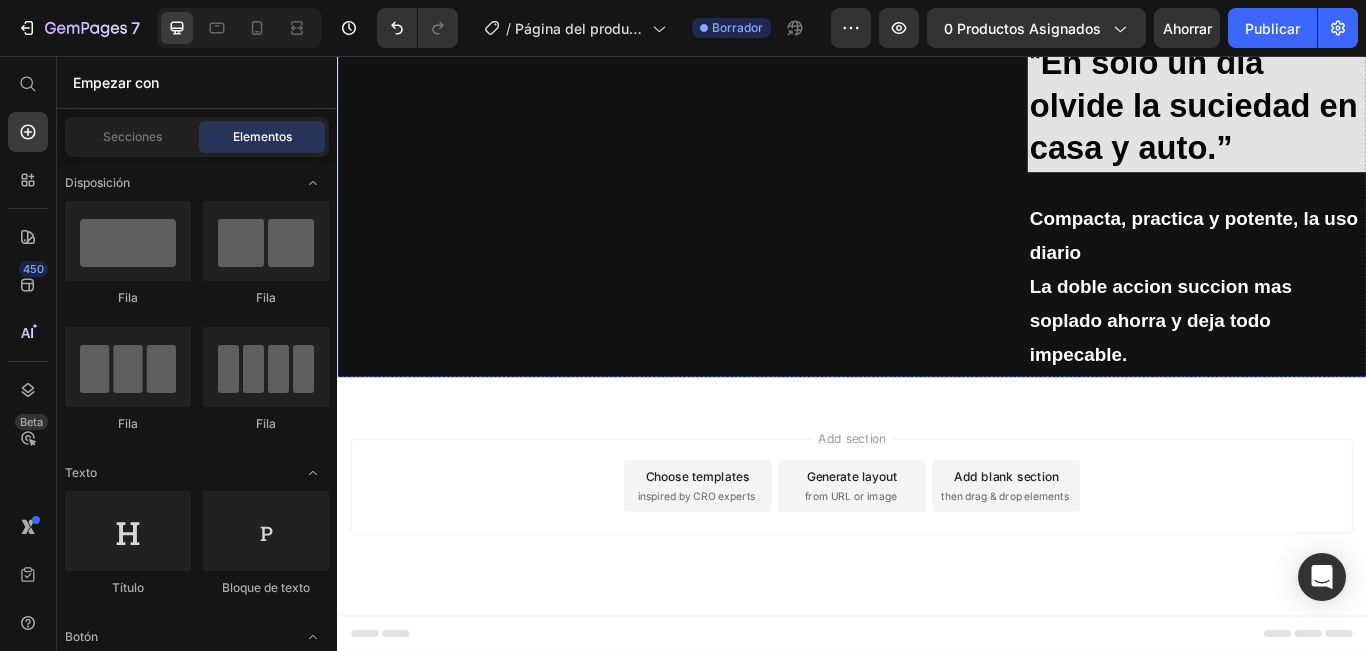 click on "Image “¡Por fin teclados y rincones limpios en segundos.” Heading Es ligera, carga rapido y limpia todo. Su motor sin escobillas  y funcion sopladora elimina hasta el polvo mas fino. Text Block" at bounding box center [937, -309] 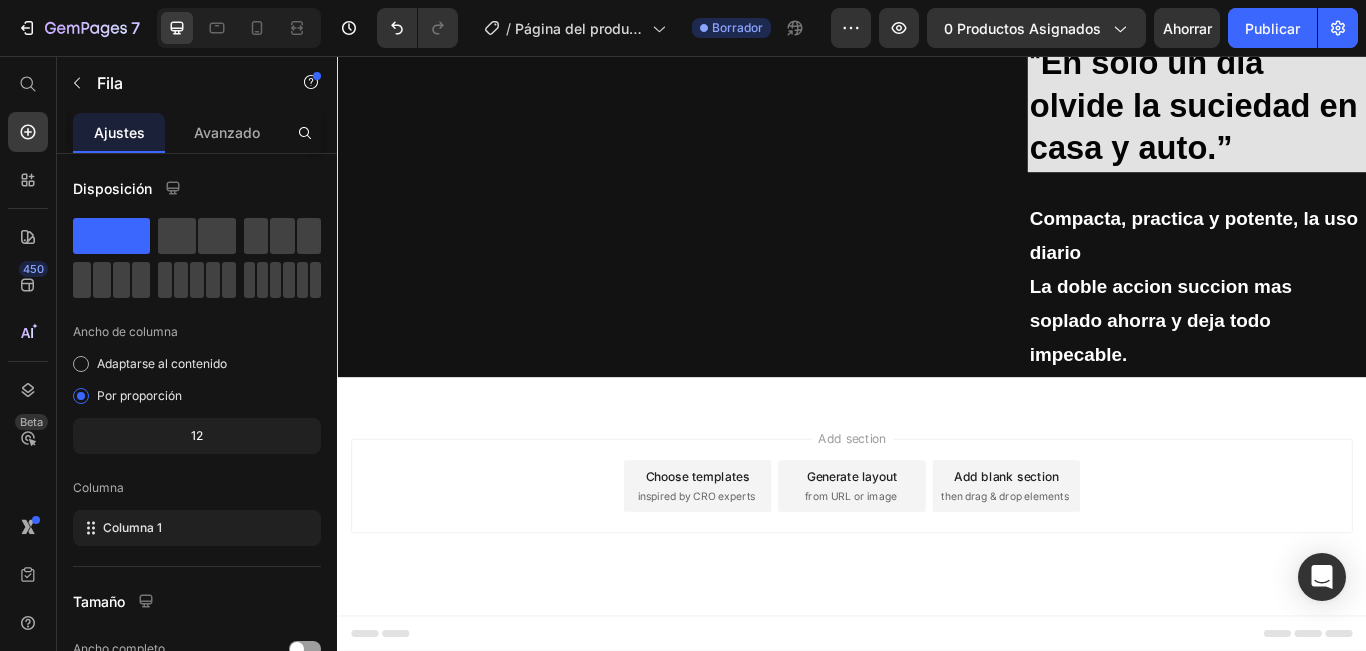 drag, startPoint x: 934, startPoint y: 415, endPoint x: 941, endPoint y: 375, distance: 40.60788 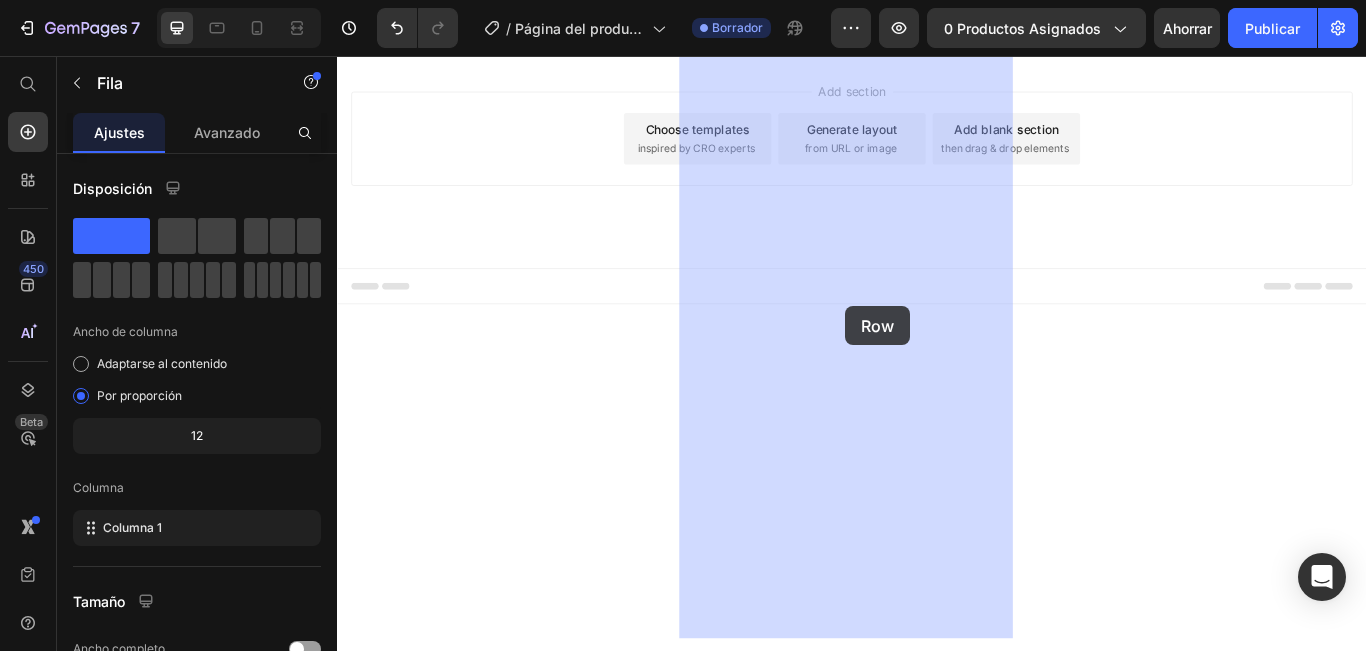 drag, startPoint x: 929, startPoint y: 403, endPoint x: 929, endPoint y: 348, distance: 55 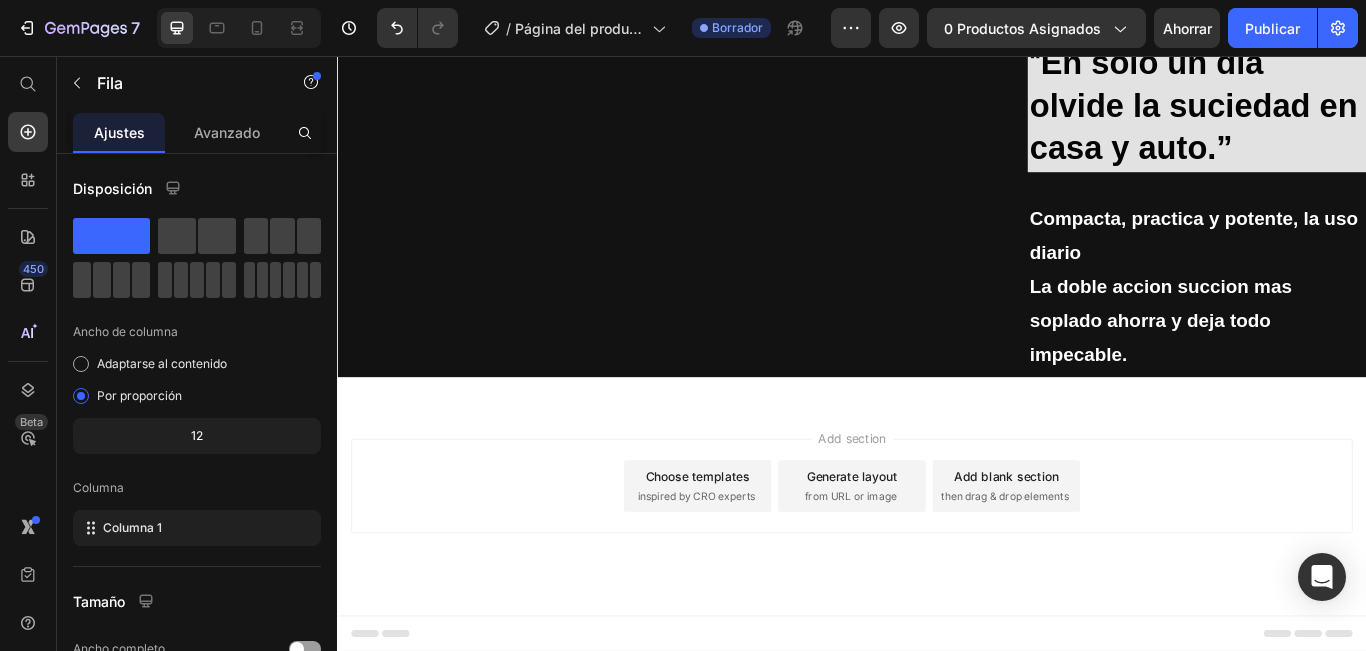 scroll, scrollTop: 3389, scrollLeft: 0, axis: vertical 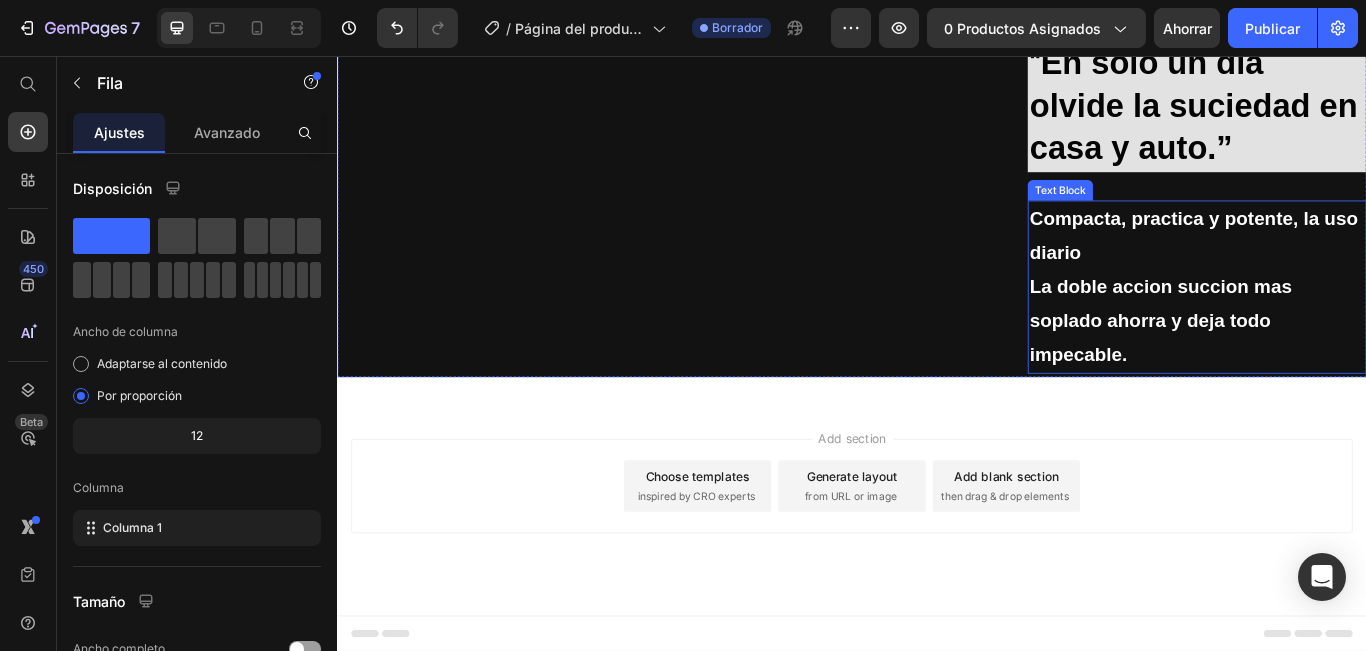 click on "Compacta, practica y potente, la uso diario" at bounding box center [1339, 265] 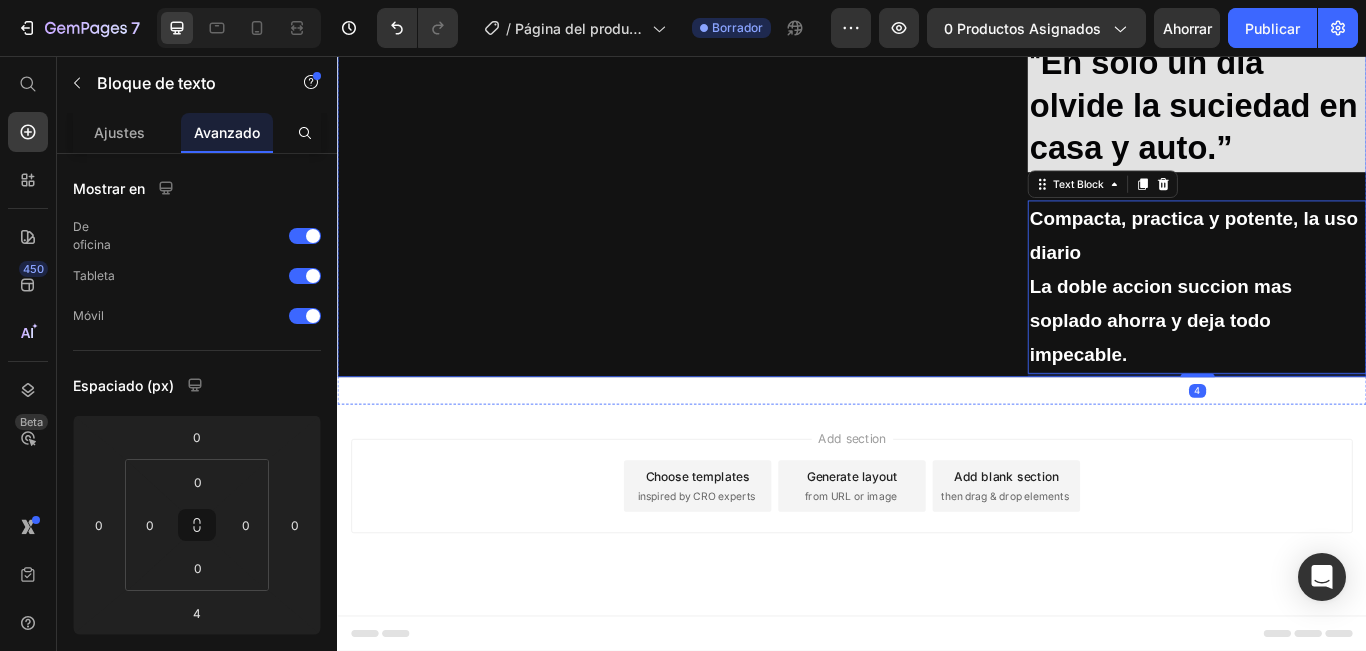 click on "Image “ En solo un dia olvide la suciedad en casa y auto.” Heading Compacta, practica y potente, la uso diario La doble accion succion mas soplado ahorra y deja todo impecable. Text Block   4" at bounding box center (1339, -40) 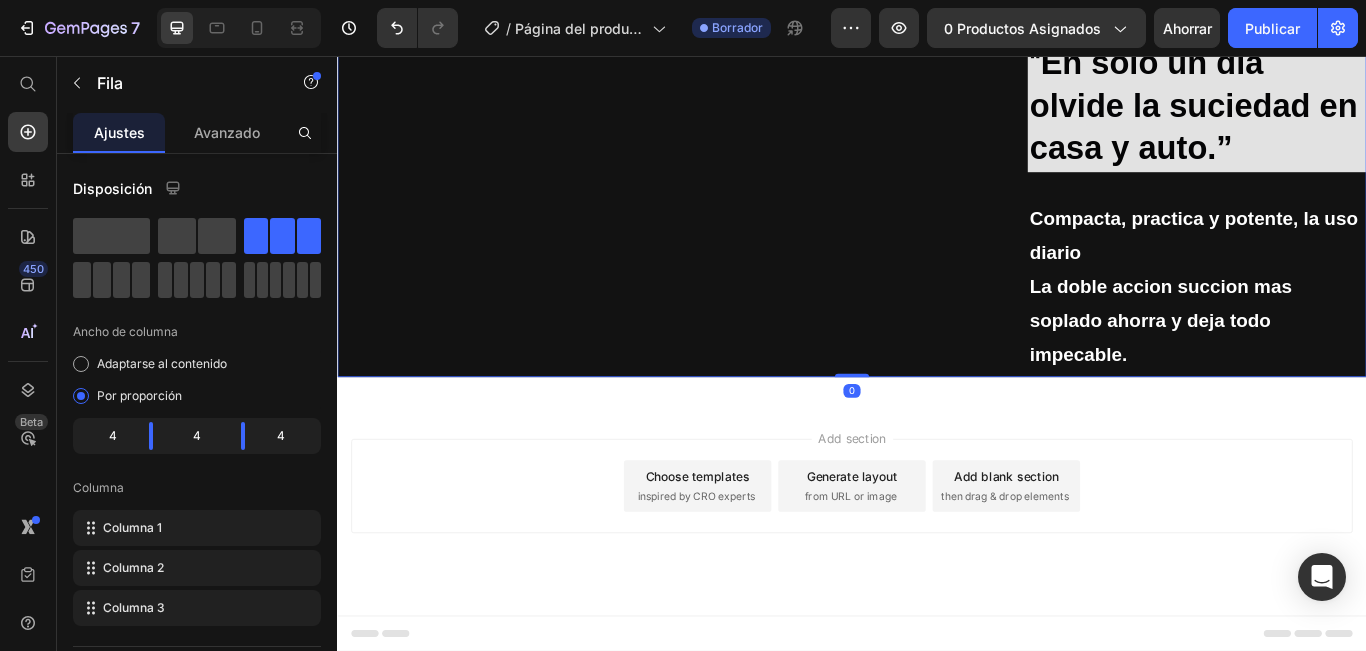 click on "Image “ En solo un dia olvide la suciedad en casa y auto.” Heading Compacta, practica y potente, la uso diario La doble accion succion mas soplado ahorra y deja todo impecable. Text Block" at bounding box center (1339, -40) 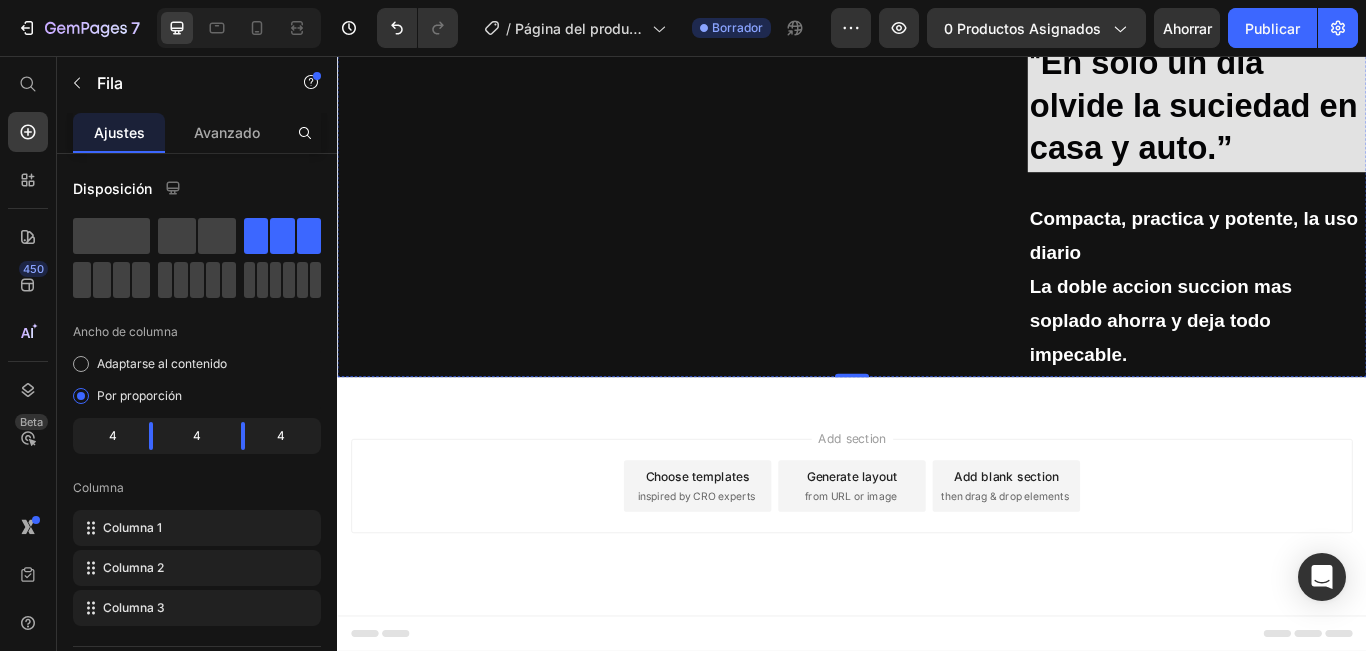 click on "La use apenas llego y quedo impecable, la potente succion de 4500 Pa y el filto HEPA lavable hacen magia." at bounding box center (532, -222) 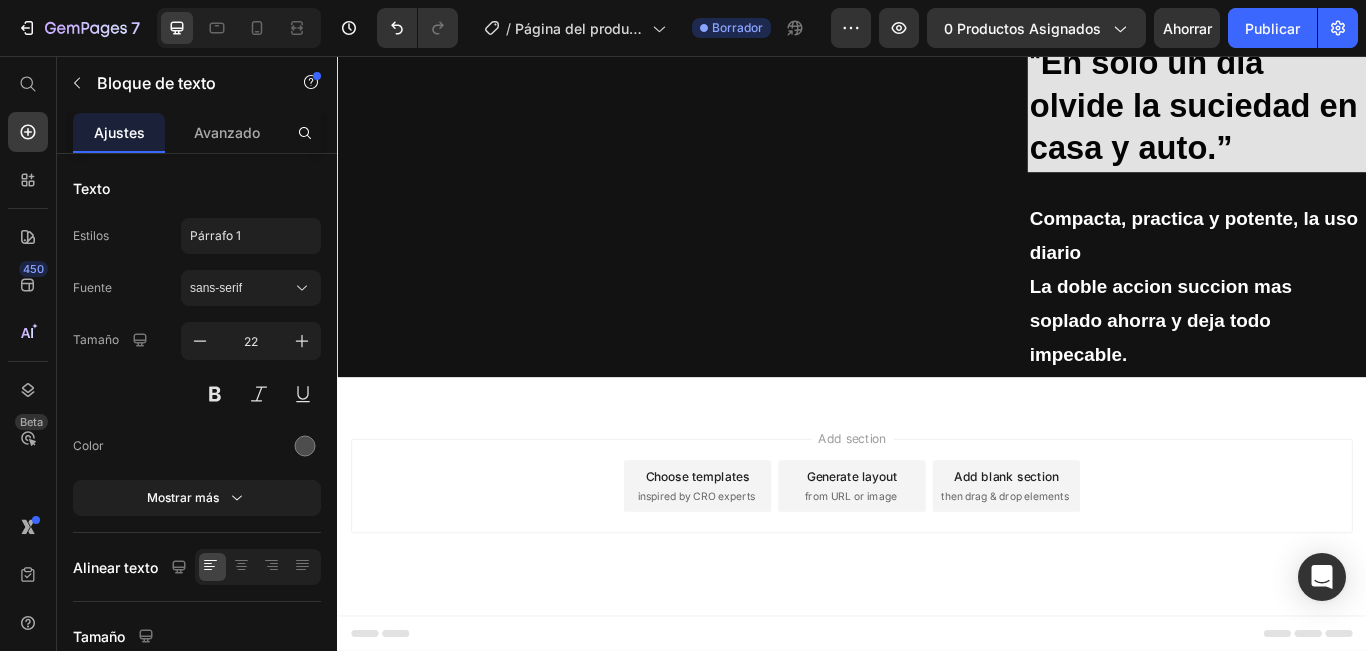 click on "La use apenas llego y quedo impecable, la potente succion de 4500 Pa y el filto HEPA lavable hacen magia." at bounding box center (532, -222) 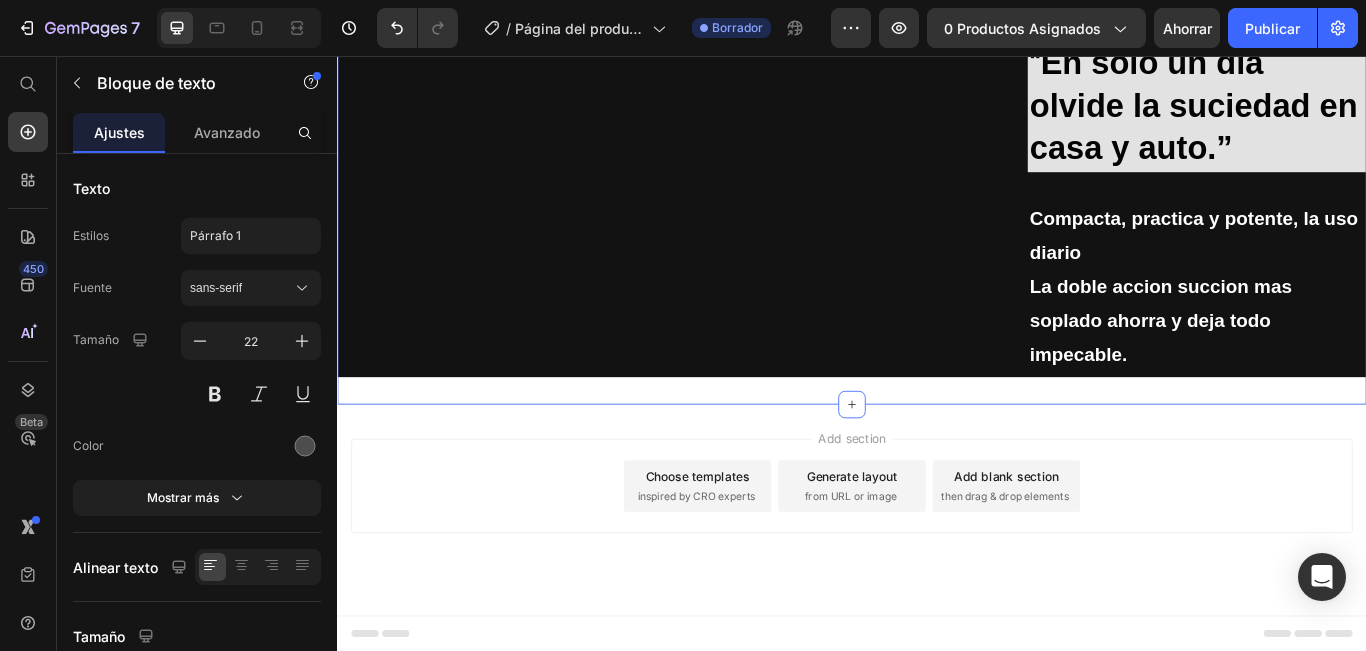 scroll, scrollTop: 3389, scrollLeft: 0, axis: vertical 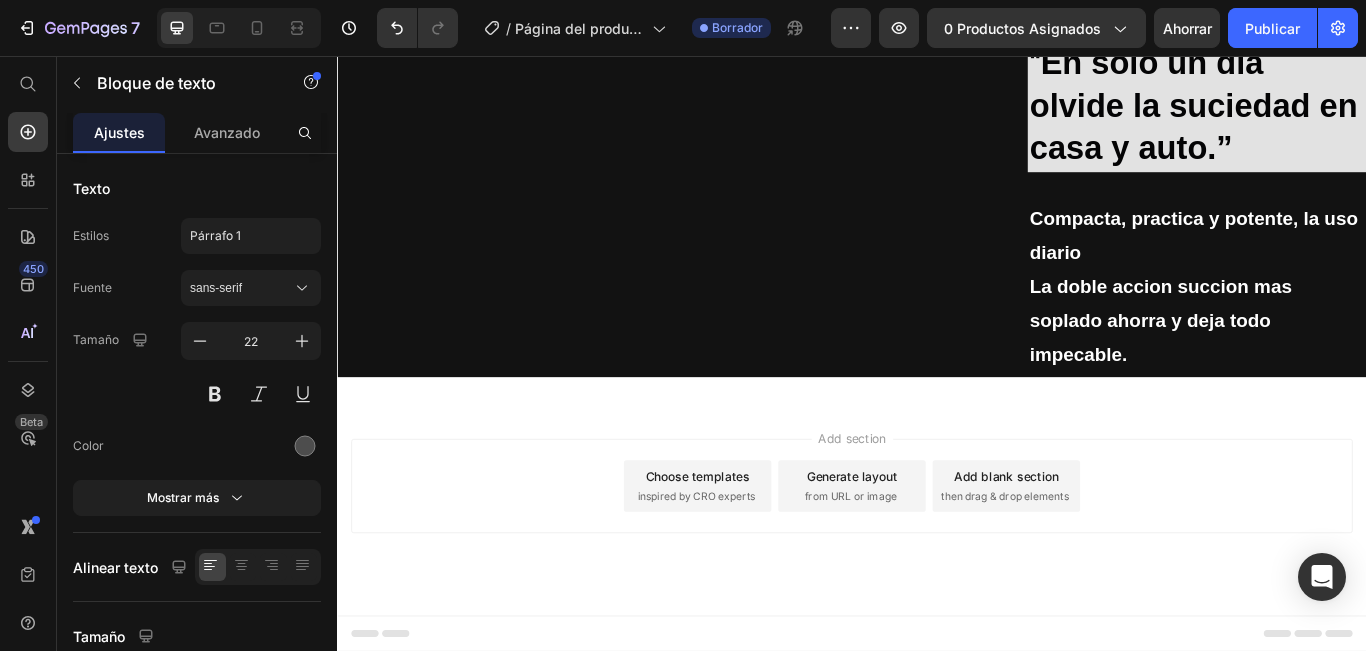 click on "La use apenas llego y quedo impecable, la potente succion de 6500 Pa y el filto HEPA lavable hacen magia." at bounding box center [534, -222] 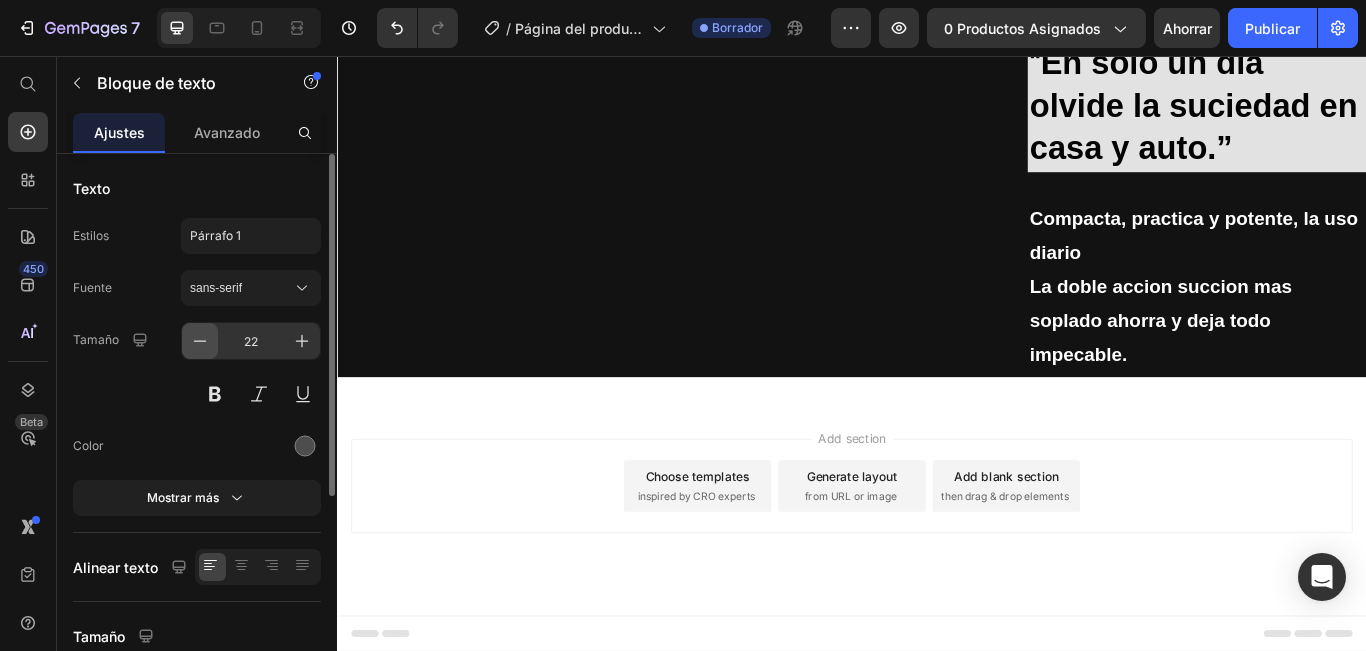 click 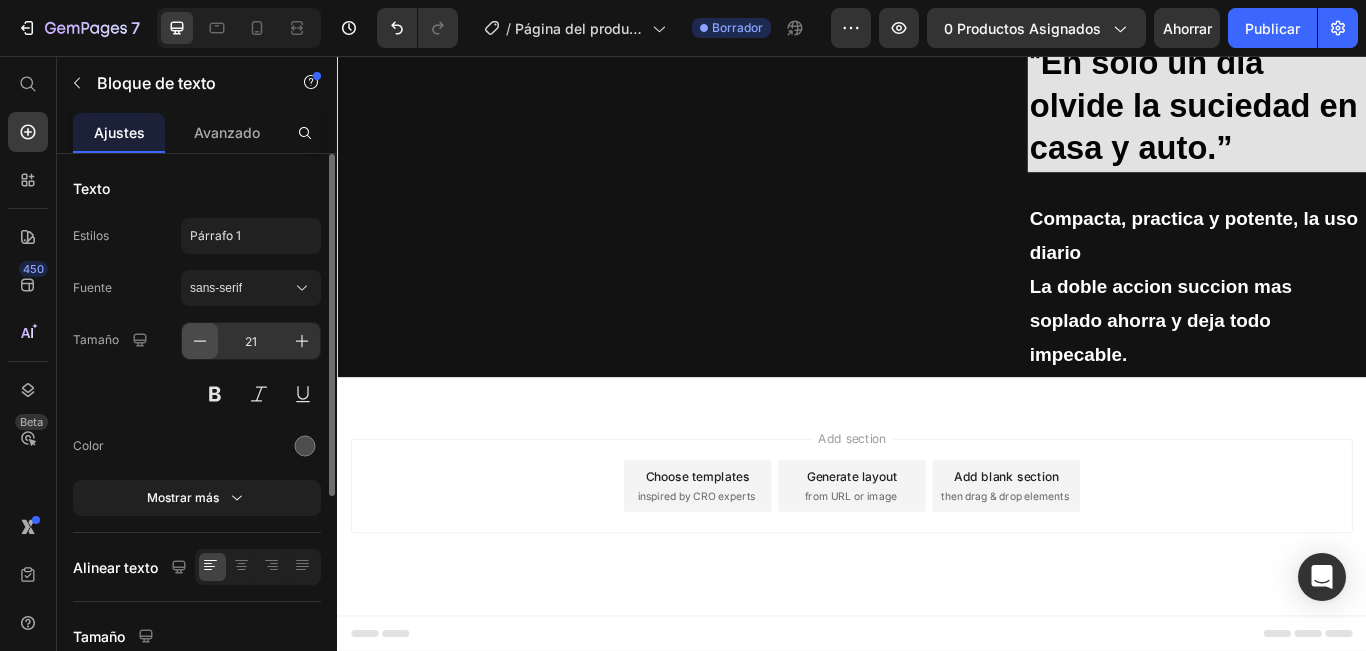 click 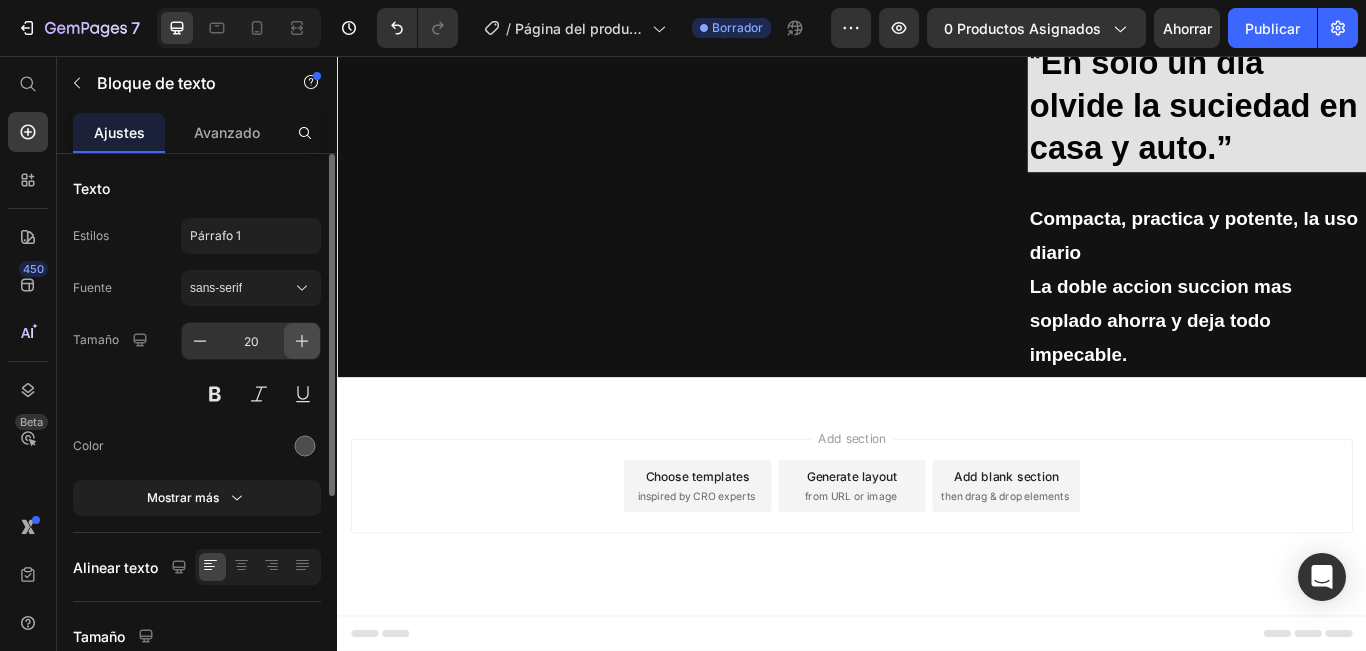 click 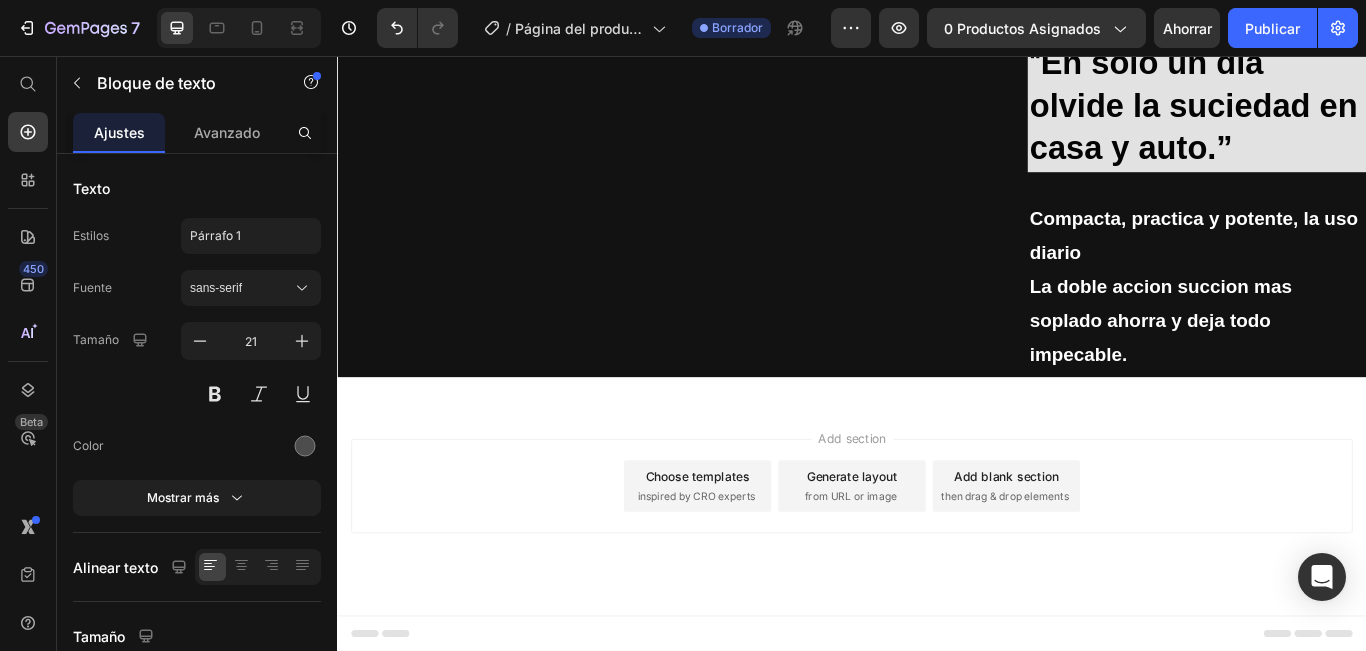 click on "Su motor sin escobillas  y funcion sopladora elimina hasta el polvo mas fino." at bounding box center (937, -210) 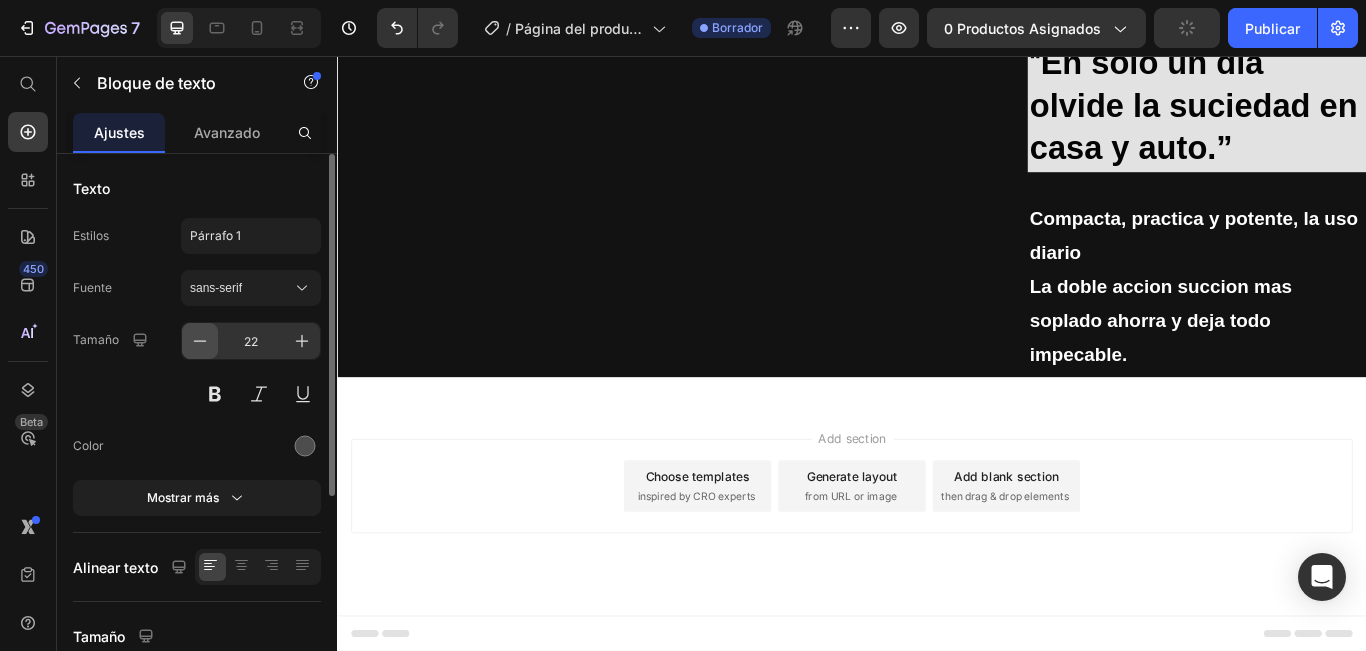 click 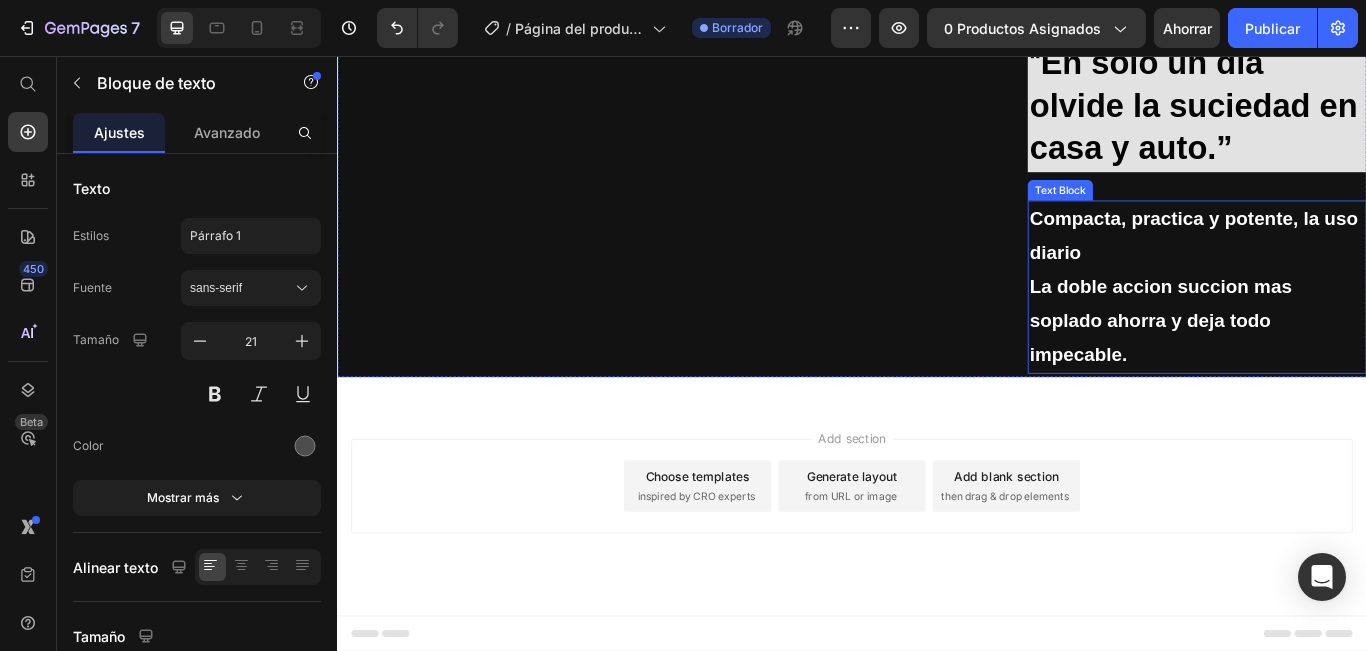 click on "La doble accion succion mas soplado ahorra y deja todo impecable." at bounding box center [1339, 364] 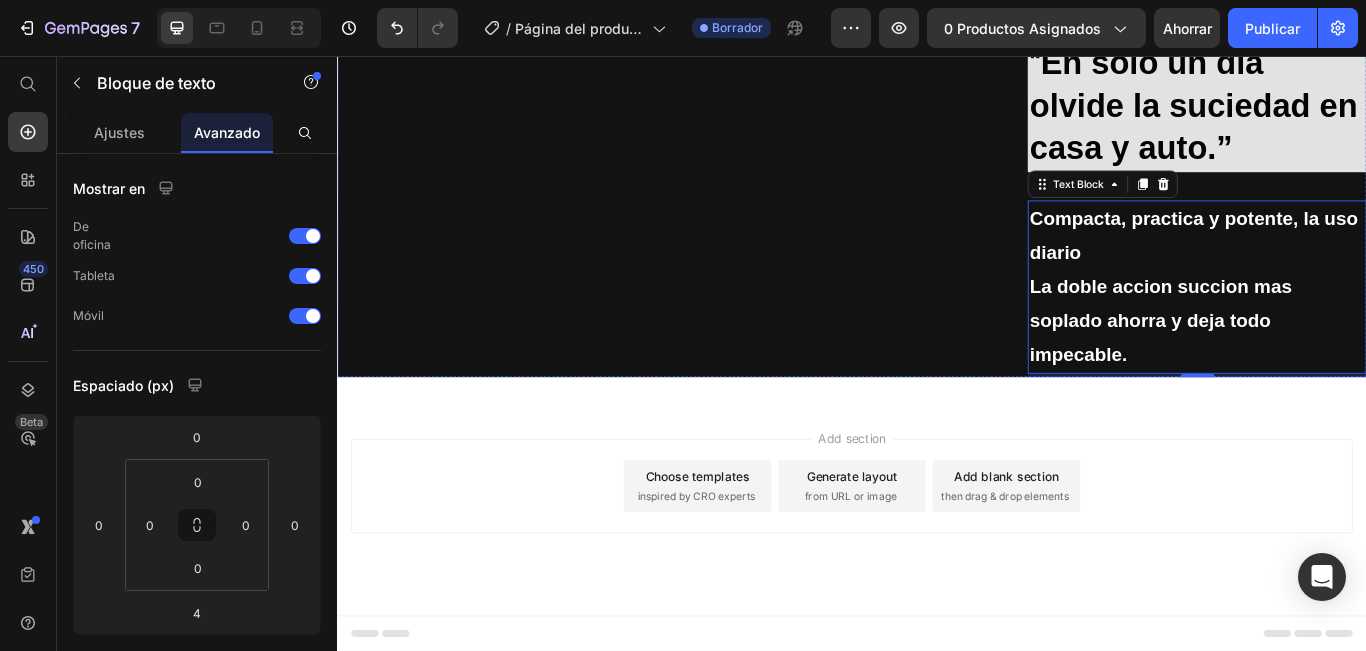 click on "Image “¡Por fin teclados y rincones limpios en segundos.” Heading Es ligera, carga rapido y limpia todo. Su motor sin escobillas  y funcion sopladora elimina hasta el polvo mas fino. Text Block" at bounding box center (937, -313) 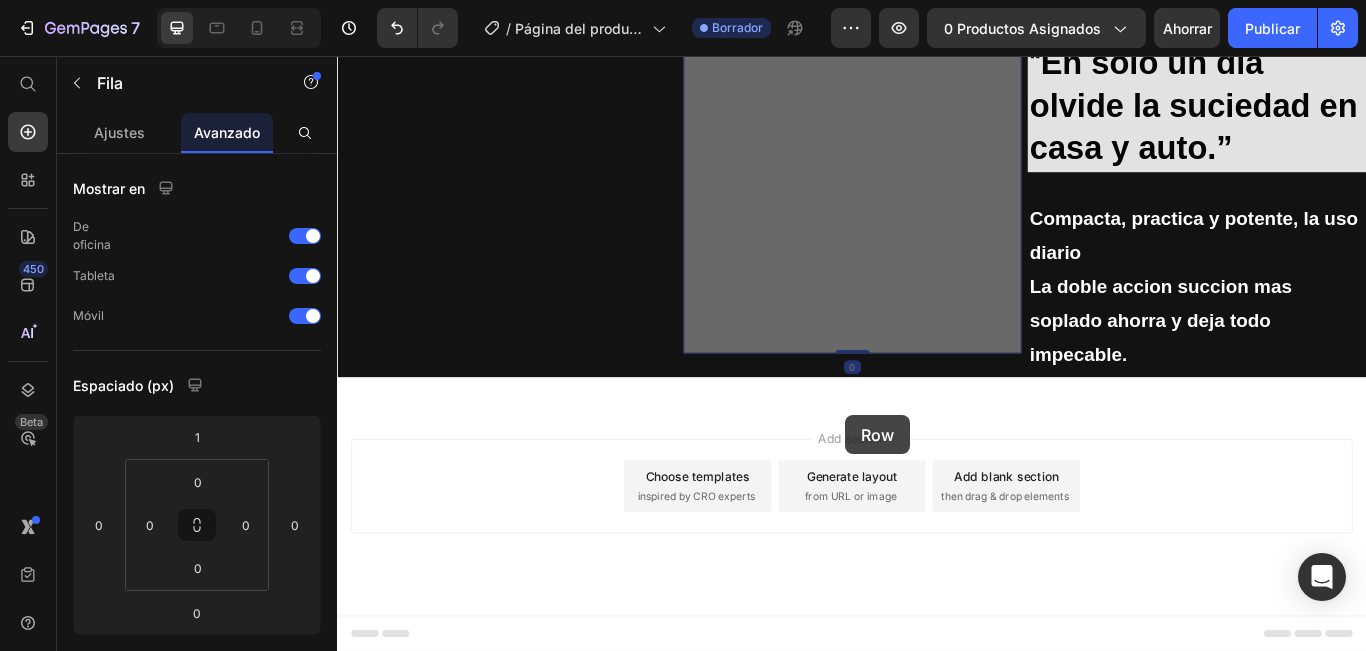 drag, startPoint x: 928, startPoint y: 503, endPoint x: 930, endPoint y: 464, distance: 39.051247 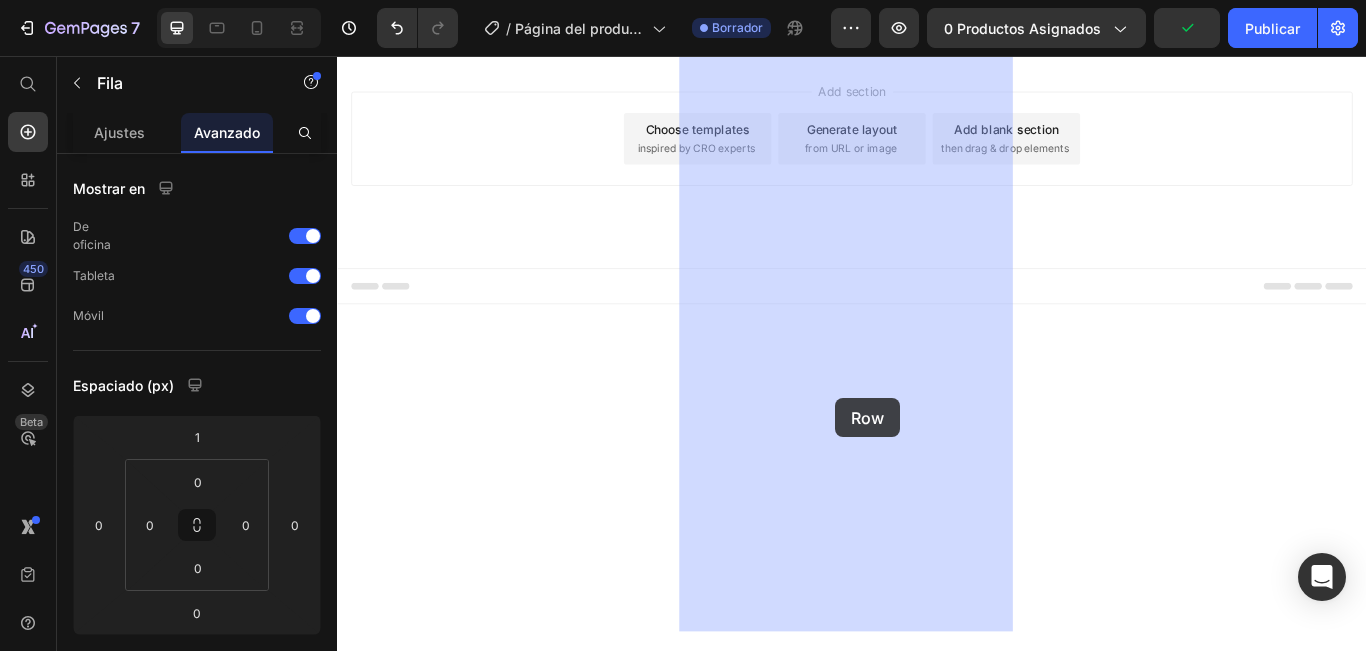 drag, startPoint x: 929, startPoint y: 501, endPoint x: 918, endPoint y: 455, distance: 47.296936 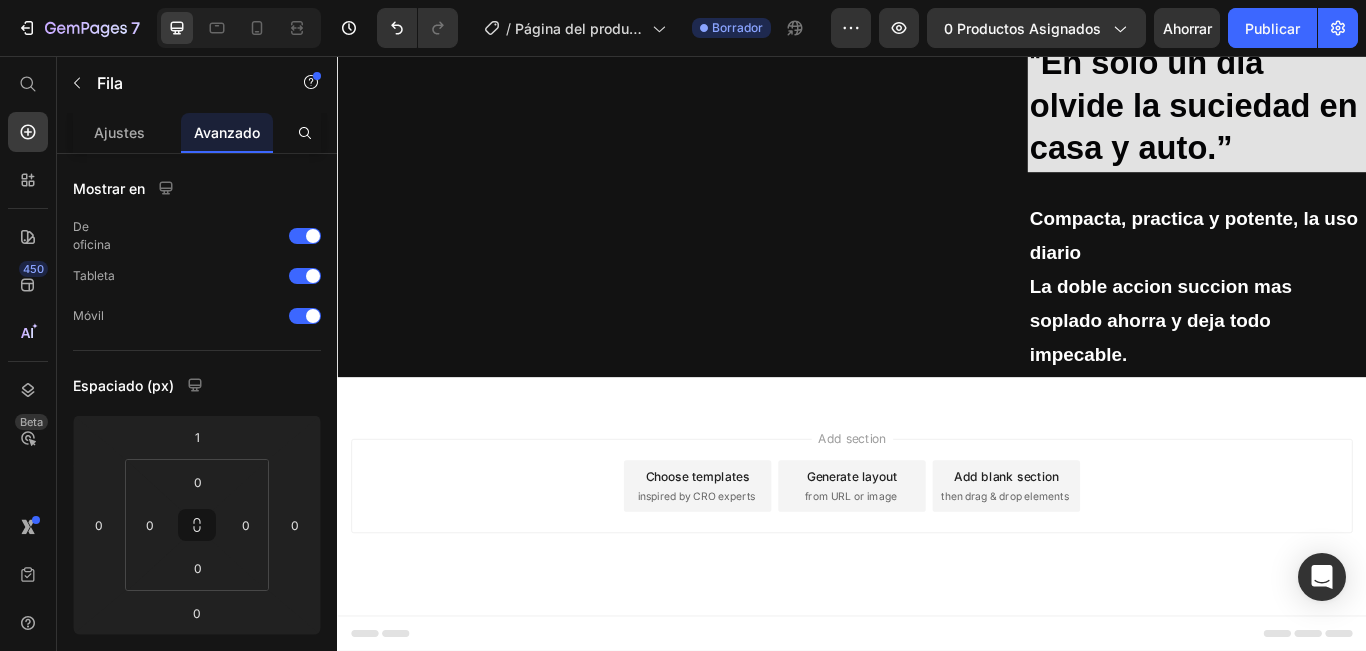 drag, startPoint x: 925, startPoint y: 503, endPoint x: 928, endPoint y: 579, distance: 76.05919 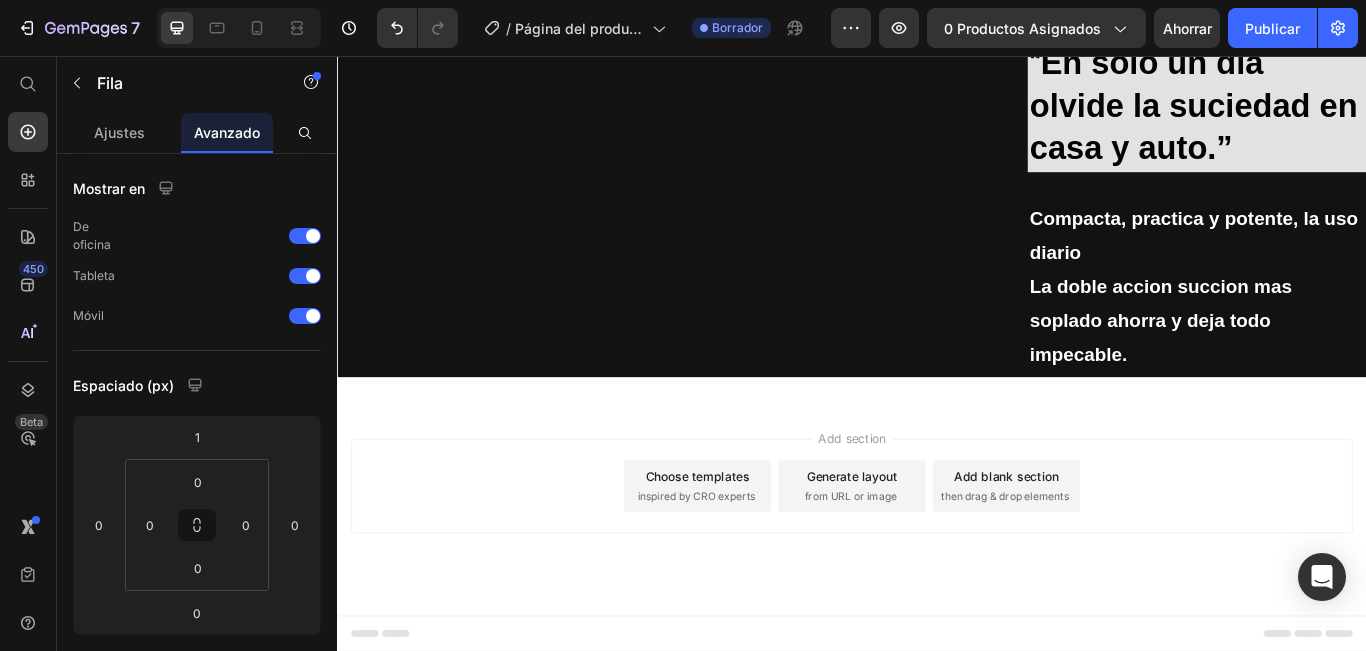 click at bounding box center [937, -44] 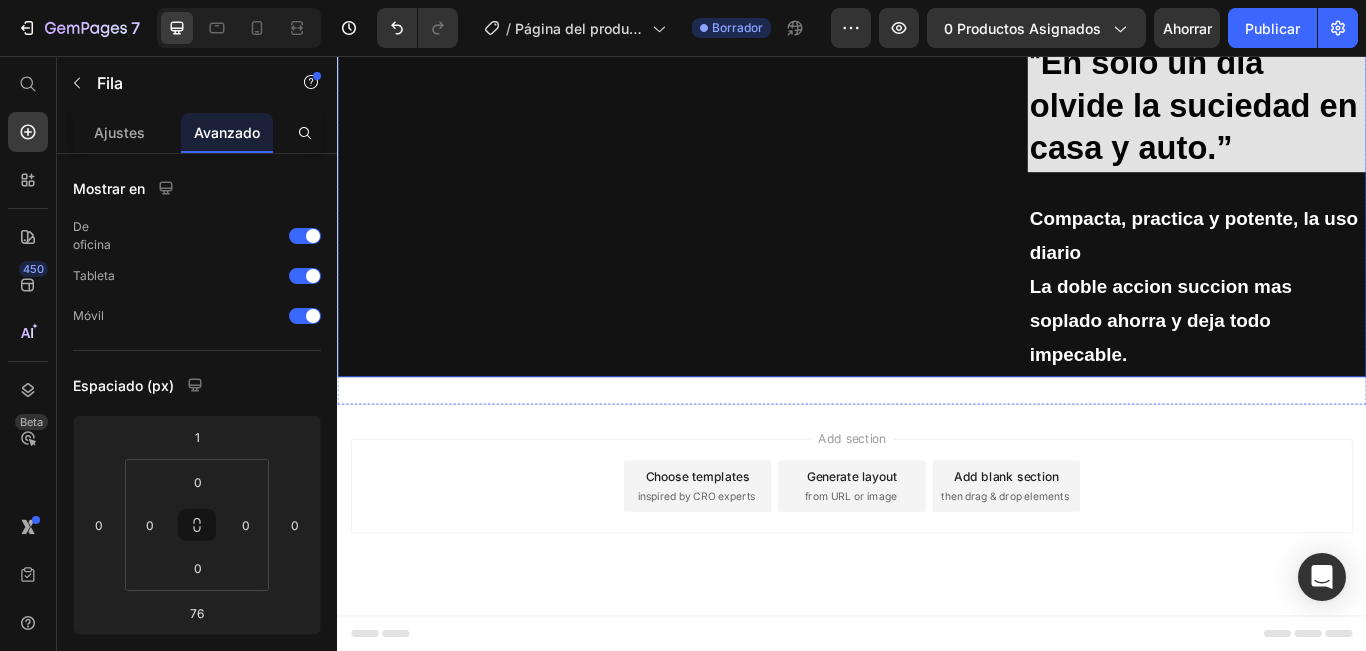 click on "Image “En minutos mi auto quedo libre de pelos y polvo.” Heading La use apenas llego y quedo impecable, la potente succion de 6500 Pa y el filto HEPA lavable hacen magia. Text Block" at bounding box center (534, -40) 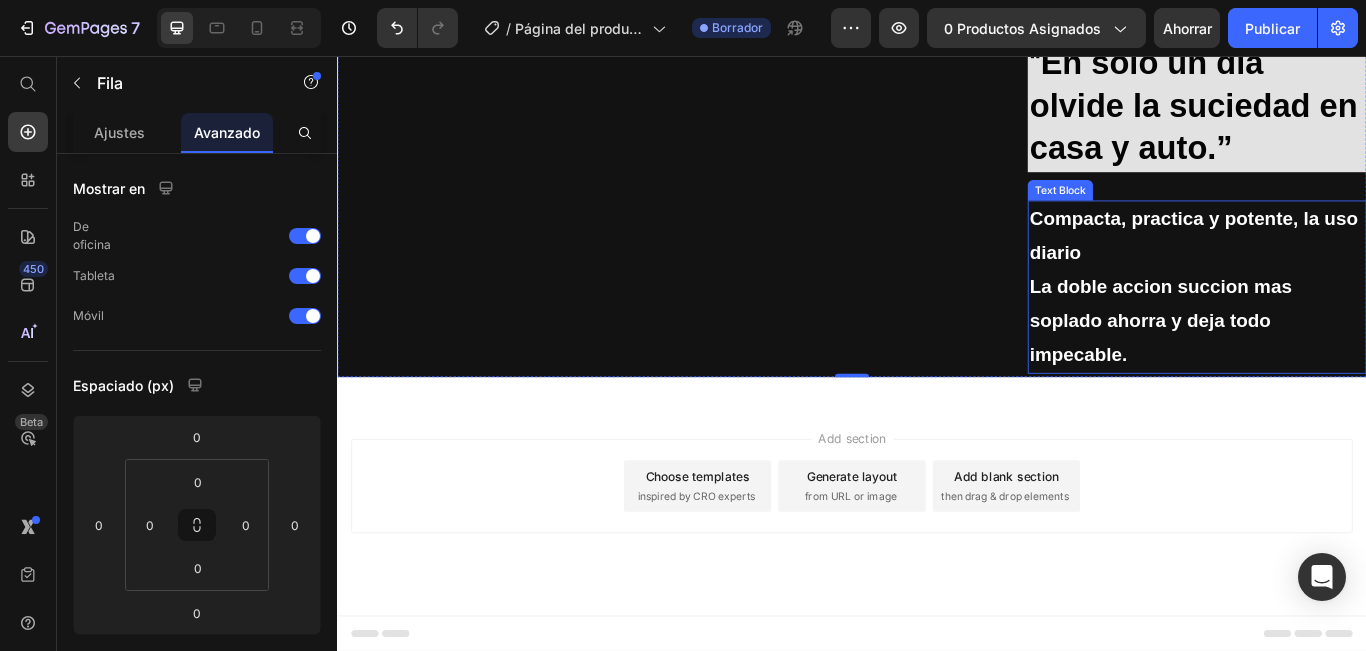 click on "La doble accion succion mas soplado ahorra y deja todo impecable." at bounding box center [1297, 364] 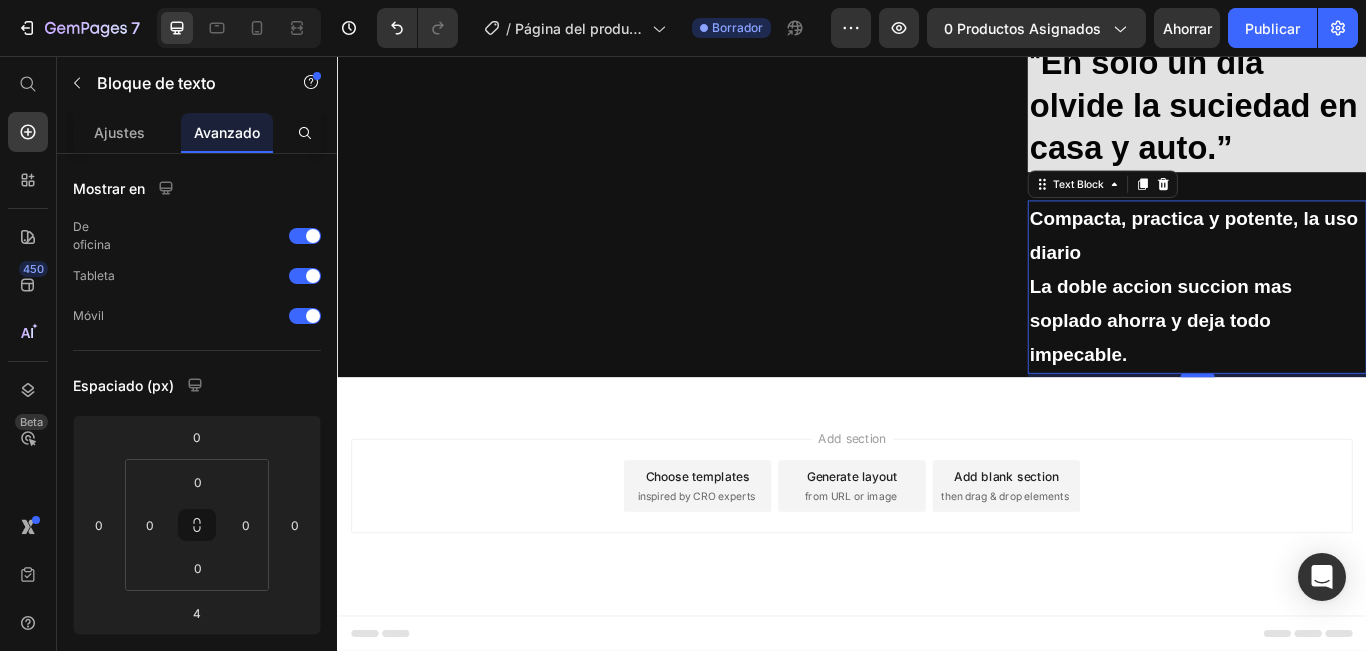 click on "Compacta, practica y potente, la uso diario" at bounding box center (1339, 265) 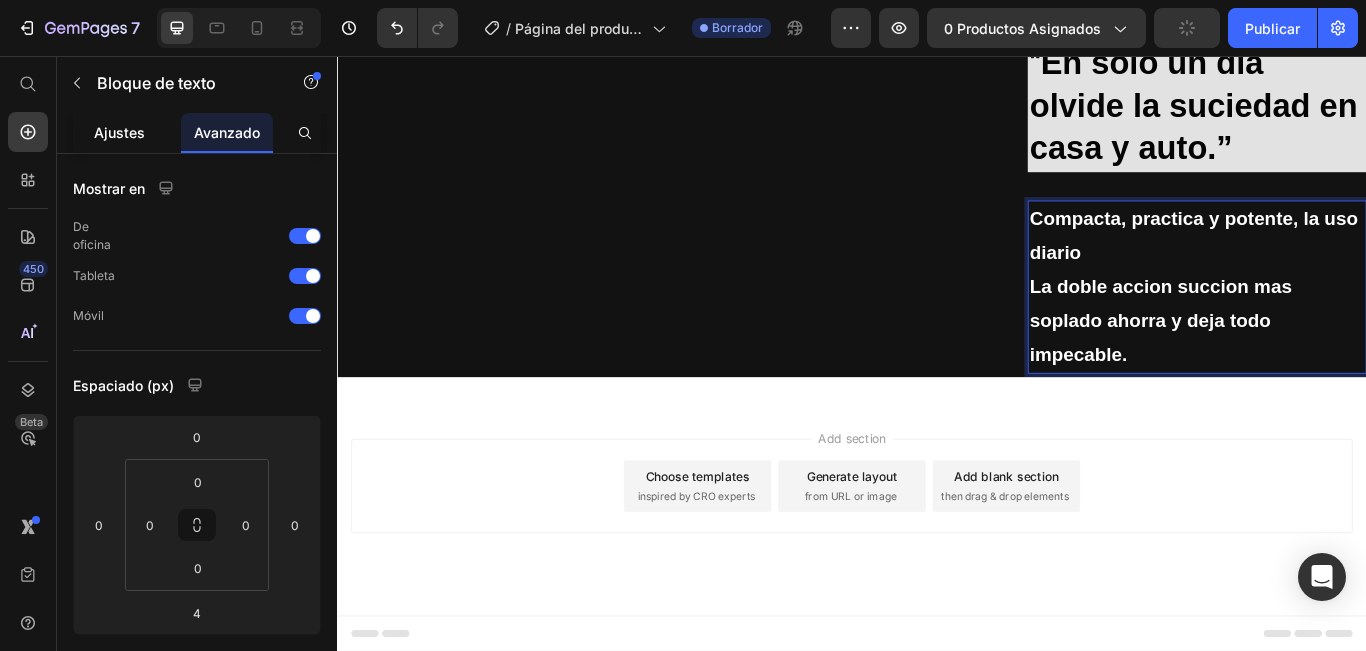 click on "Ajustes" at bounding box center (119, 132) 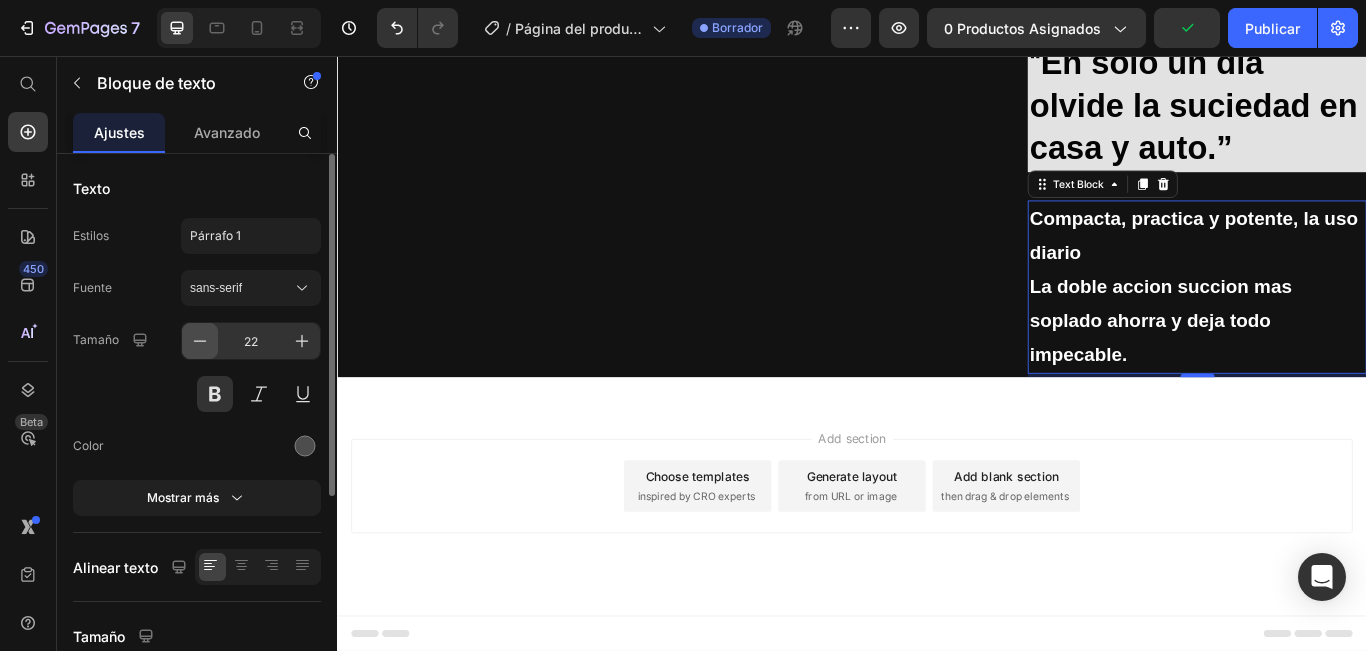 click 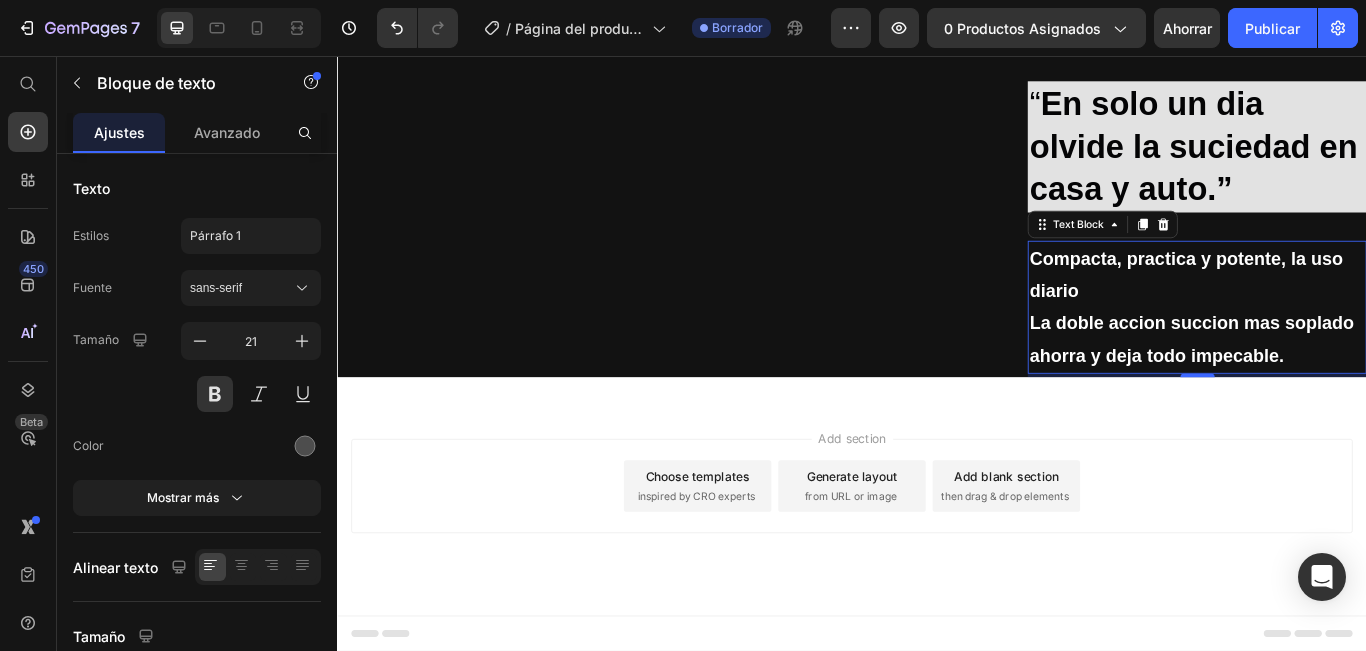 scroll, scrollTop: 3544, scrollLeft: 0, axis: vertical 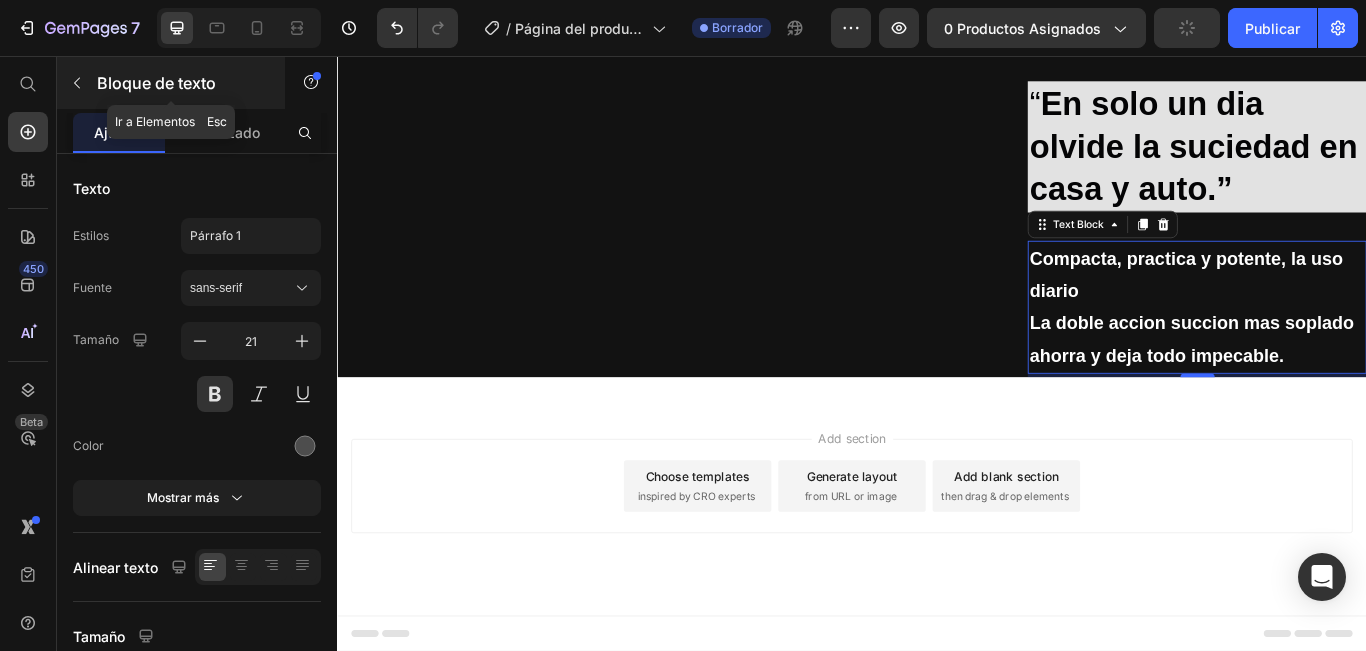 click 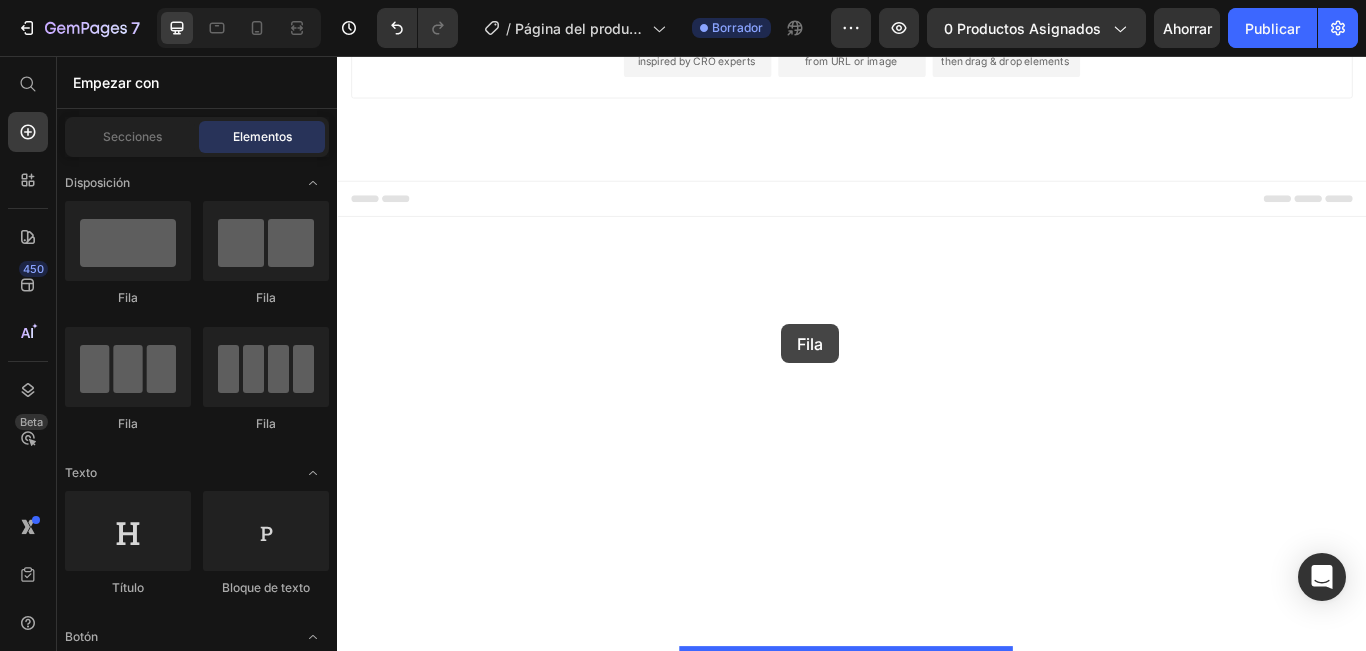 drag, startPoint x: 432, startPoint y: 307, endPoint x: 855, endPoint y: 369, distance: 427.5196 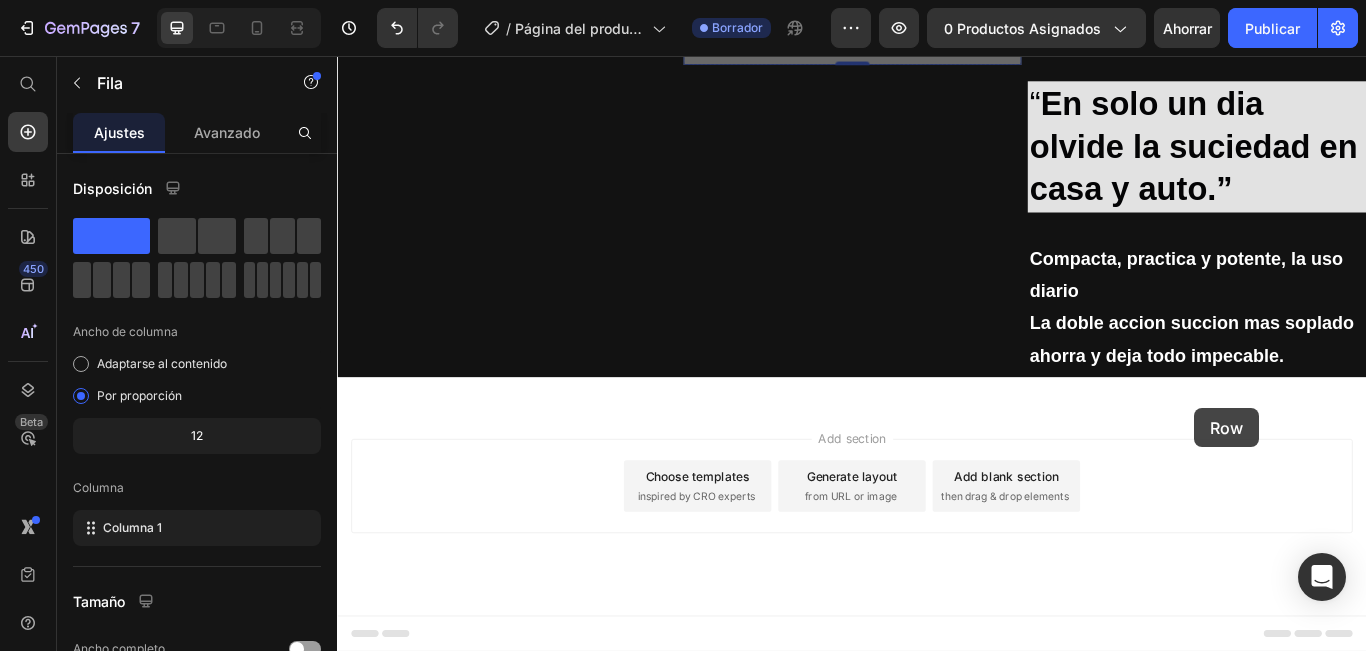 drag, startPoint x: 1102, startPoint y: 466, endPoint x: 1384, endPoint y: 466, distance: 282 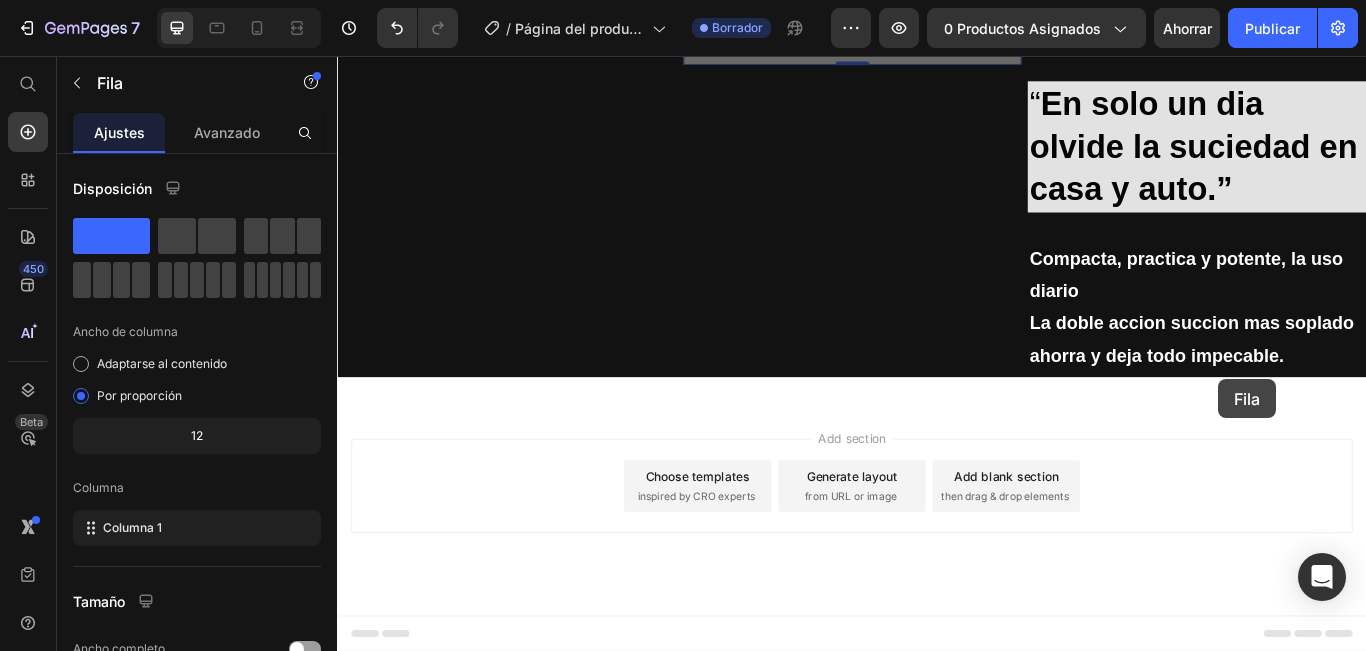 drag, startPoint x: 1062, startPoint y: 453, endPoint x: 1366, endPoint y: 436, distance: 304.47495 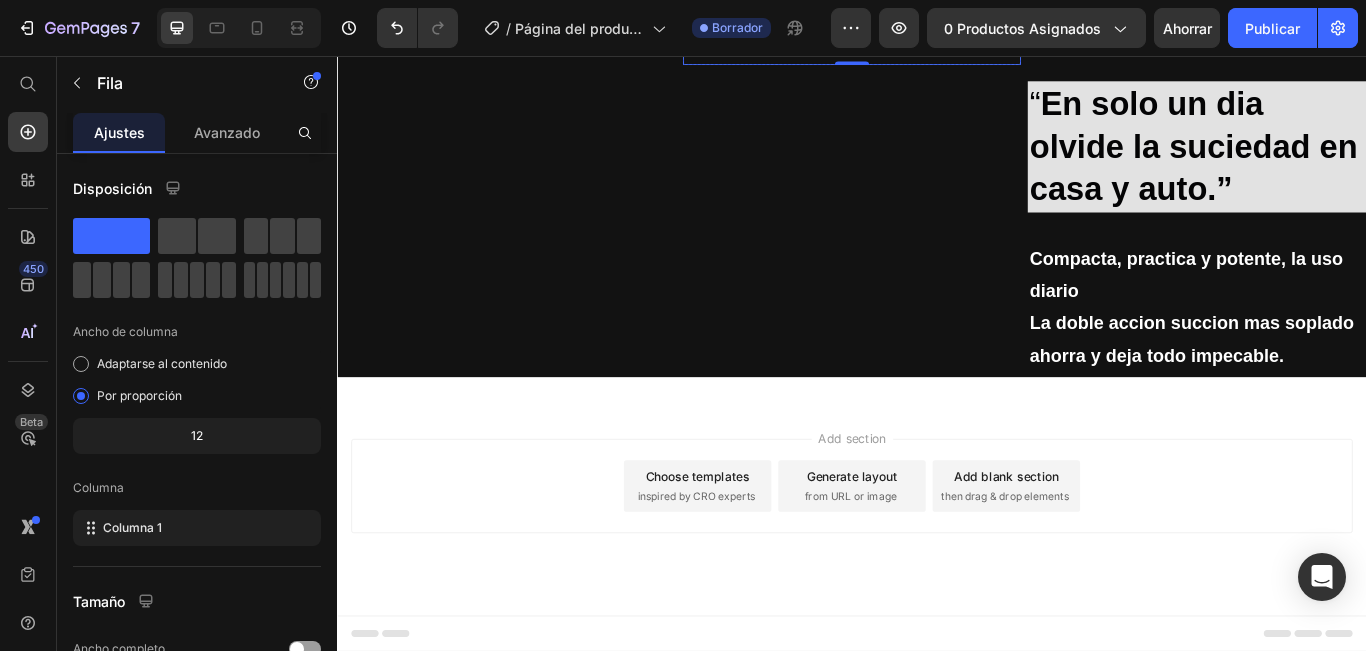 click 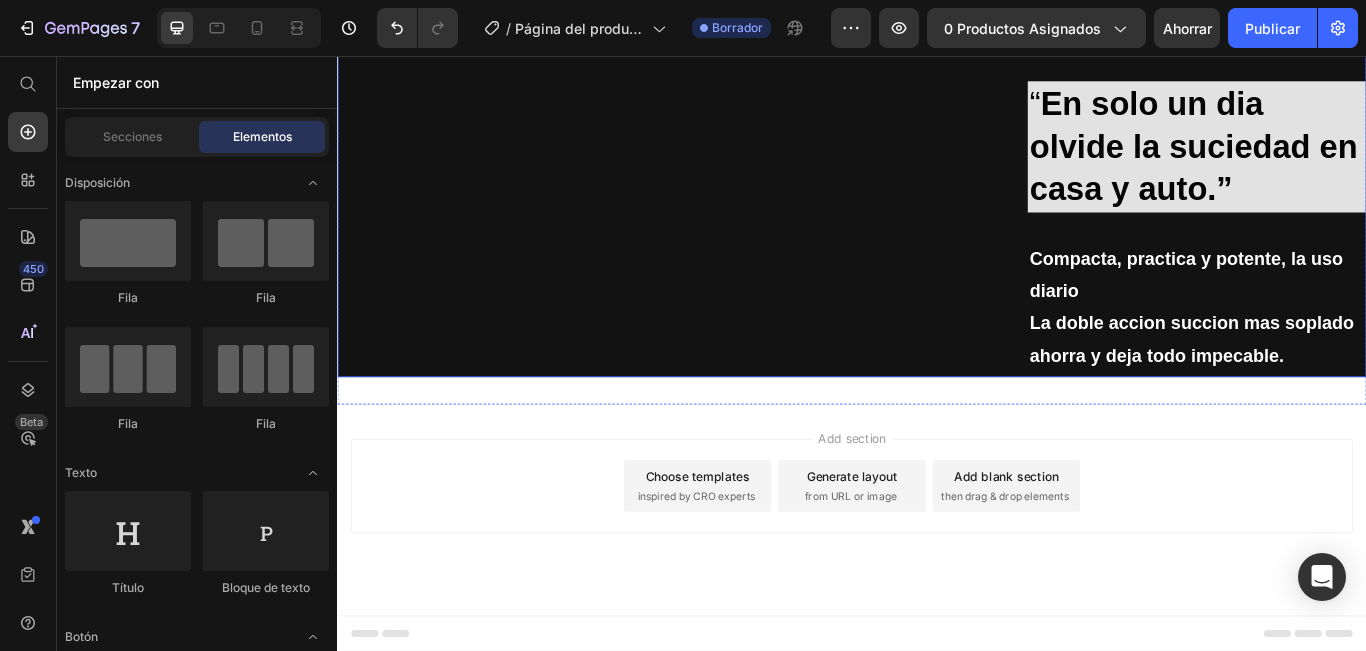 click on "Image “¡Por fin teclados y rincones limpios en segundos.” Heading Es ligera, carga rapido y limpia todo. Su motor sin escobillas  y funcion sopladora elimina hasta el polvo mas fino. Text Block Row" at bounding box center [937, -17] 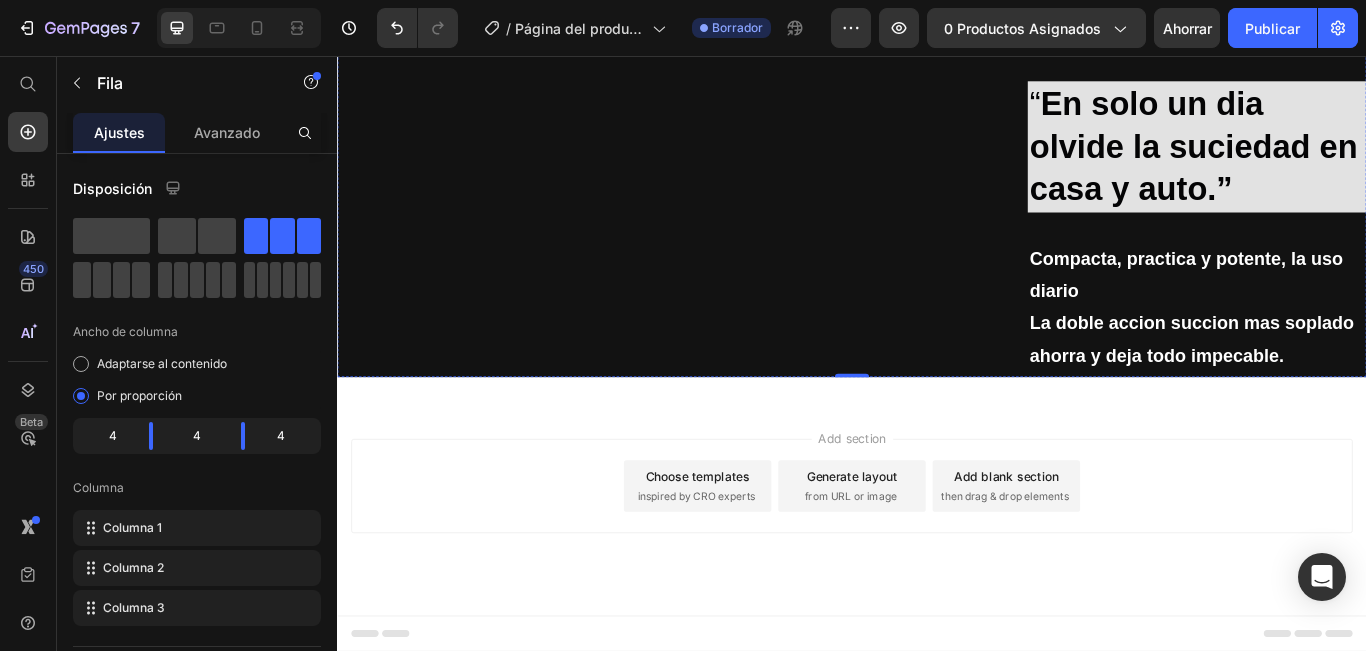 click on "Image “¡Por fin teclados y rincones limpios en segundos.” Heading Es ligera, carga rapido y limpia todo. Su motor sin escobillas  y funcion sopladora elimina hasta el polvo mas fino. Text Block" at bounding box center (937, -266) 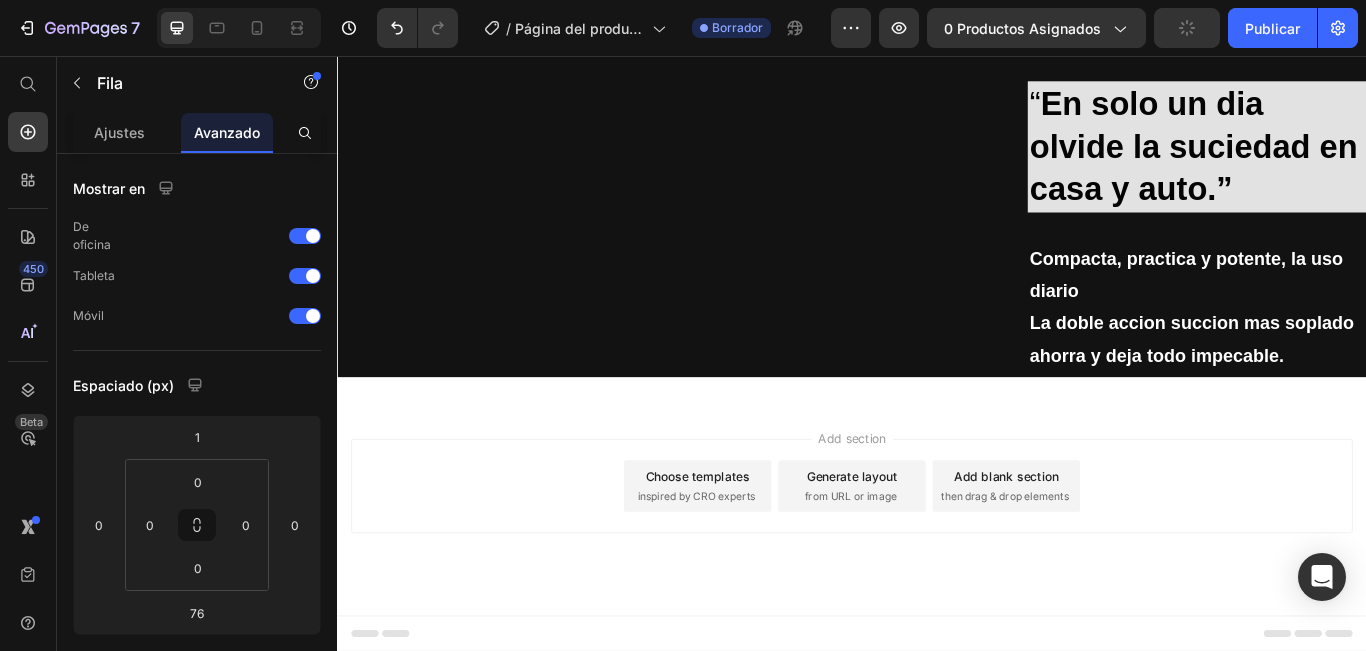 scroll, scrollTop: 3468, scrollLeft: 0, axis: vertical 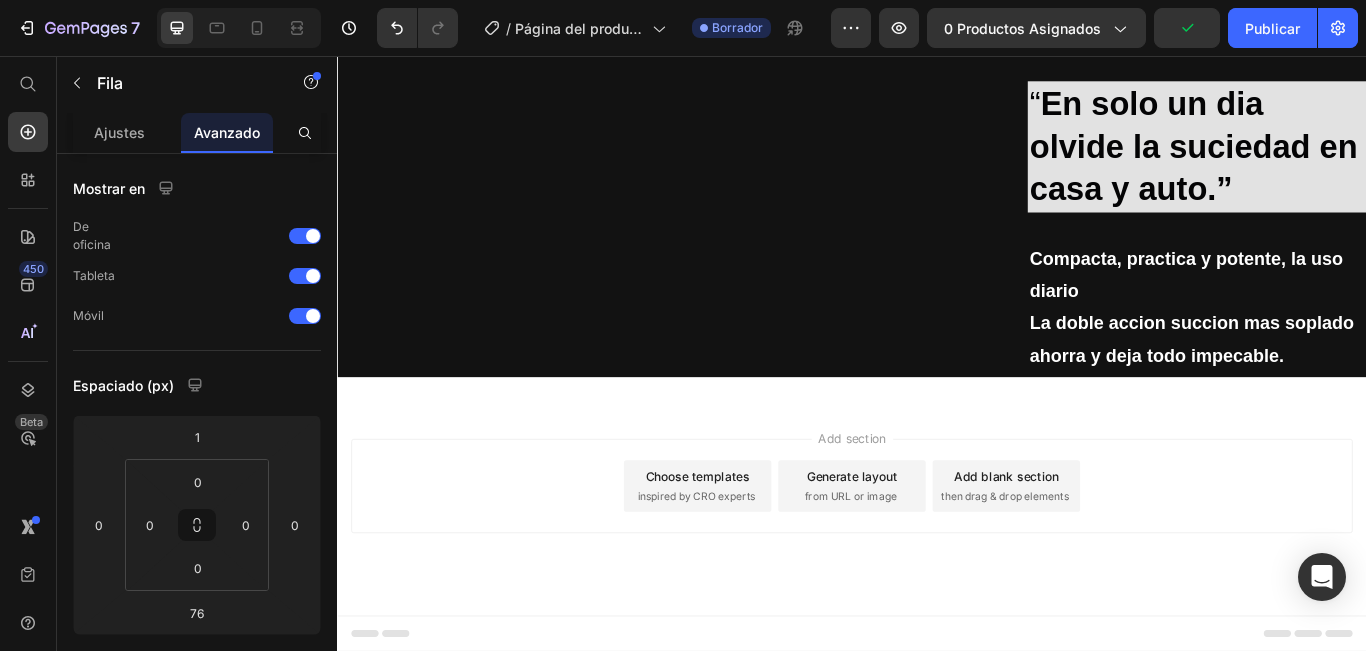 drag, startPoint x: 932, startPoint y: 429, endPoint x: 946, endPoint y: 351, distance: 79.24645 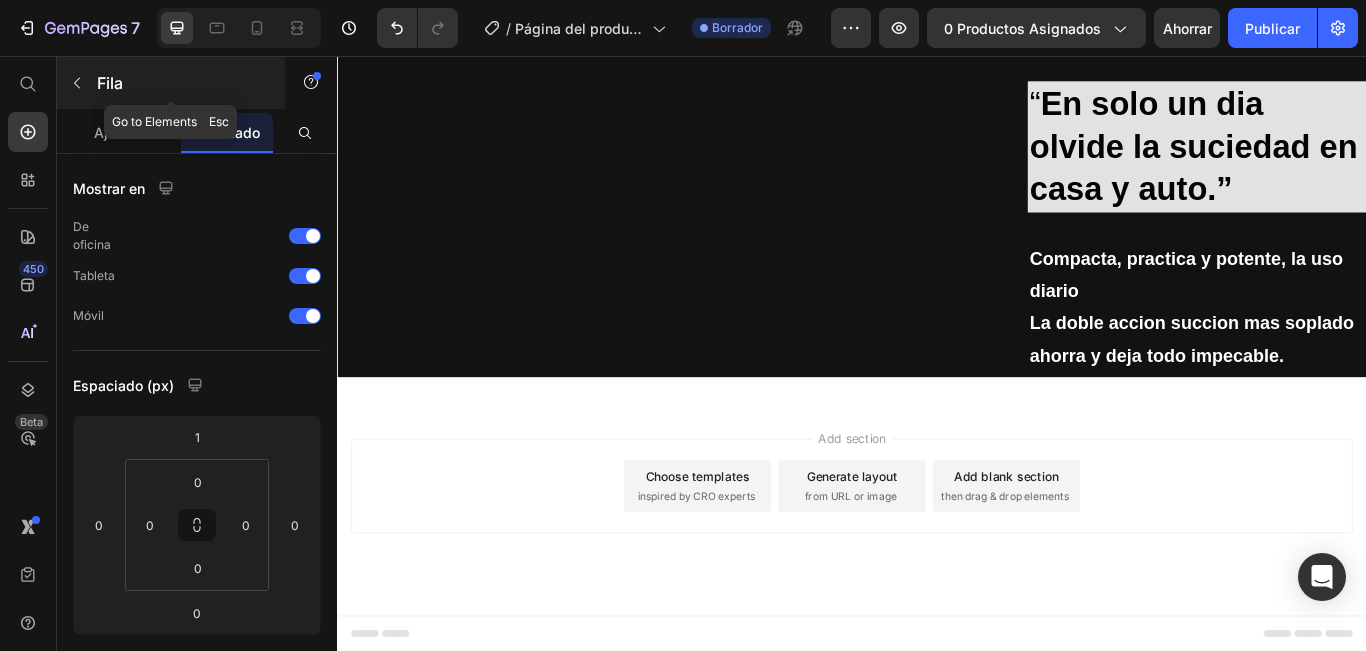 click at bounding box center [77, 83] 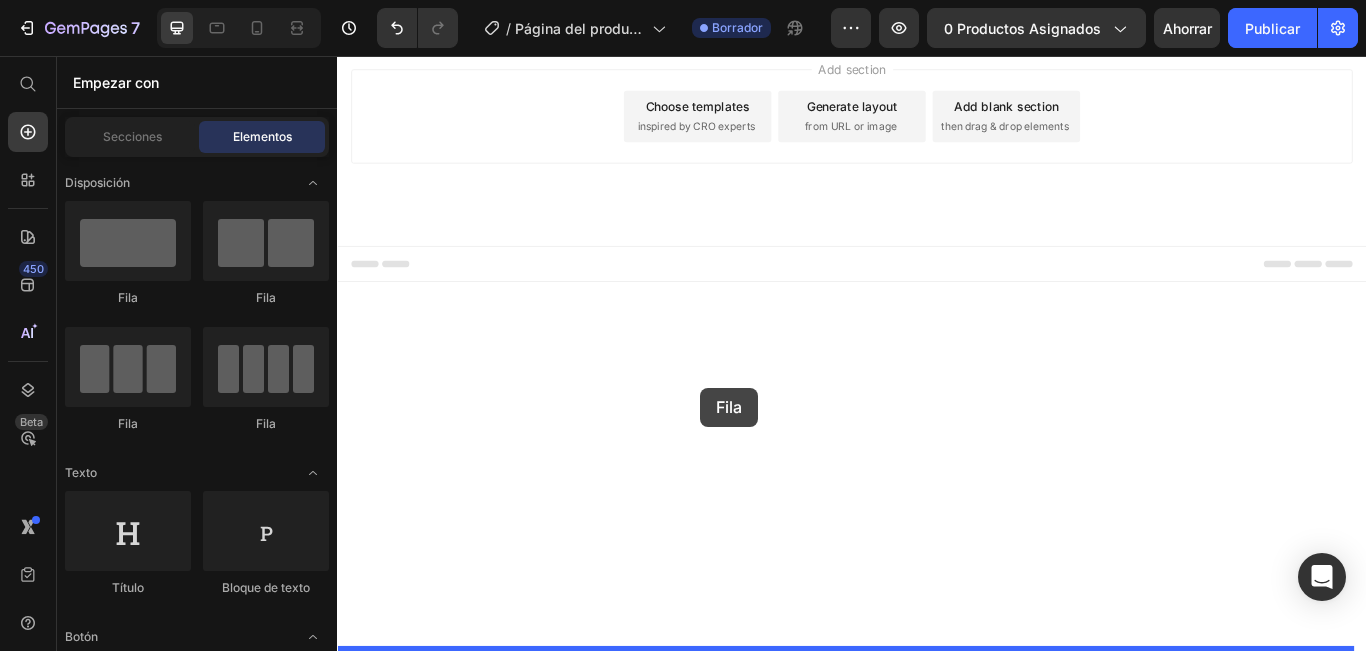 drag, startPoint x: 488, startPoint y: 292, endPoint x: 760, endPoint y: 443, distance: 311.10287 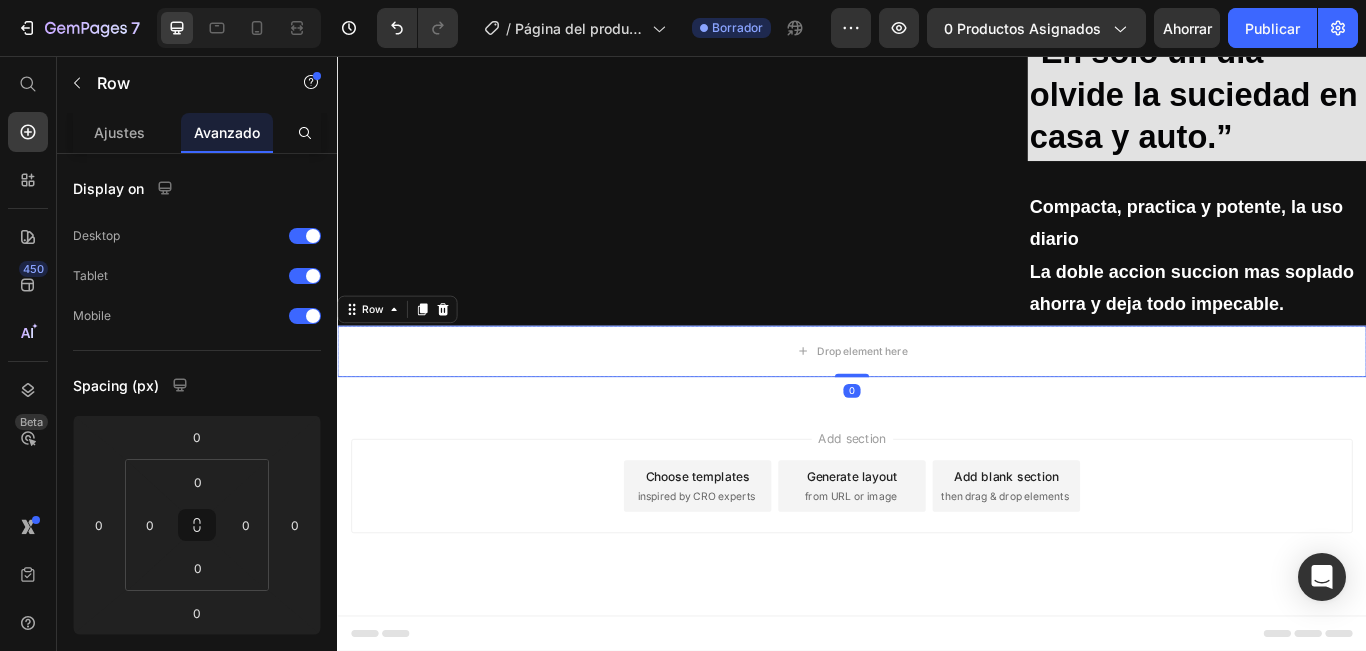 scroll, scrollTop: 3528, scrollLeft: 0, axis: vertical 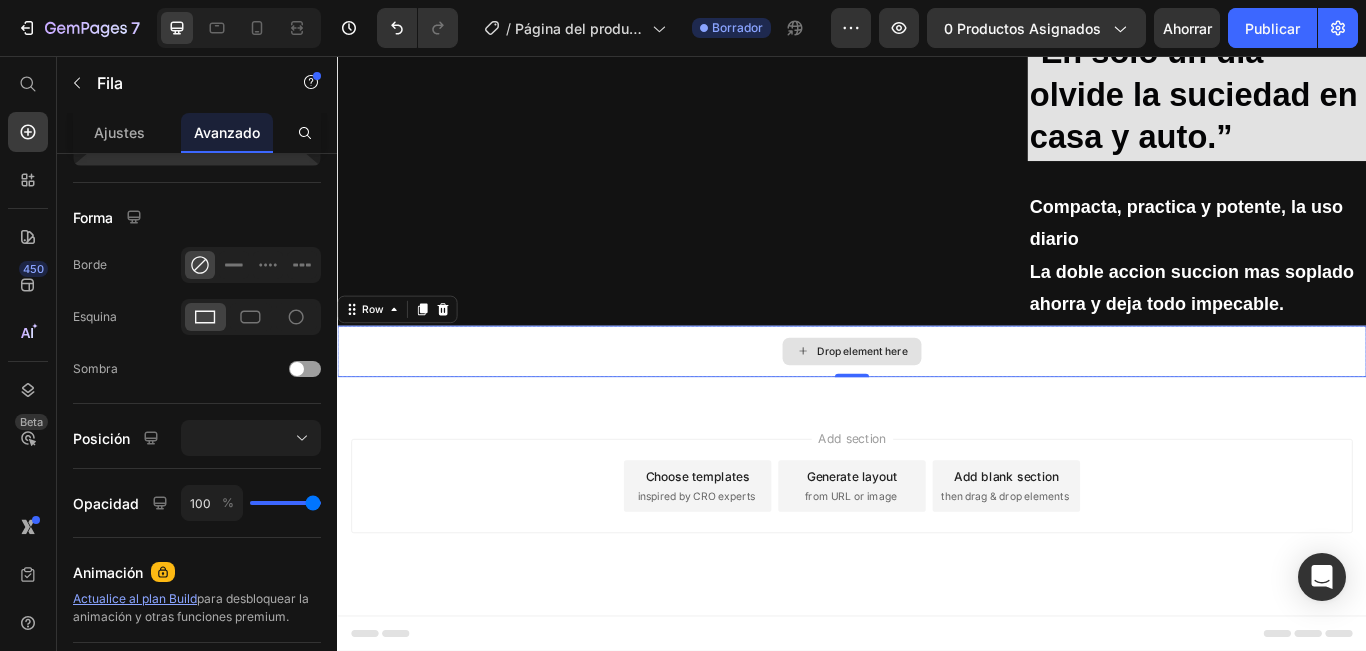 click on "Drop element here" at bounding box center (949, 400) 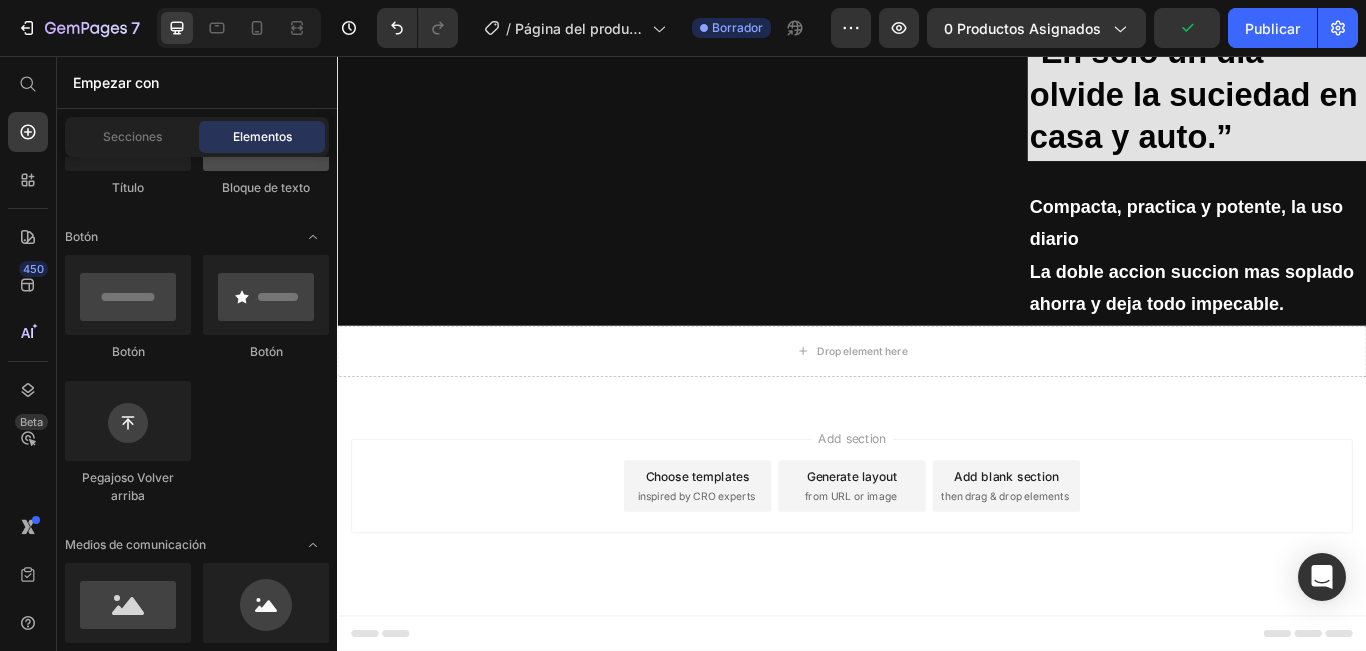 scroll, scrollTop: 300, scrollLeft: 0, axis: vertical 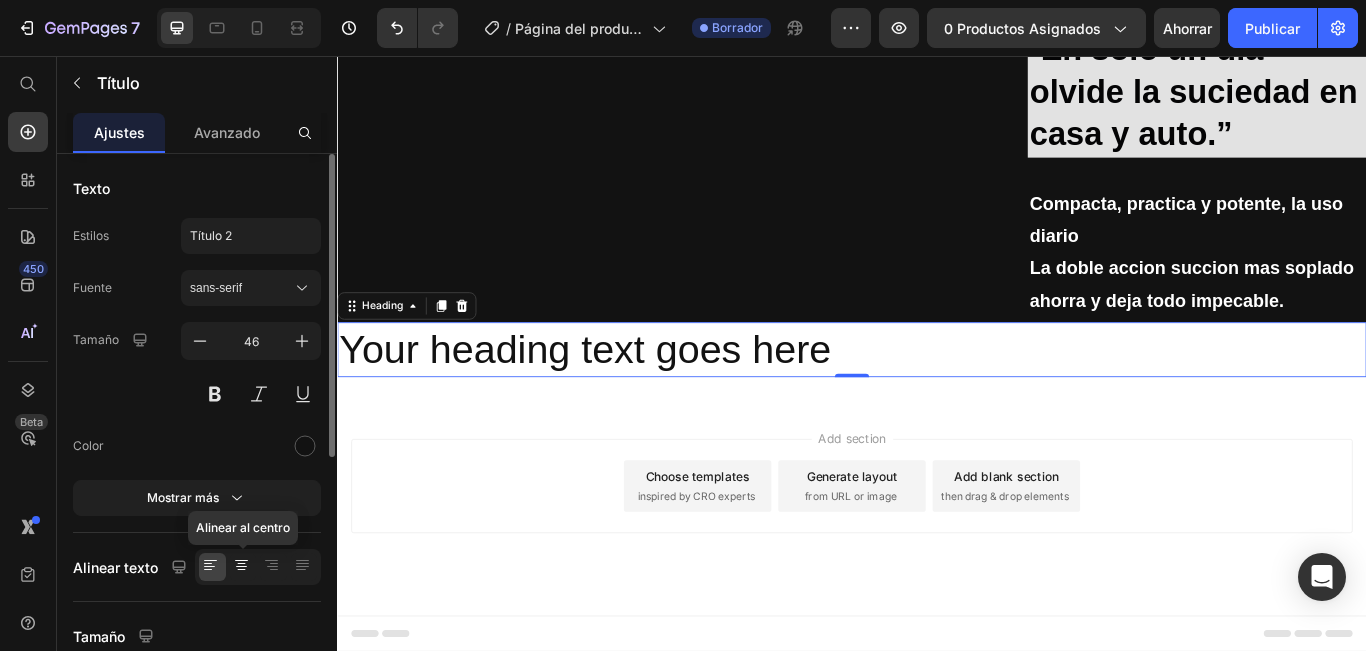 click 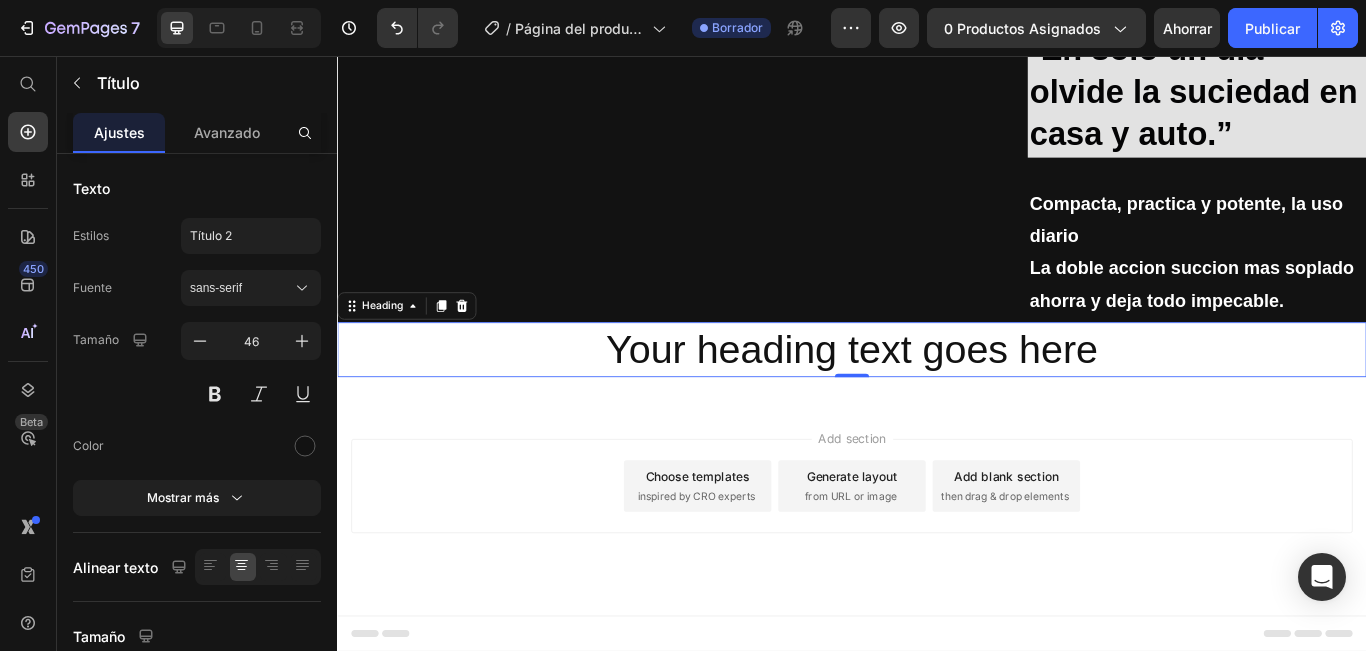 click on "Your heading text goes here" at bounding box center (937, 398) 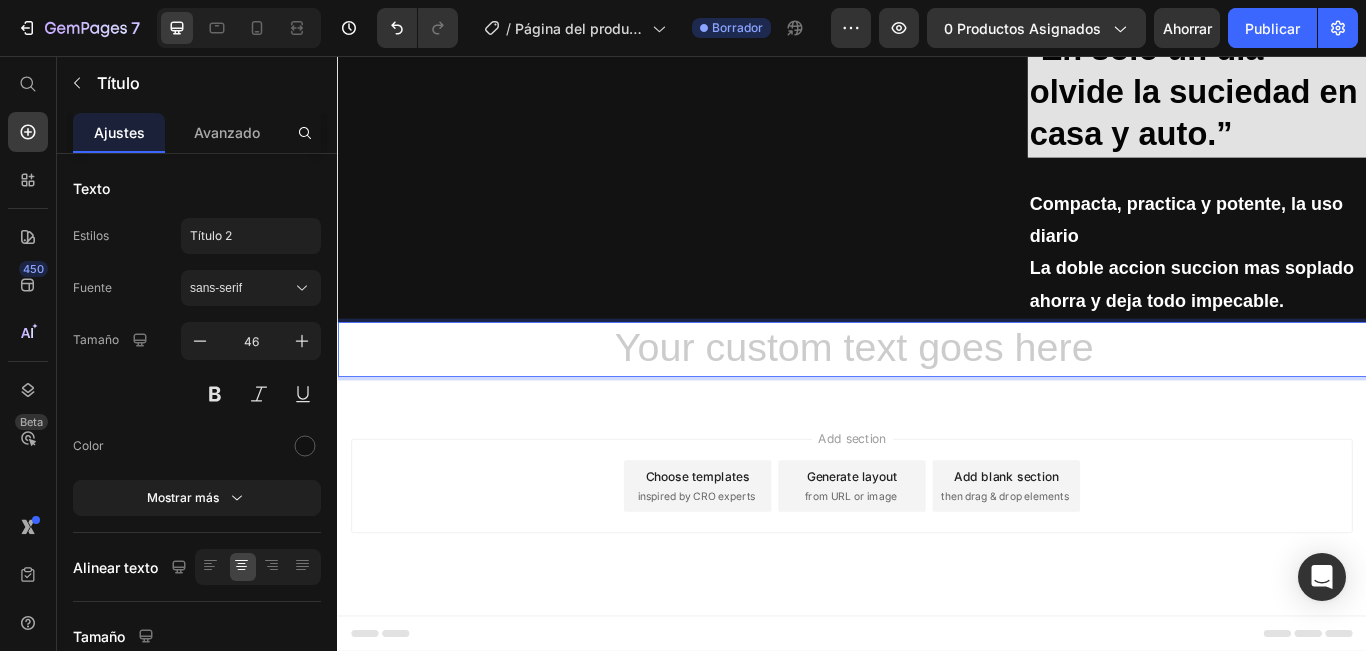 scroll, scrollTop: 3472, scrollLeft: 0, axis: vertical 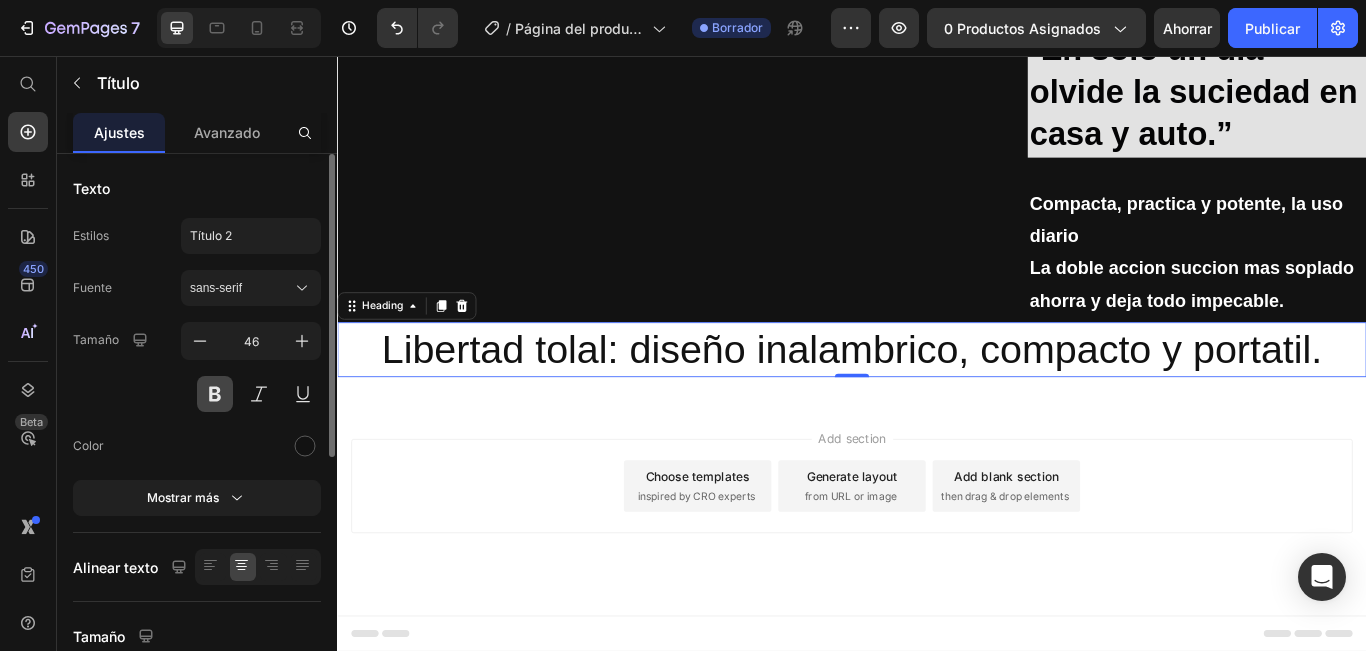 click at bounding box center (215, 394) 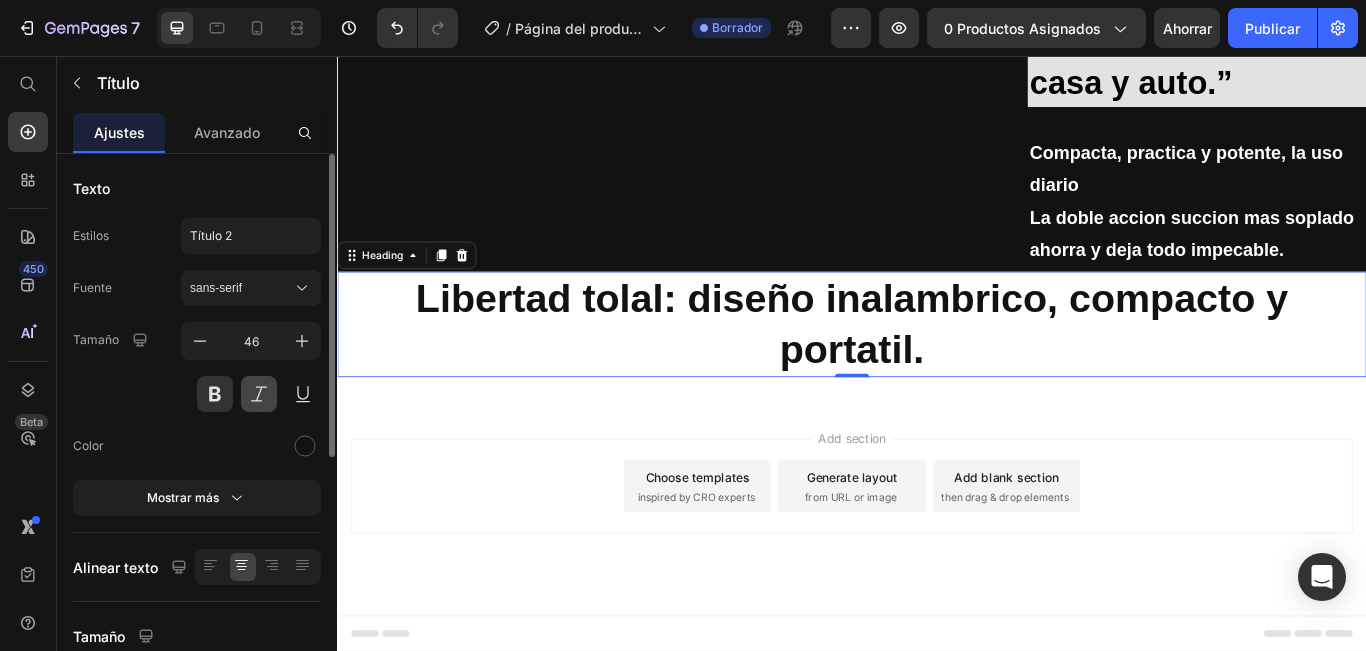click at bounding box center (259, 394) 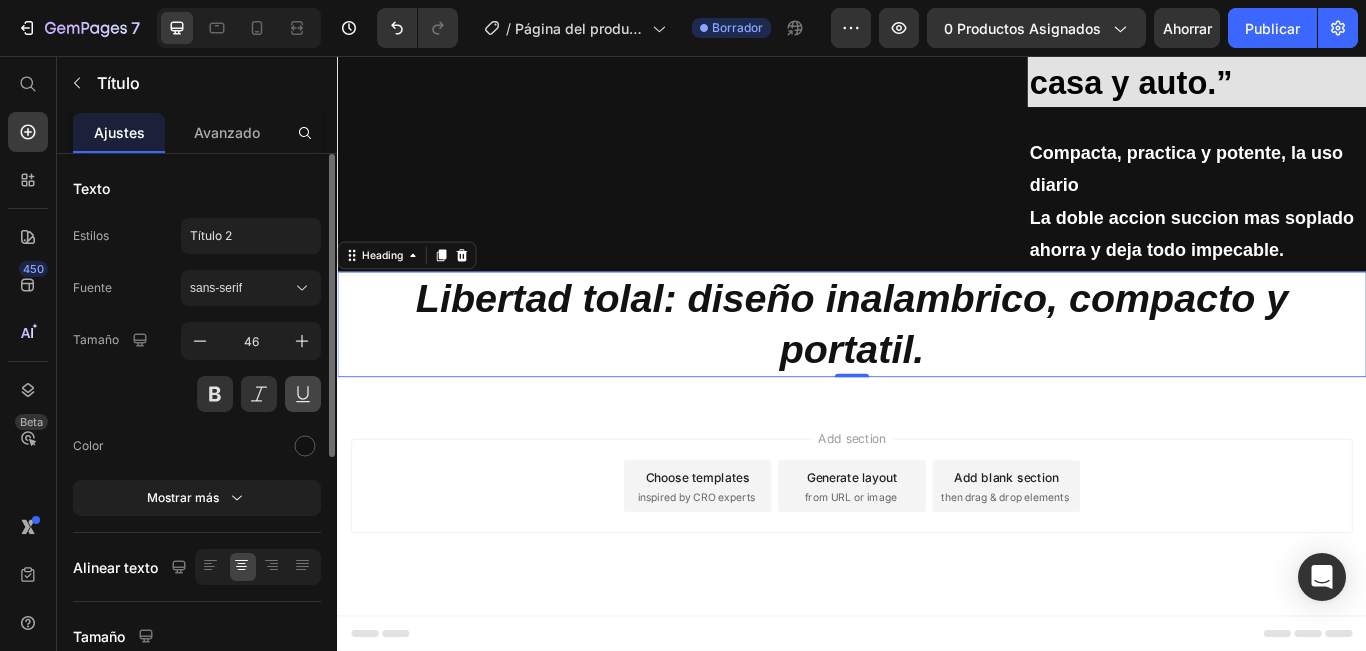 click at bounding box center [303, 394] 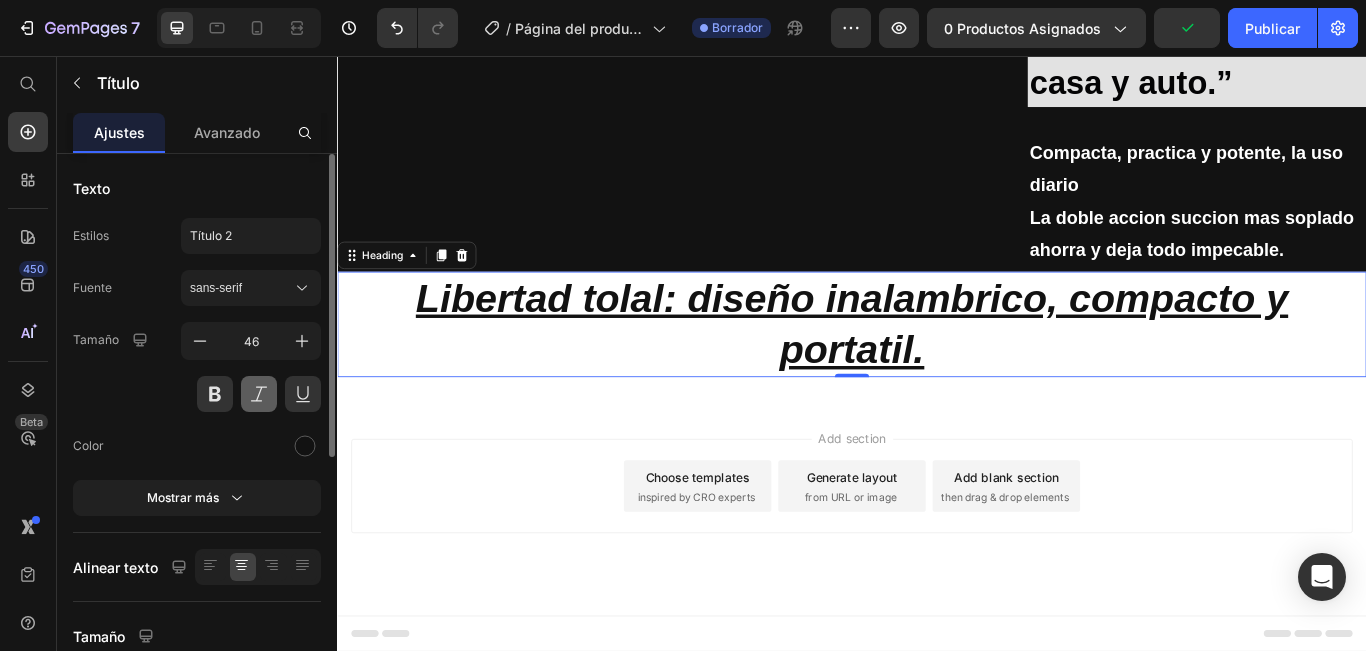 click at bounding box center [259, 394] 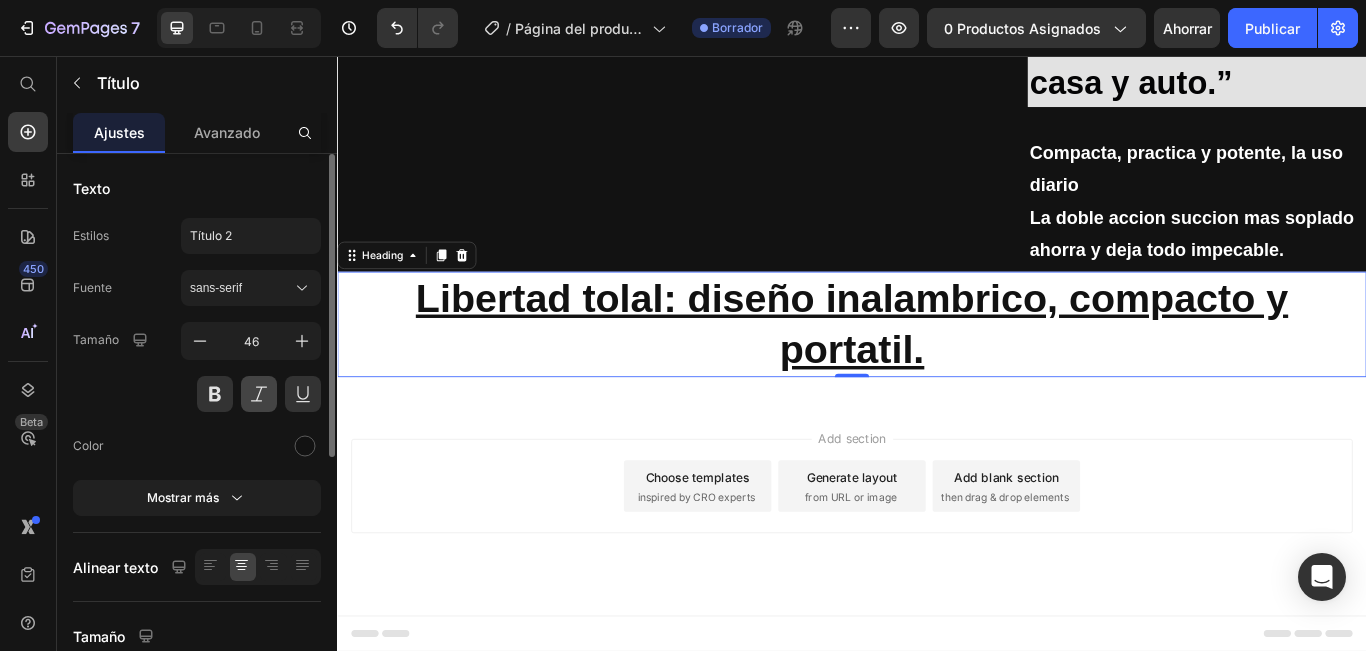 click at bounding box center (259, 394) 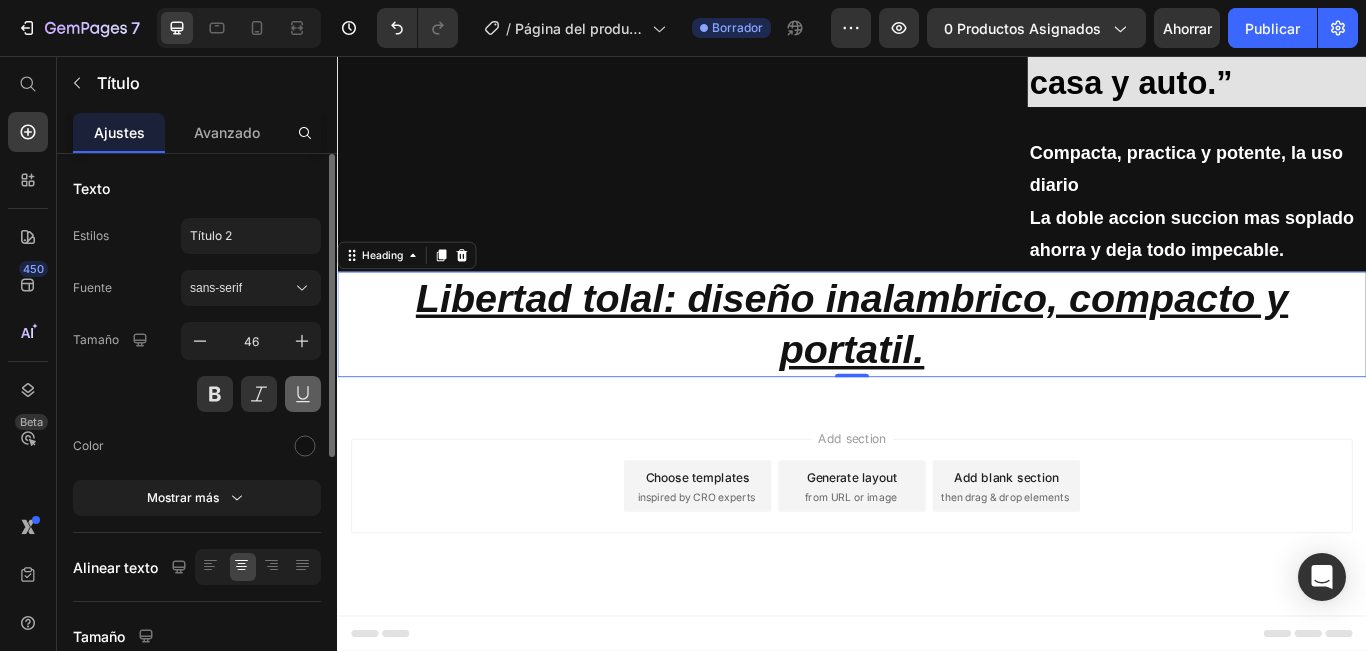 click at bounding box center (303, 394) 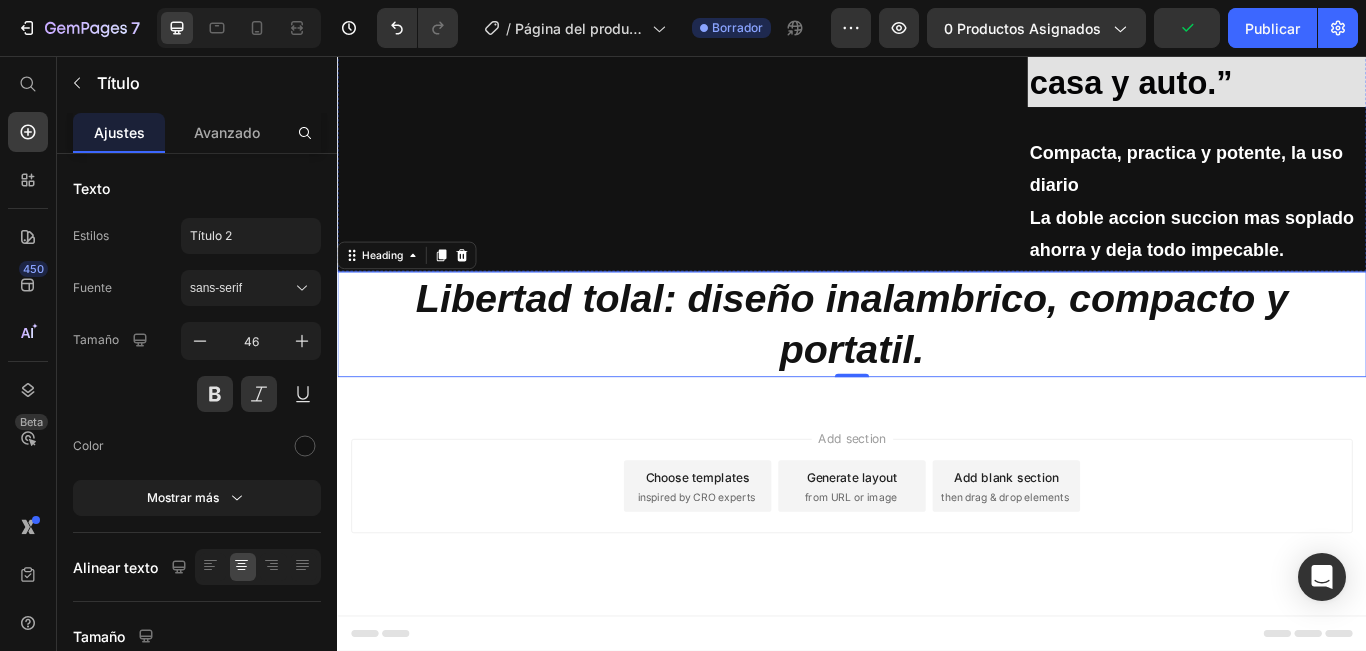 click on "“En minutos mi auto quedo libre de pelos y polvo.” Heading" at bounding box center [534, -488] 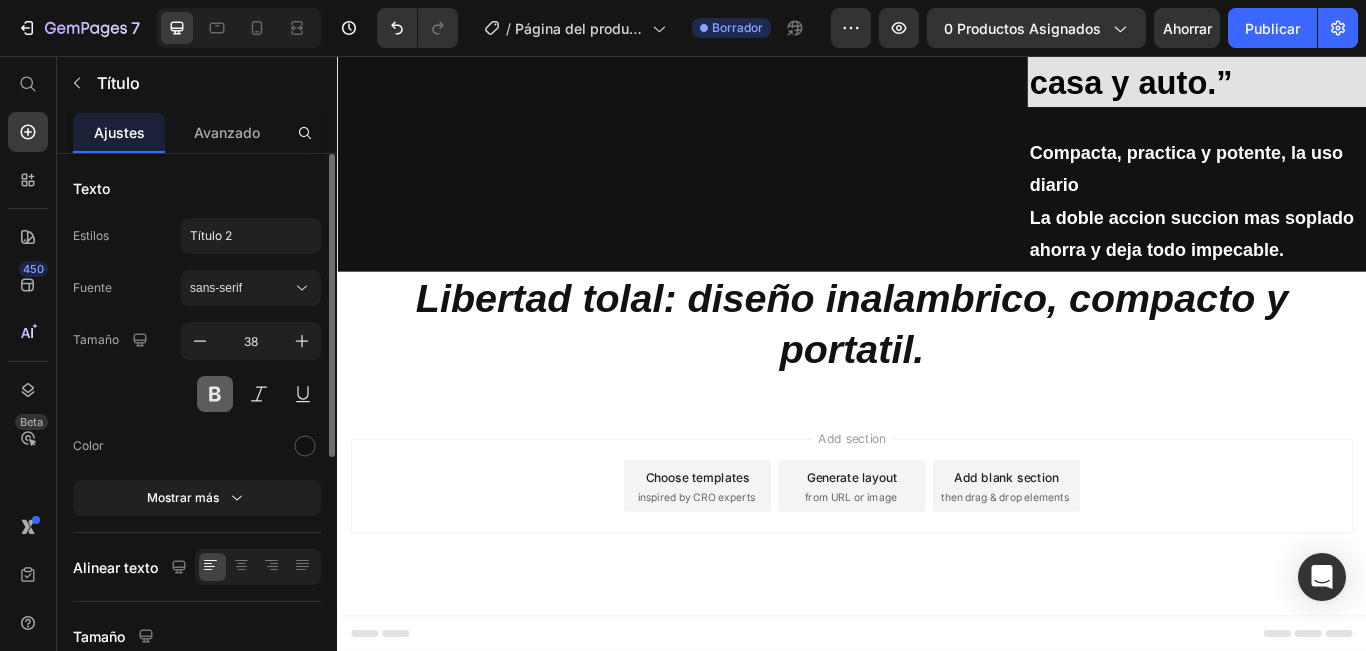 click at bounding box center [215, 394] 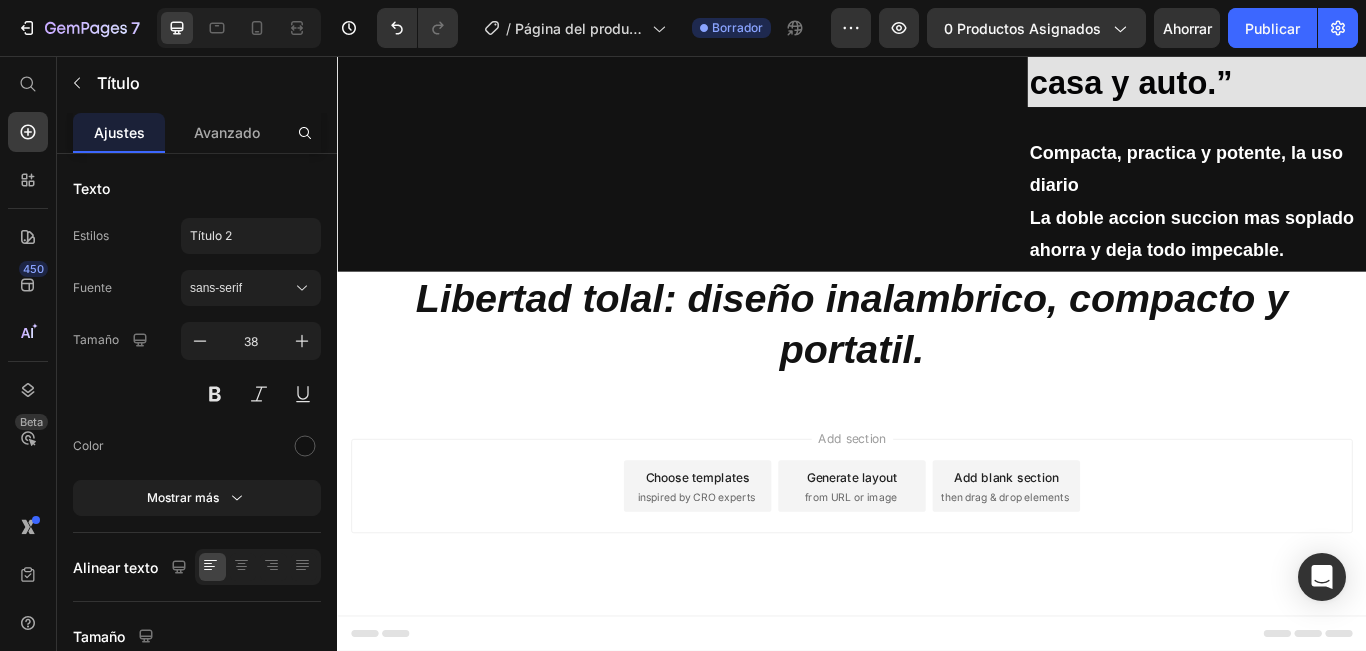 scroll, scrollTop: 3172, scrollLeft: 0, axis: vertical 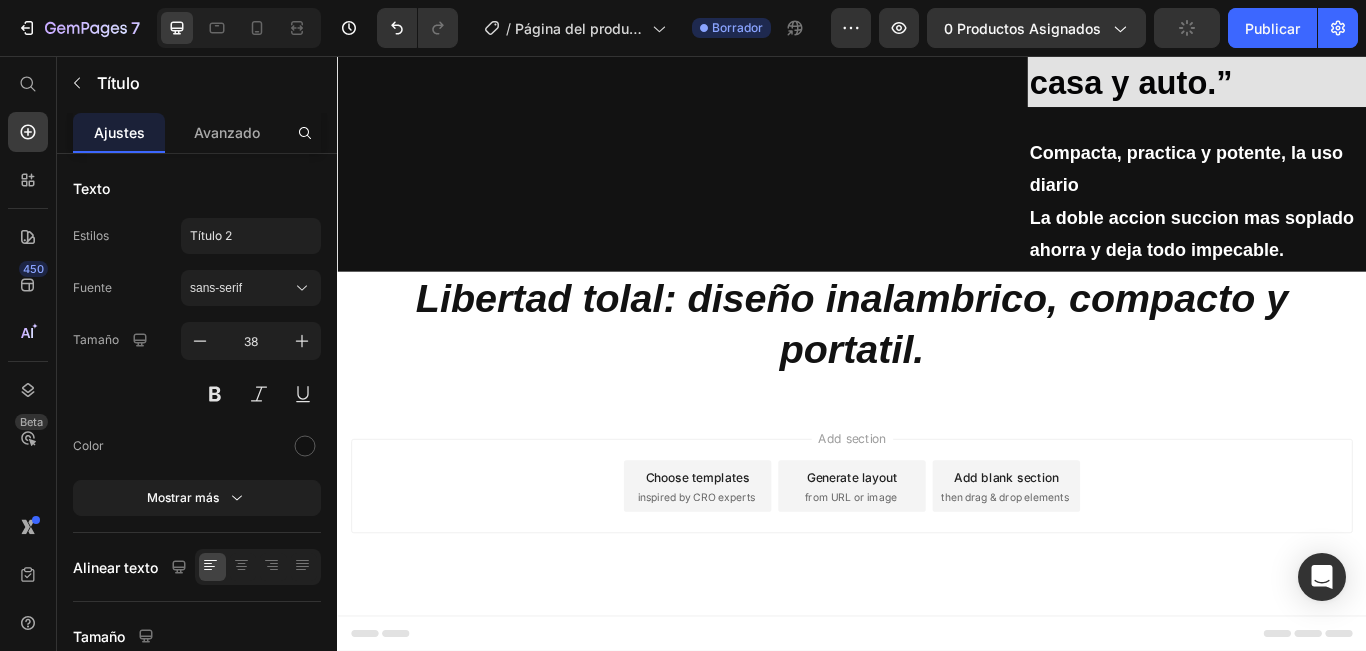 click on "“¡Por fin teclados y rincones limpios en segundos.”" at bounding box center (920, -487) 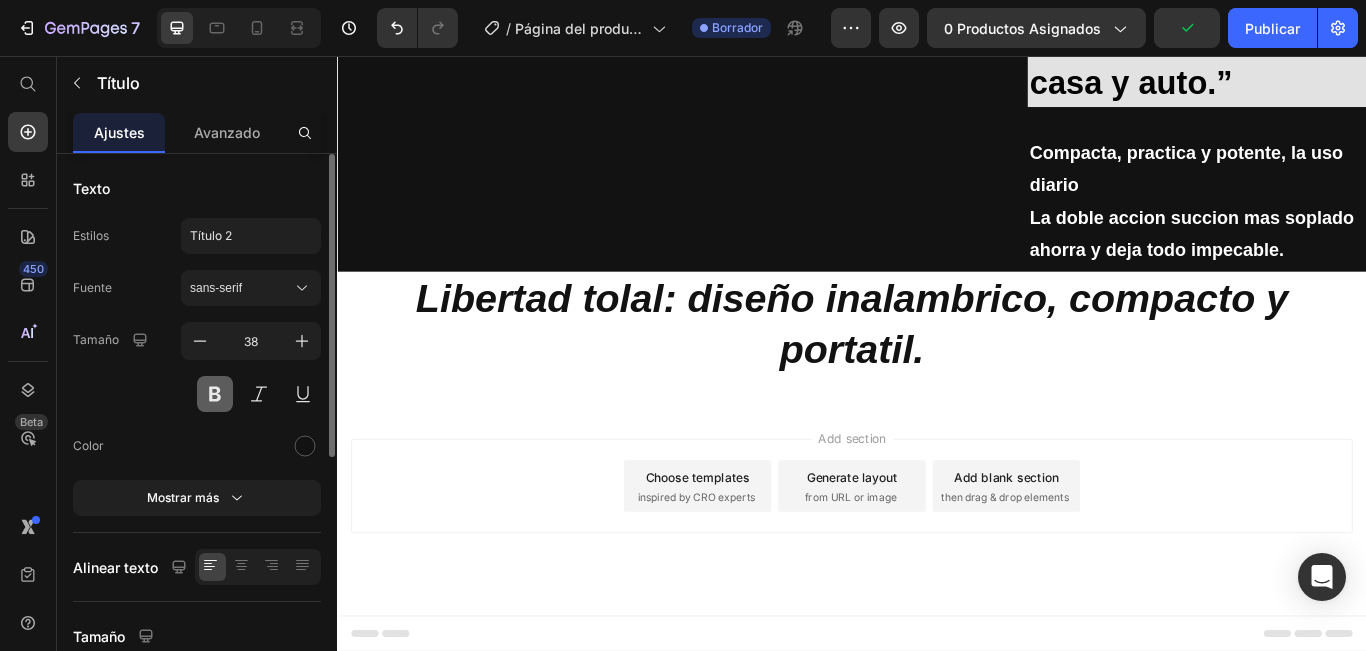 click at bounding box center (215, 394) 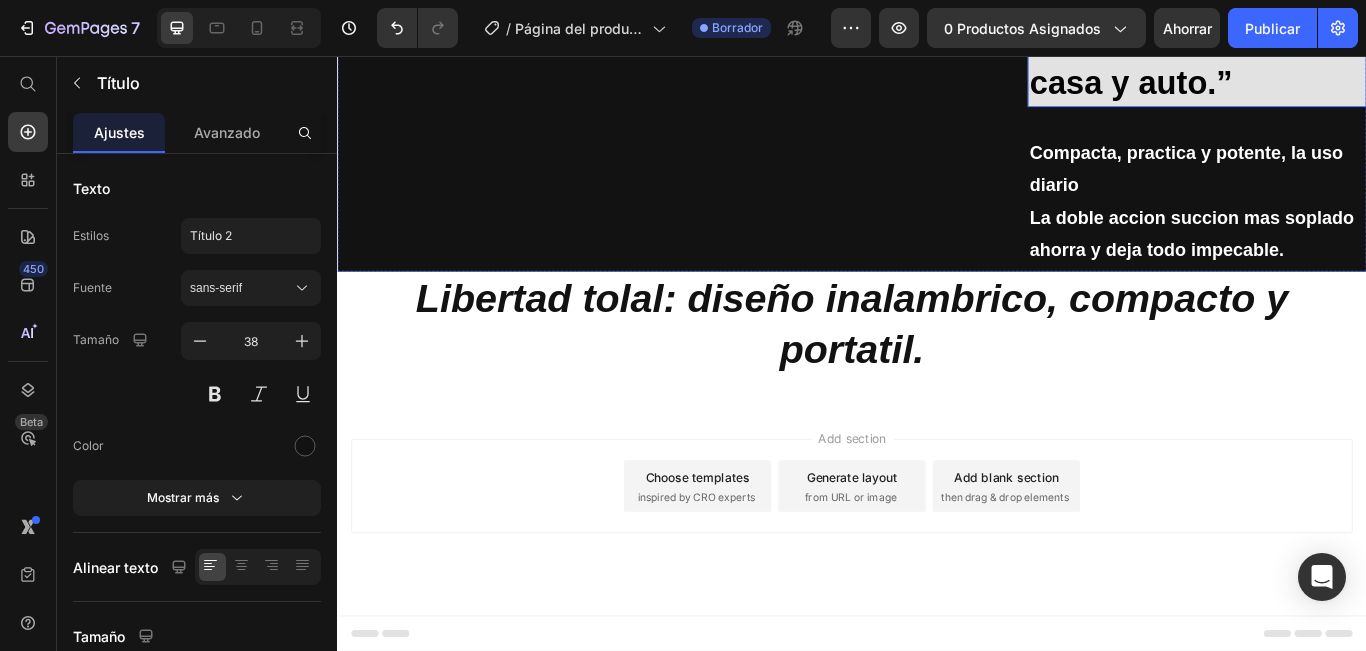 click on "“ En solo un dia olvide la suciedad en casa y auto.”" at bounding box center [1339, 38] 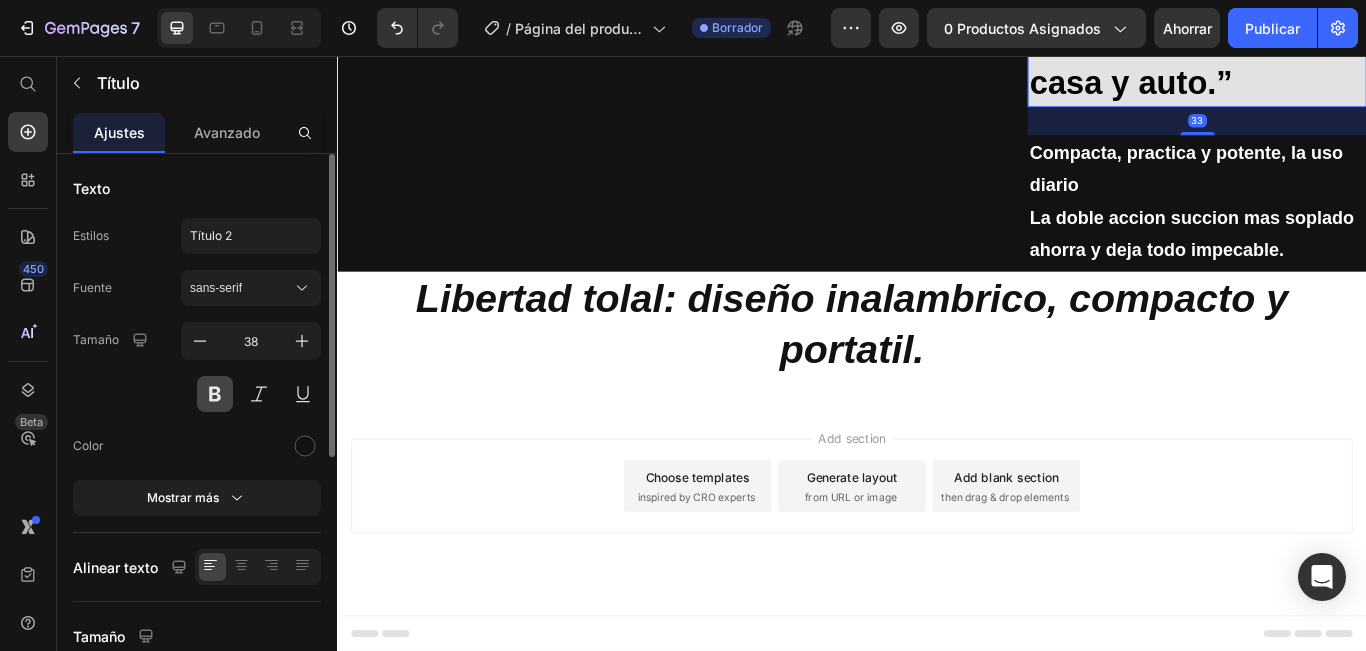 click at bounding box center (215, 394) 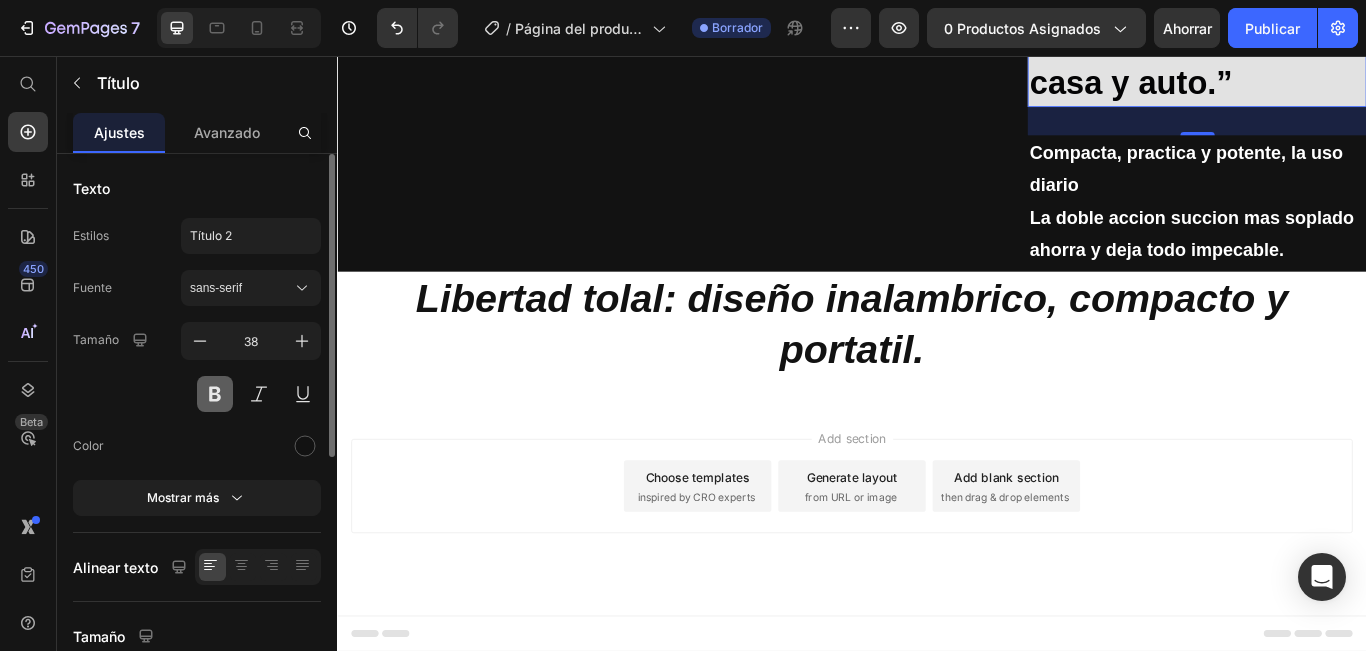 click at bounding box center [215, 394] 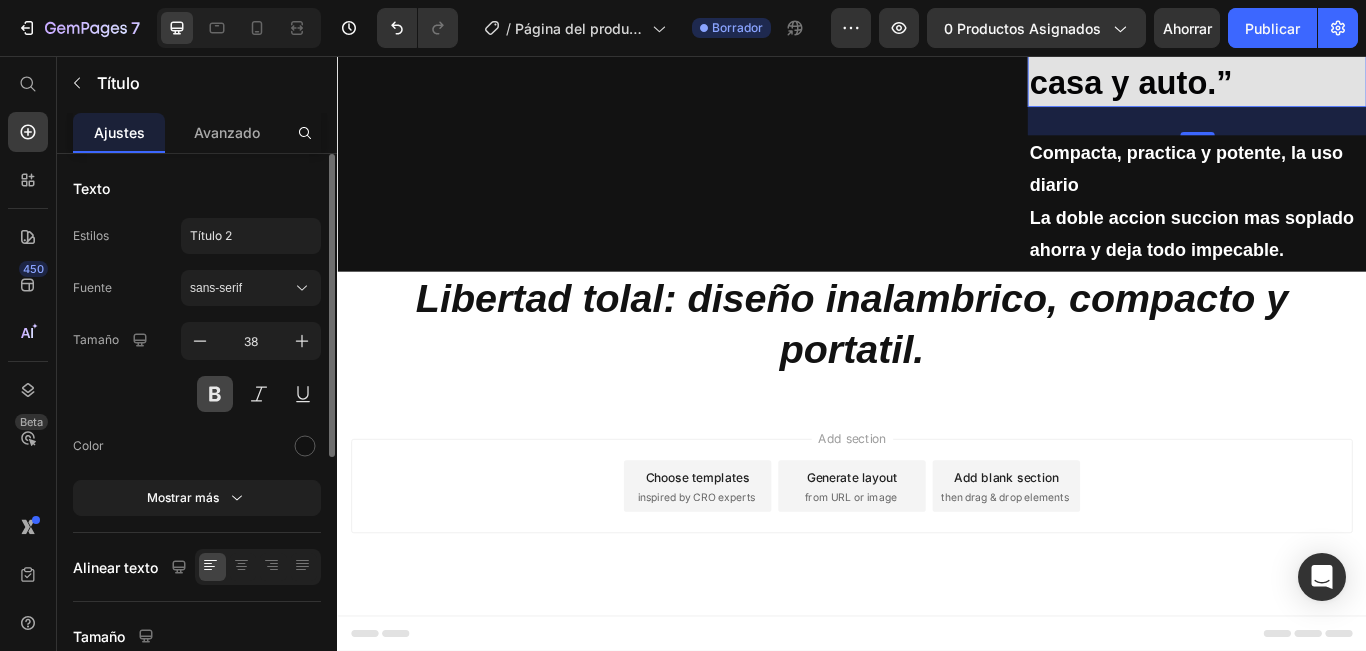 click at bounding box center [215, 394] 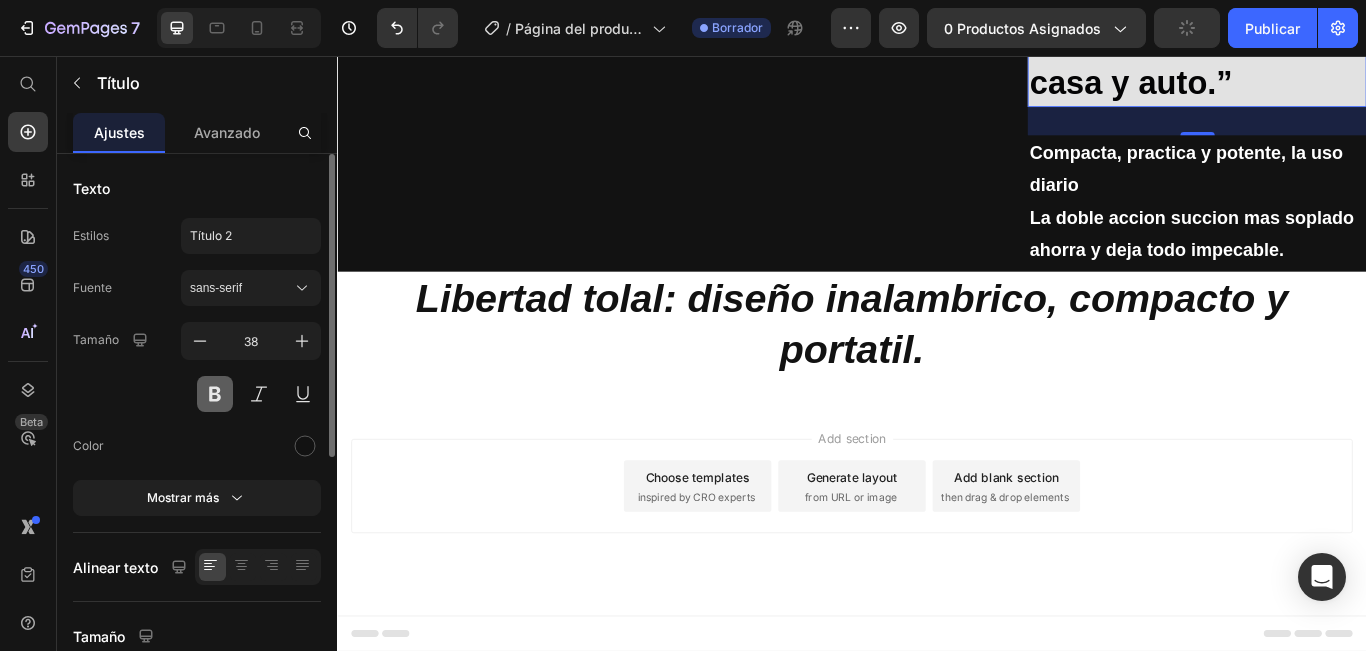 click at bounding box center [215, 394] 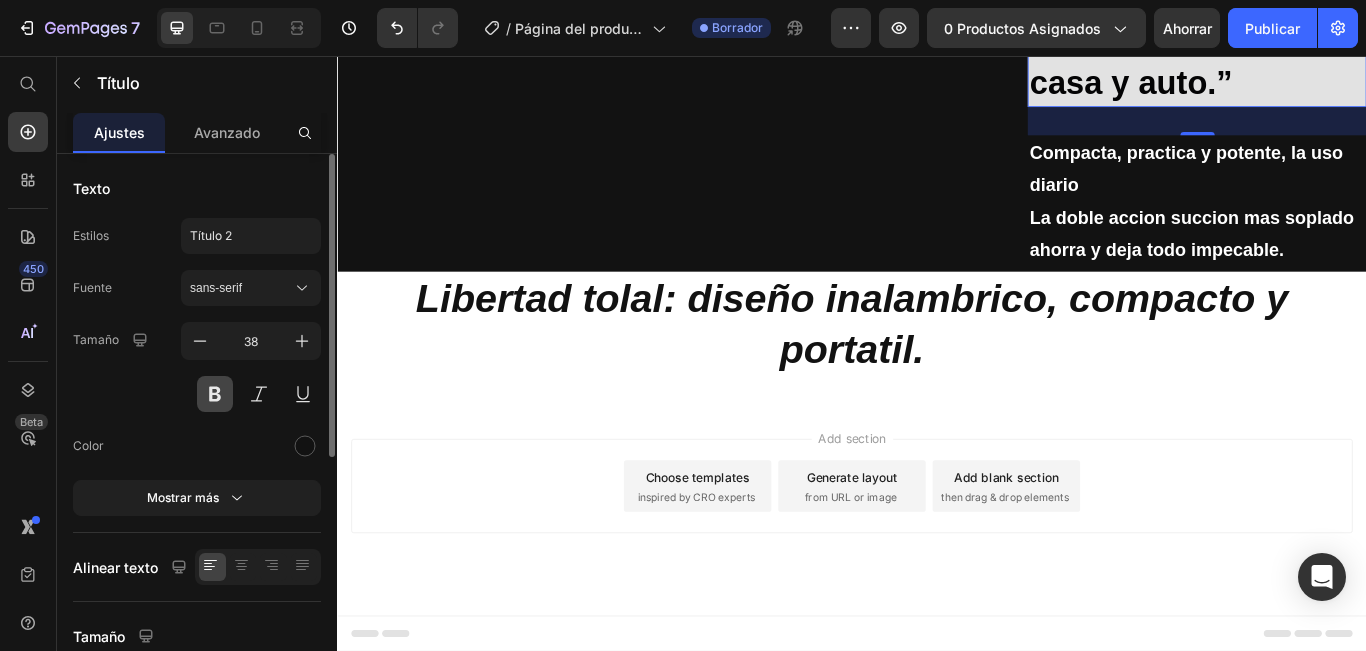 click at bounding box center (215, 394) 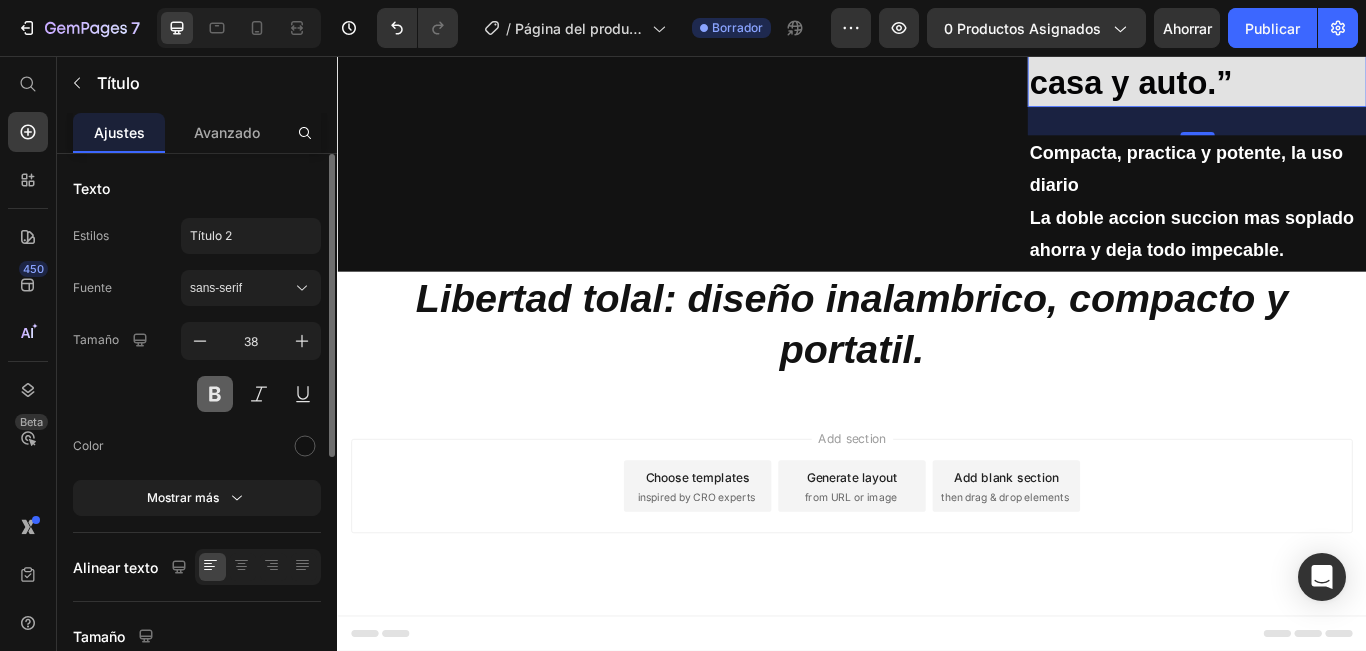 click at bounding box center (215, 394) 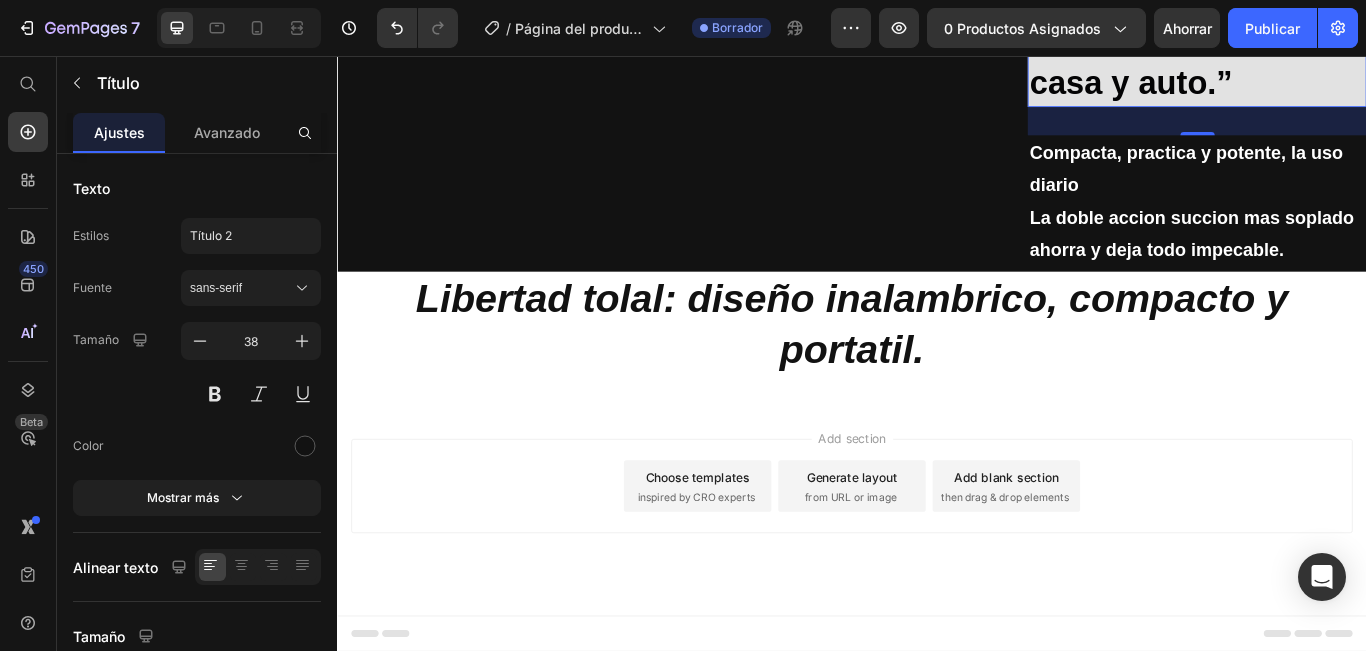 scroll, scrollTop: 3172, scrollLeft: 0, axis: vertical 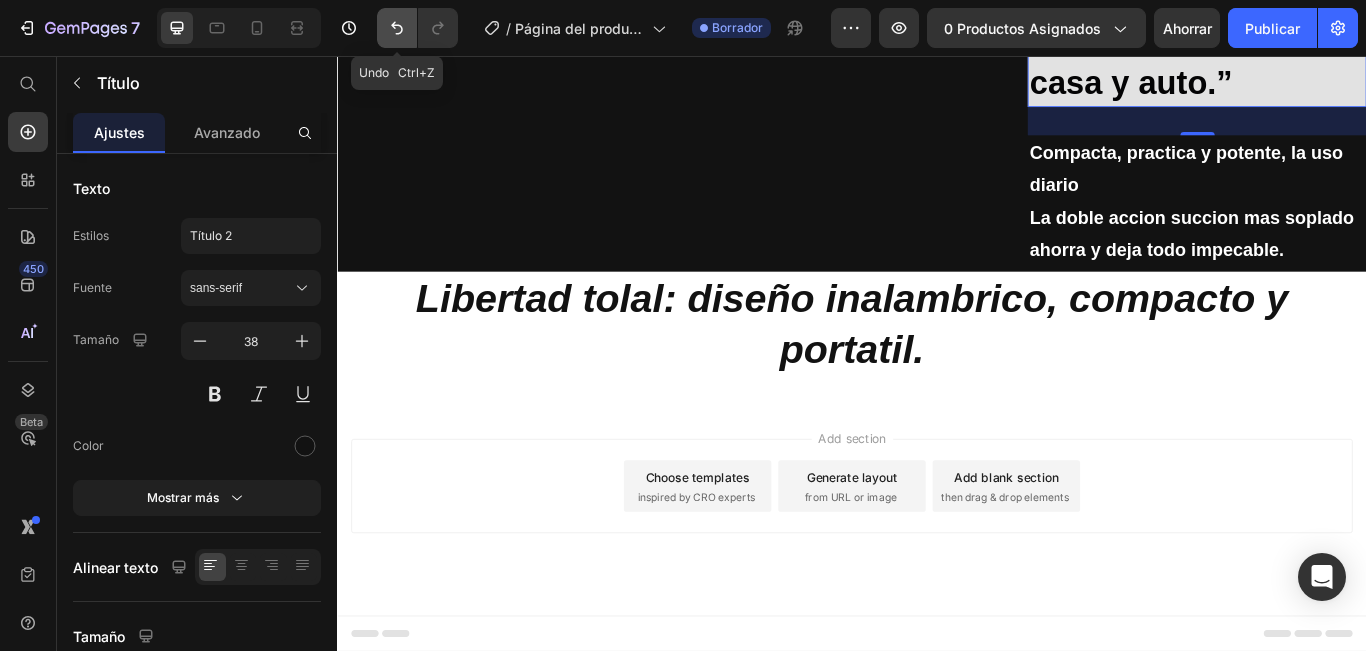 click 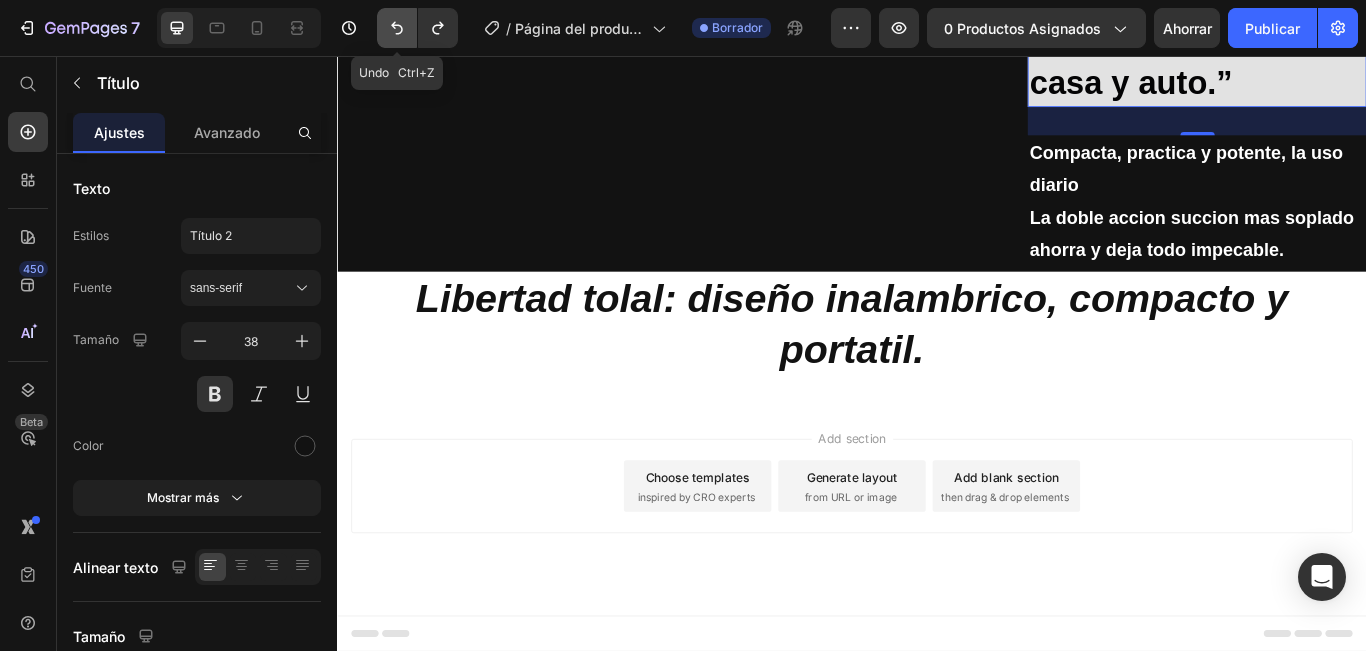 click 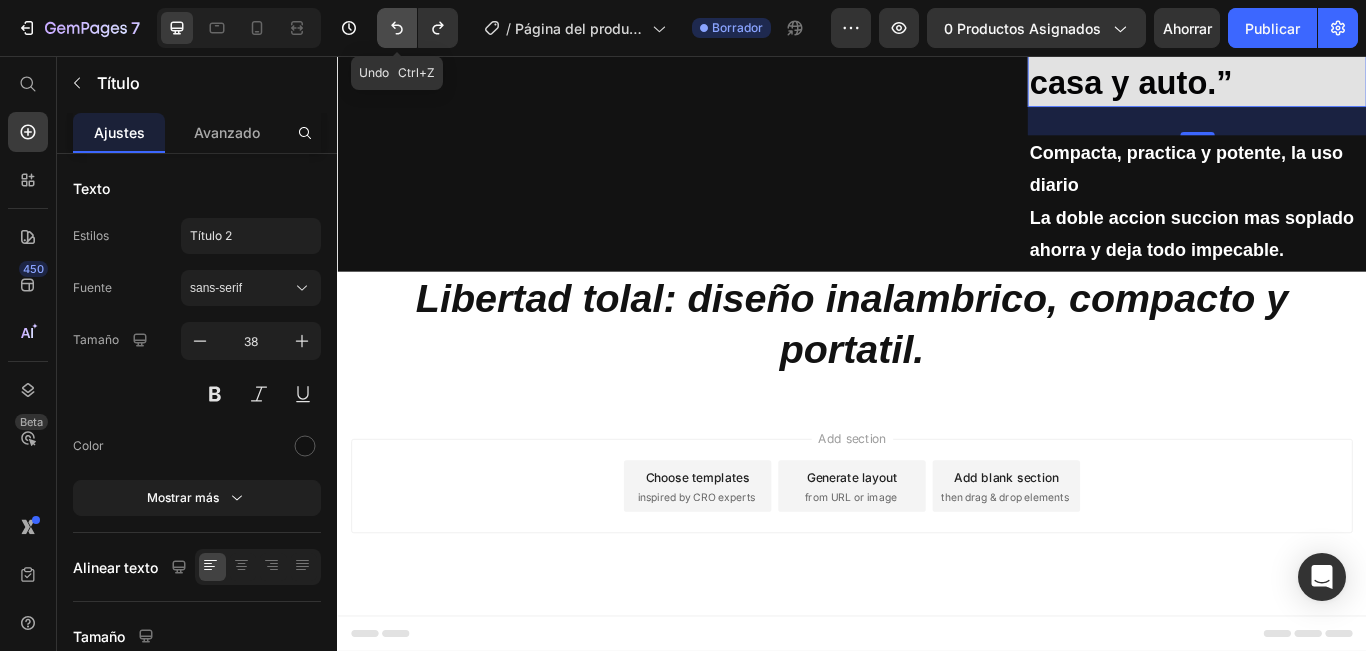 click 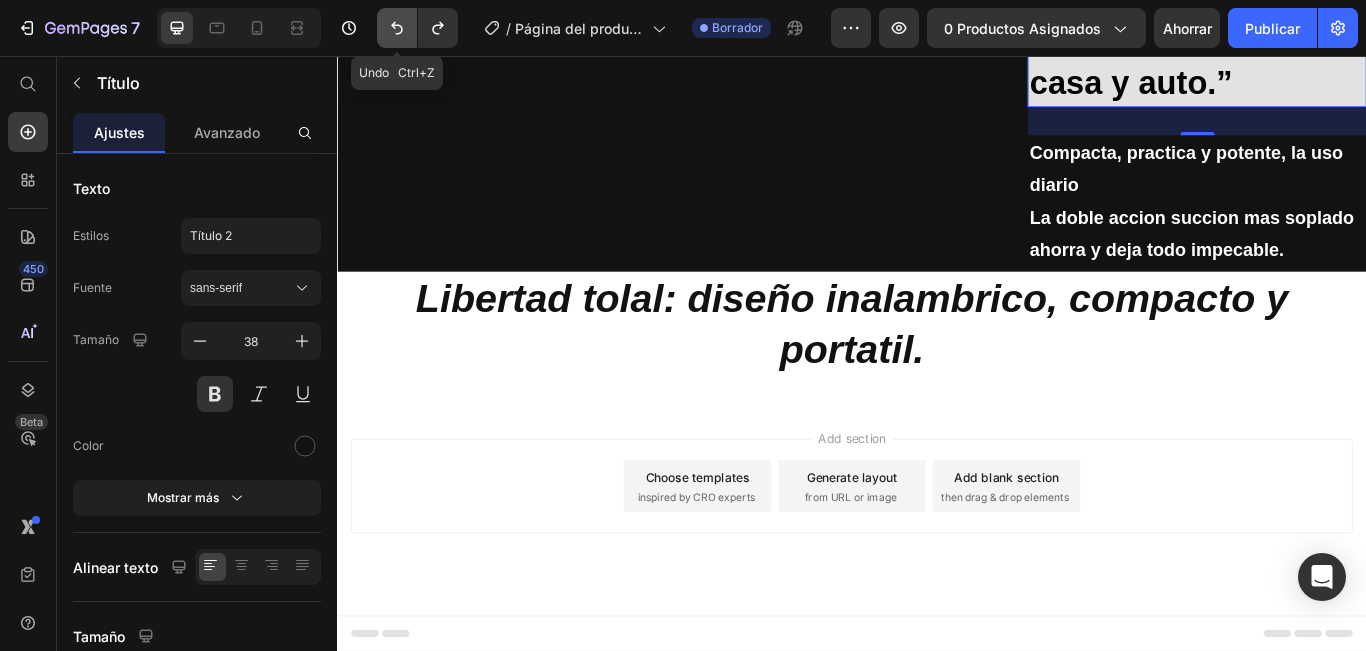 click 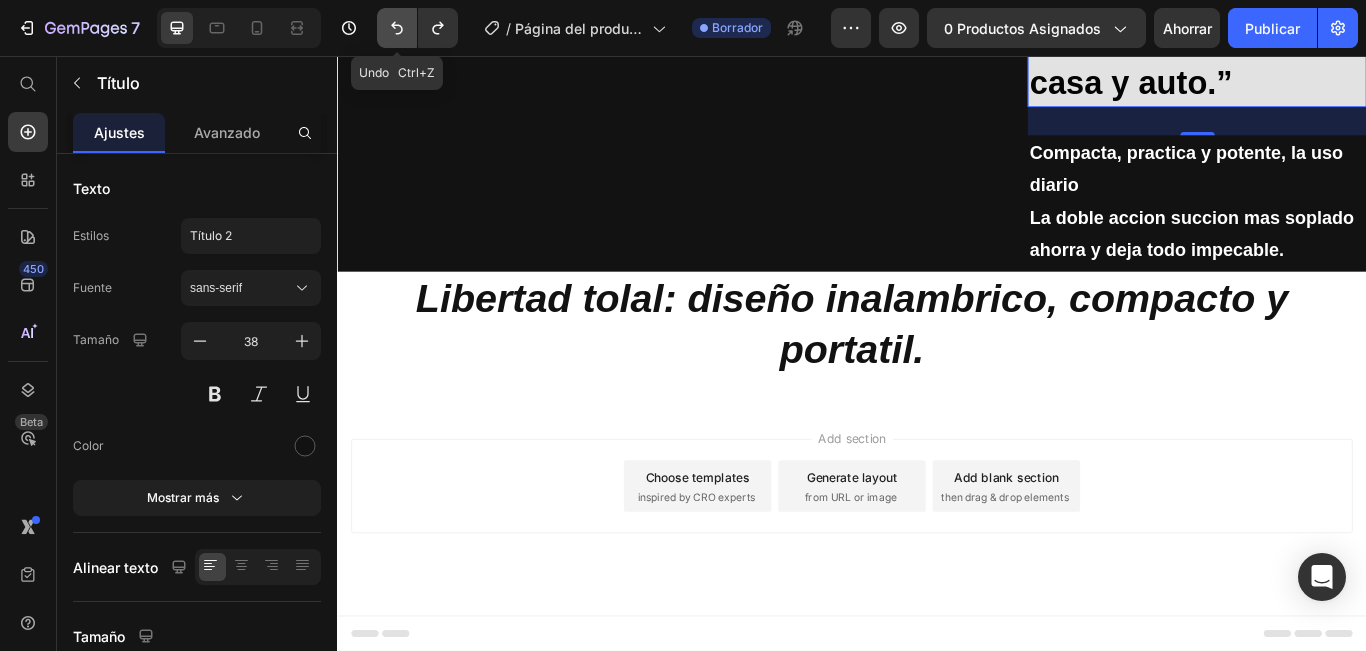 click 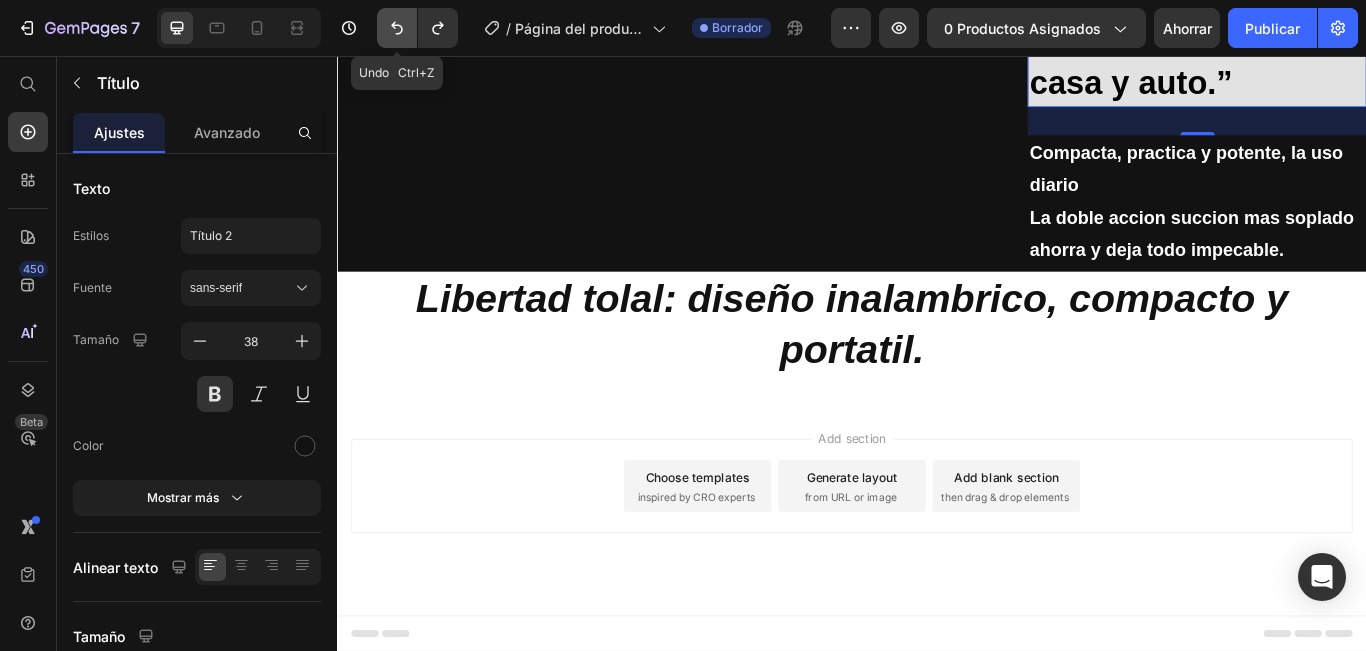 click 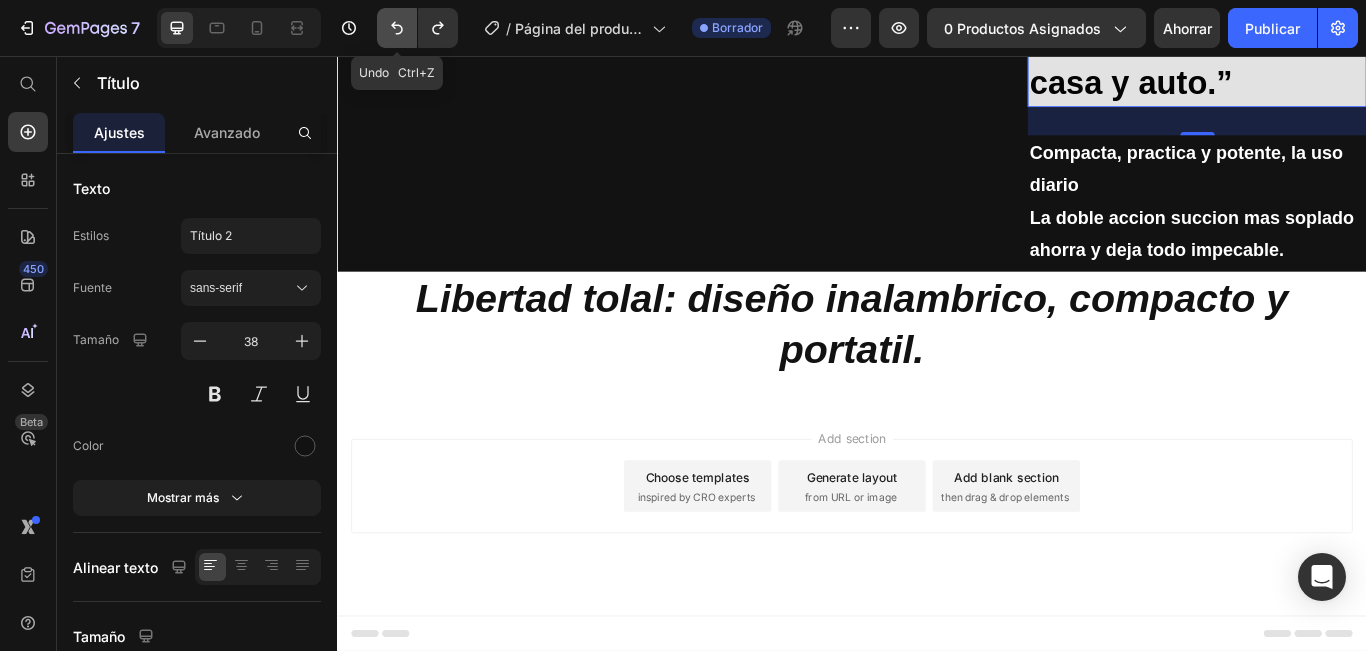 click 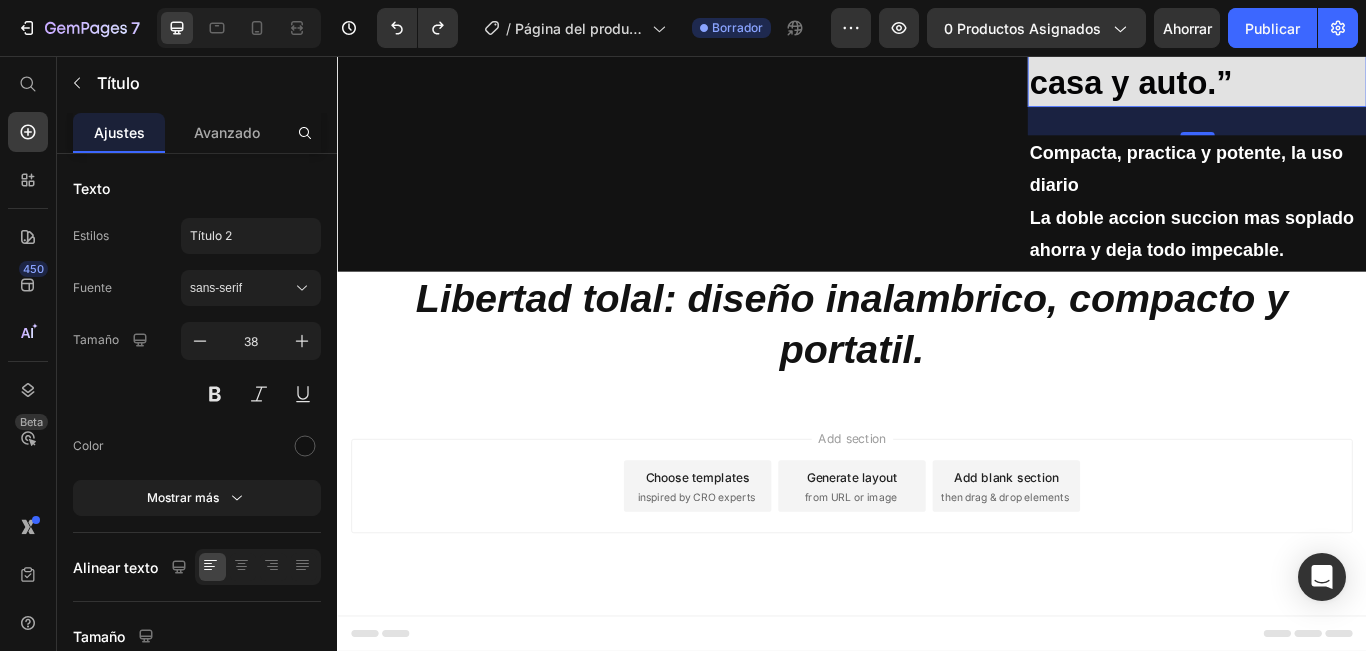 scroll, scrollTop: 3472, scrollLeft: 0, axis: vertical 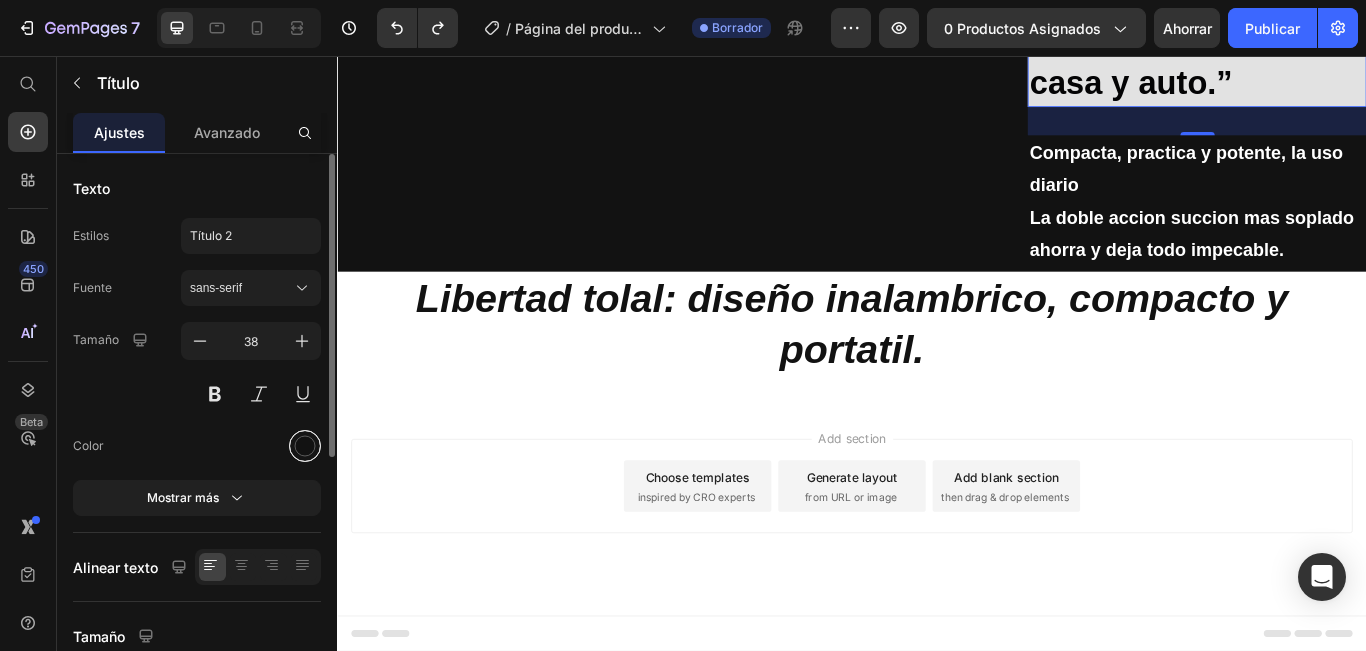 click at bounding box center (305, 446) 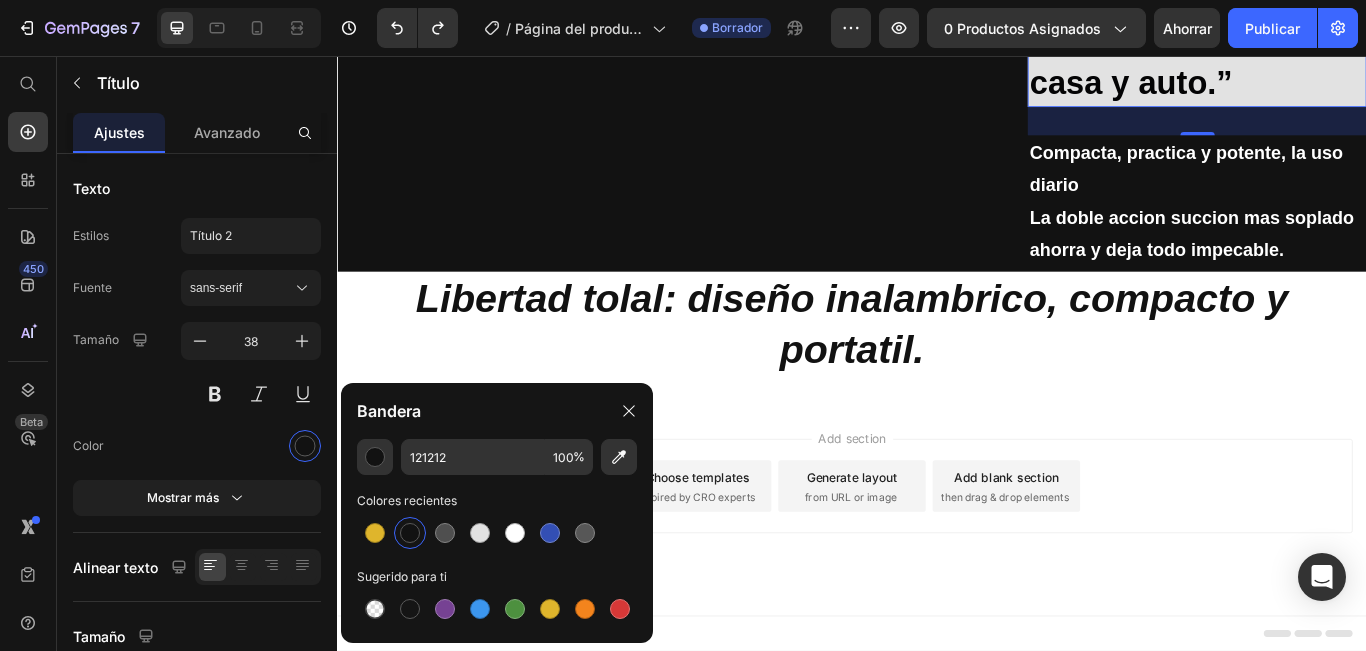 scroll, scrollTop: 3592, scrollLeft: 0, axis: vertical 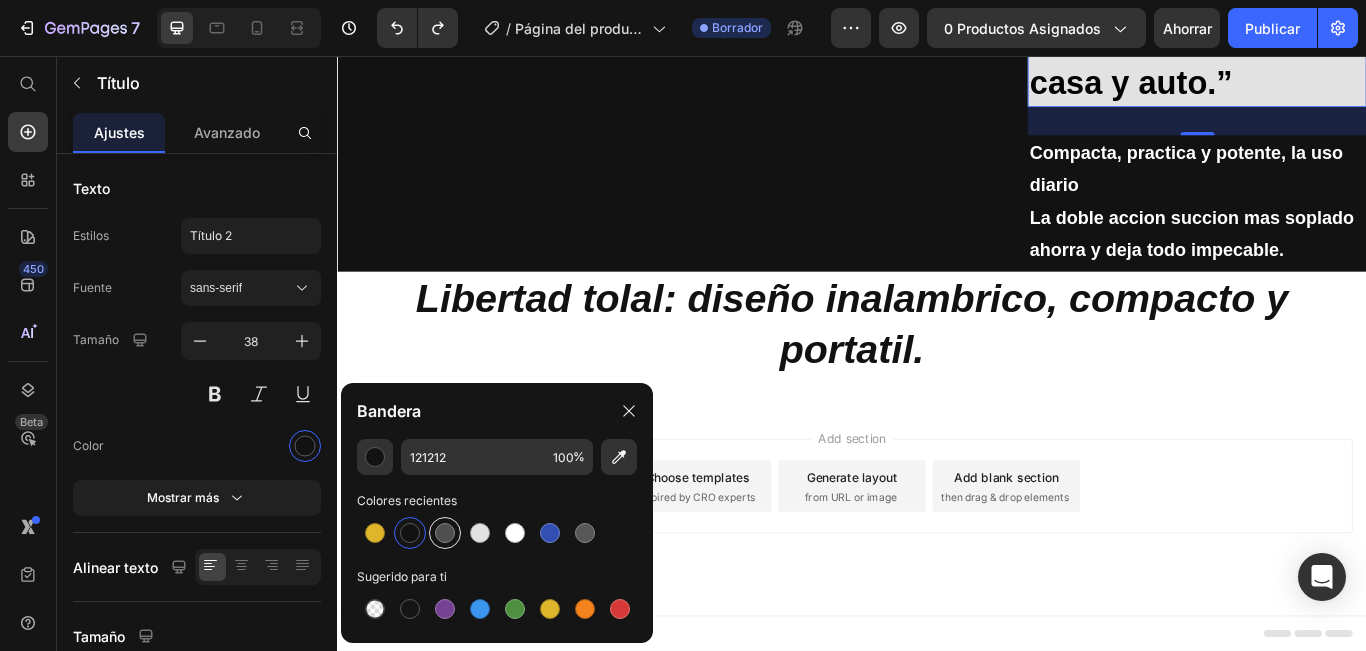 click at bounding box center [445, 533] 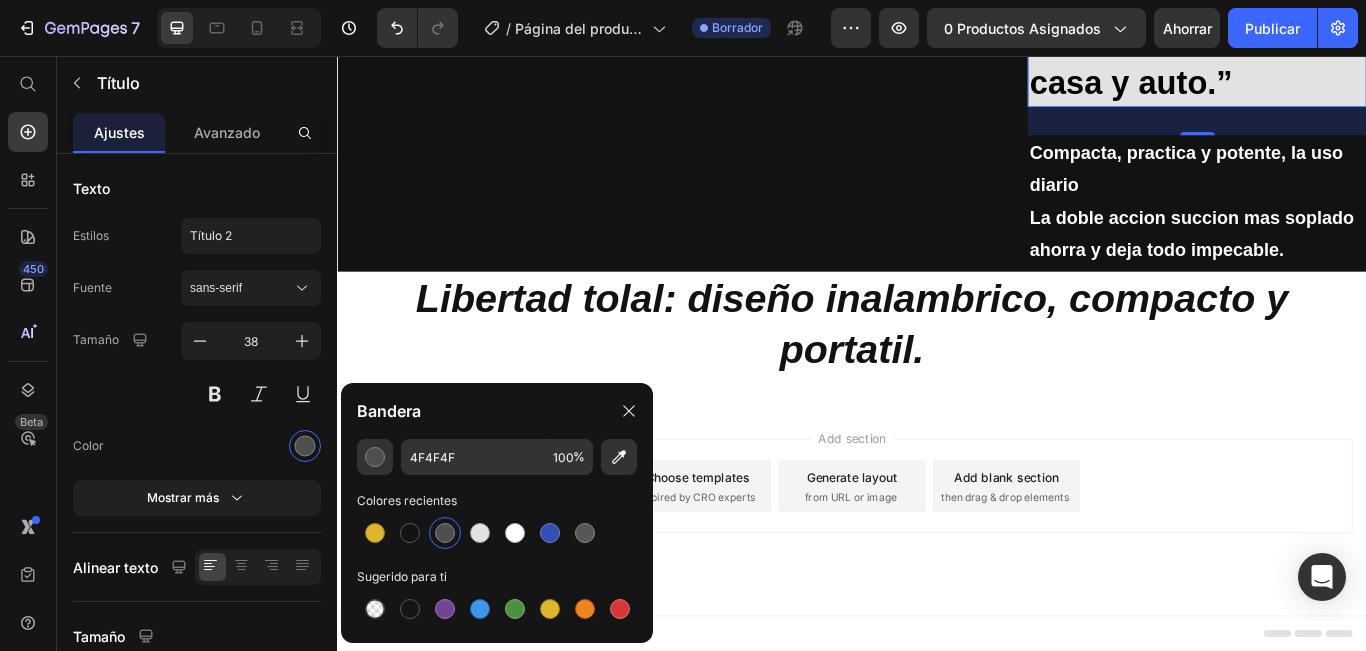 click at bounding box center (445, 533) 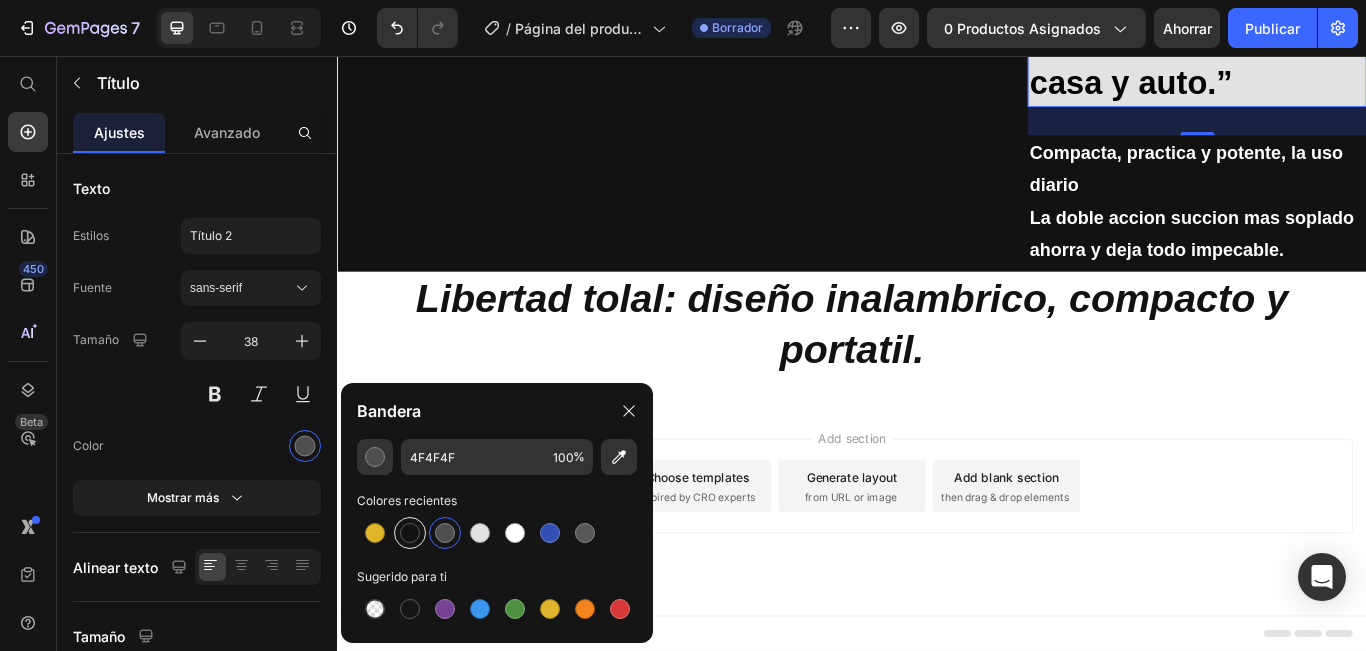 click at bounding box center (410, 533) 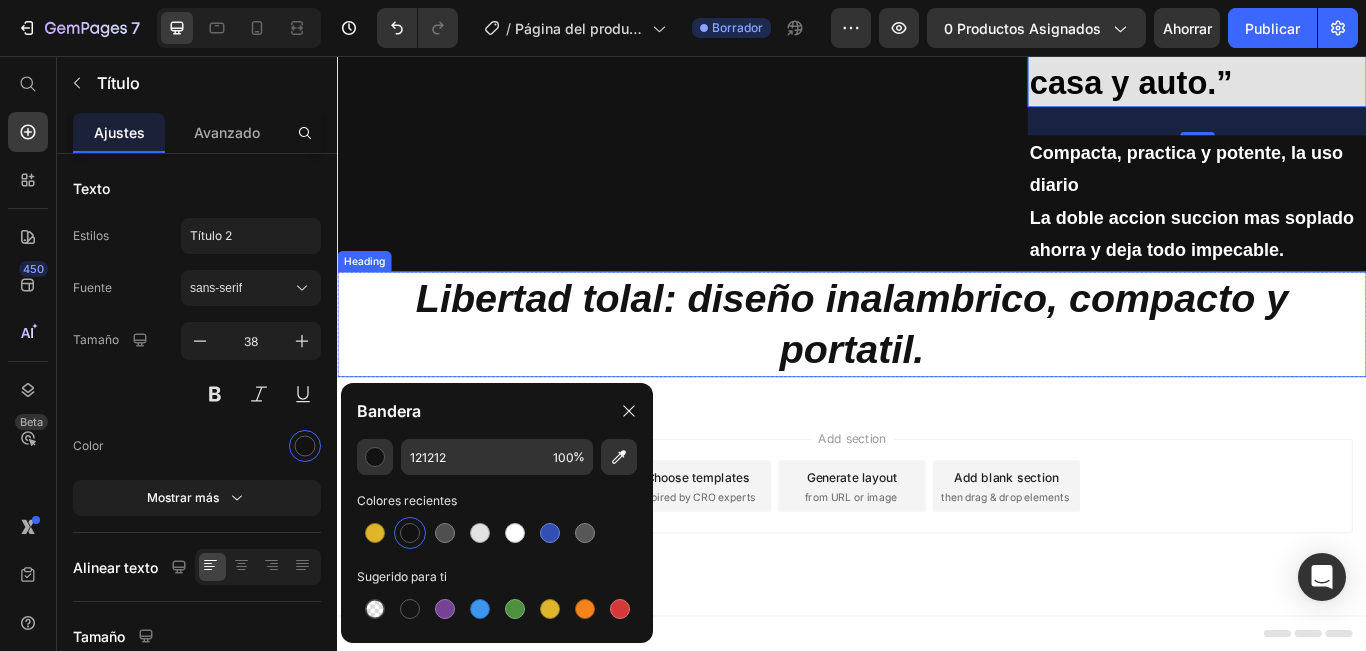click on "Libertad tolal: diseño inalambrico, compacto y portatil." at bounding box center (937, 369) 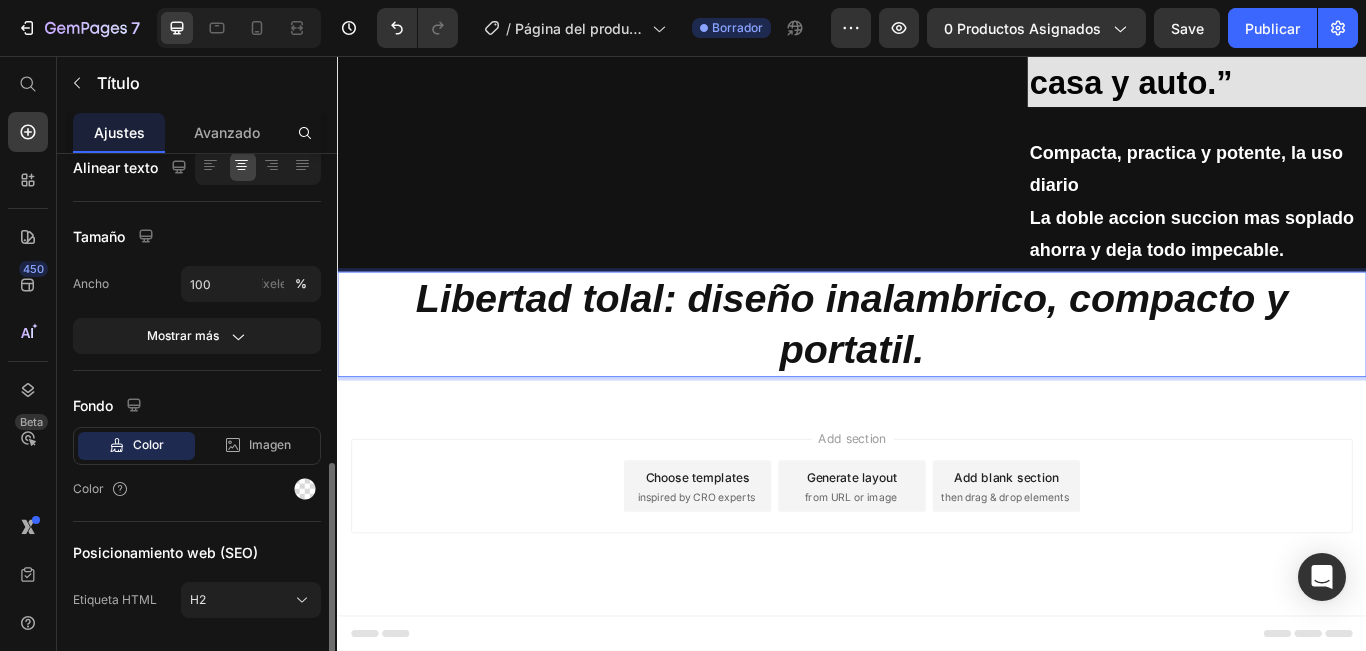 scroll, scrollTop: 458, scrollLeft: 0, axis: vertical 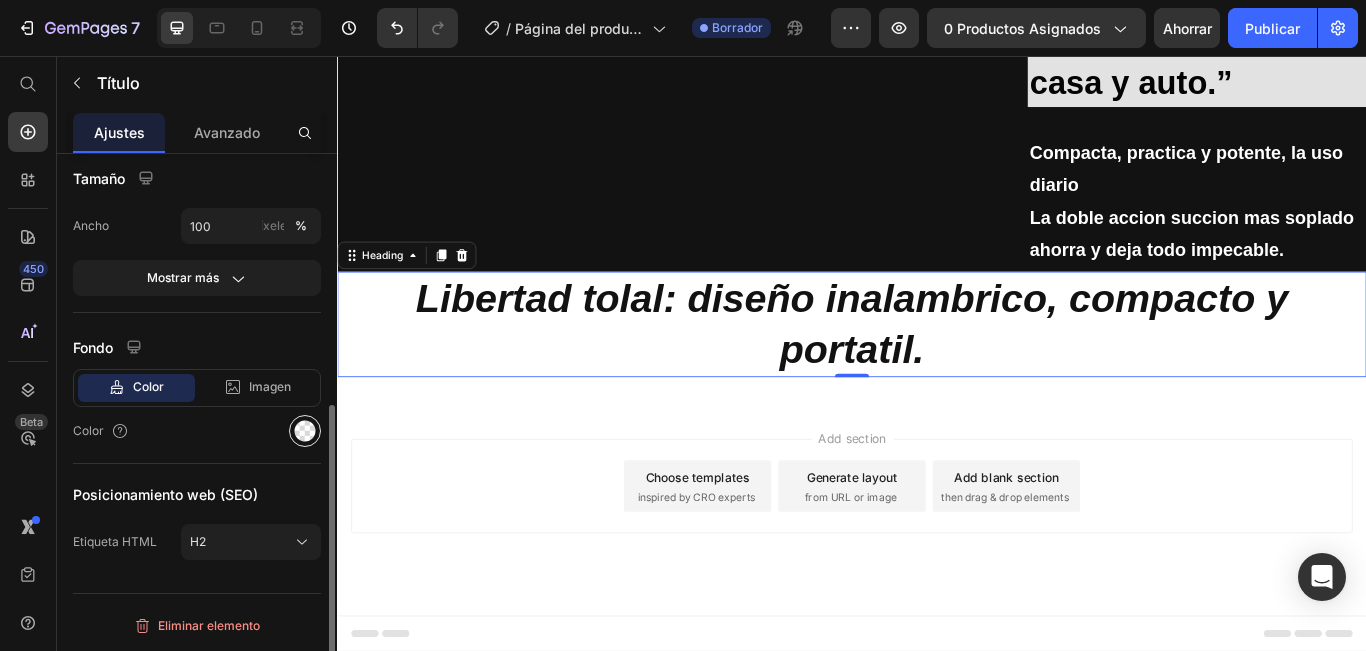 click at bounding box center (305, 431) 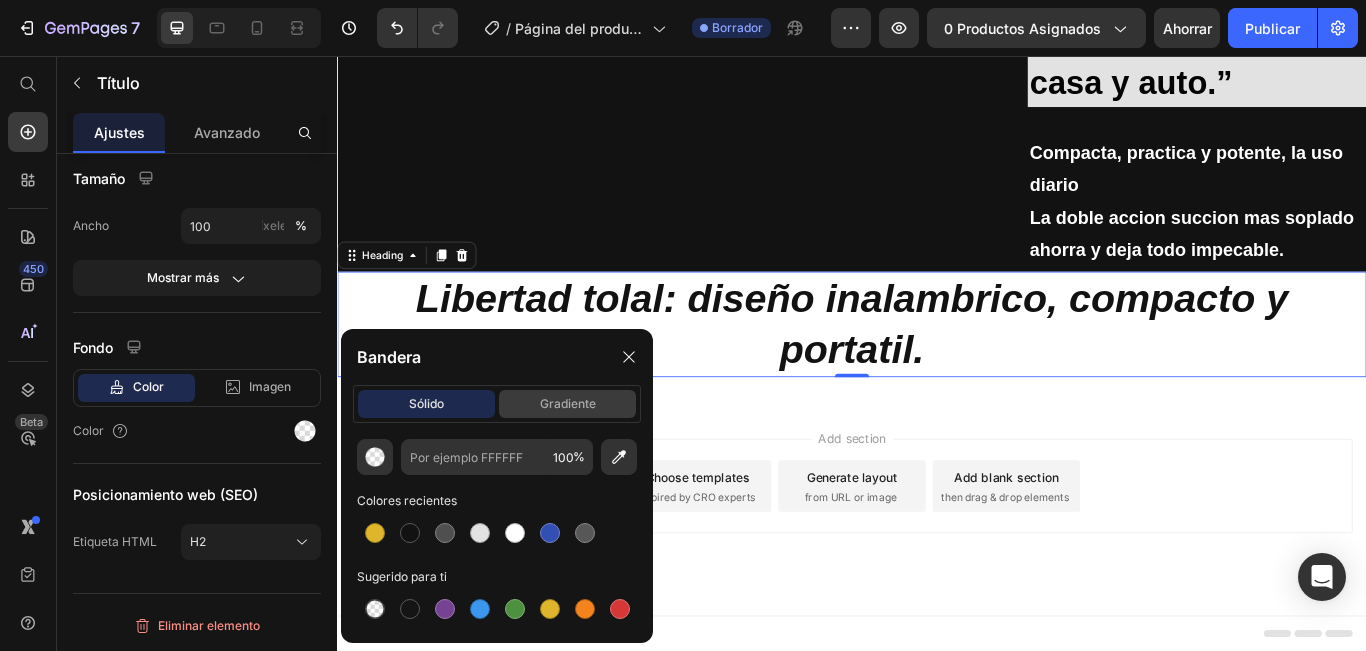 click on "gradiente" at bounding box center [568, 403] 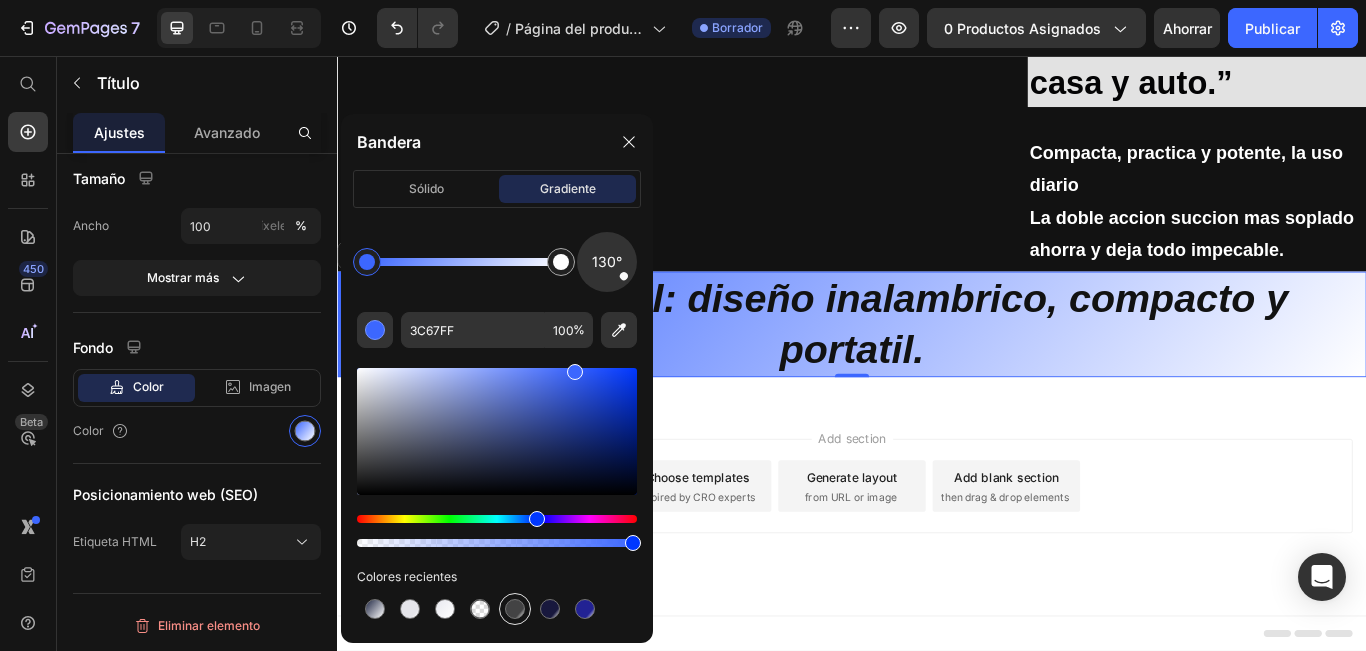 click at bounding box center (515, 609) 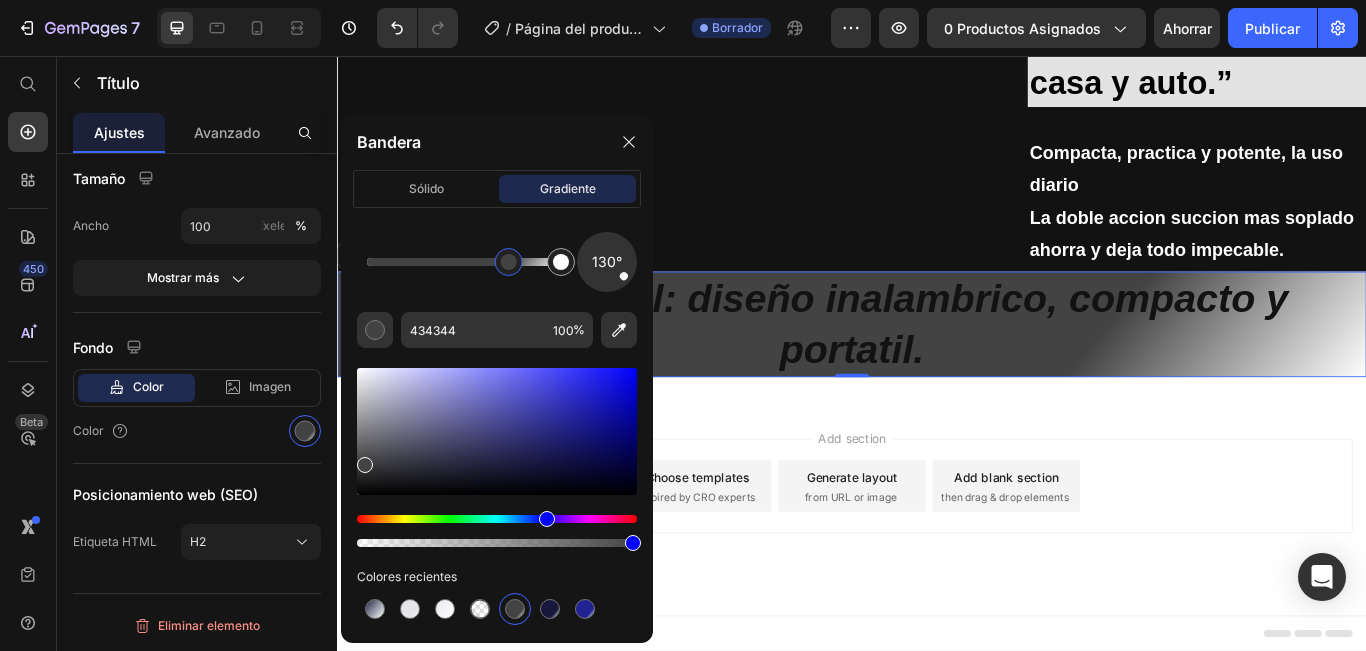 click on "Footer" at bounding box center [937, 729] 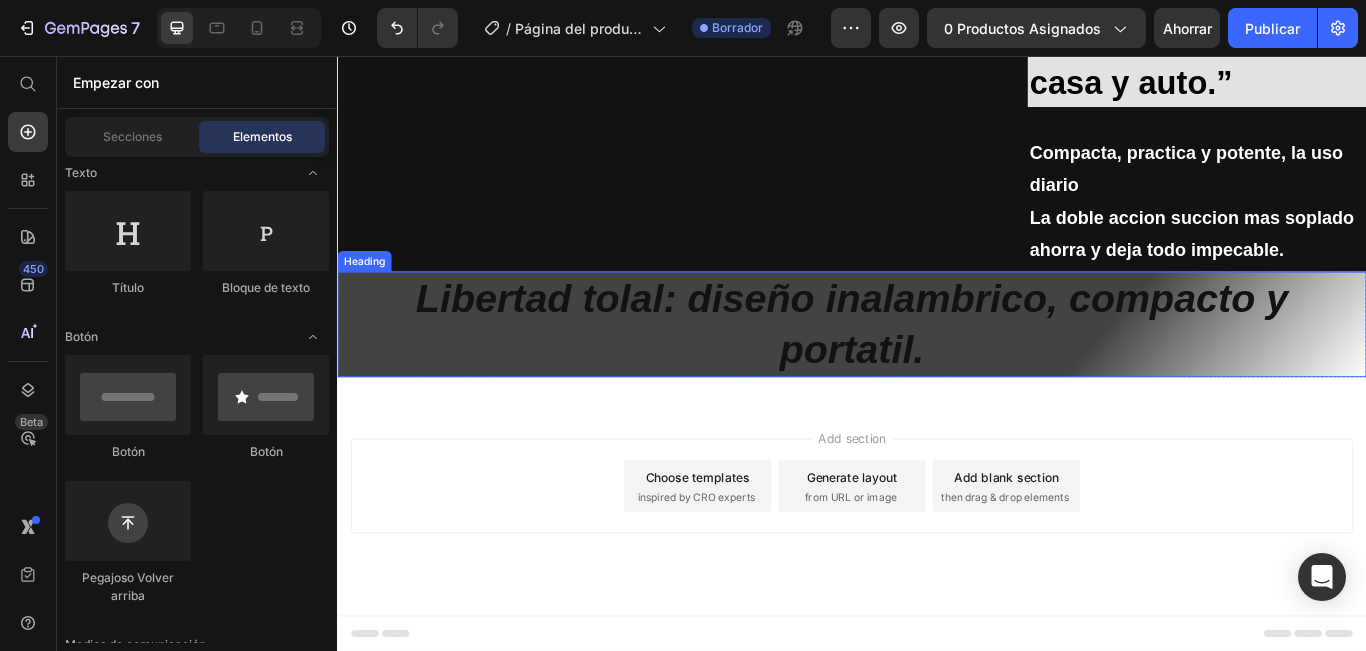 scroll, scrollTop: 3492, scrollLeft: 0, axis: vertical 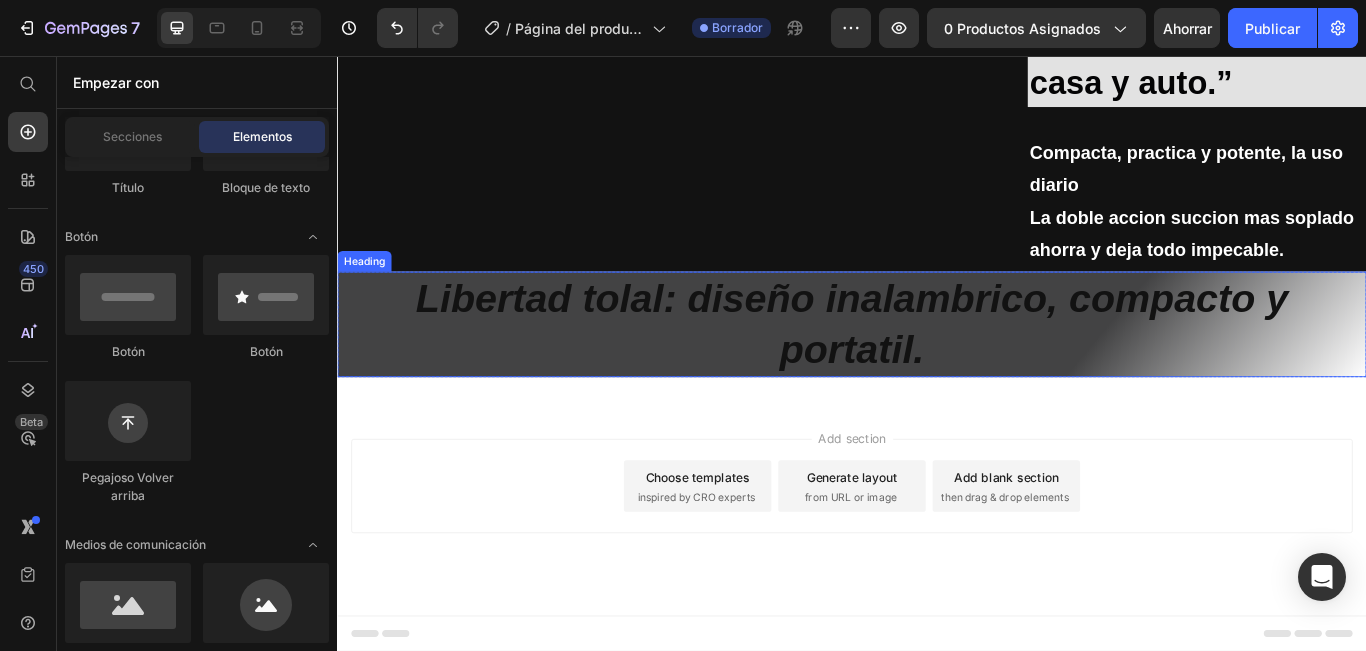 click on "Libertad tolal: diseño inalambrico, compacto y portatil." at bounding box center [937, 369] 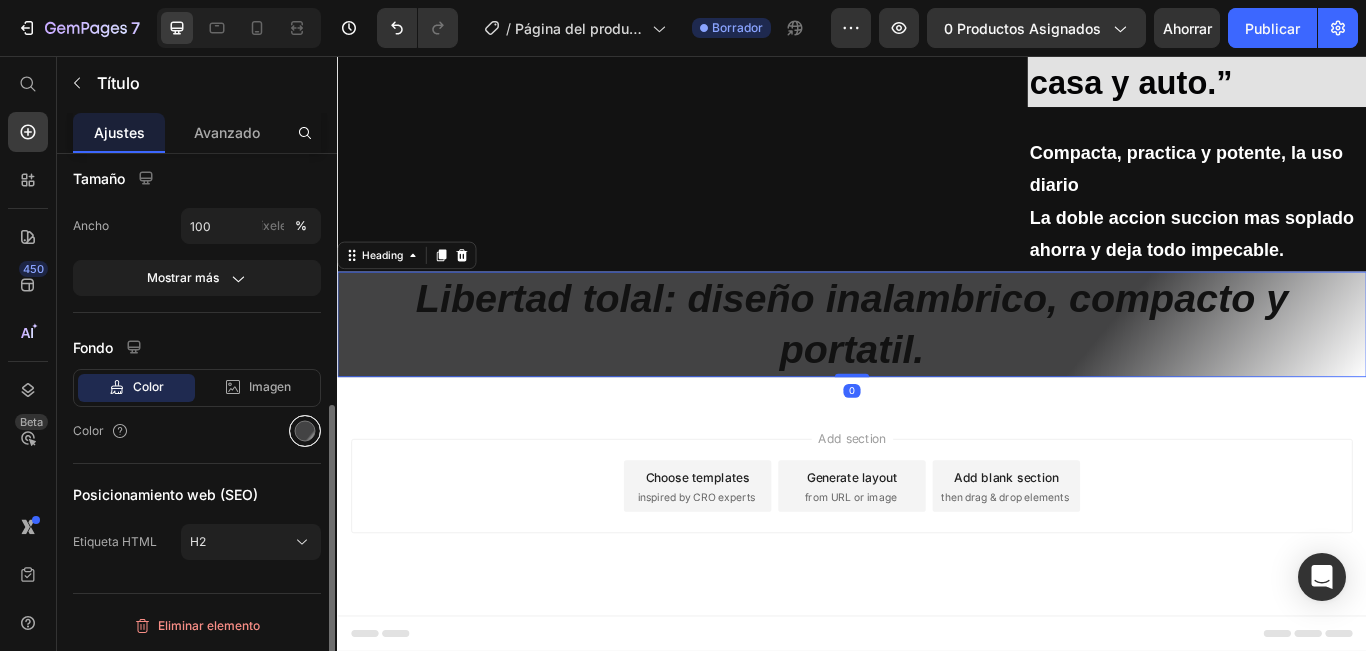 click at bounding box center [305, 431] 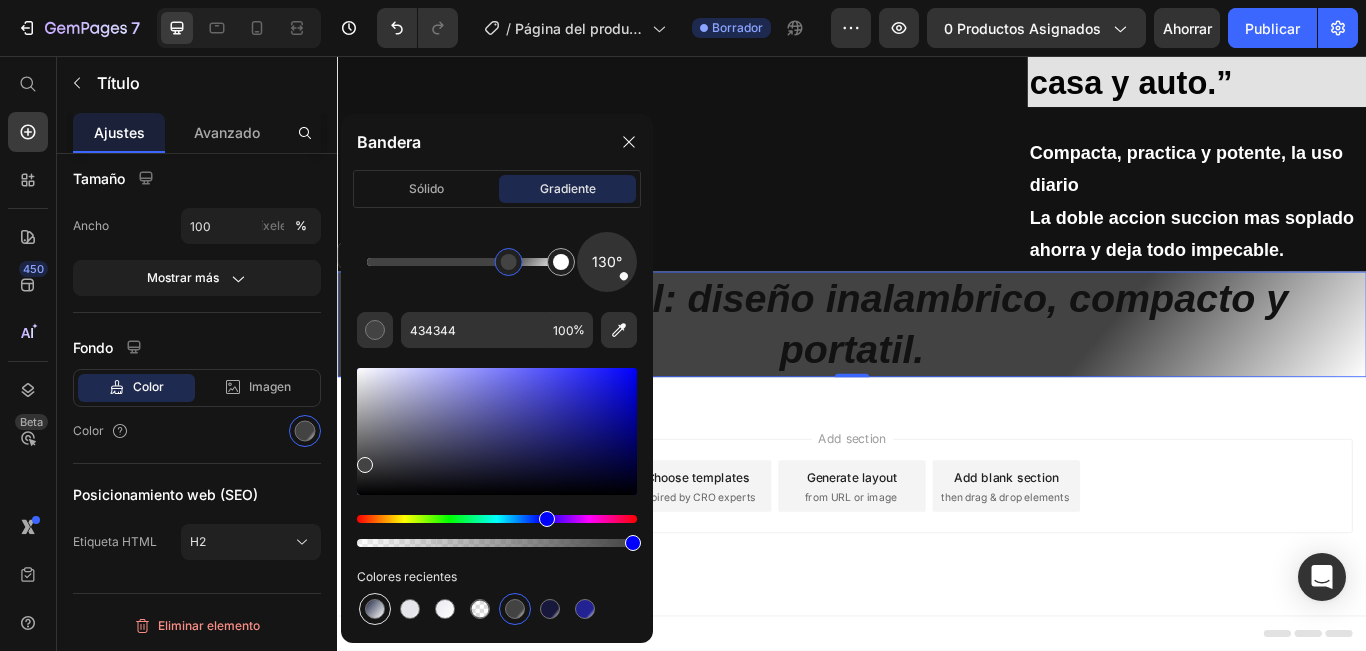 click at bounding box center [375, 609] 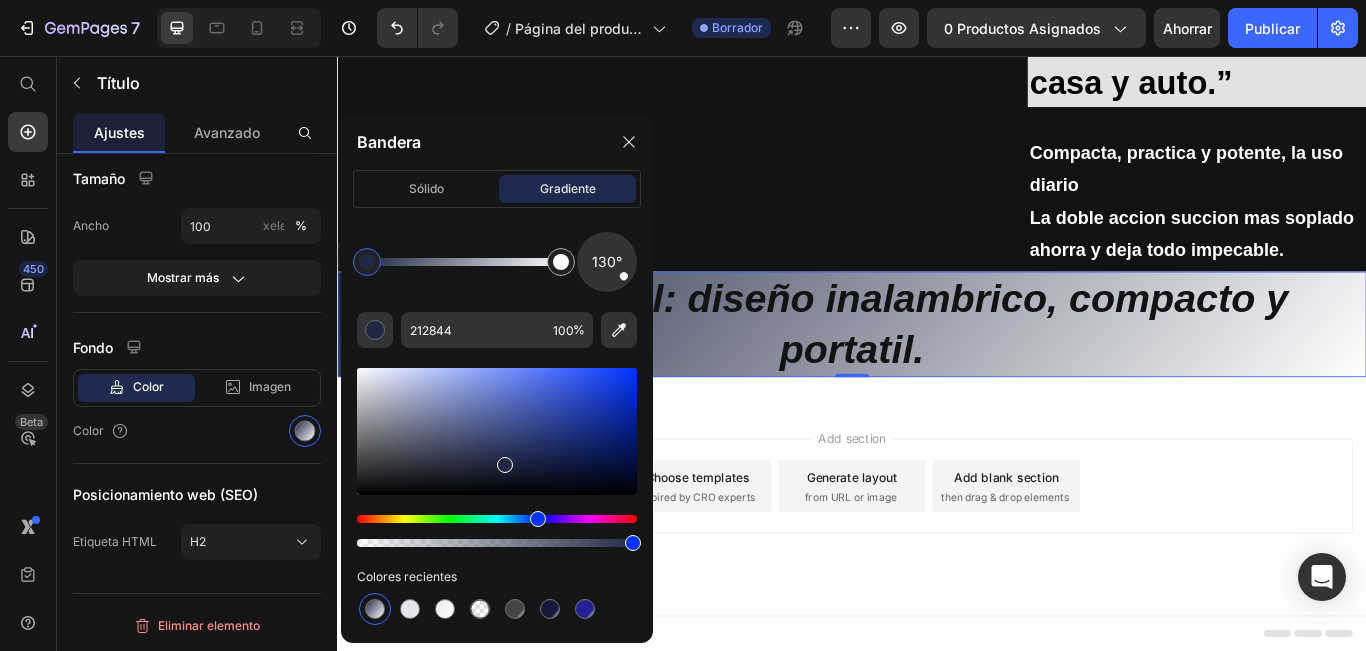 click on "Add section Choose templates inspired by CRO experts Generate layout from URL or image Add blank section then drag & drop elements" at bounding box center [937, 557] 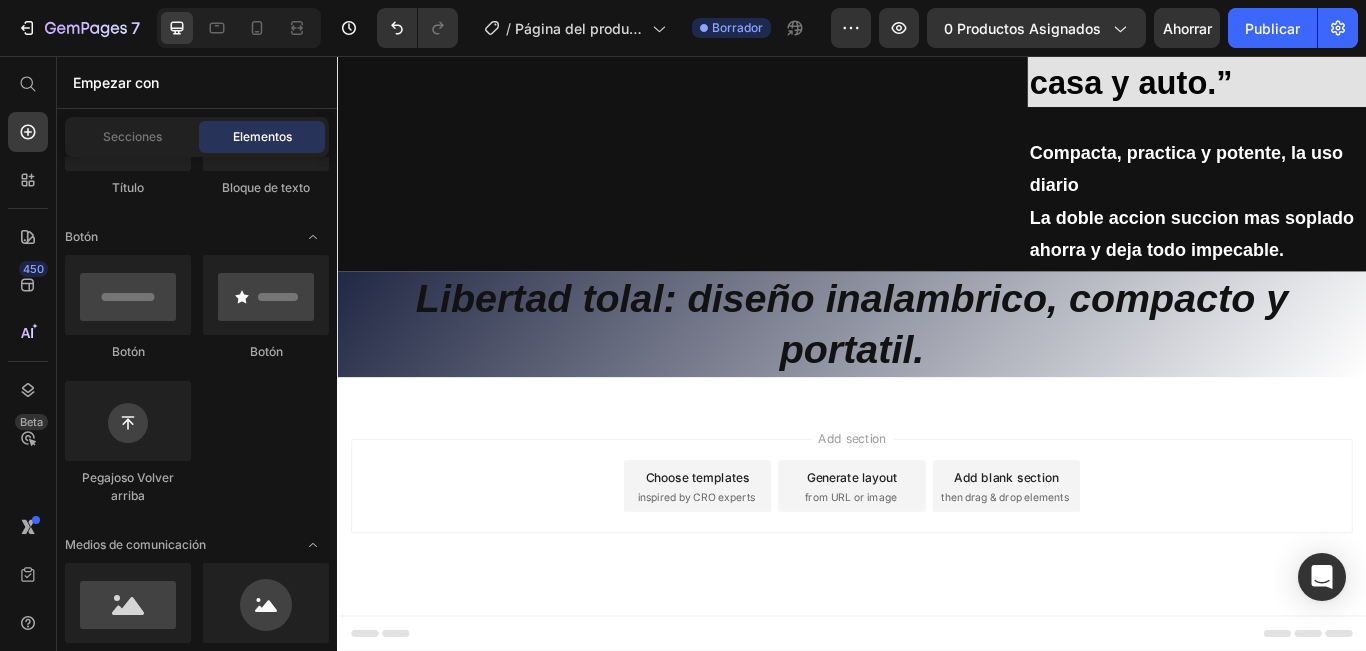 scroll, scrollTop: 3292, scrollLeft: 0, axis: vertical 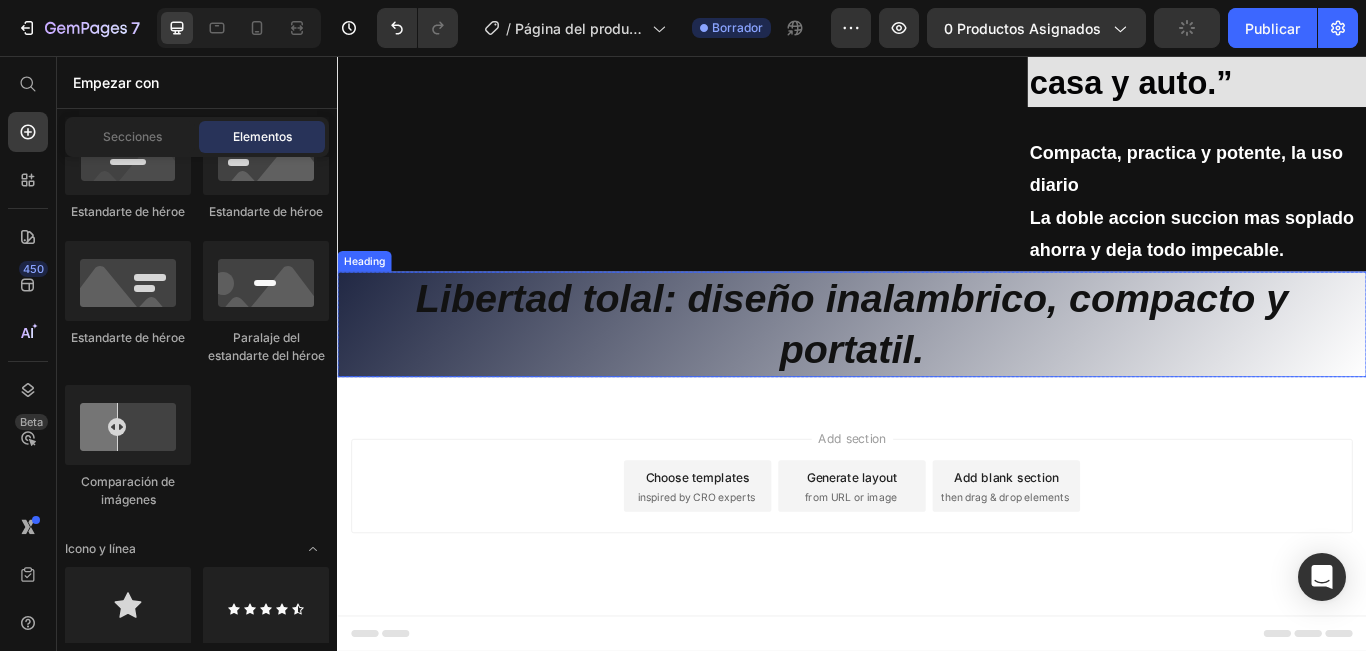 drag, startPoint x: 809, startPoint y: 640, endPoint x: 1083, endPoint y: 626, distance: 274.35742 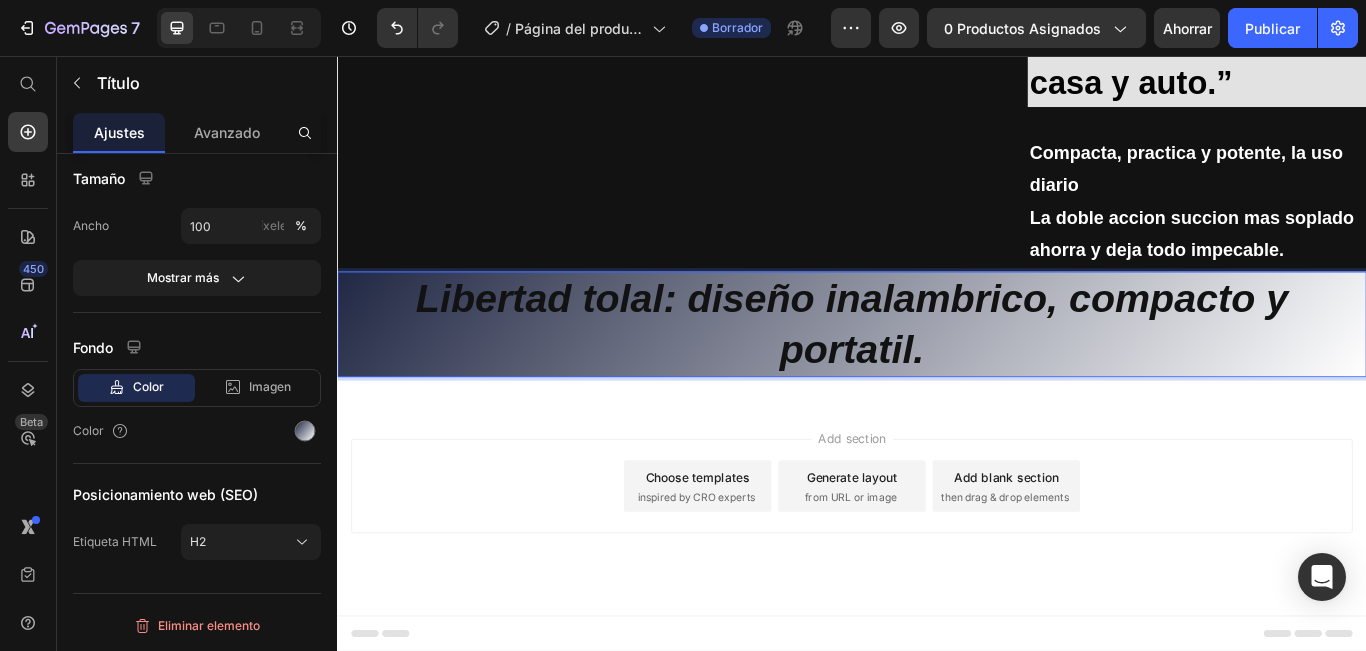 click on "Libertad tolal: diseño inalambrico, compacto y portatil." at bounding box center (937, 369) 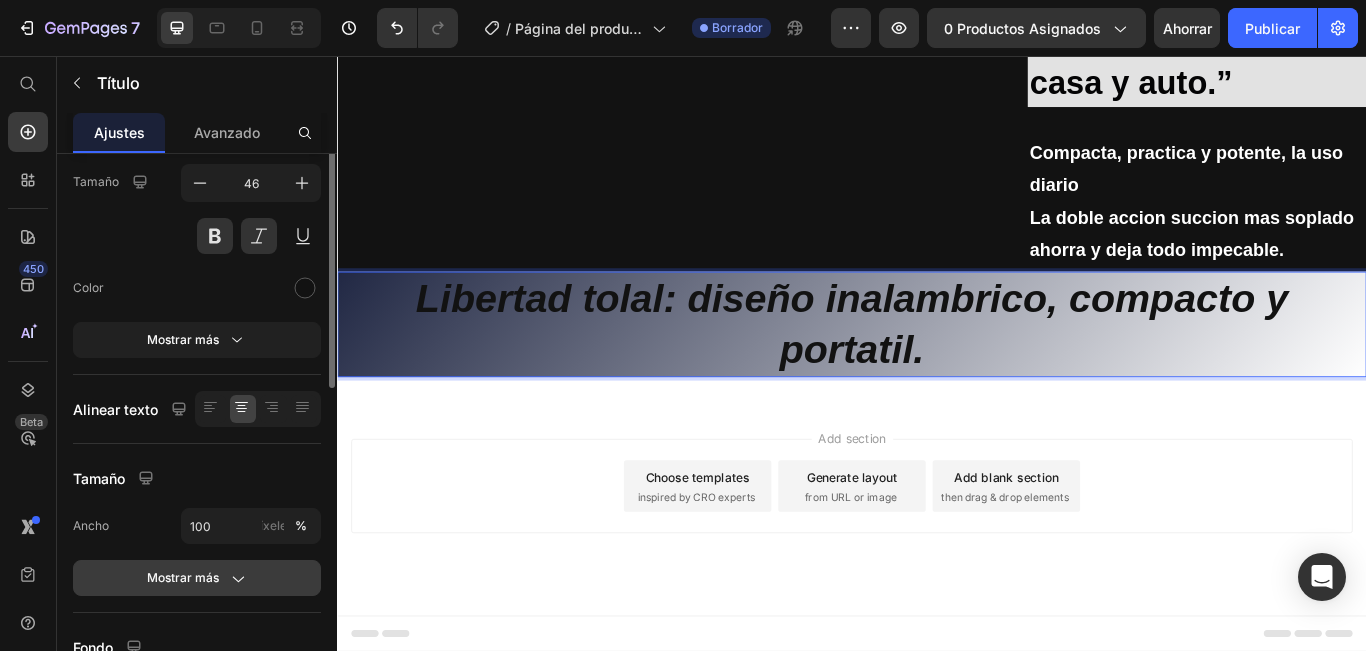 scroll, scrollTop: 58, scrollLeft: 0, axis: vertical 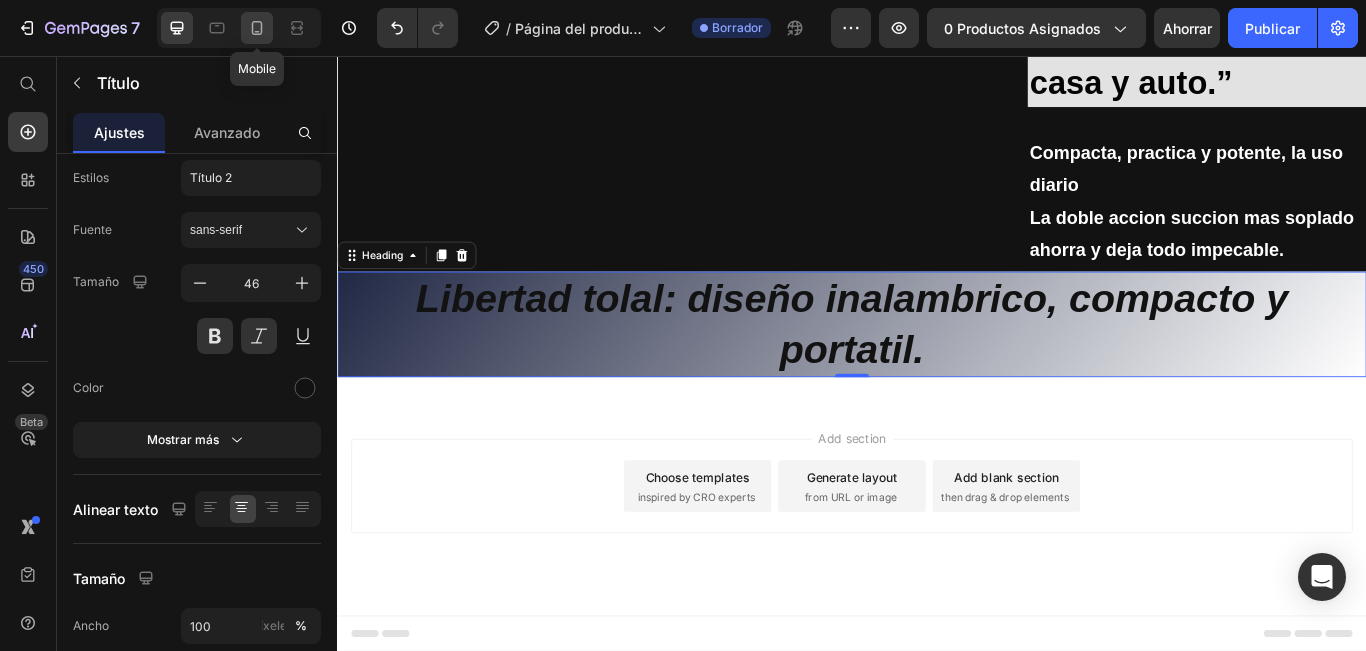 drag, startPoint x: 256, startPoint y: 21, endPoint x: 152, endPoint y: 14, distance: 104.23531 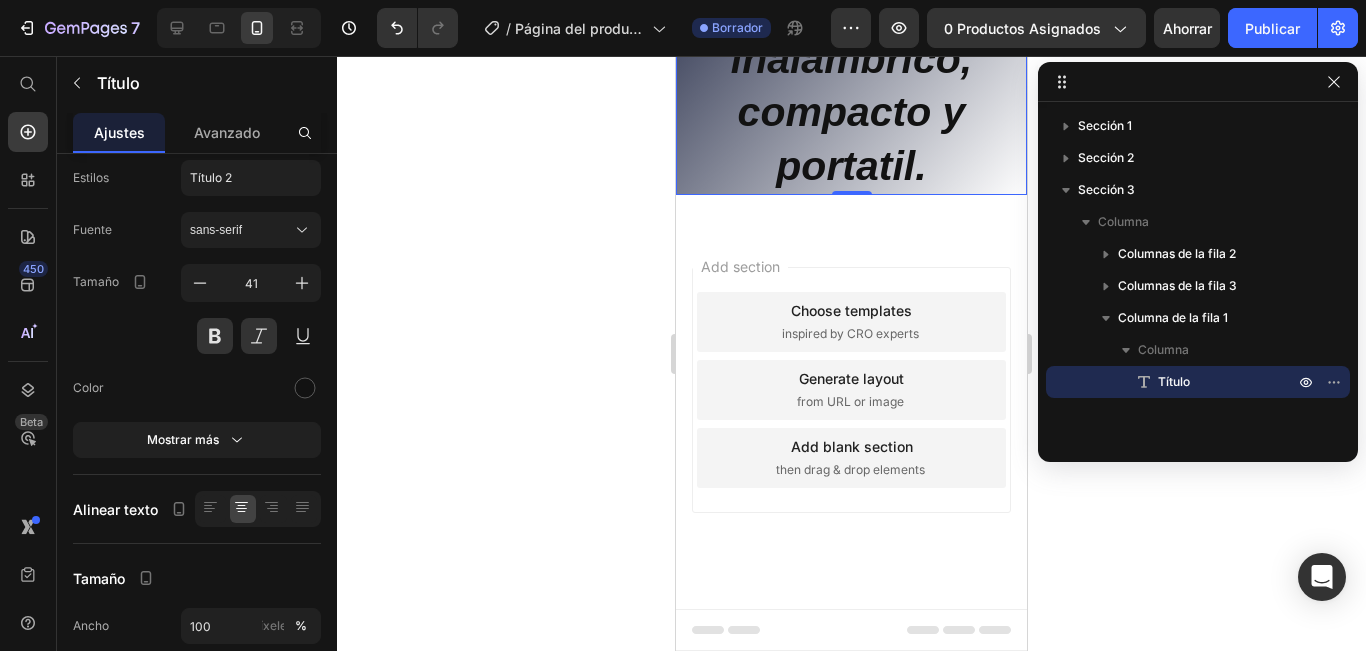 scroll, scrollTop: 5146, scrollLeft: 0, axis: vertical 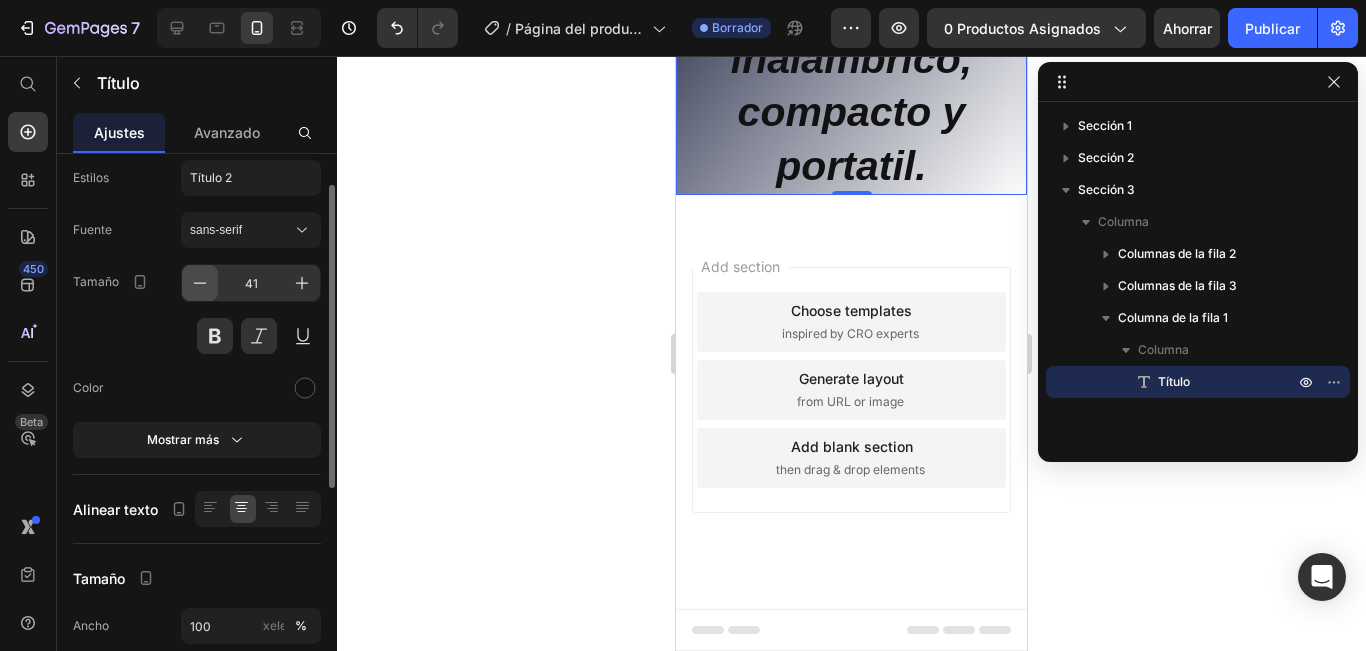 click 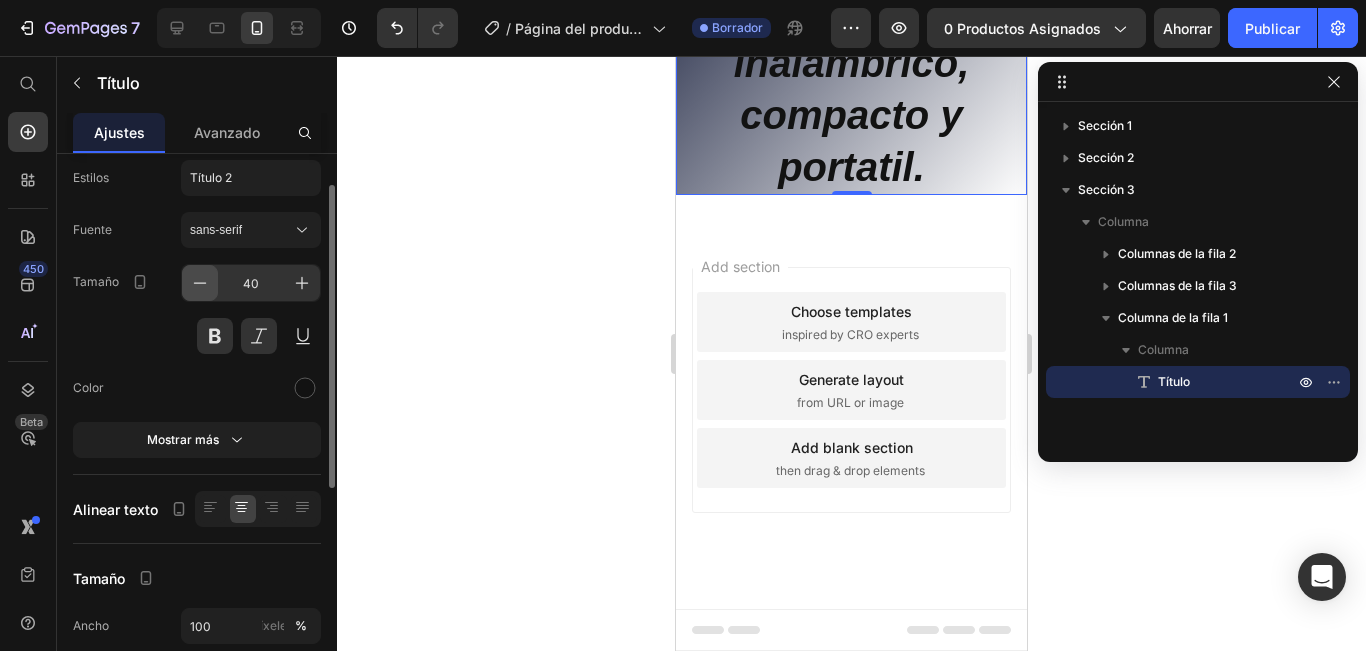 click 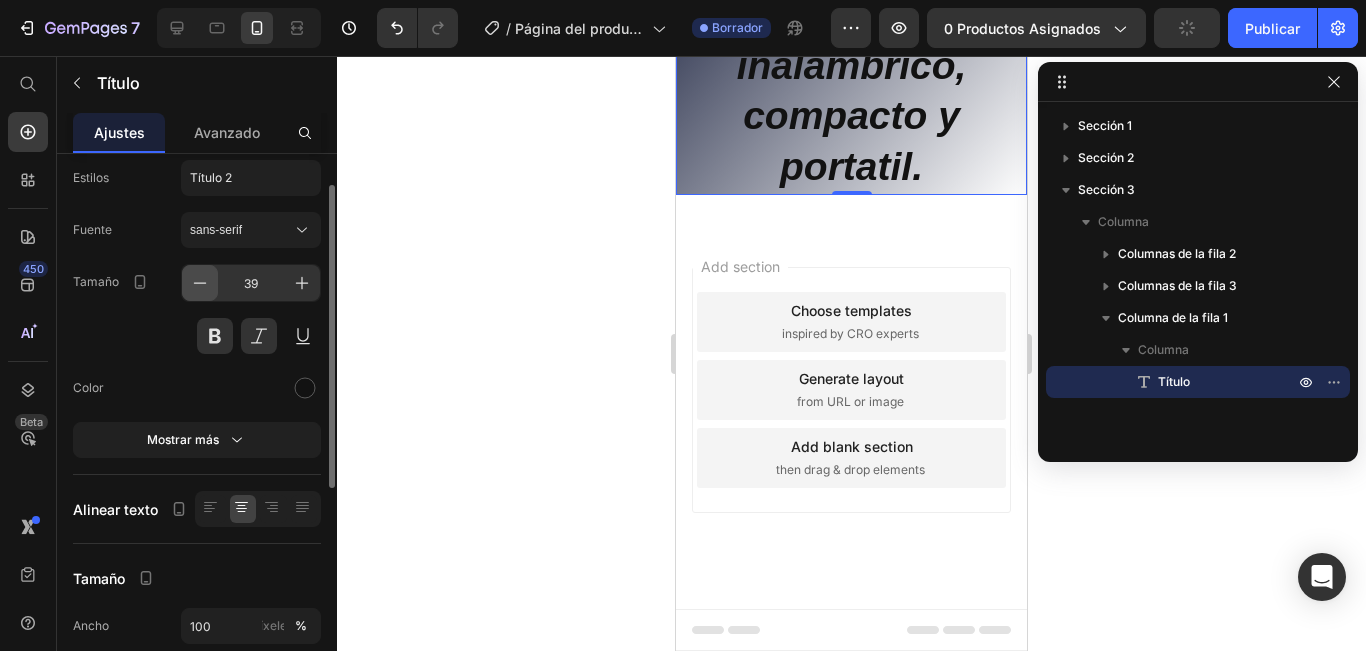 click 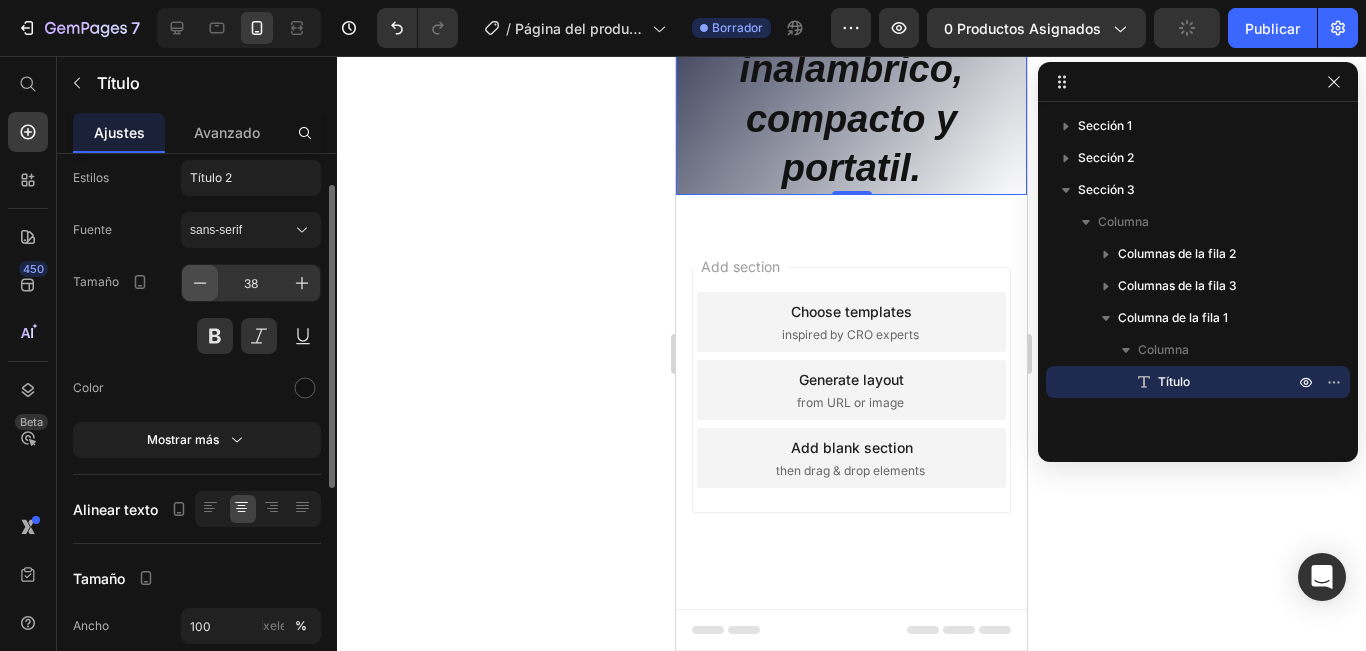 click 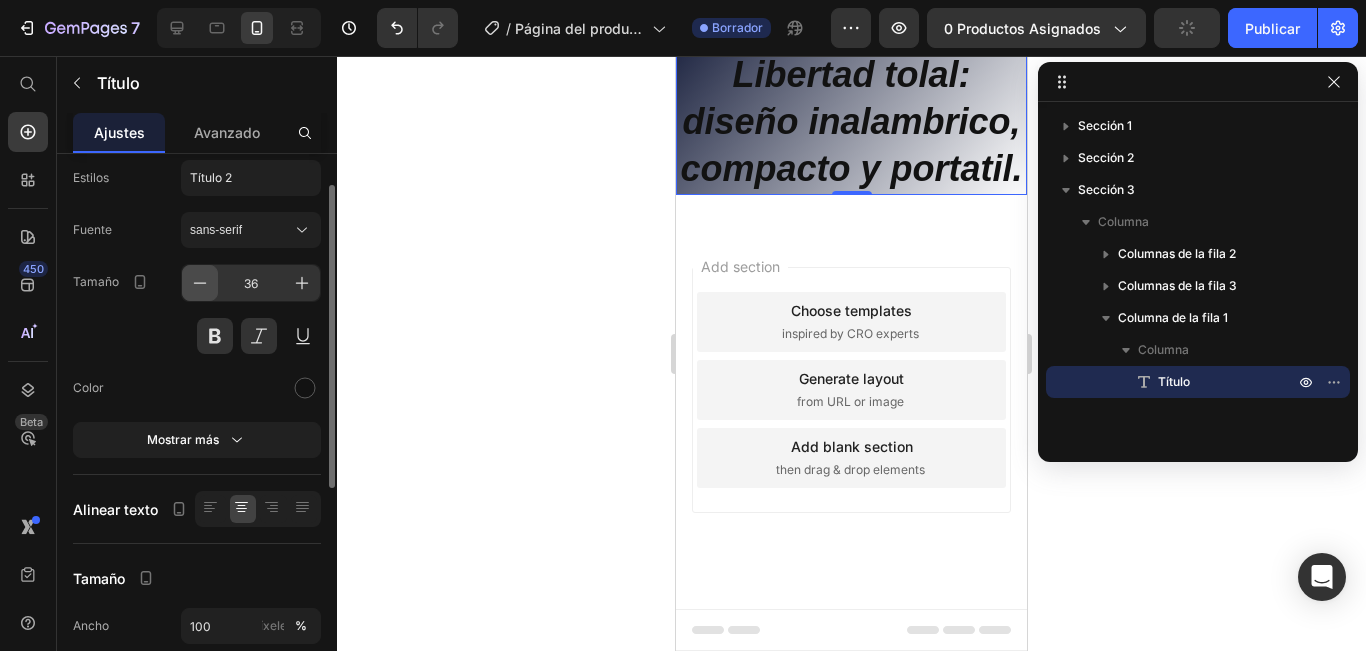 click 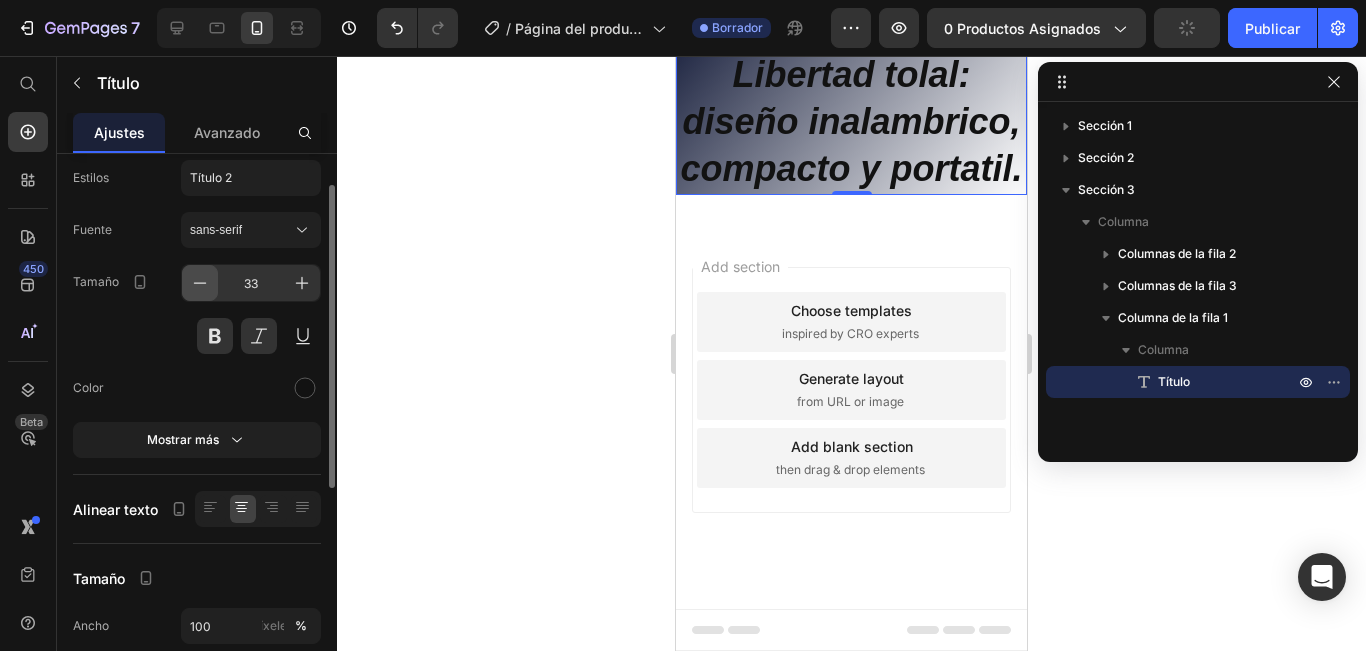 click 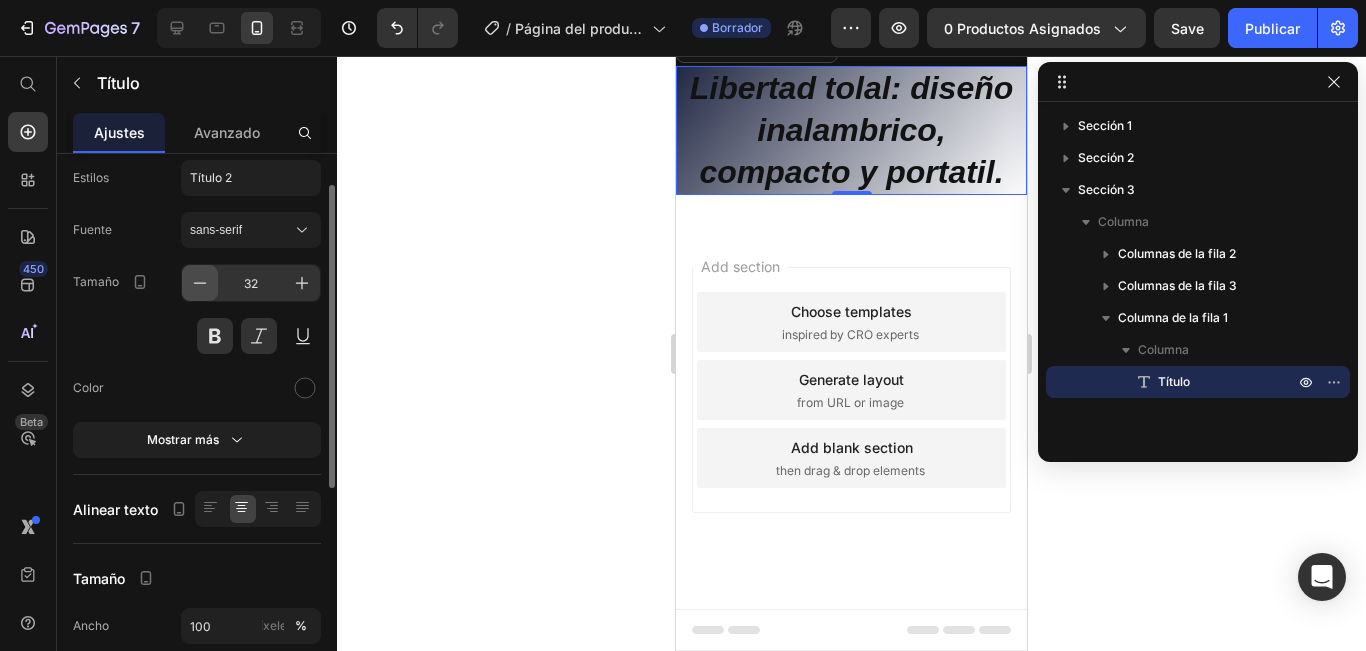 click 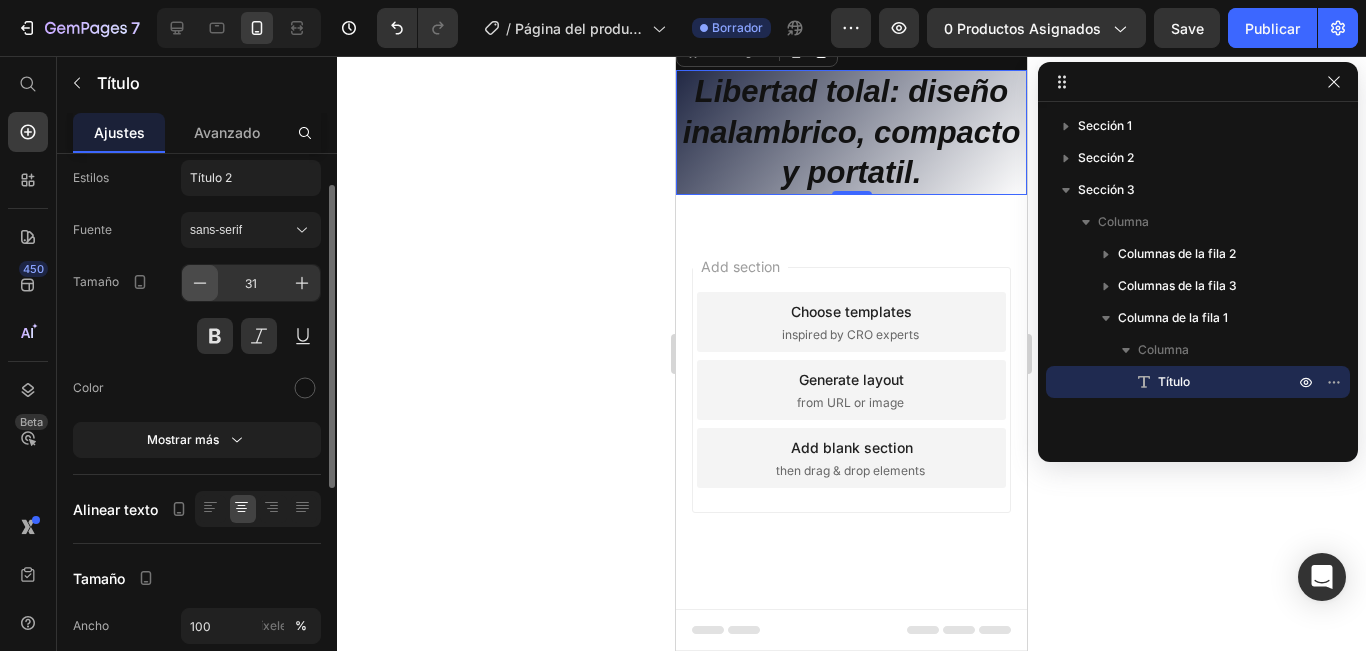 click 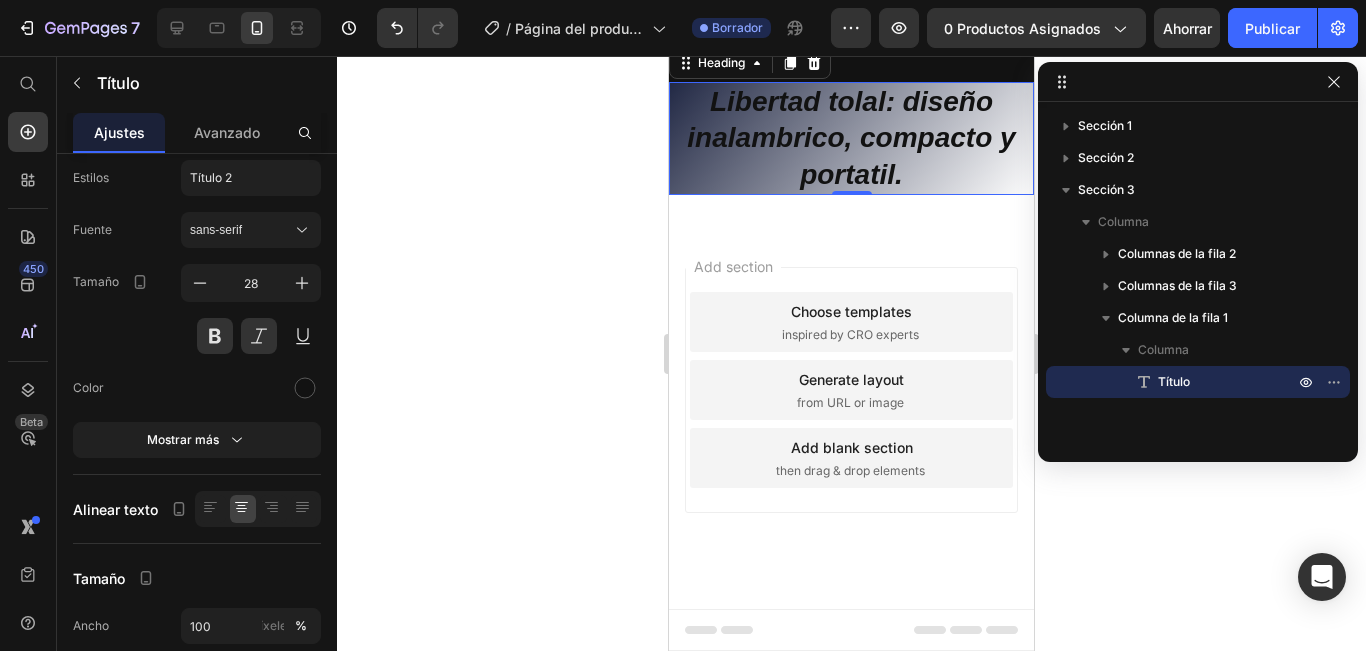 scroll, scrollTop: 5062, scrollLeft: 0, axis: vertical 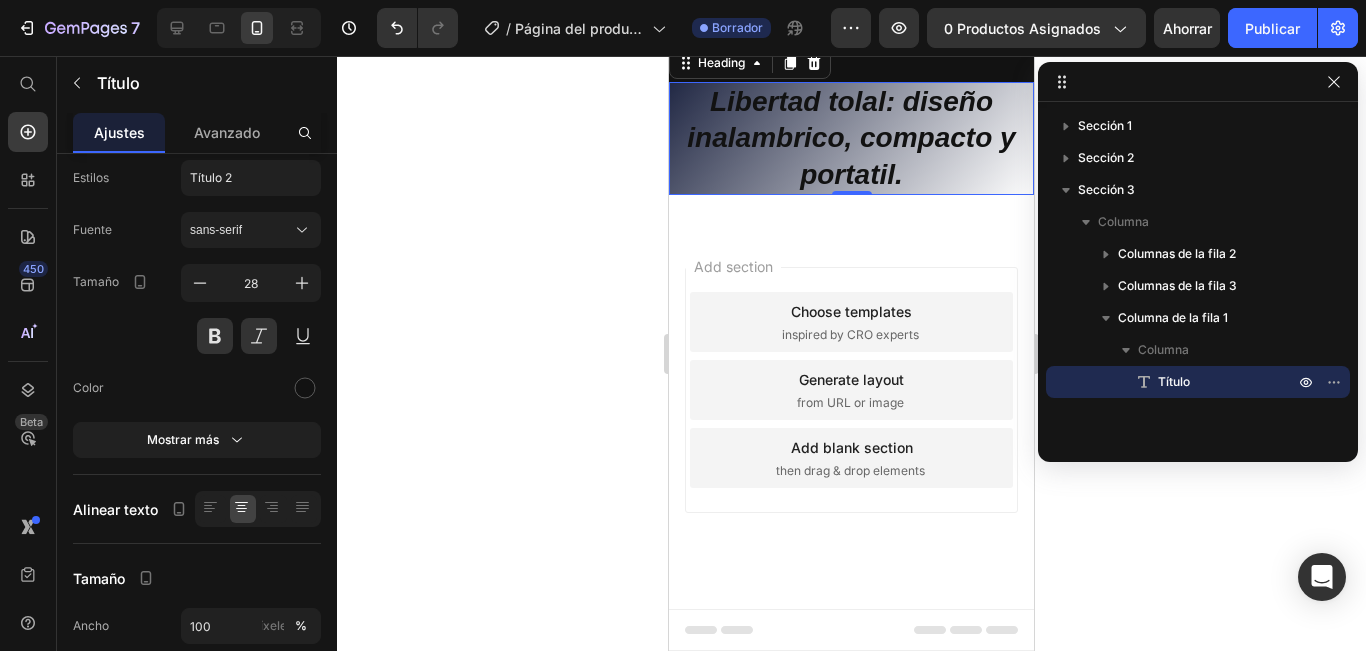 click 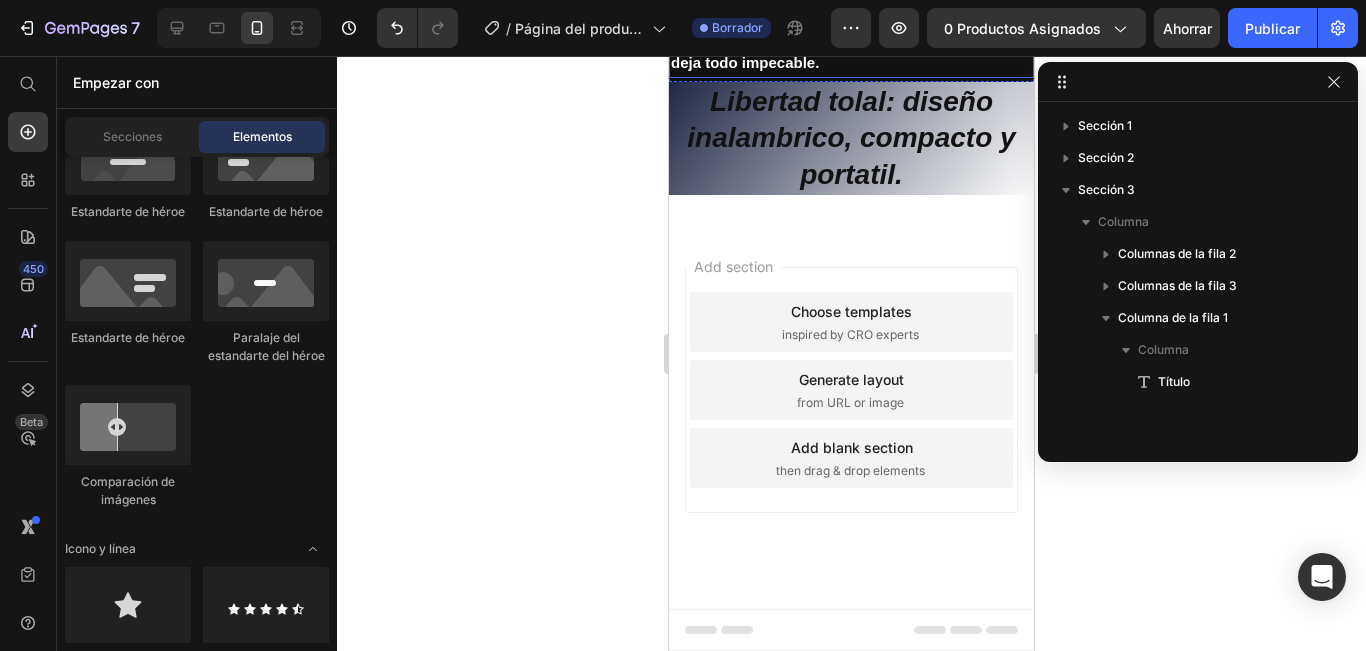 click on "La doble accion succion mas soplado ahorra y deja todo impecable." at bounding box center (837, 49) 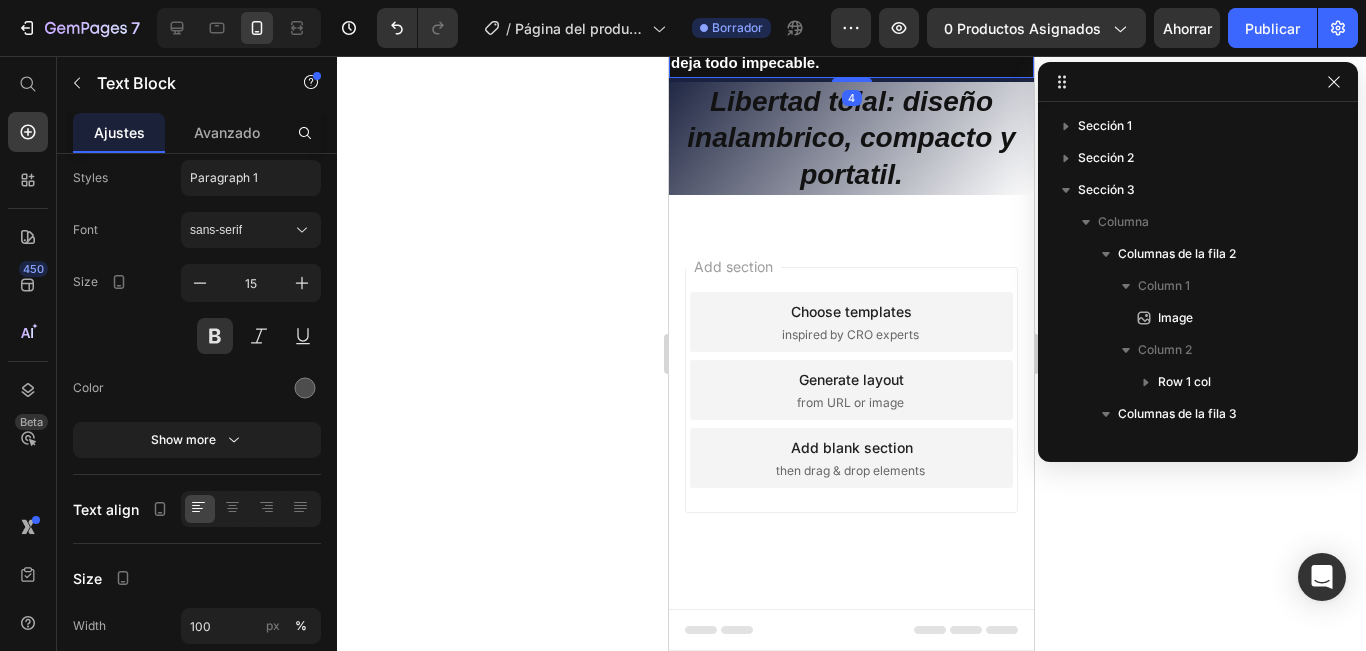 scroll, scrollTop: 406, scrollLeft: 0, axis: vertical 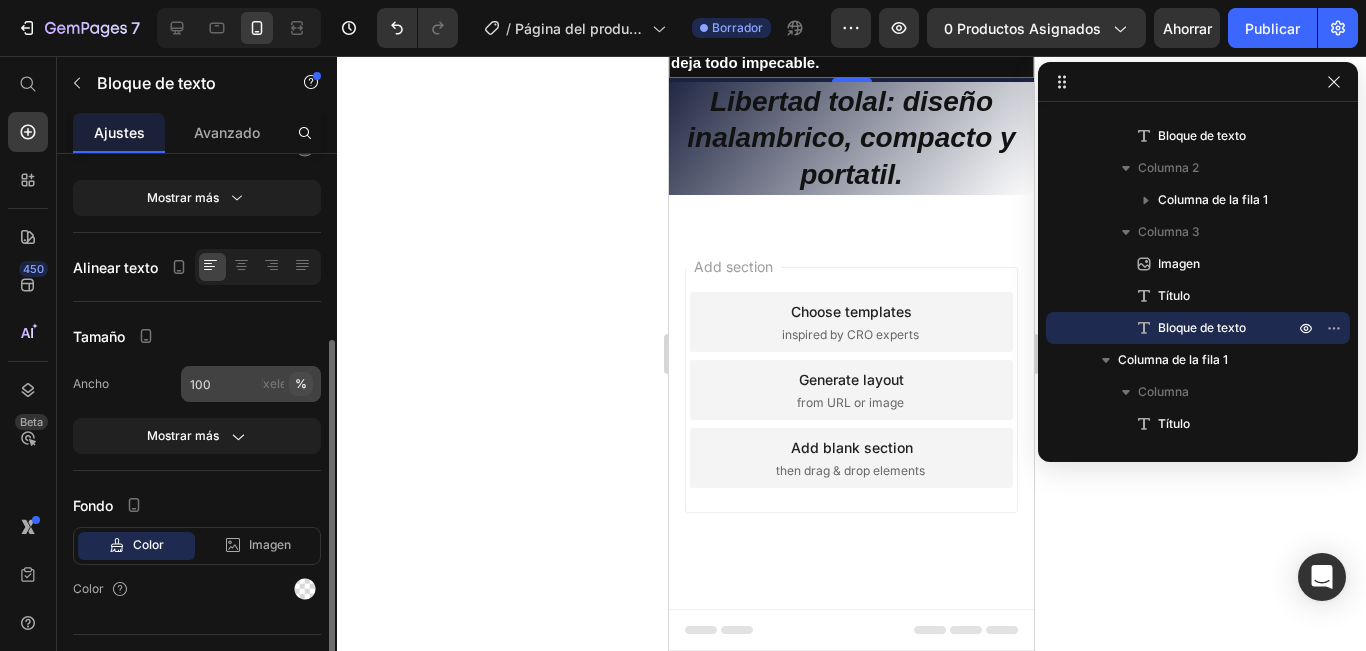click on "%" 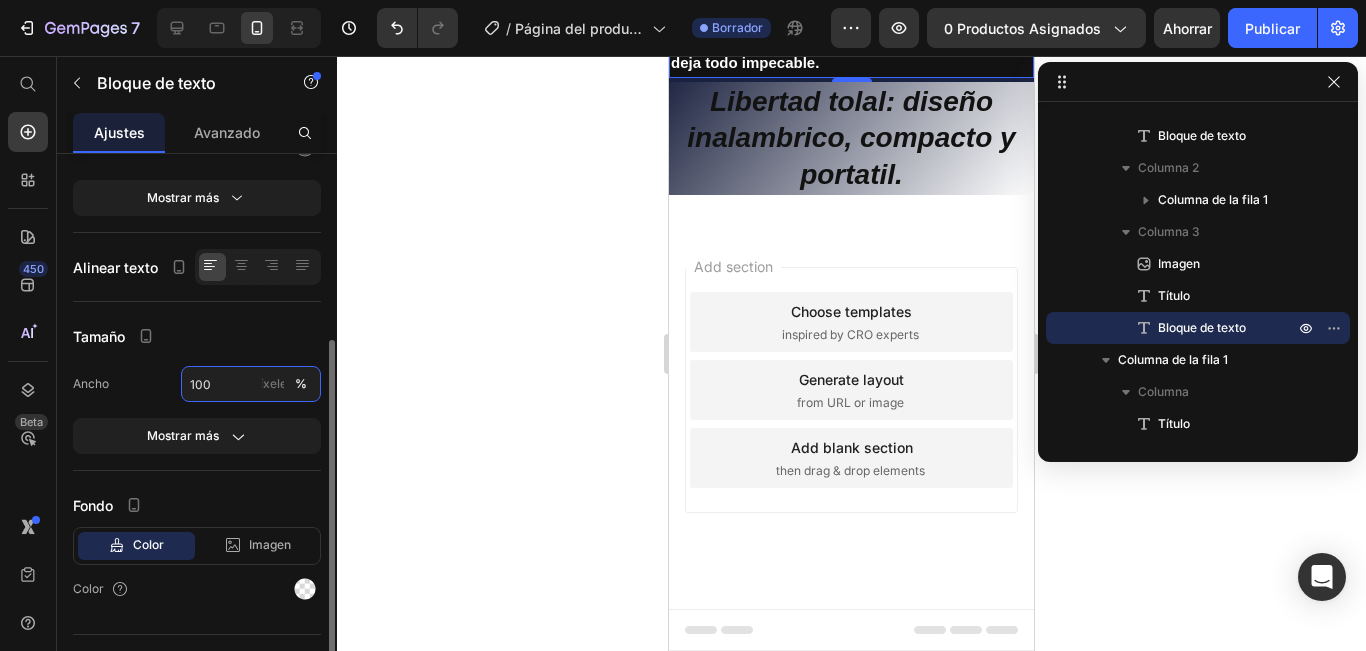 click on "100" at bounding box center [251, 384] 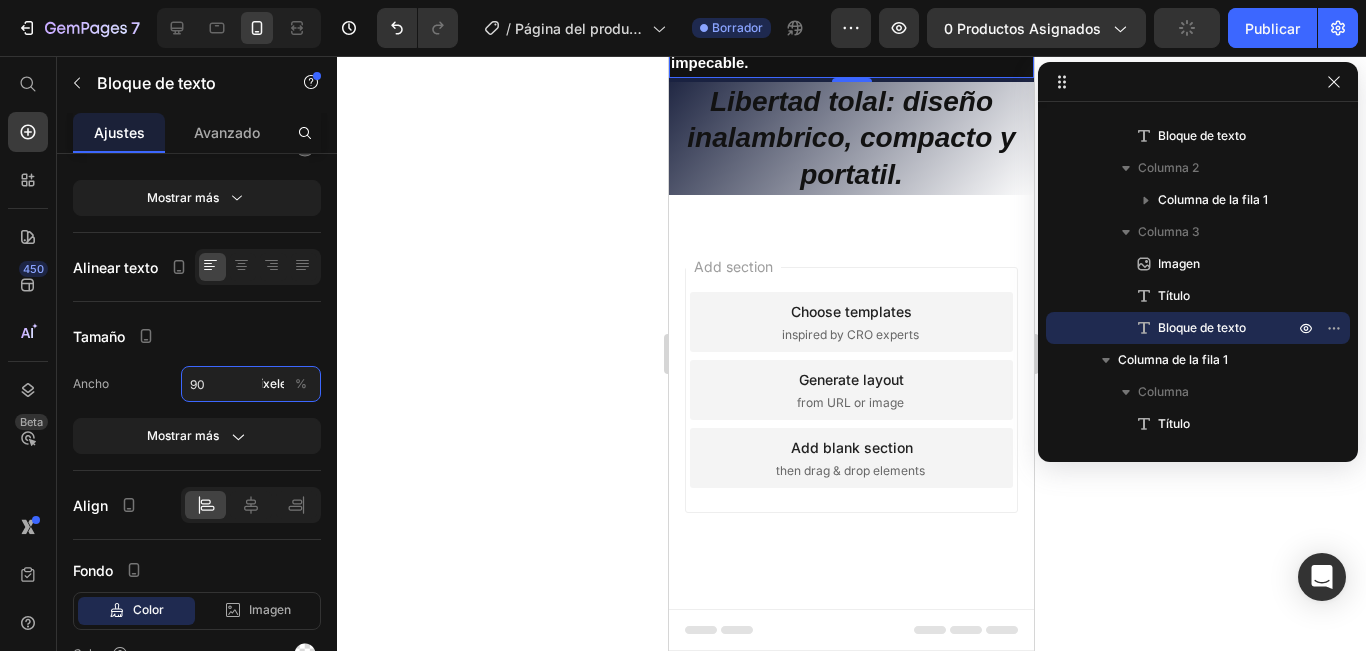 type on "9" 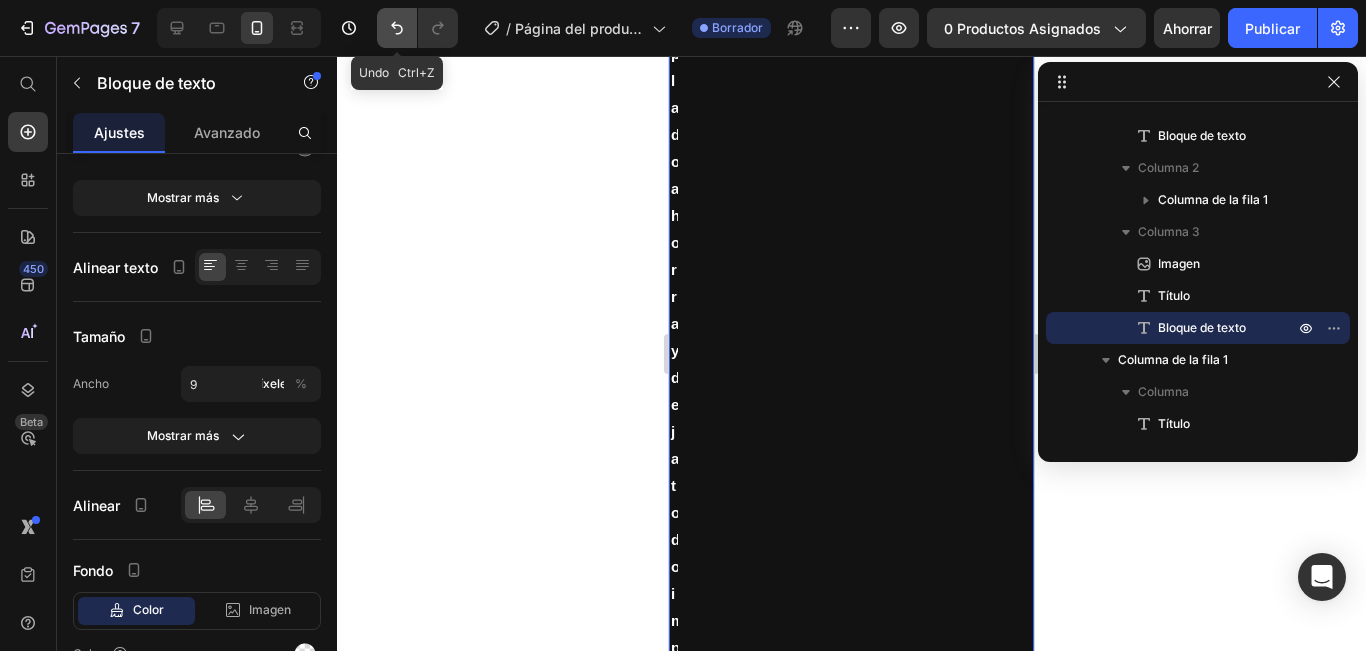 click 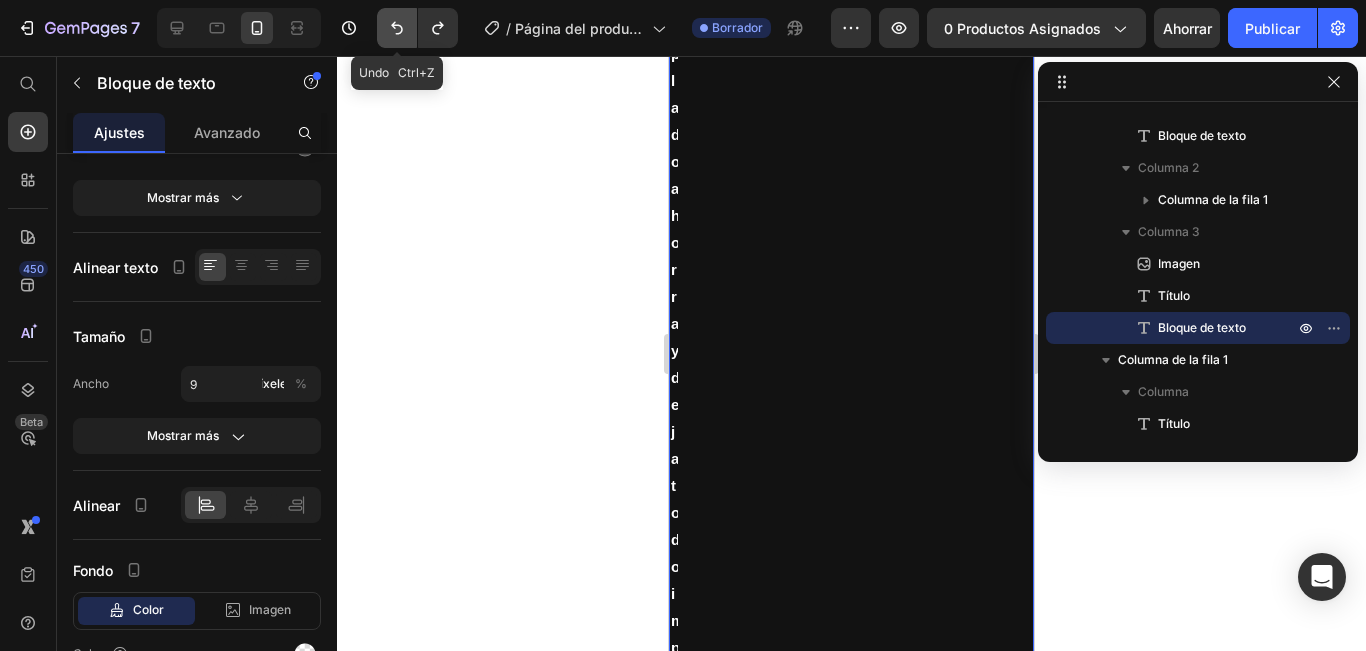click 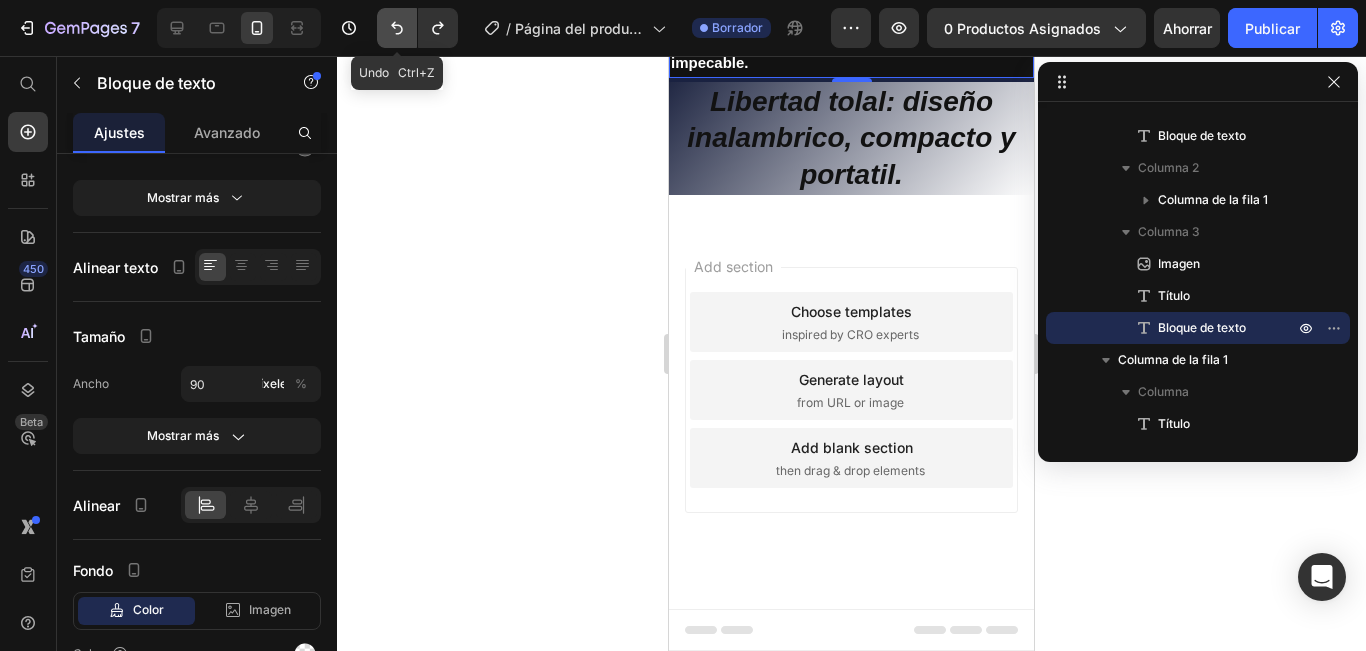 click 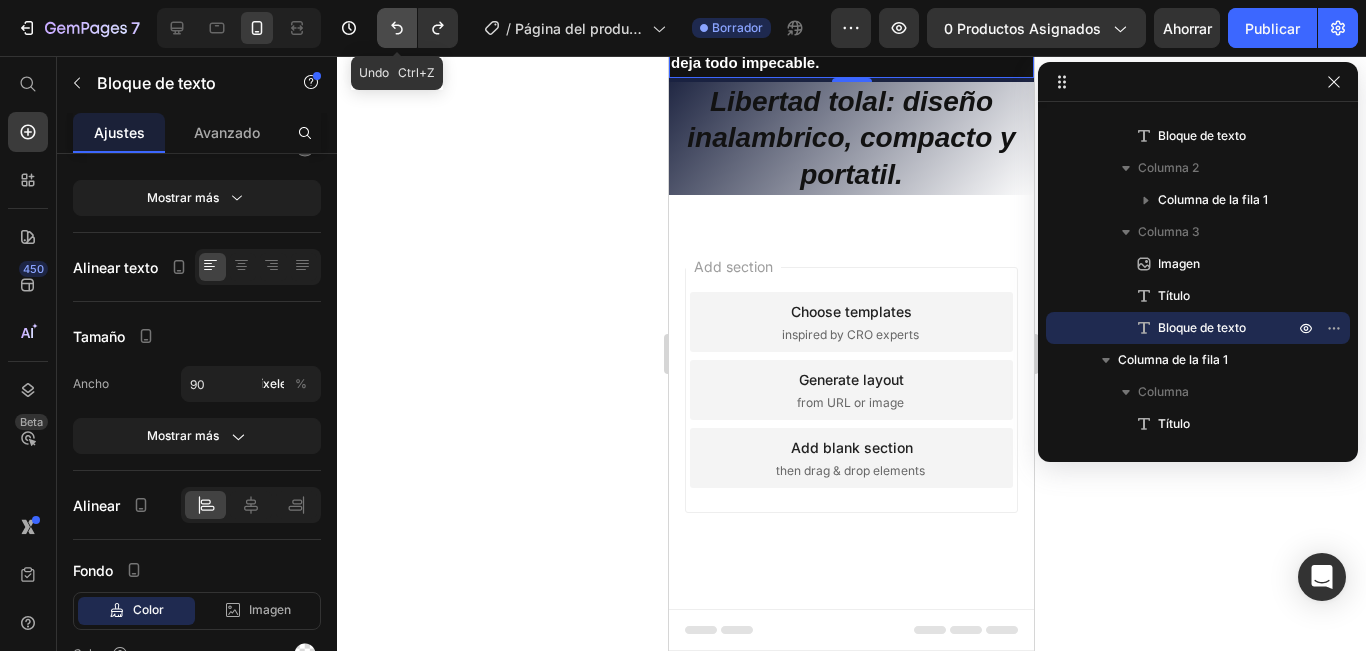 type on "100" 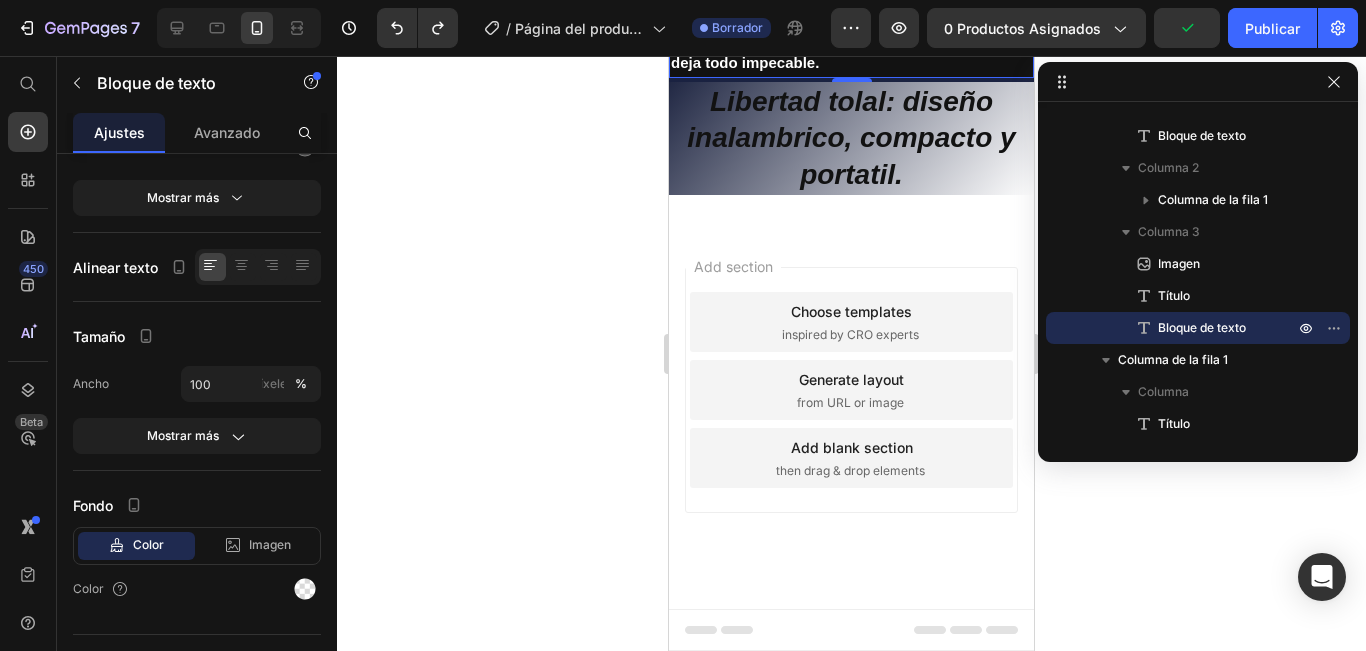 click 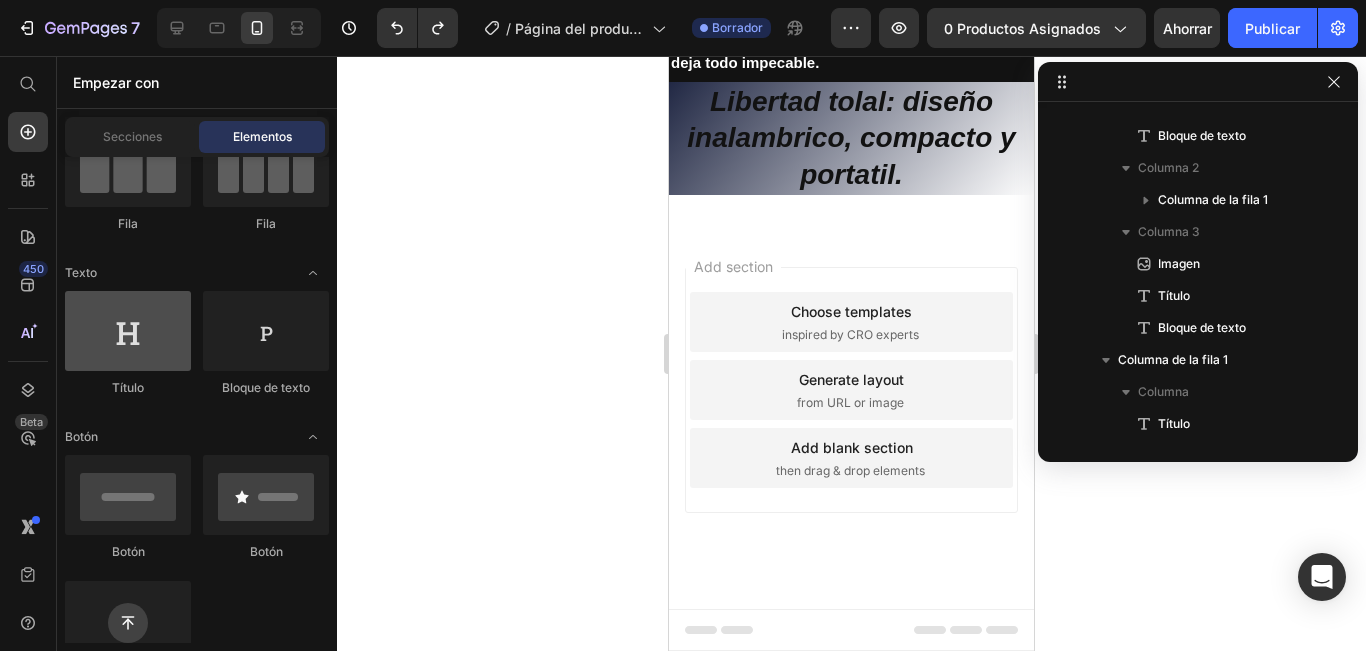 scroll, scrollTop: 0, scrollLeft: 0, axis: both 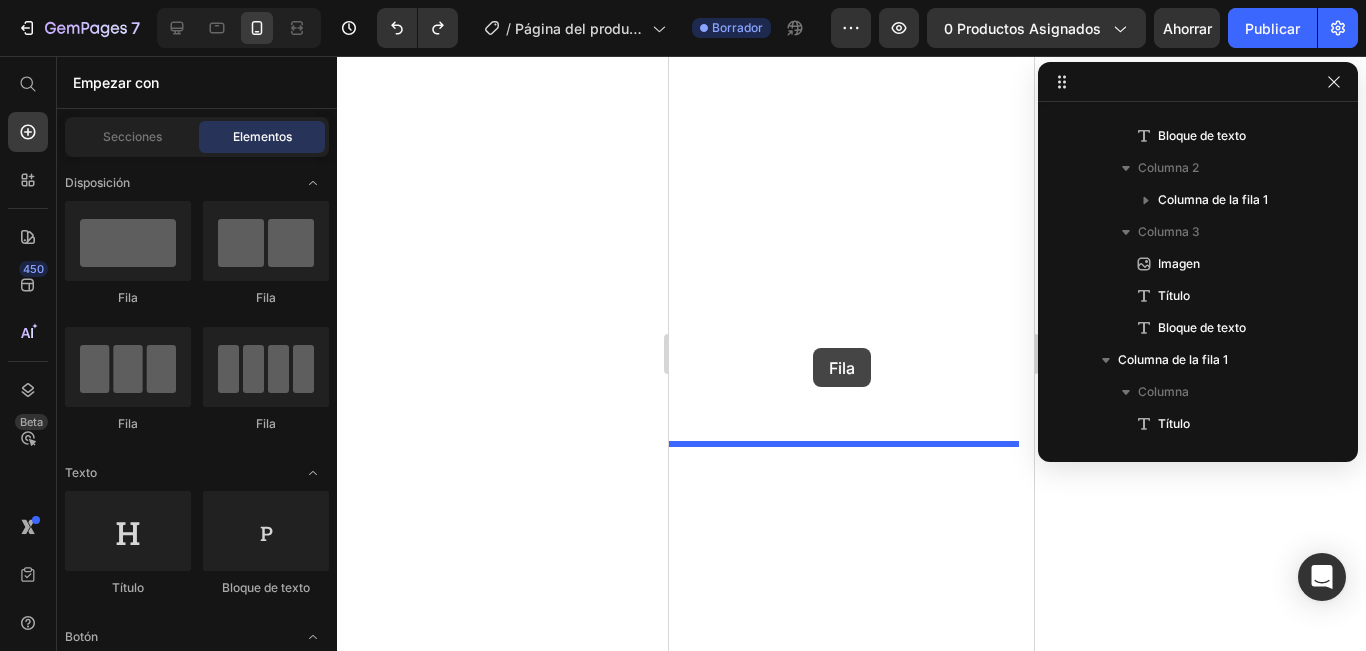 drag, startPoint x: 794, startPoint y: 308, endPoint x: 813, endPoint y: 348, distance: 44.28318 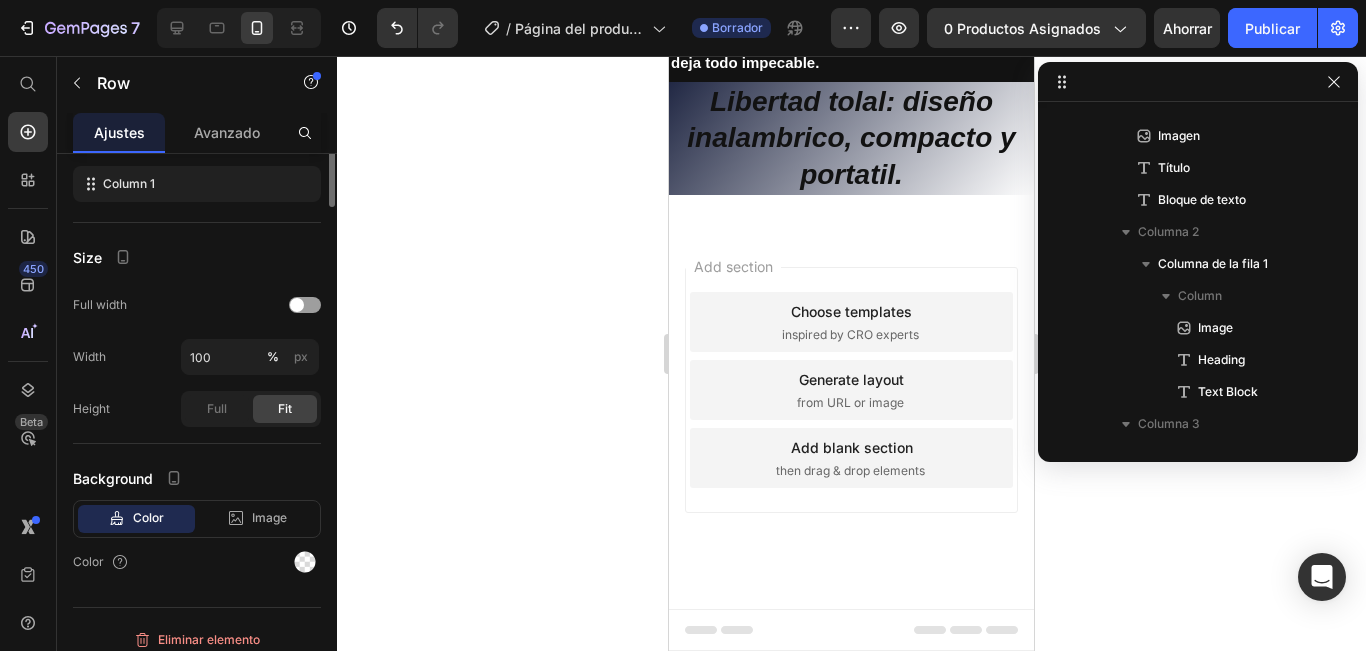 scroll, scrollTop: 630, scrollLeft: 0, axis: vertical 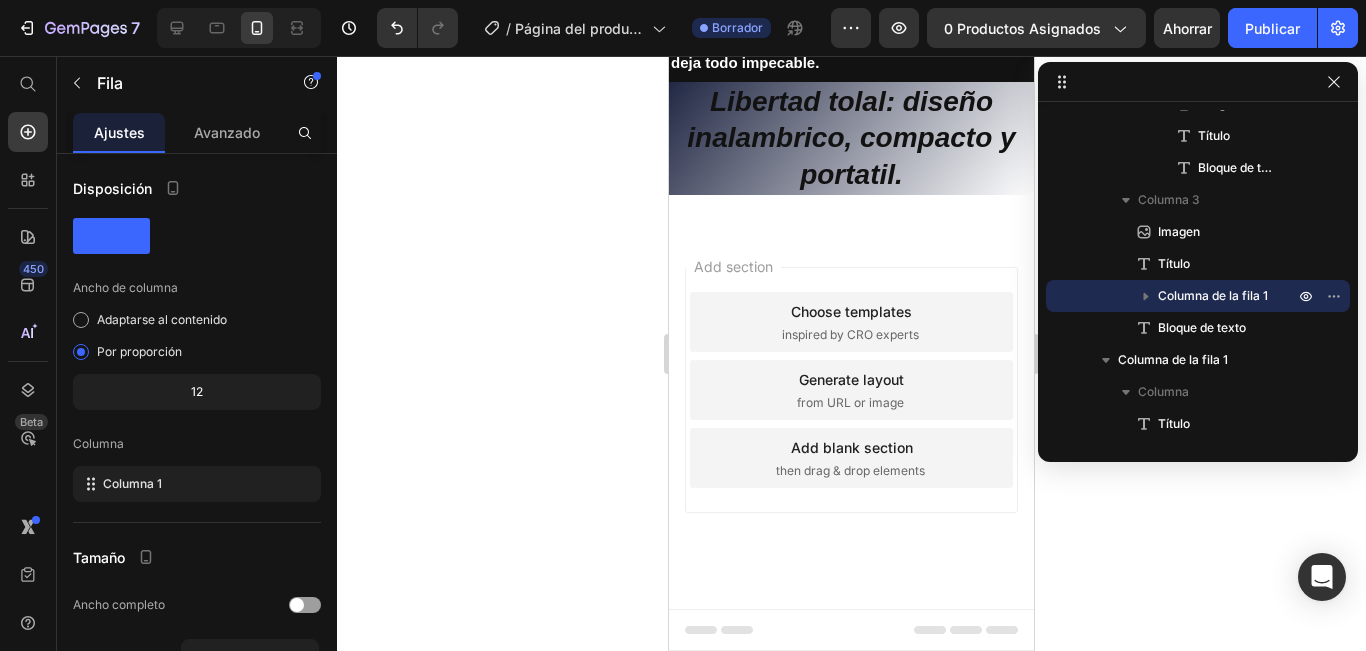 click on "Drop element here" at bounding box center [851, -72] 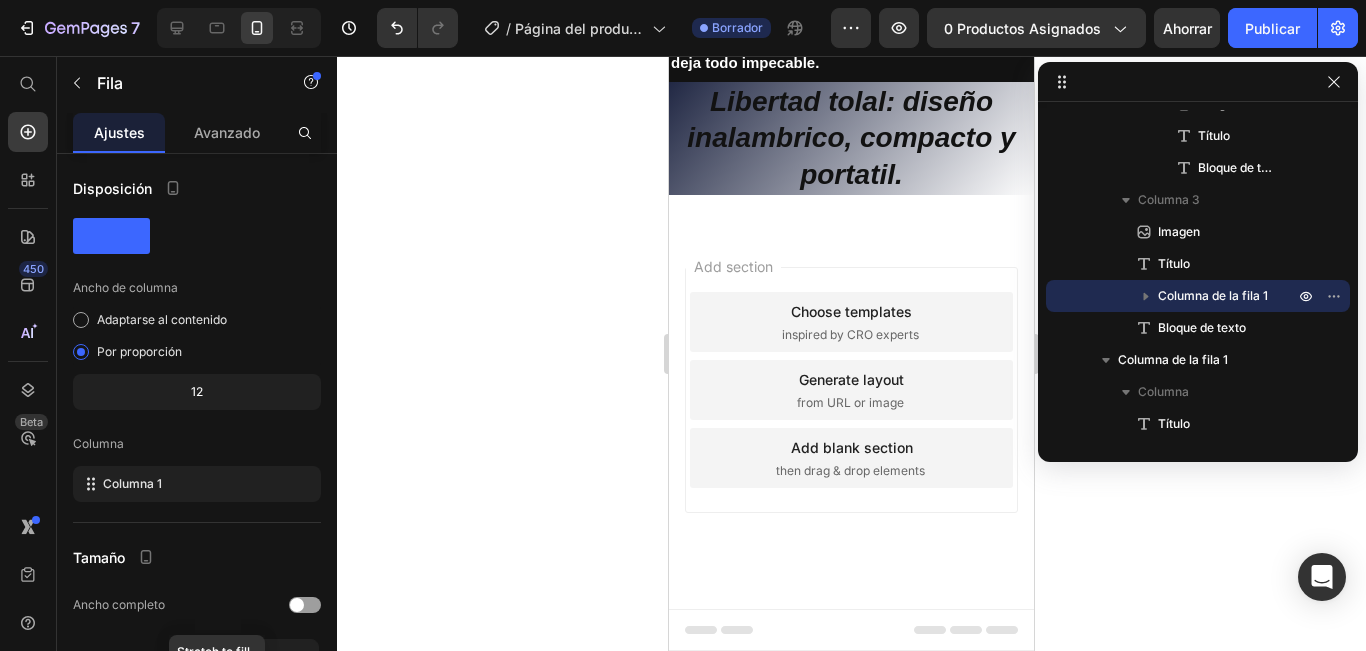 scroll, scrollTop: 314, scrollLeft: 0, axis: vertical 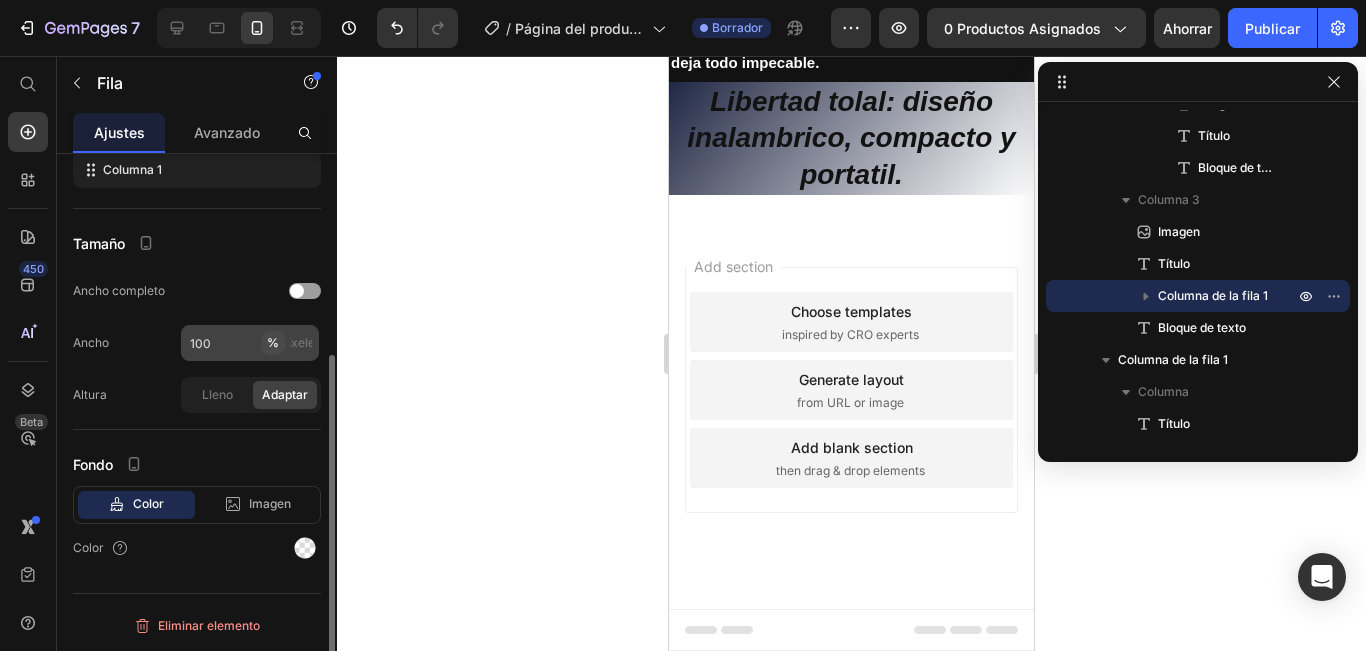 click on "%" at bounding box center [273, 342] 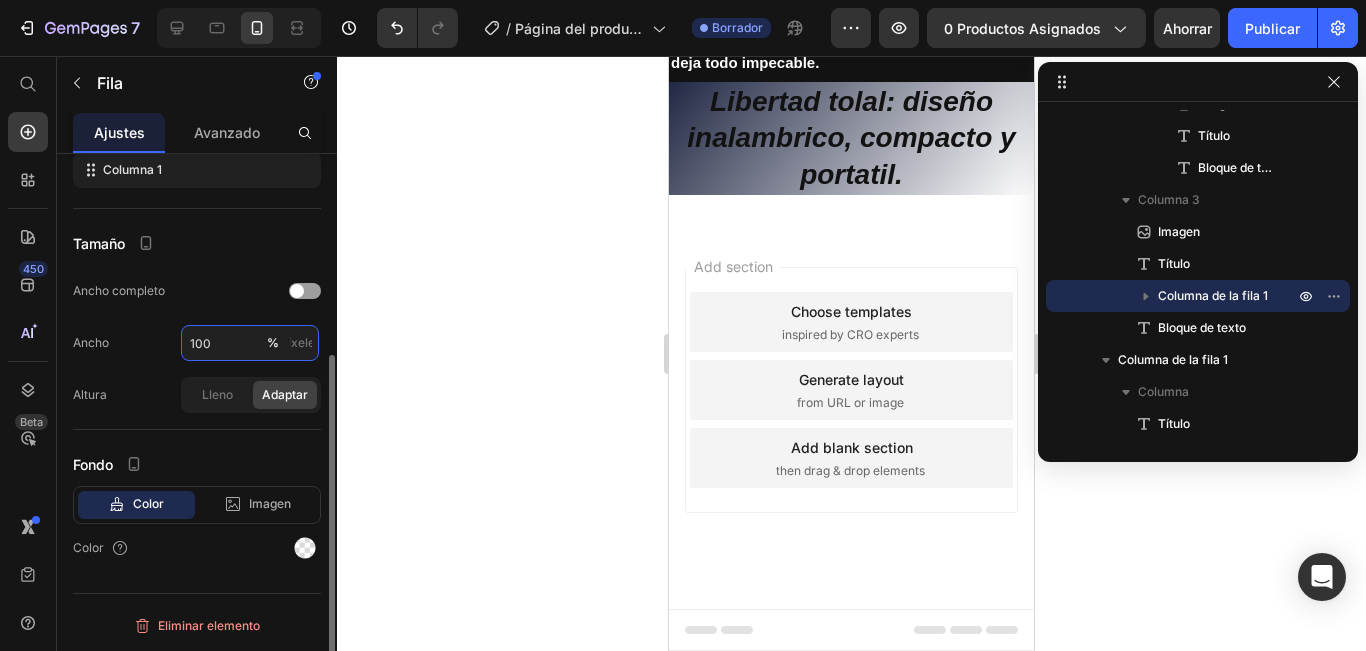 click on "100" at bounding box center [250, 343] 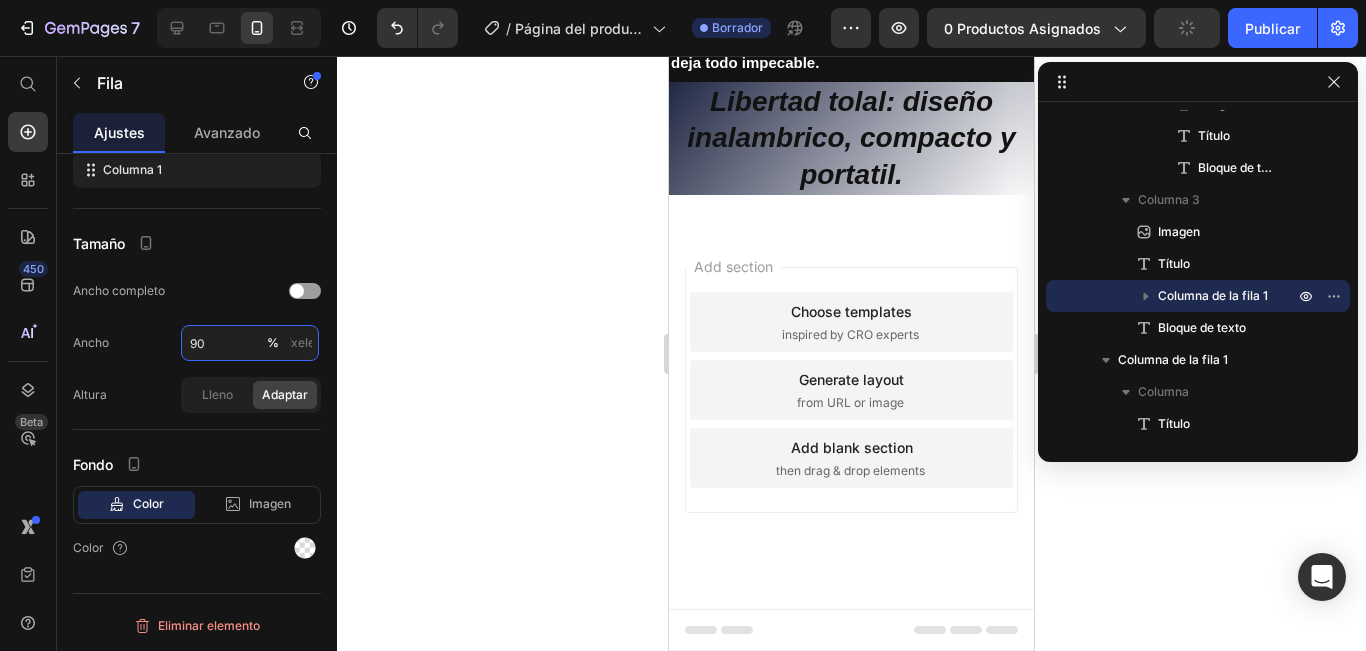 type on "100" 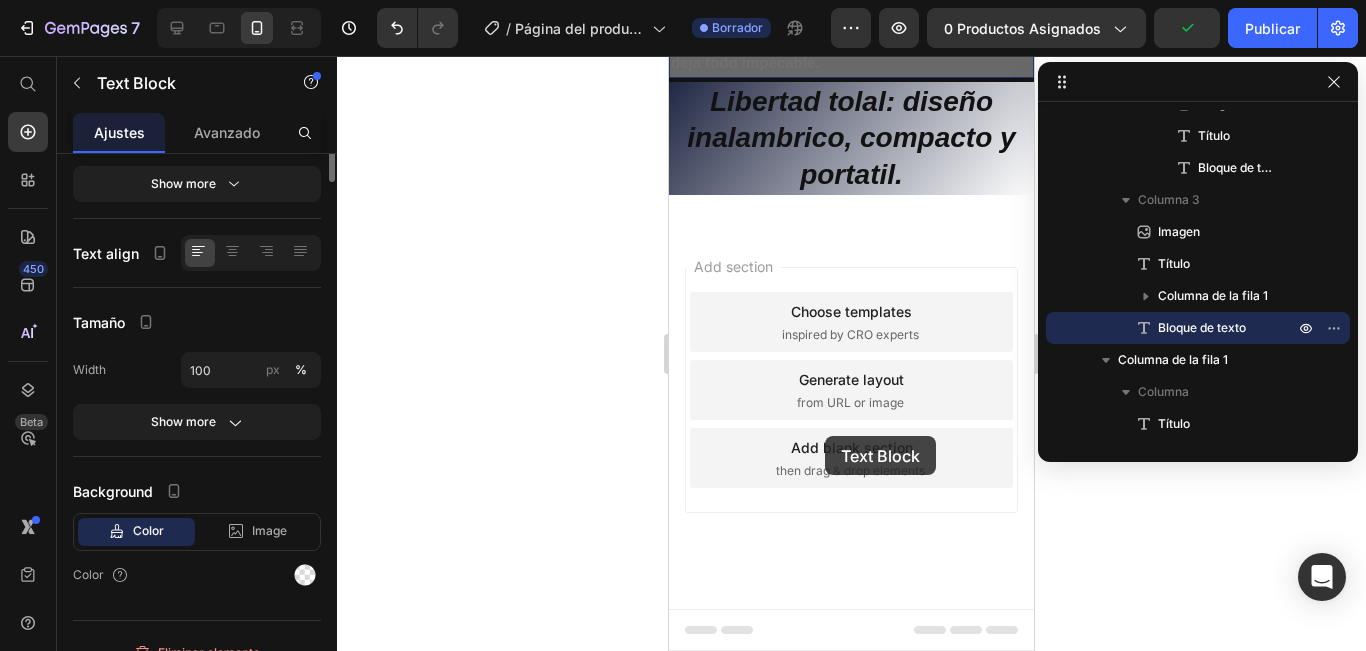 scroll, scrollTop: 0, scrollLeft: 0, axis: both 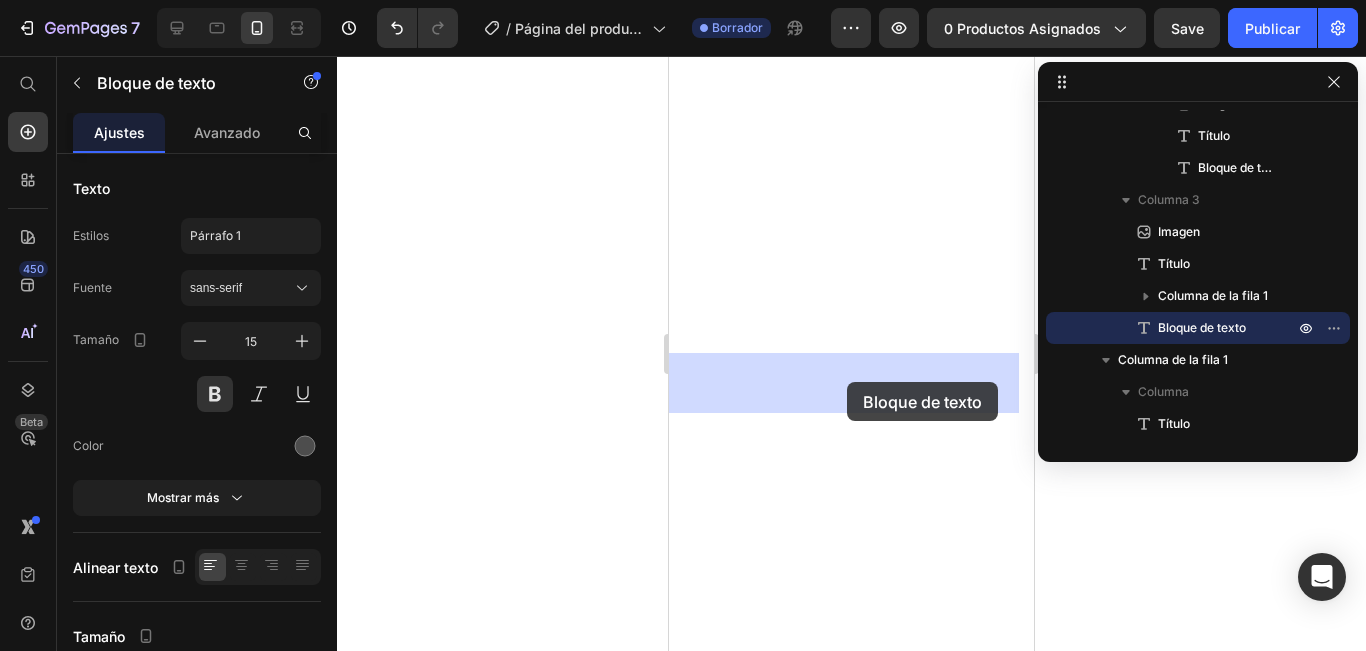 drag, startPoint x: 749, startPoint y: 483, endPoint x: 847, endPoint y: 380, distance: 142.17242 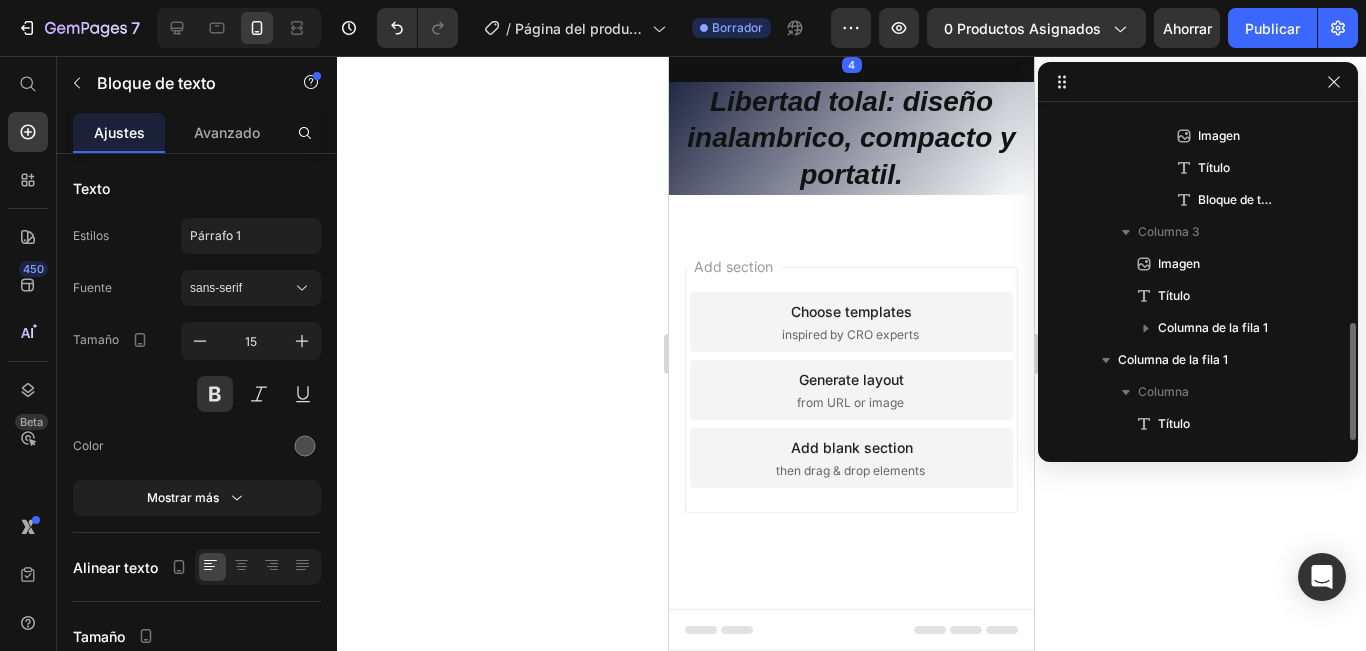 scroll, scrollTop: 598, scrollLeft: 0, axis: vertical 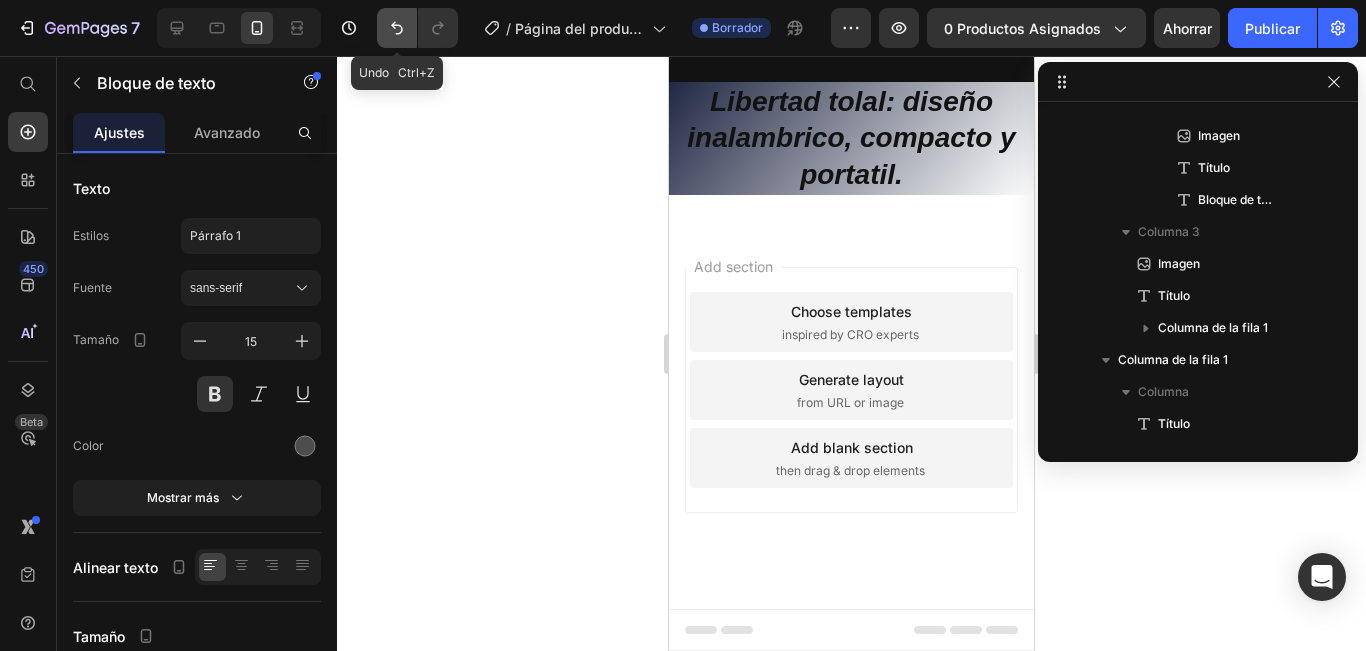 click 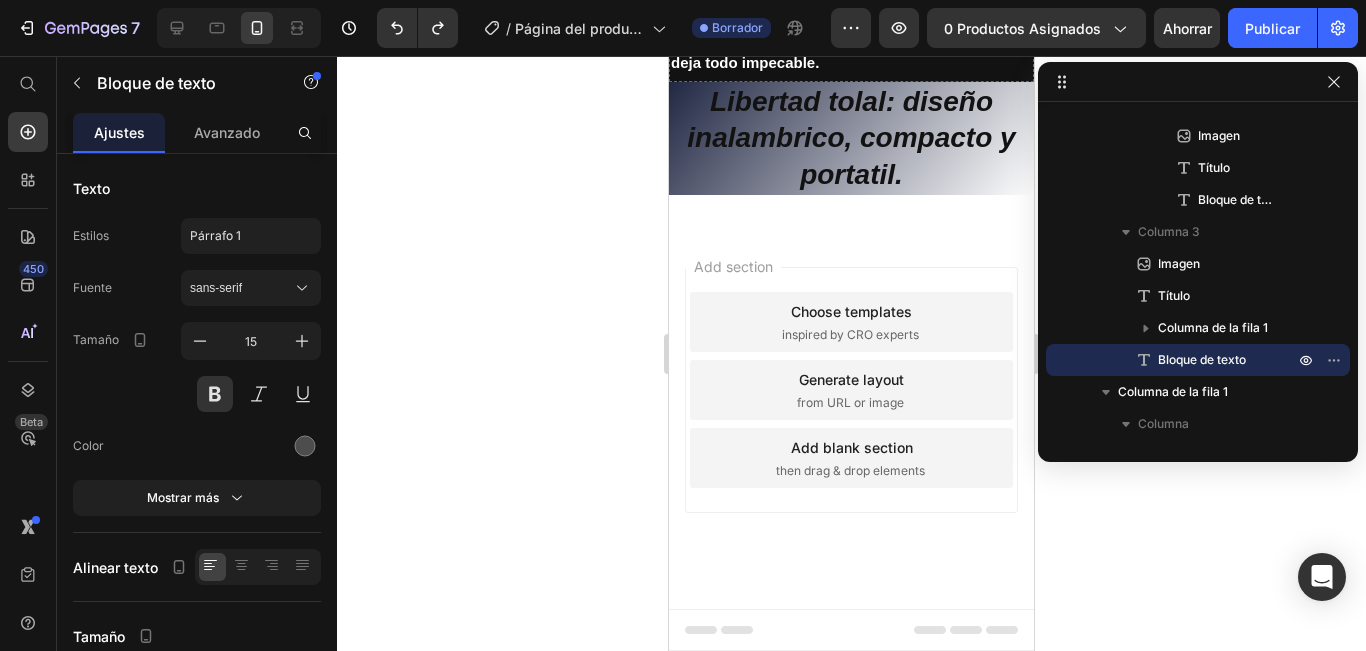 click on "Drop element here" at bounding box center [851, -72] 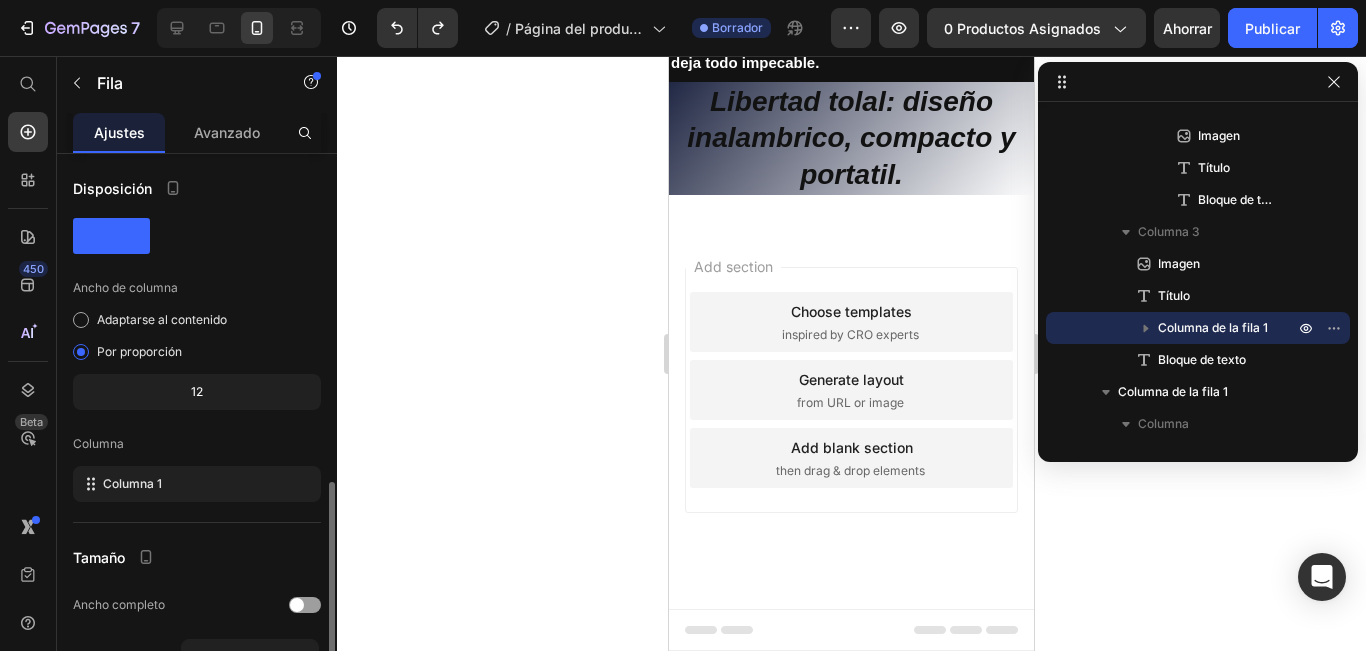 scroll, scrollTop: 200, scrollLeft: 0, axis: vertical 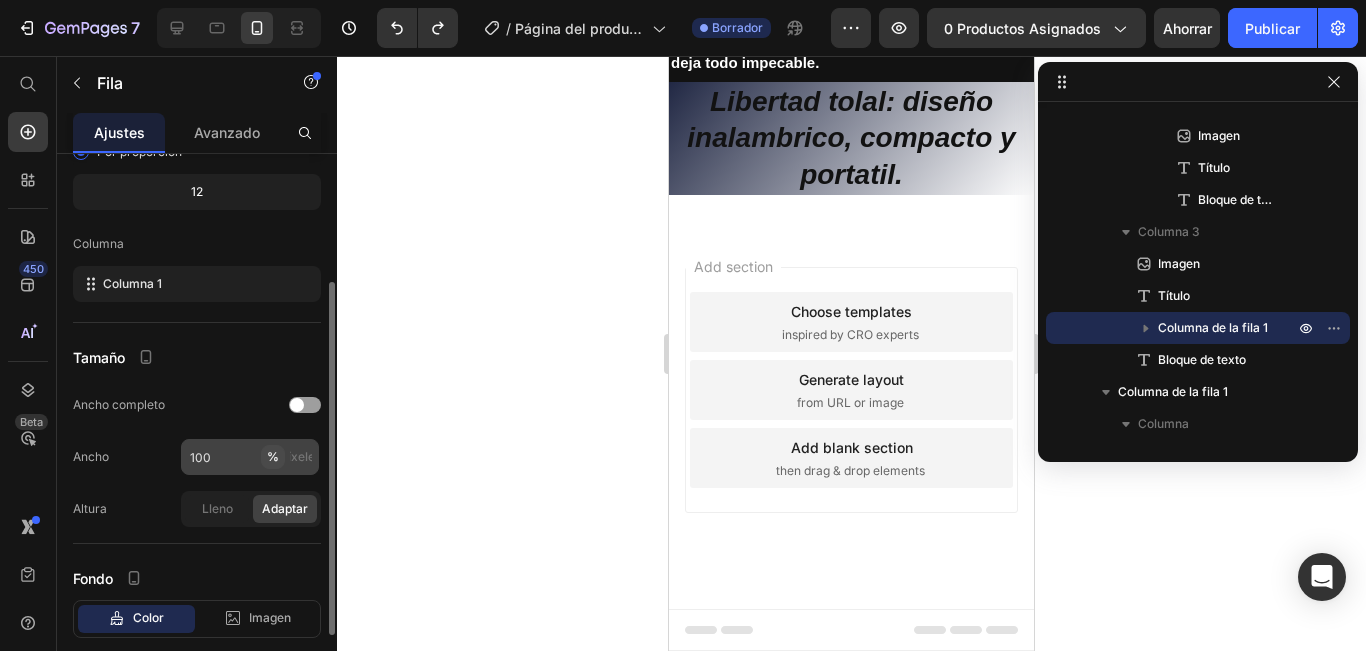 click on "%" at bounding box center (273, 456) 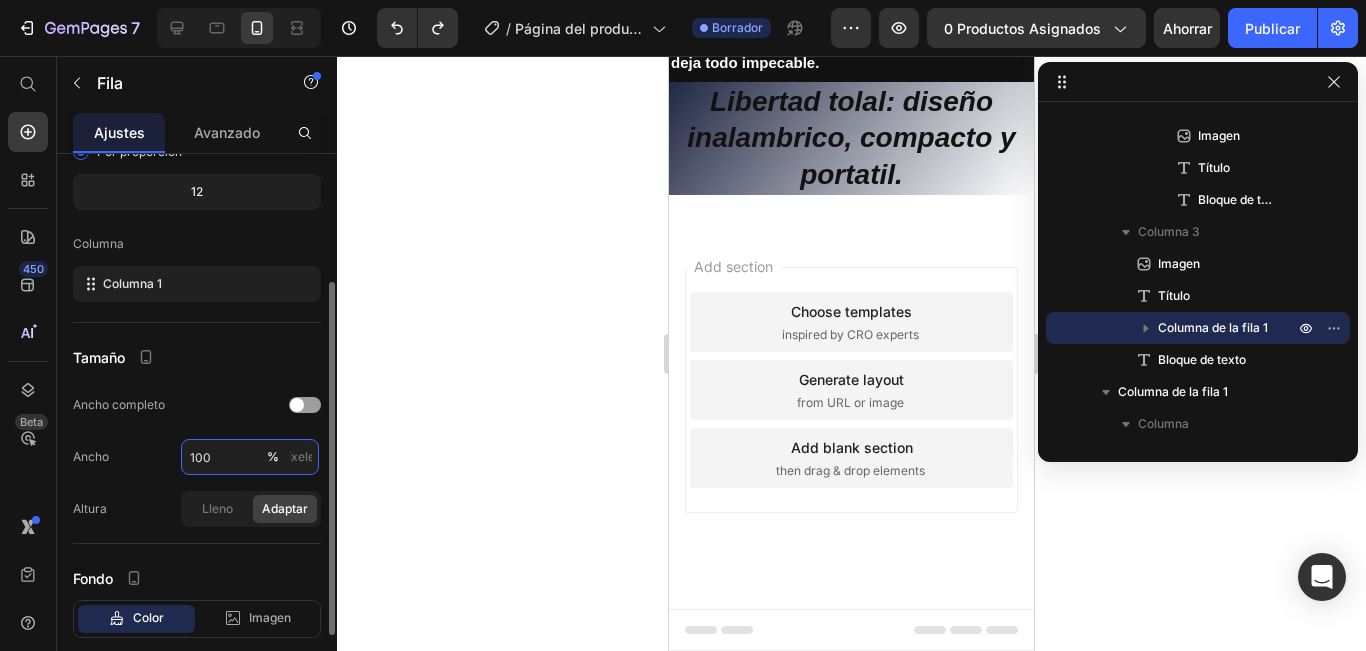 click on "100" at bounding box center (250, 457) 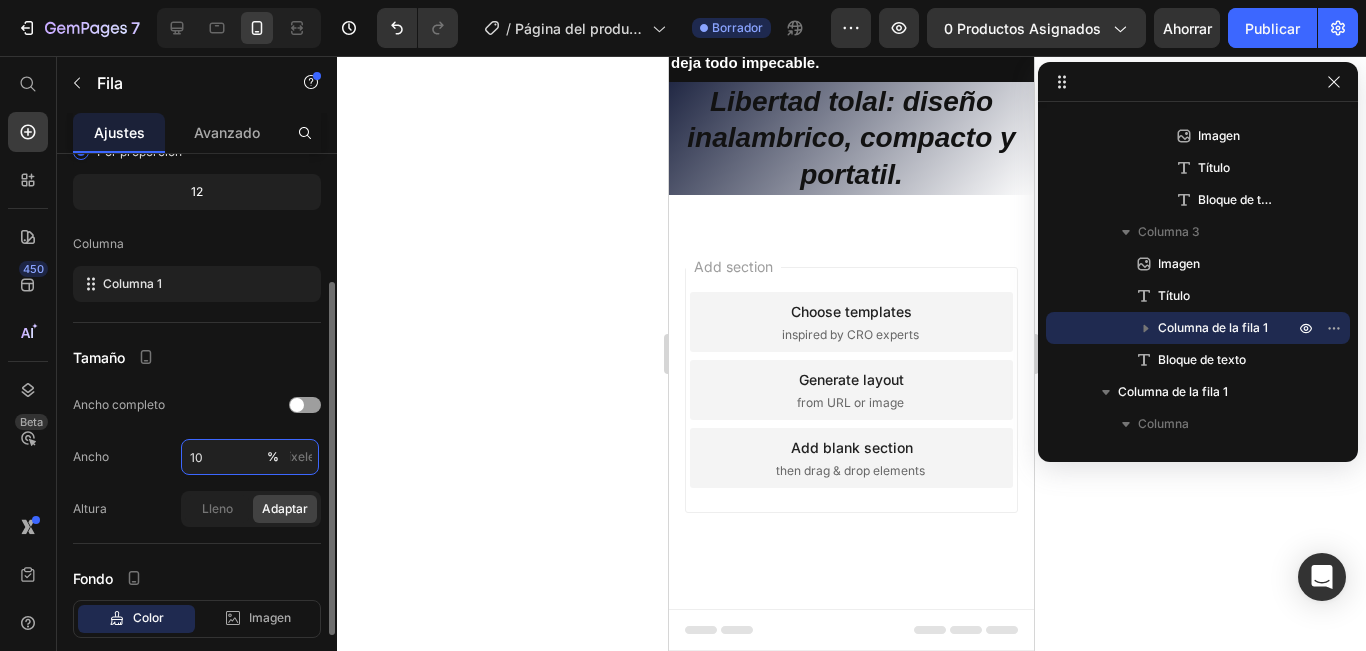 type on "1" 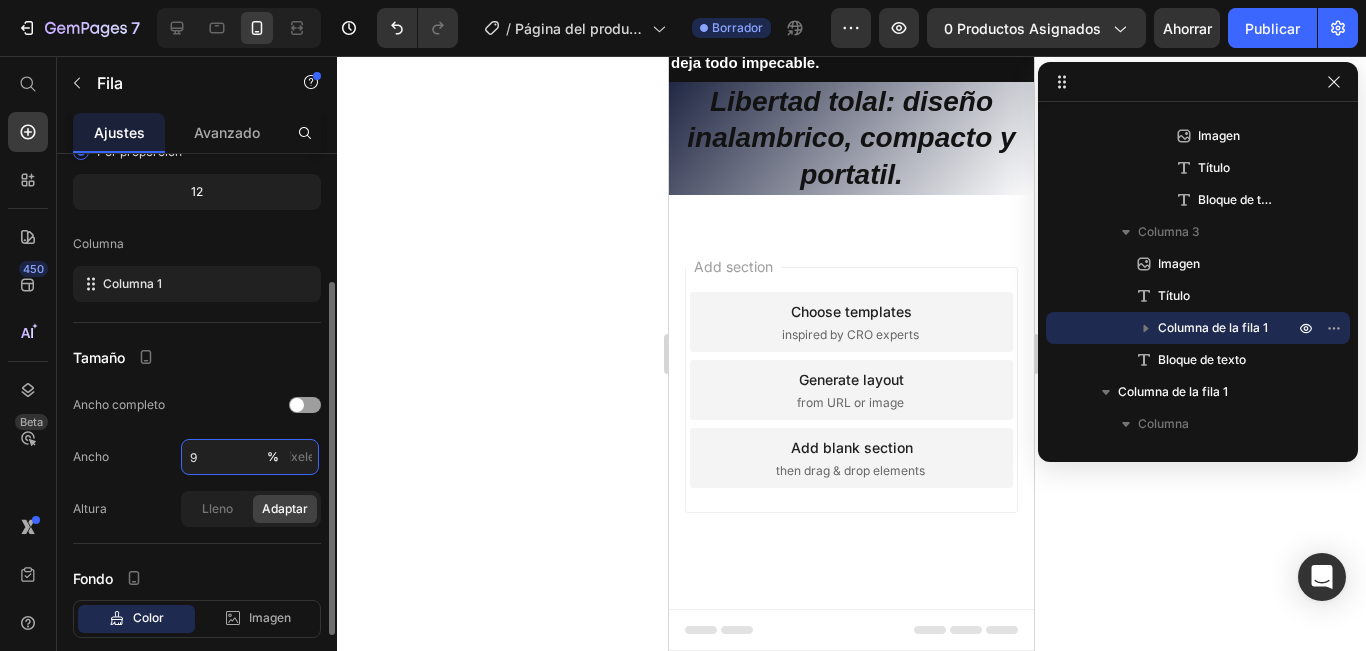 type on "90" 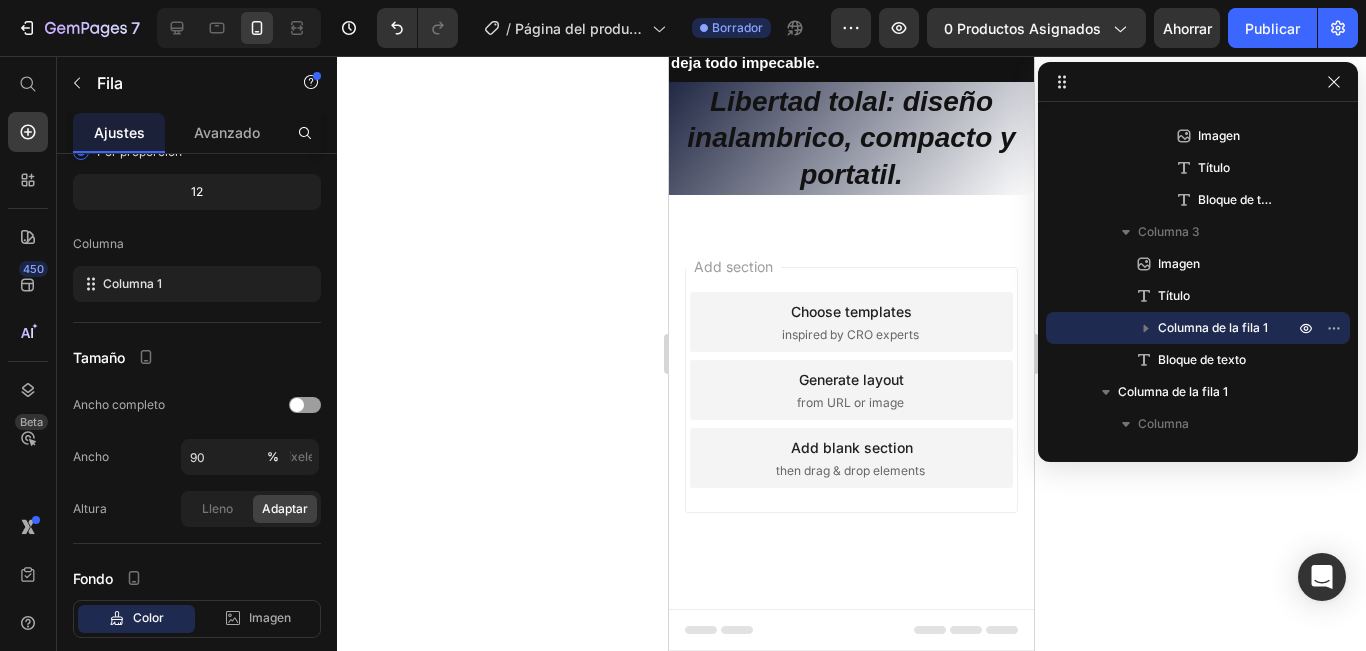 drag, startPoint x: 600, startPoint y: 307, endPoint x: 654, endPoint y: 379, distance: 90 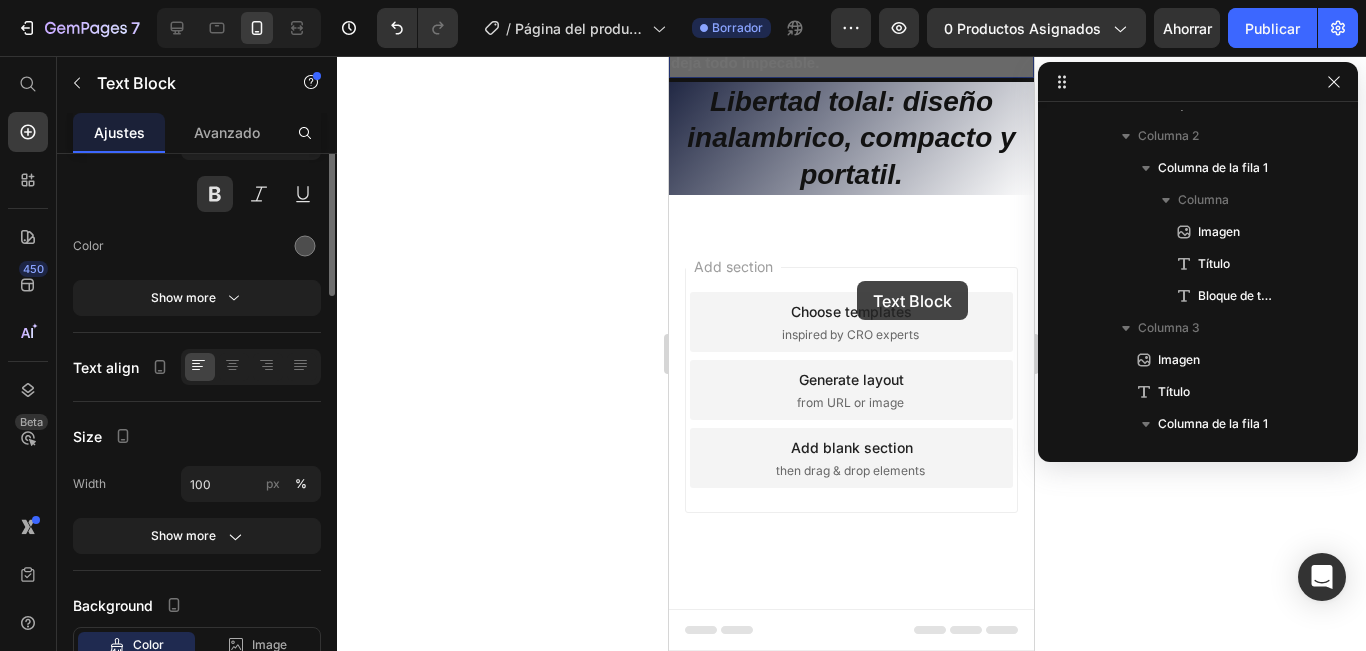 scroll, scrollTop: 782, scrollLeft: 0, axis: vertical 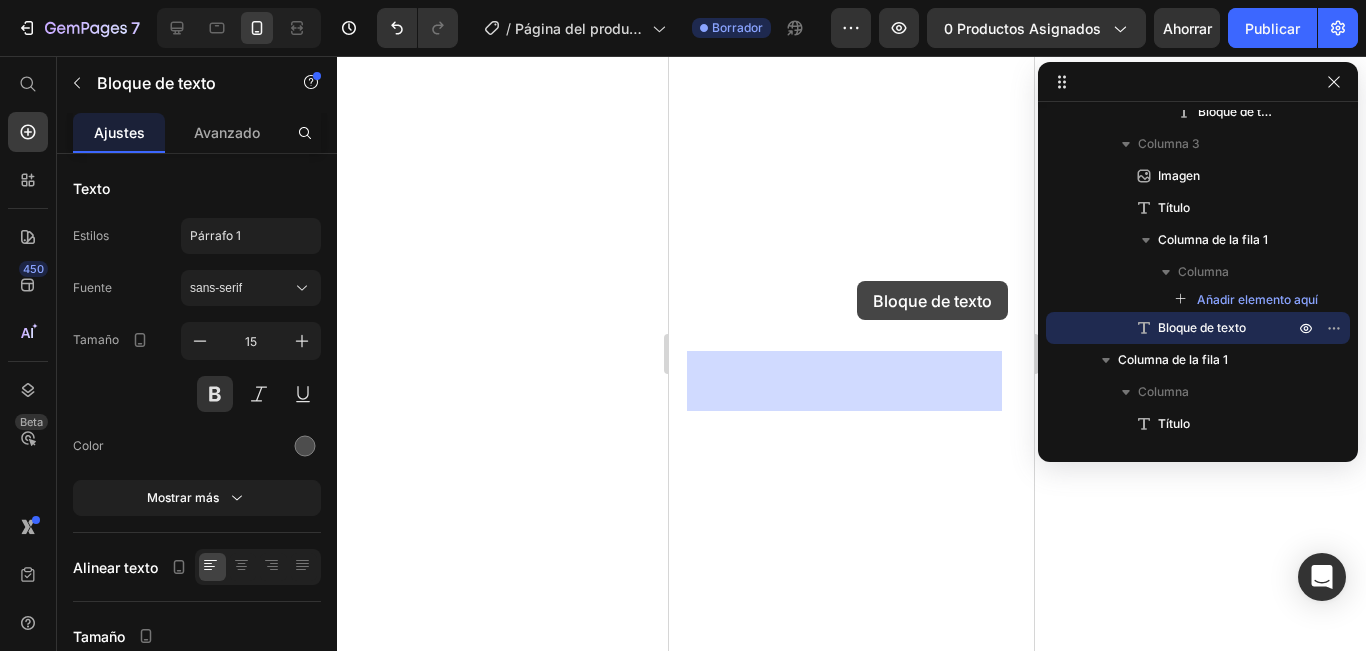 drag, startPoint x: 760, startPoint y: 375, endPoint x: 857, endPoint y: 281, distance: 135.07405 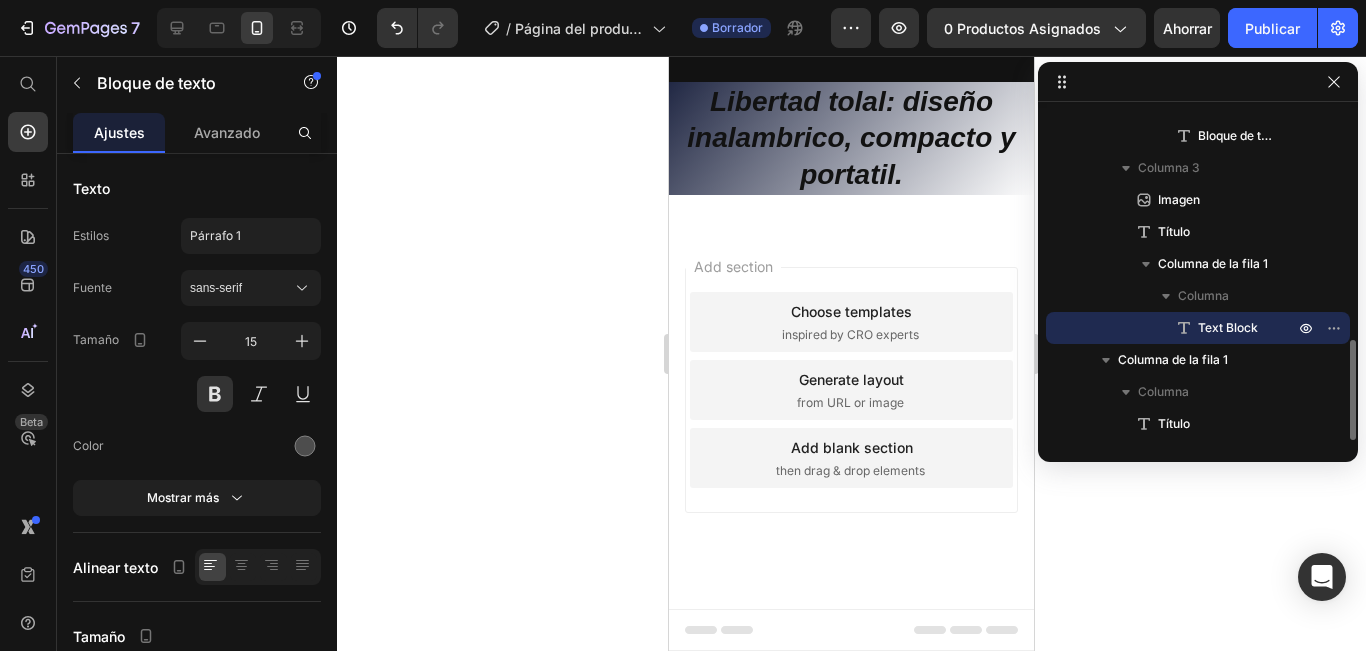 scroll, scrollTop: 758, scrollLeft: 0, axis: vertical 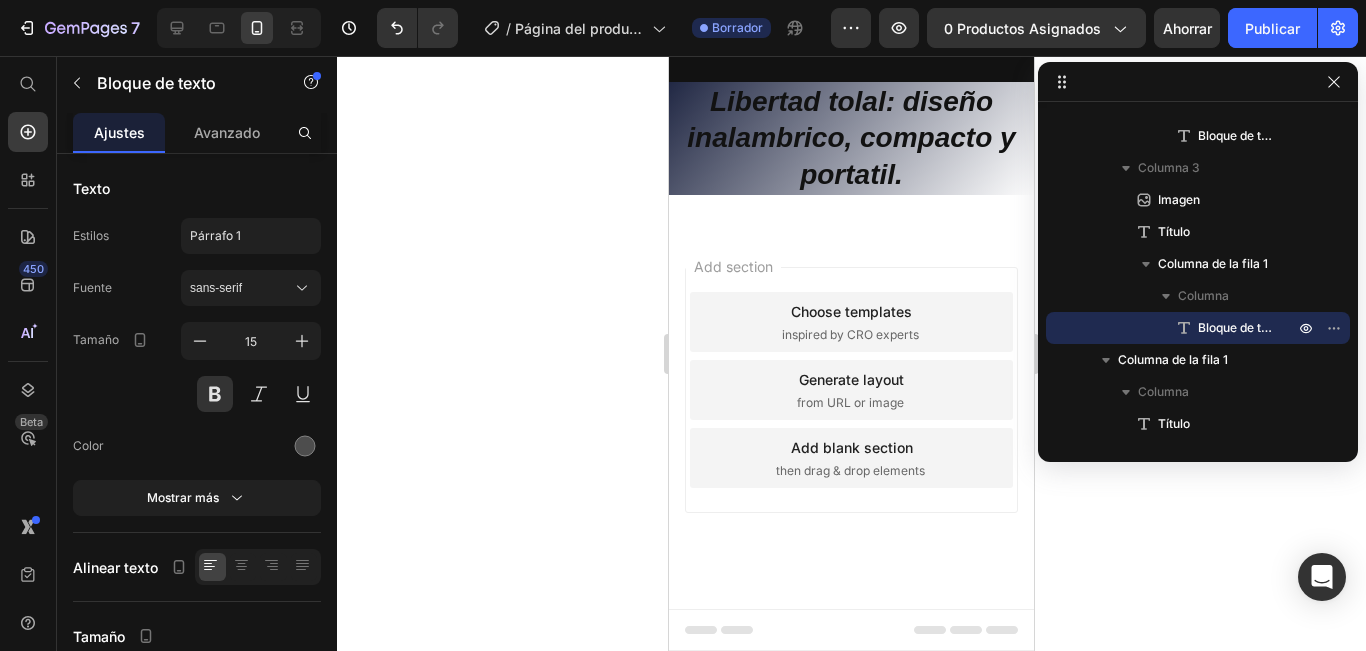drag, startPoint x: 388, startPoint y: 437, endPoint x: 192, endPoint y: 384, distance: 203.0394 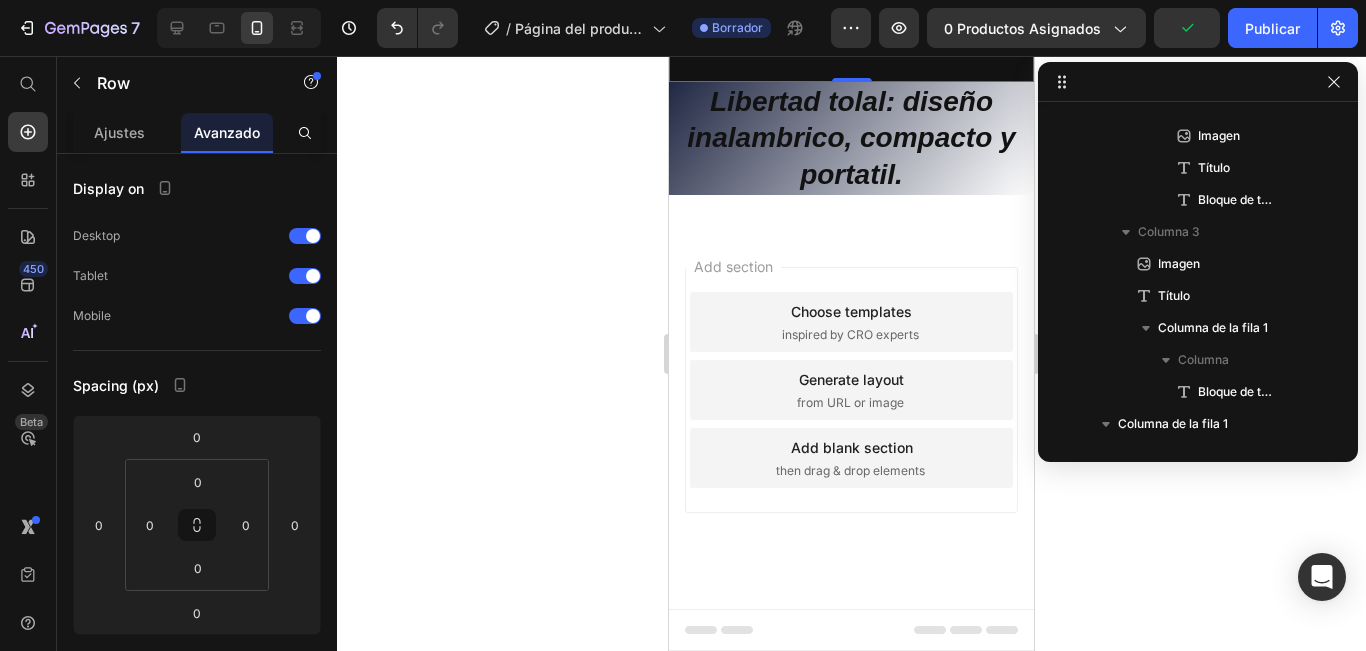 scroll, scrollTop: 379, scrollLeft: 0, axis: vertical 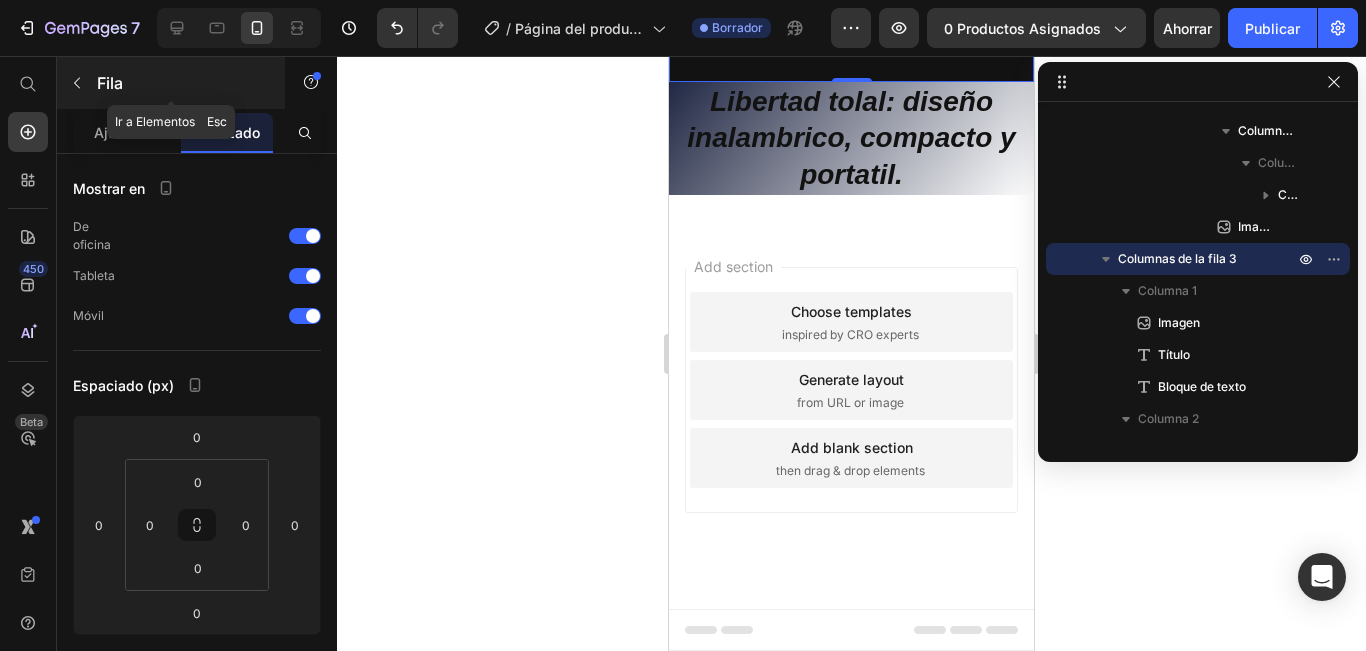 click on "Fila" at bounding box center (171, 83) 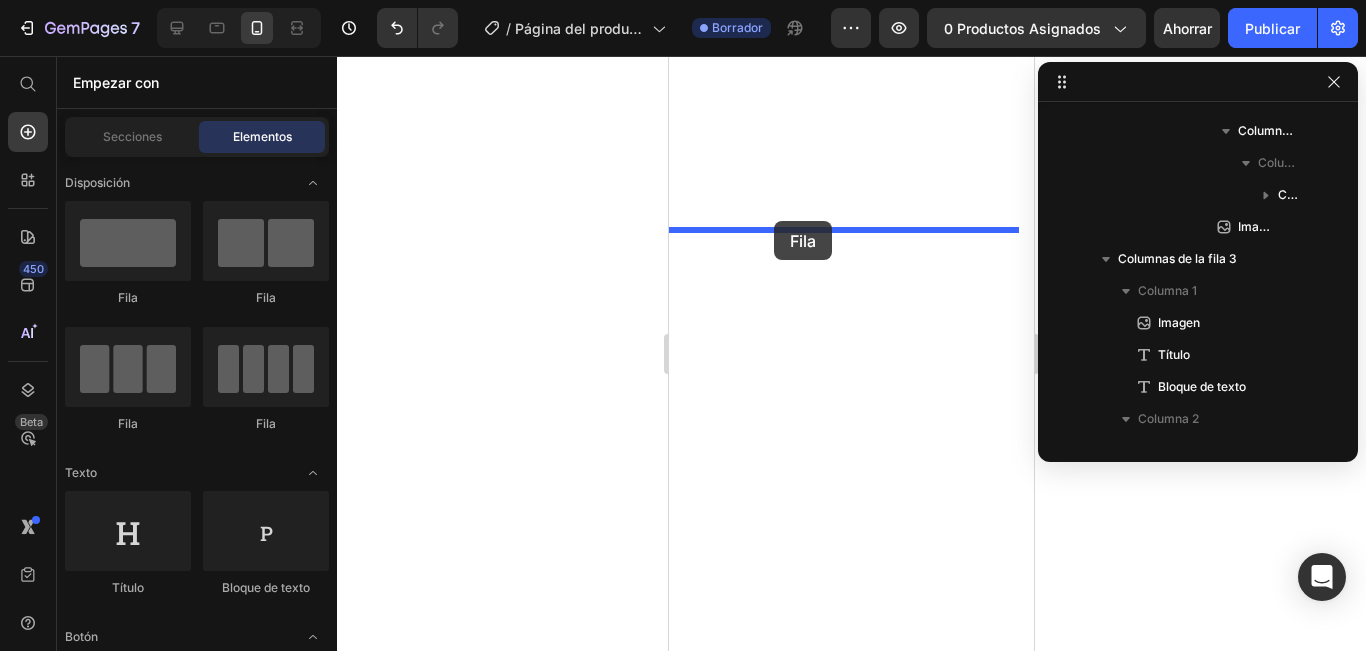 drag, startPoint x: 801, startPoint y: 278, endPoint x: 774, endPoint y: 221, distance: 63.07139 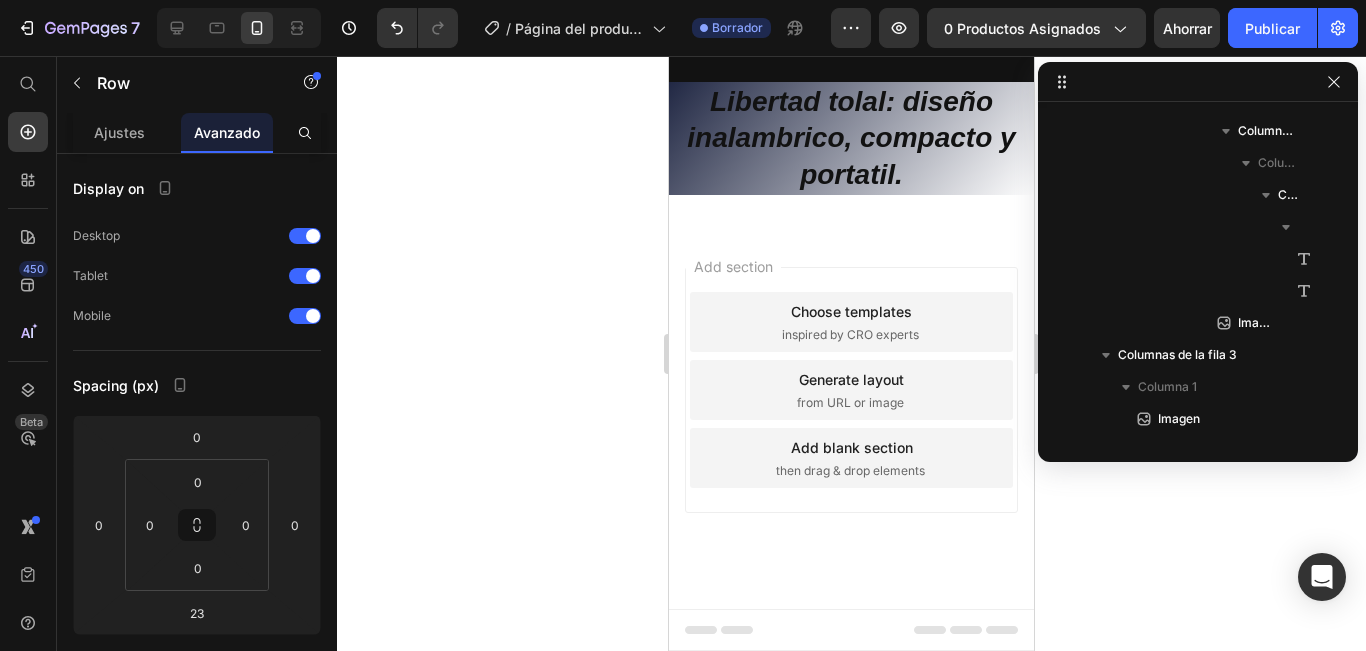 scroll, scrollTop: 795, scrollLeft: 0, axis: vertical 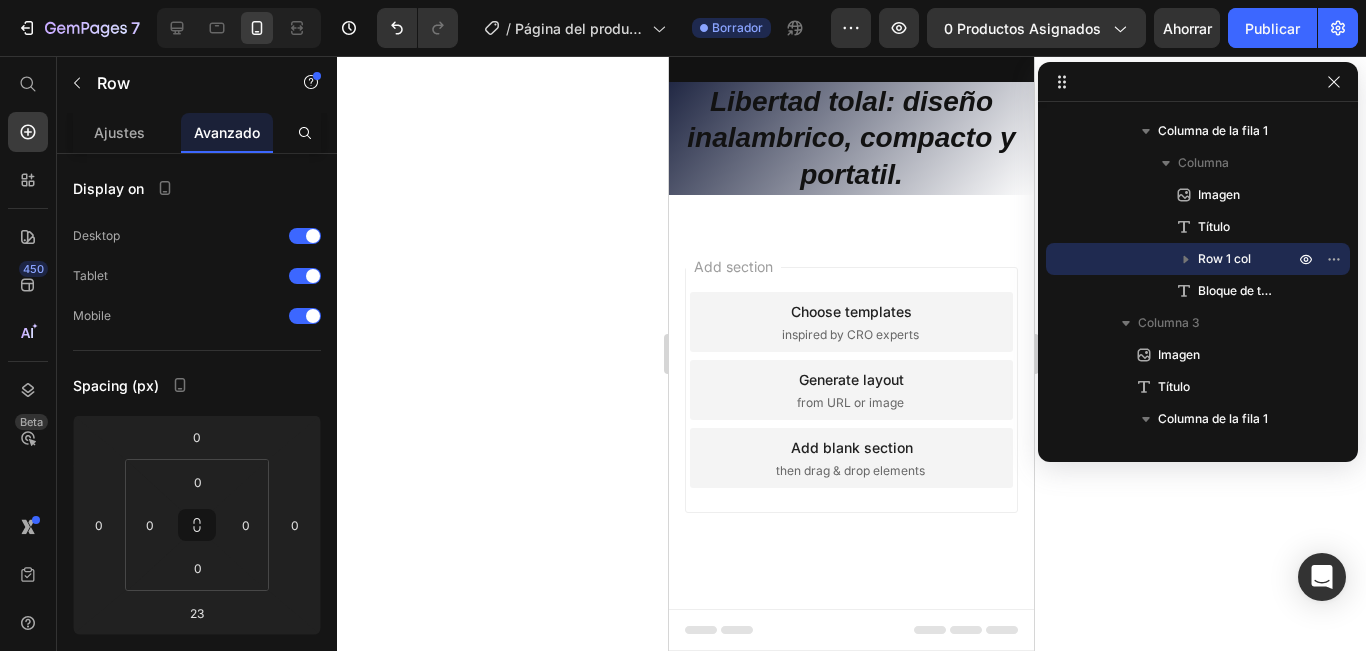 drag, startPoint x: 719, startPoint y: 262, endPoint x: 1221, endPoint y: 328, distance: 506.32007 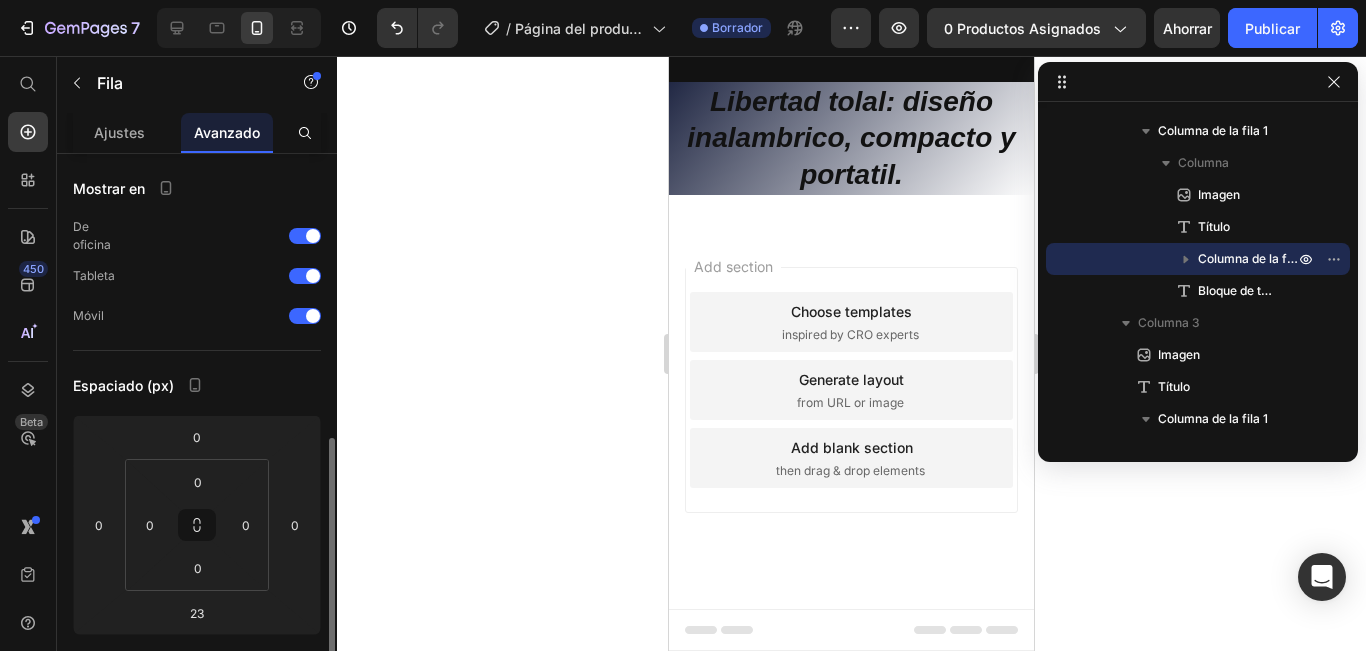 scroll, scrollTop: 200, scrollLeft: 0, axis: vertical 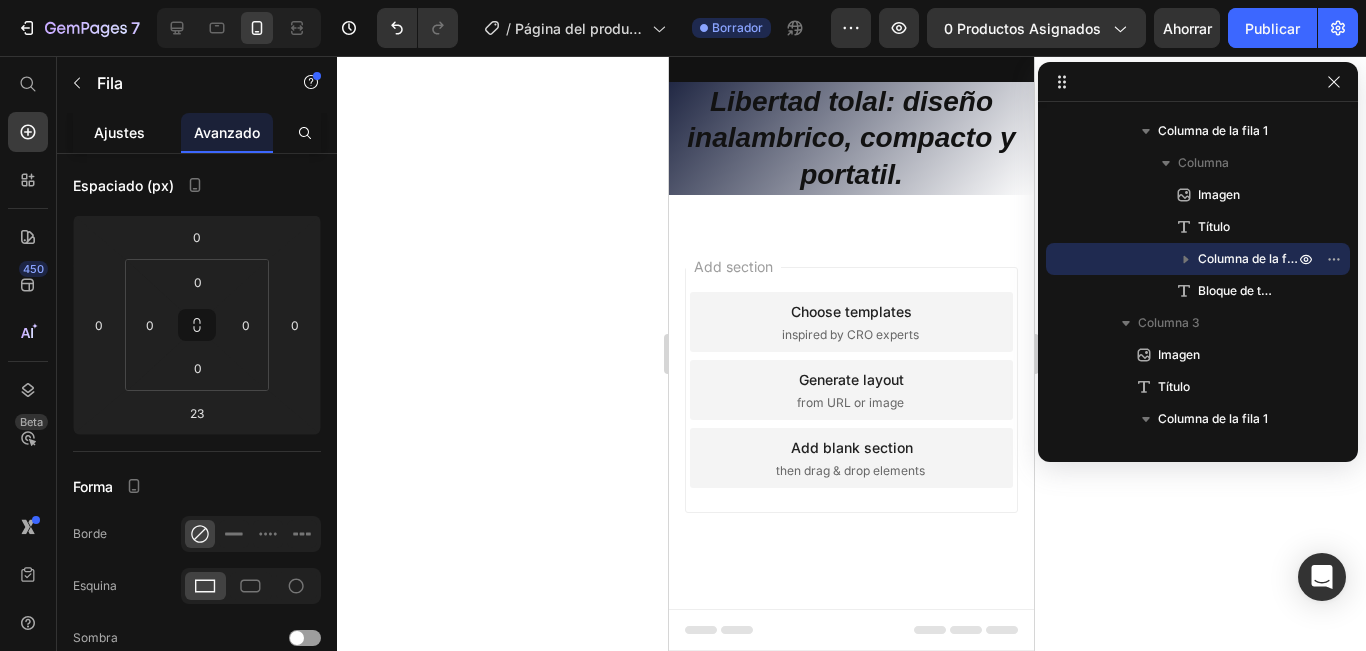 click on "Ajustes" at bounding box center (119, 132) 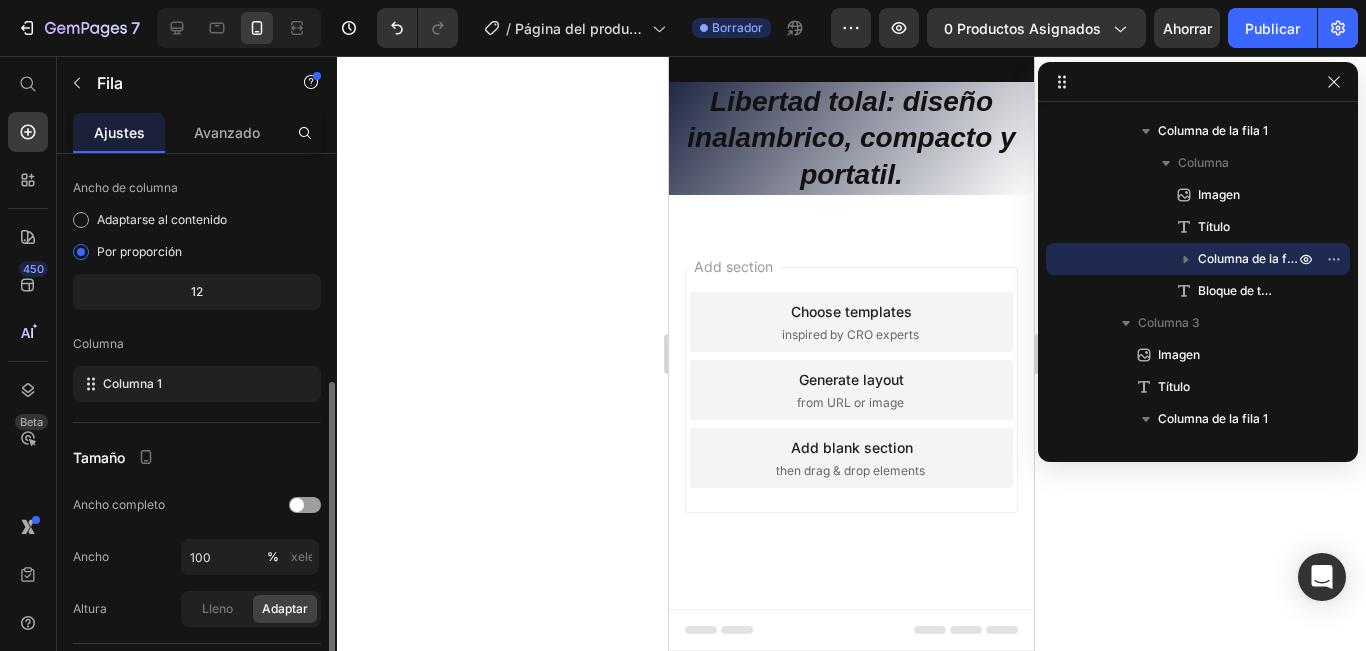 scroll, scrollTop: 200, scrollLeft: 0, axis: vertical 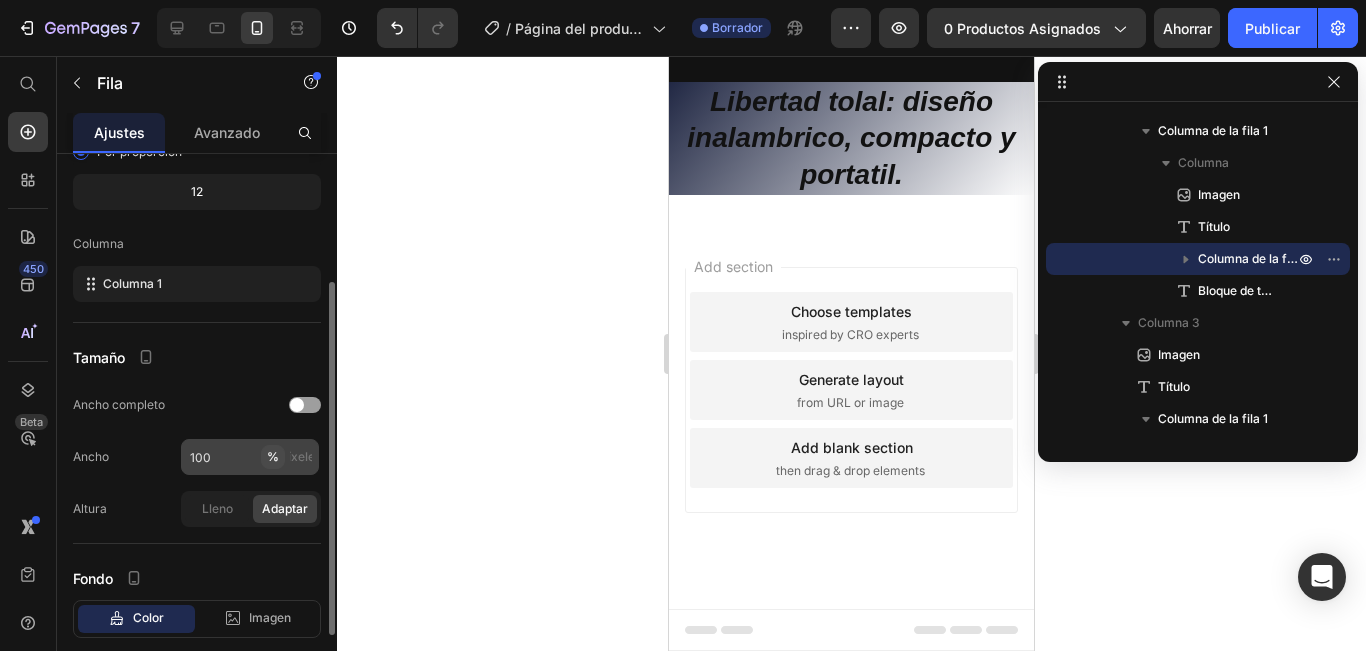 click on "%" at bounding box center (273, 456) 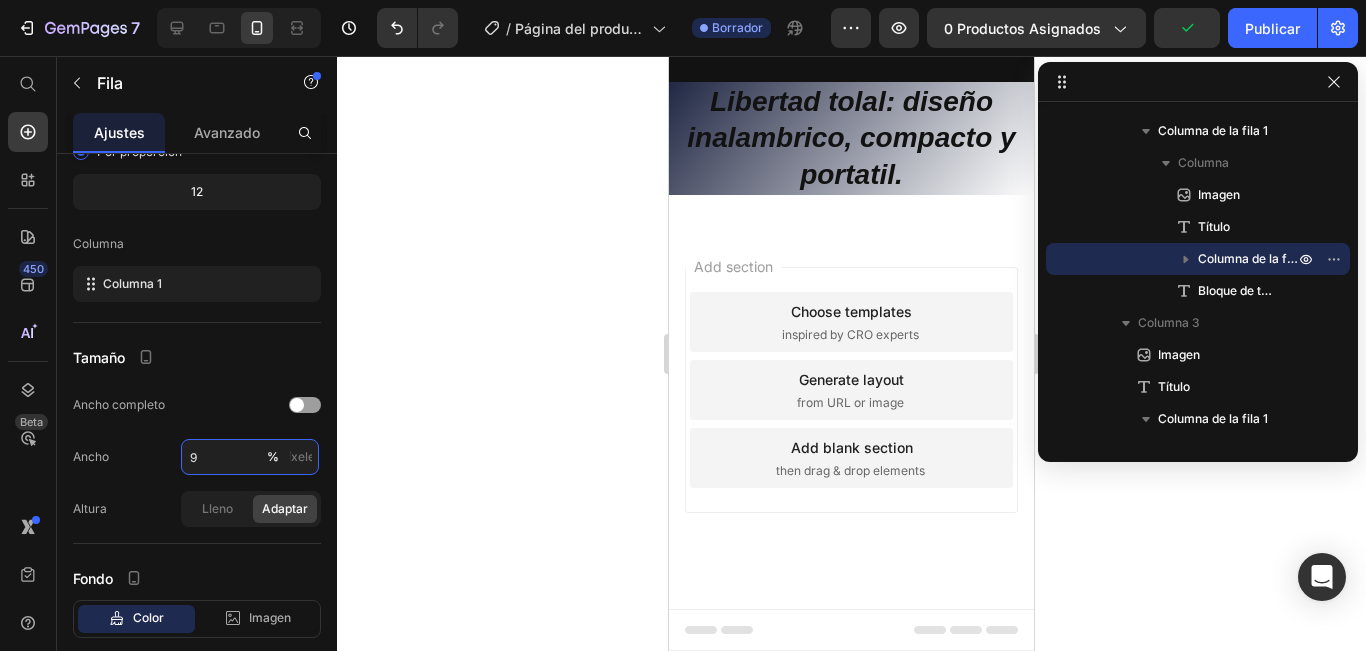type on "90" 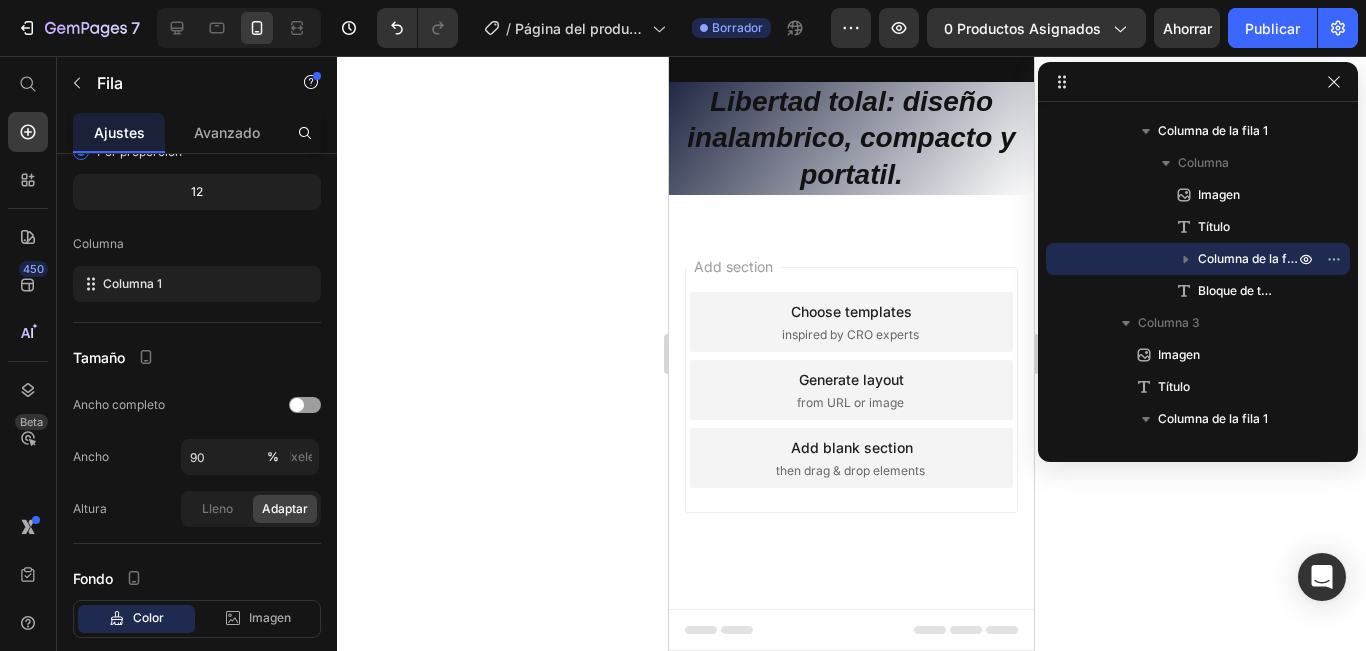click 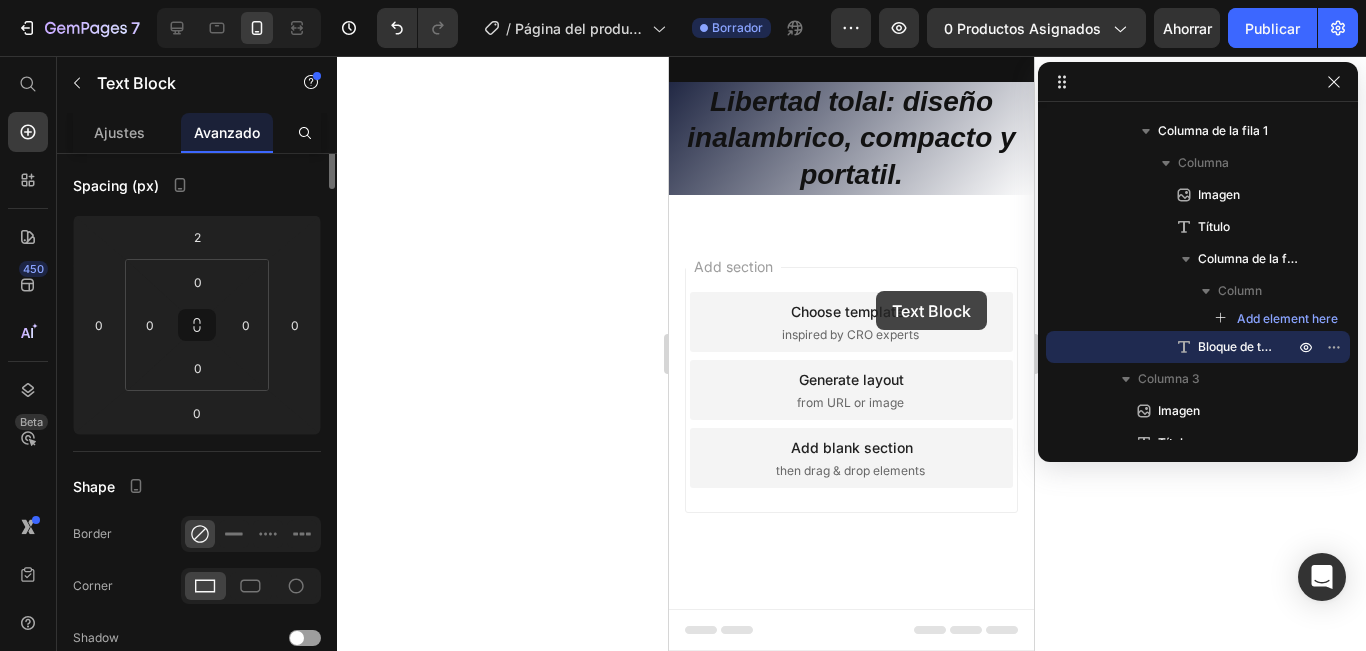 scroll, scrollTop: 0, scrollLeft: 0, axis: both 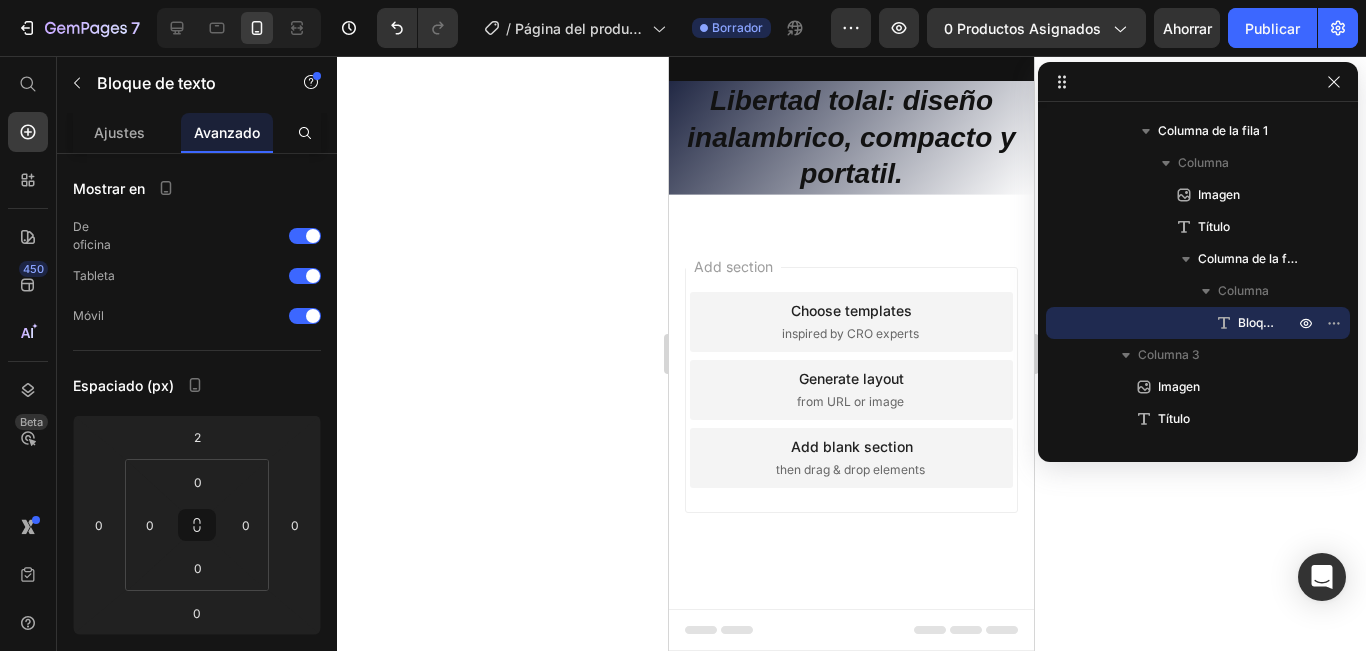 drag, startPoint x: 844, startPoint y: 288, endPoint x: 844, endPoint y: 246, distance: 42 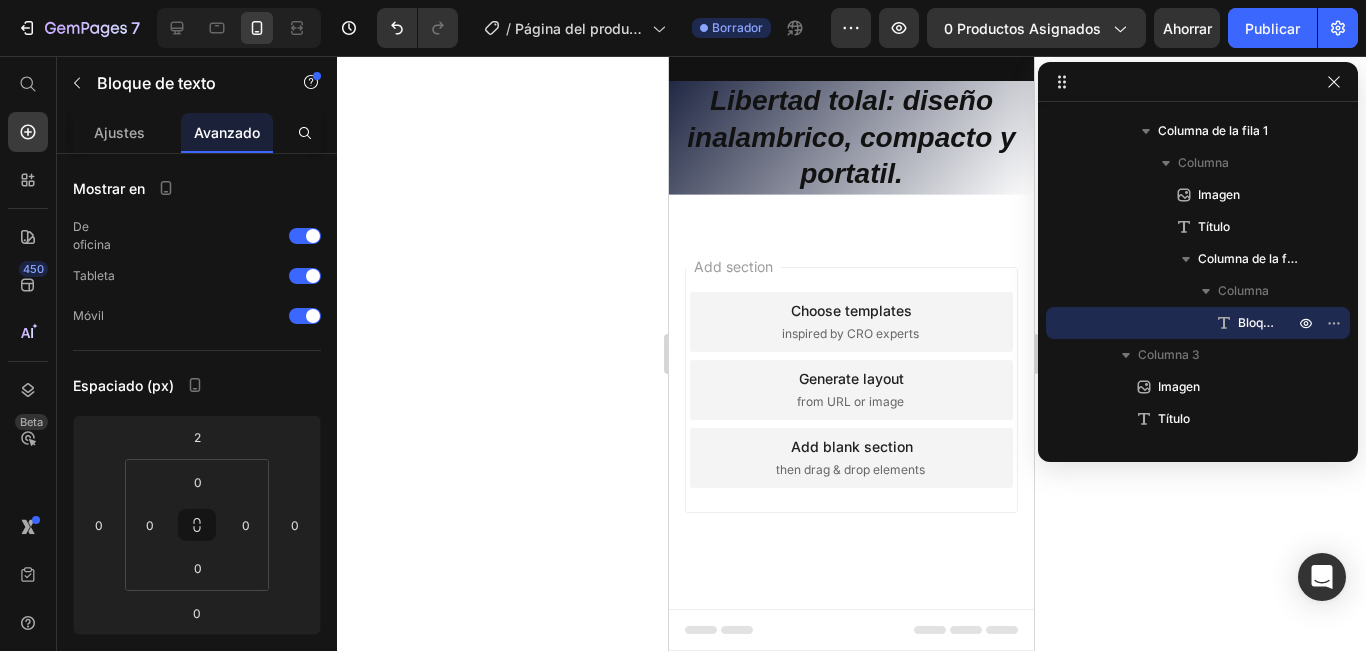 click on "Es ligera, carga rapido y limpia todo. Su motor sin escobillas  y funcion sopladora elimina hasta el polvo mas fino. Text Block   39" at bounding box center [851, -773] 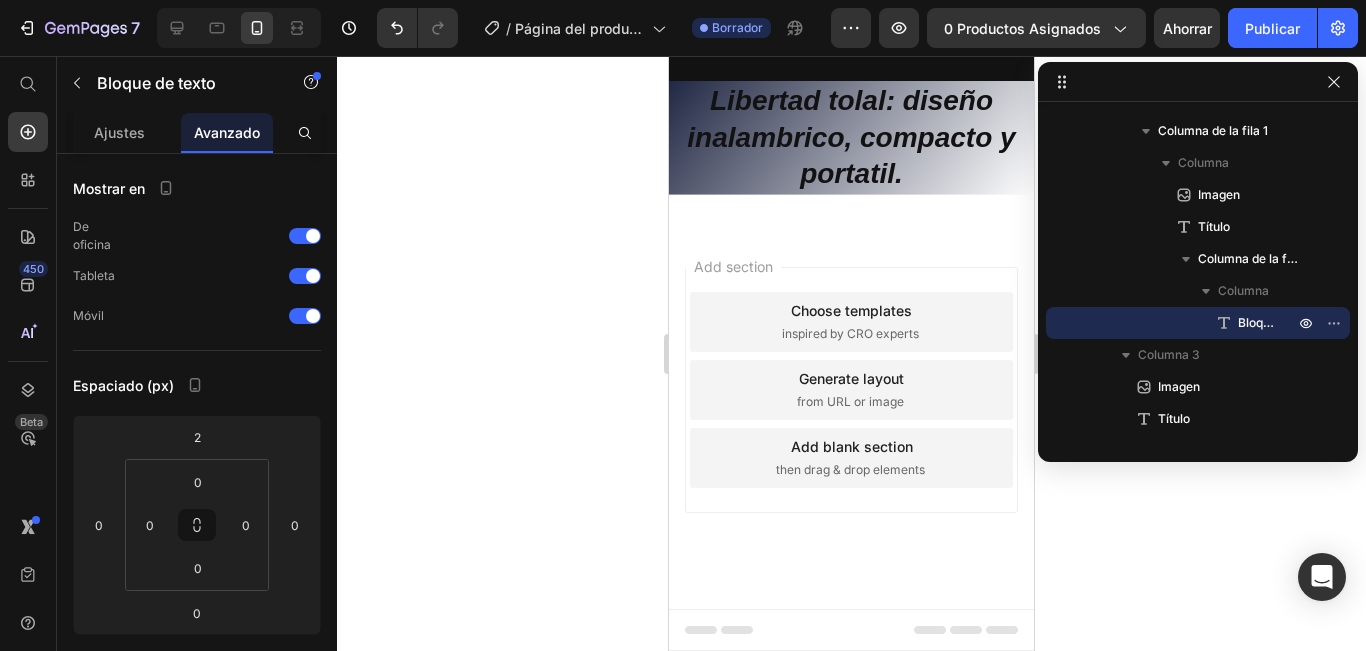 drag, startPoint x: 849, startPoint y: 294, endPoint x: 854, endPoint y: 246, distance: 48.259712 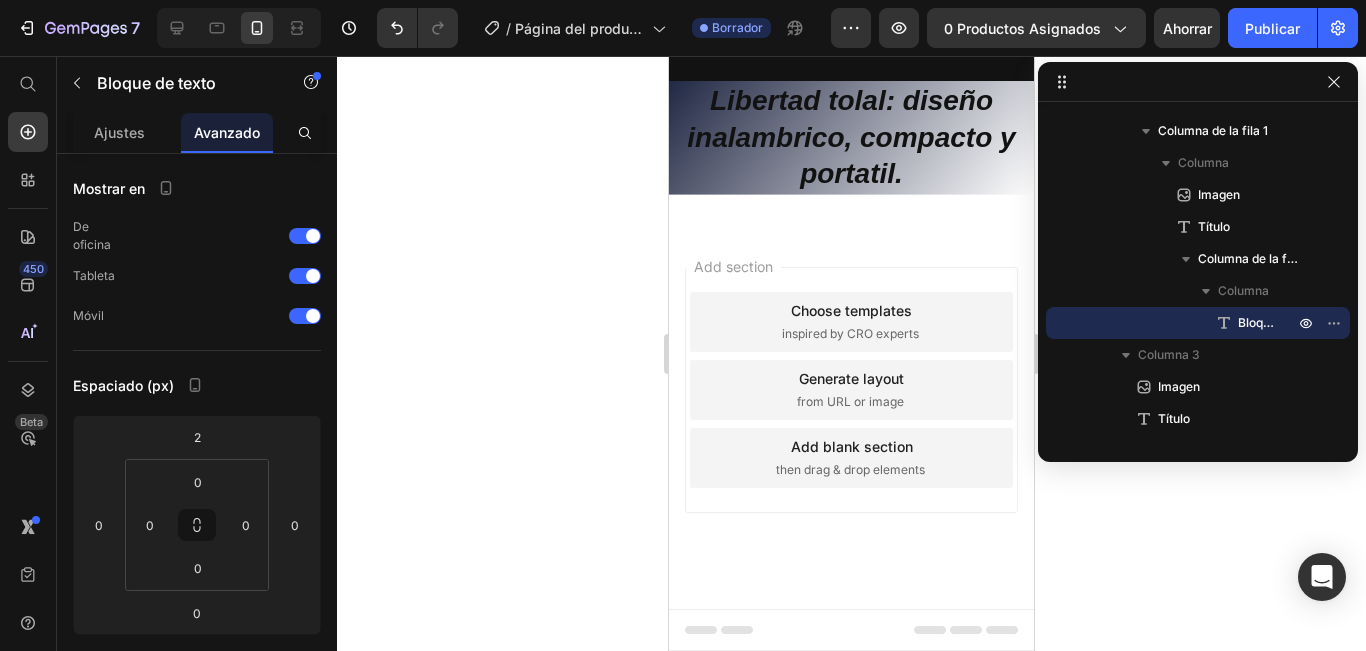 click on "Es ligera, carga rapido y limpia todo. Su motor sin escobillas  y funcion sopladora elimina hasta el polvo mas fino. Text Block   0" at bounding box center (851, -734) 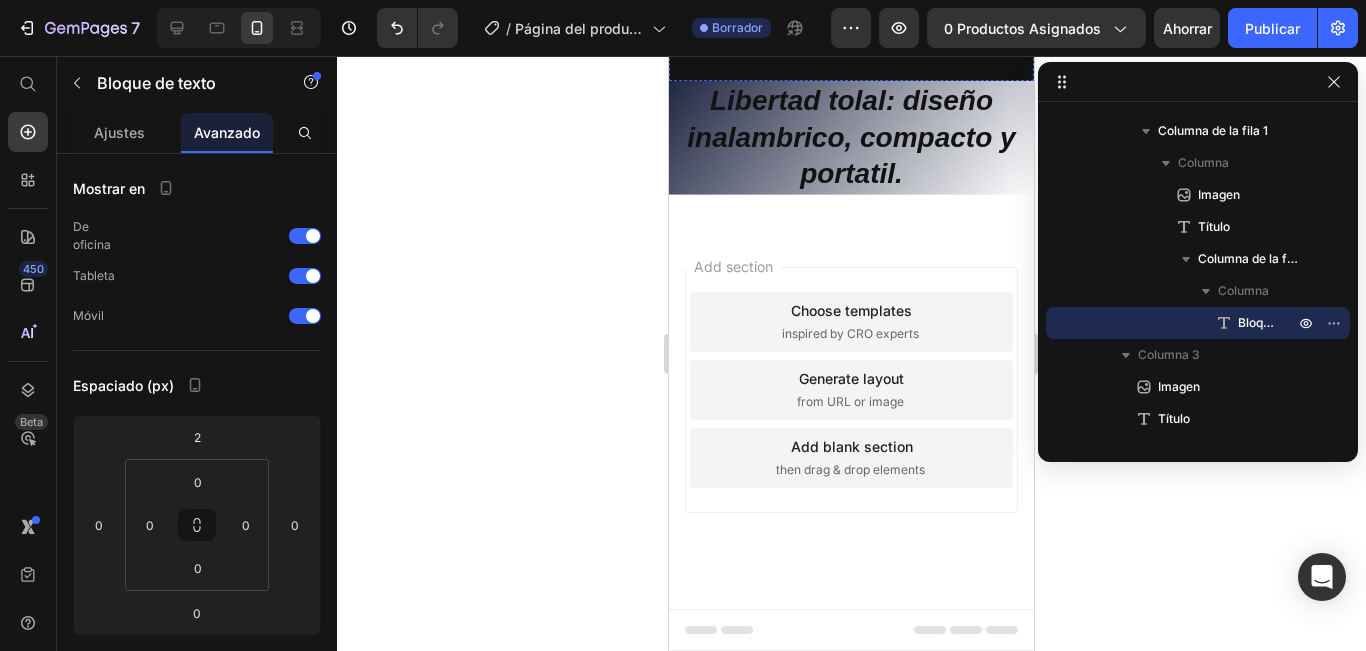 scroll, scrollTop: 3662, scrollLeft: 0, axis: vertical 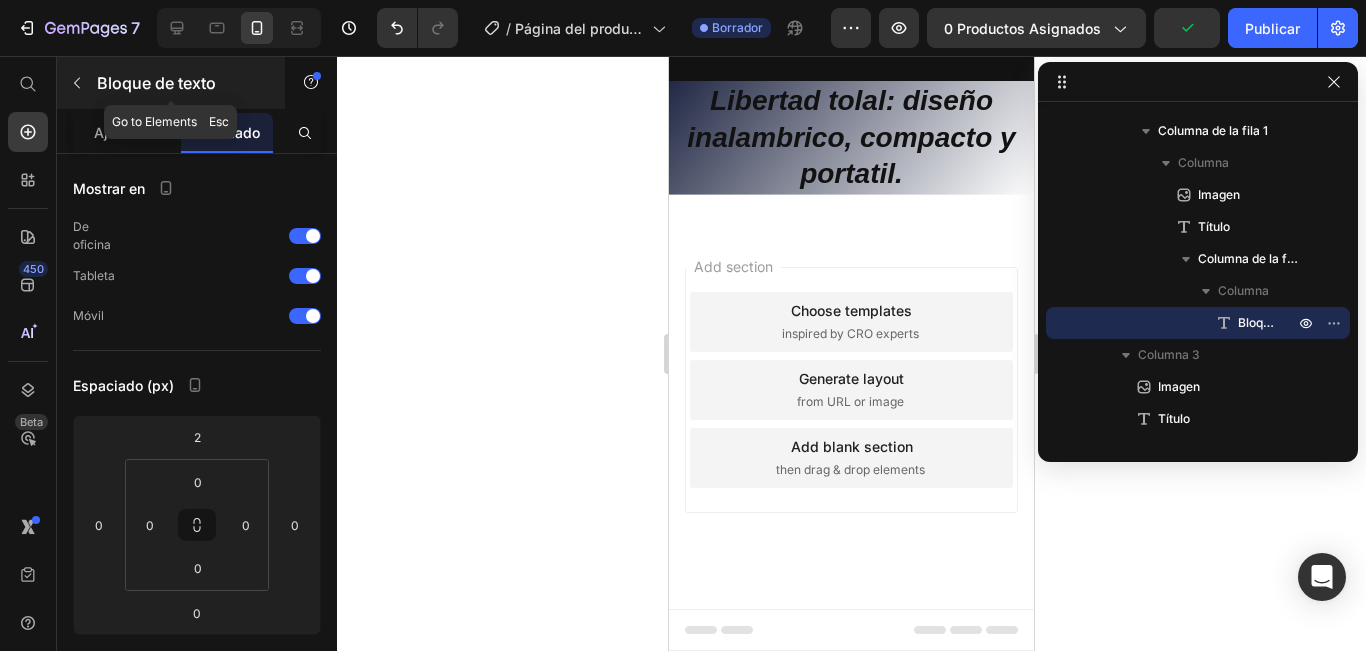 click 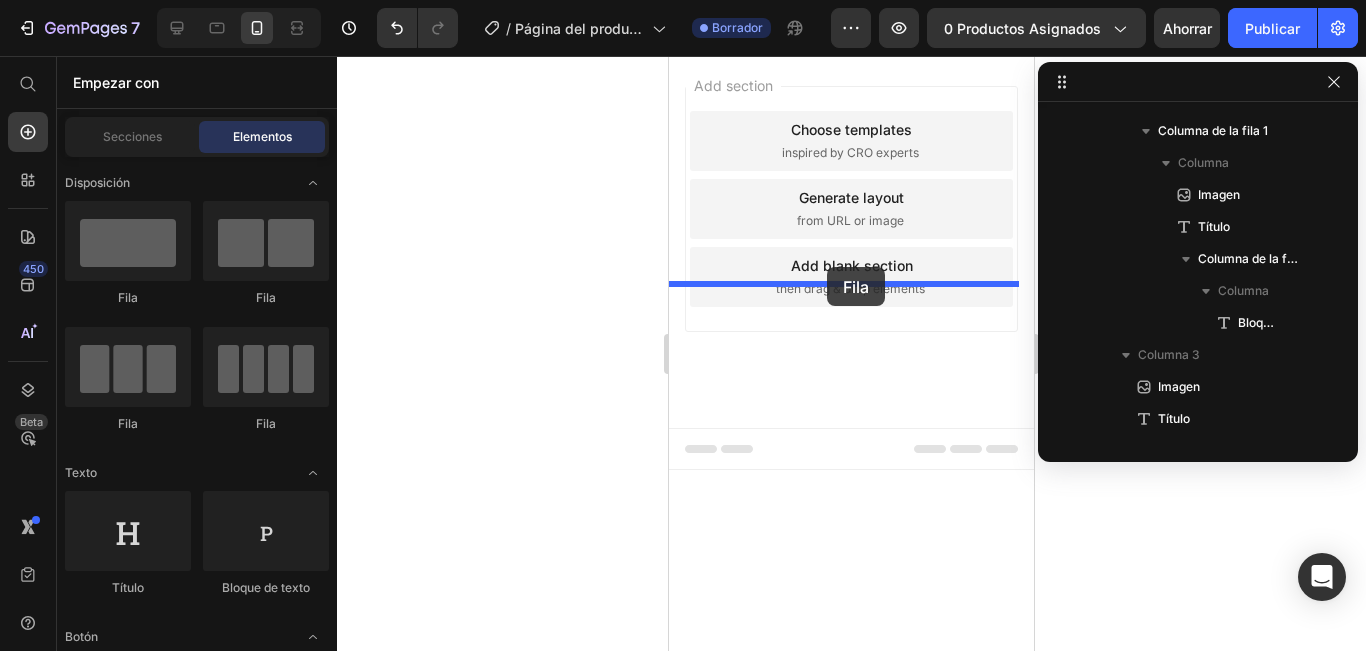 drag, startPoint x: 808, startPoint y: 301, endPoint x: 827, endPoint y: 267, distance: 38.948685 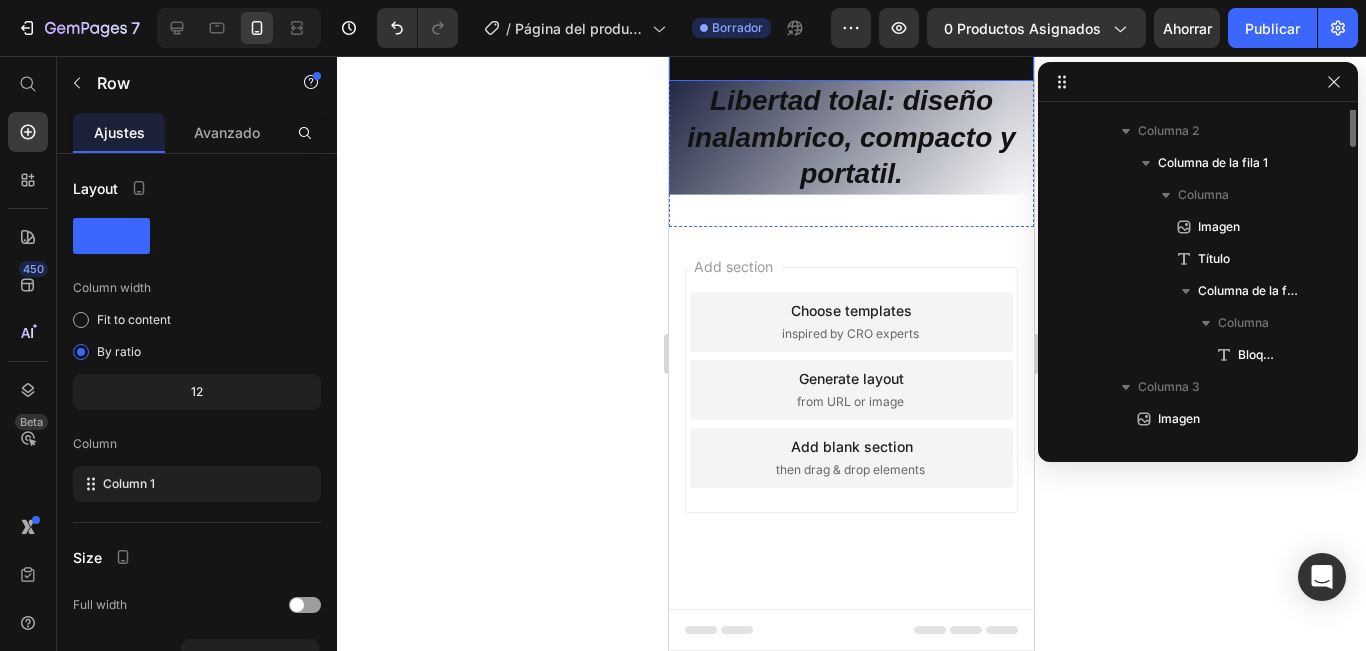 scroll, scrollTop: 603, scrollLeft: 0, axis: vertical 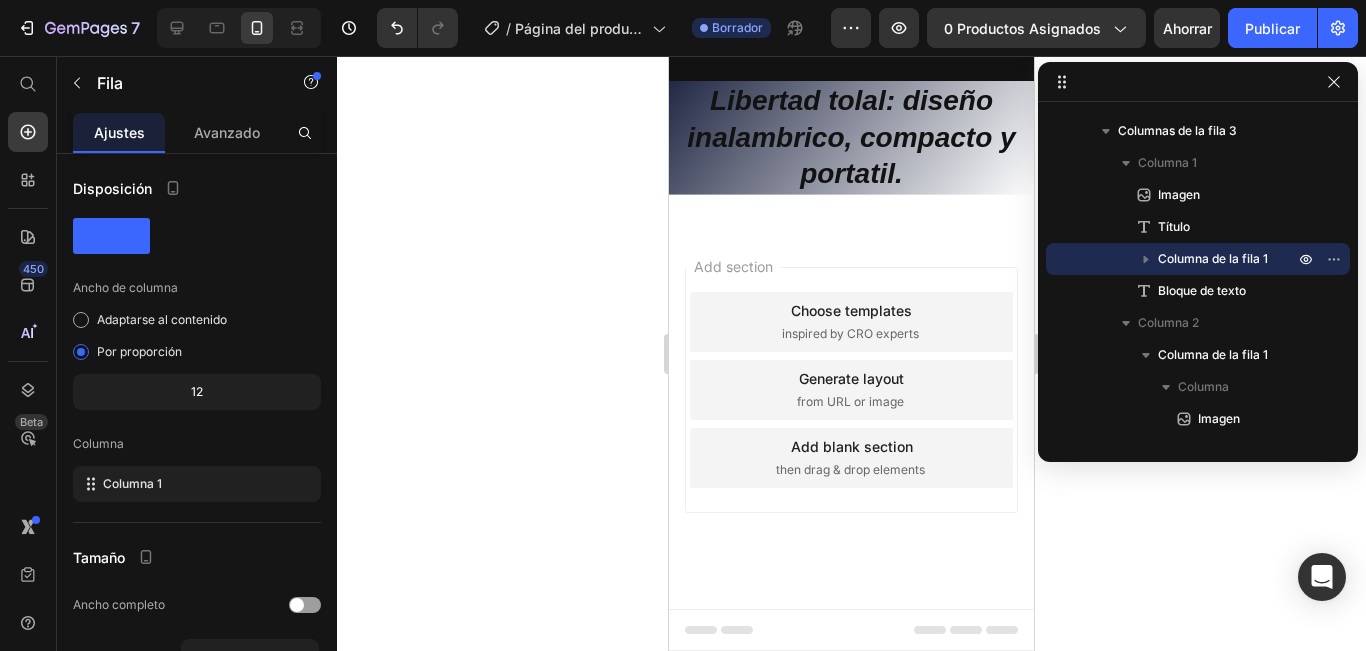 click on "Drop element here" at bounding box center (851, -1142) 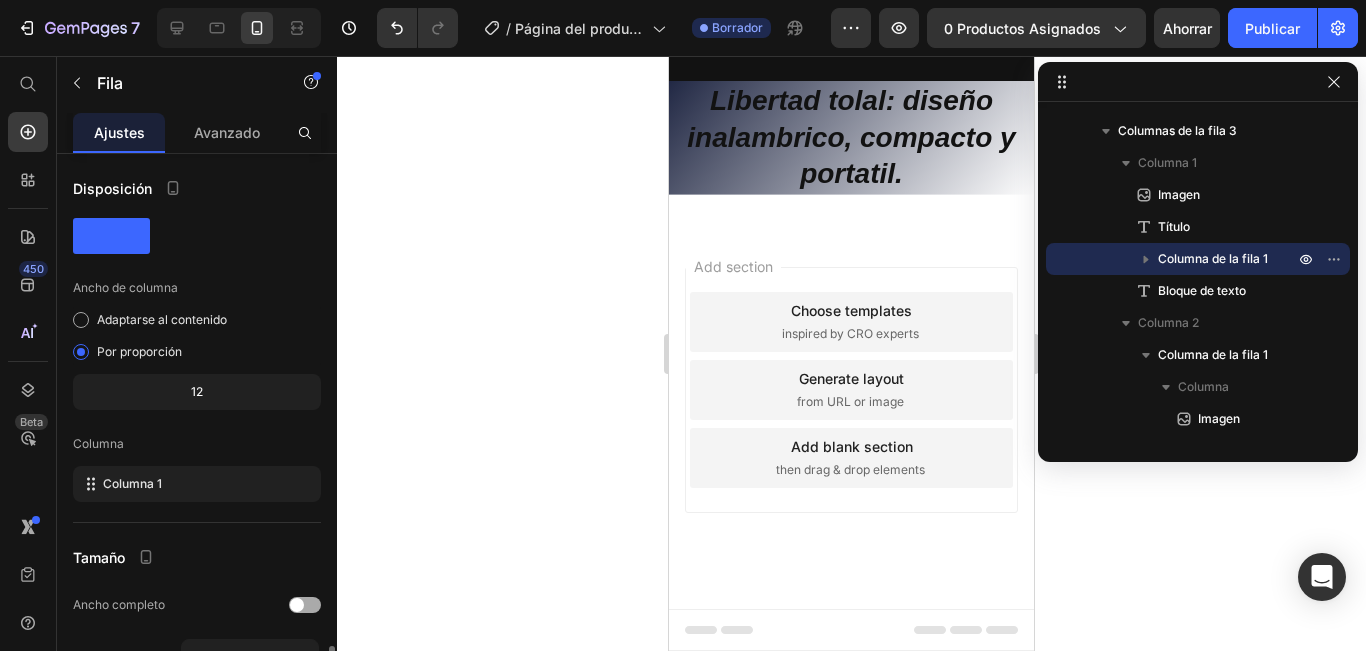 scroll, scrollTop: 300, scrollLeft: 0, axis: vertical 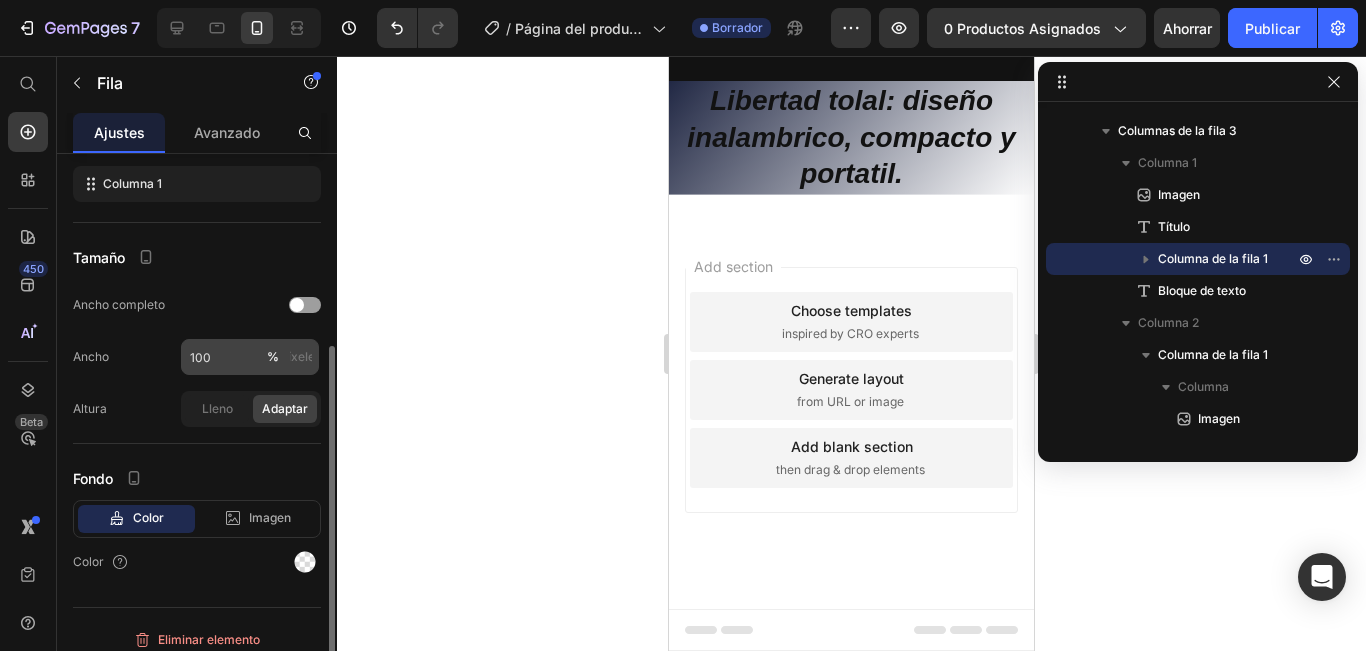 drag, startPoint x: 267, startPoint y: 353, endPoint x: 252, endPoint y: 358, distance: 15.811388 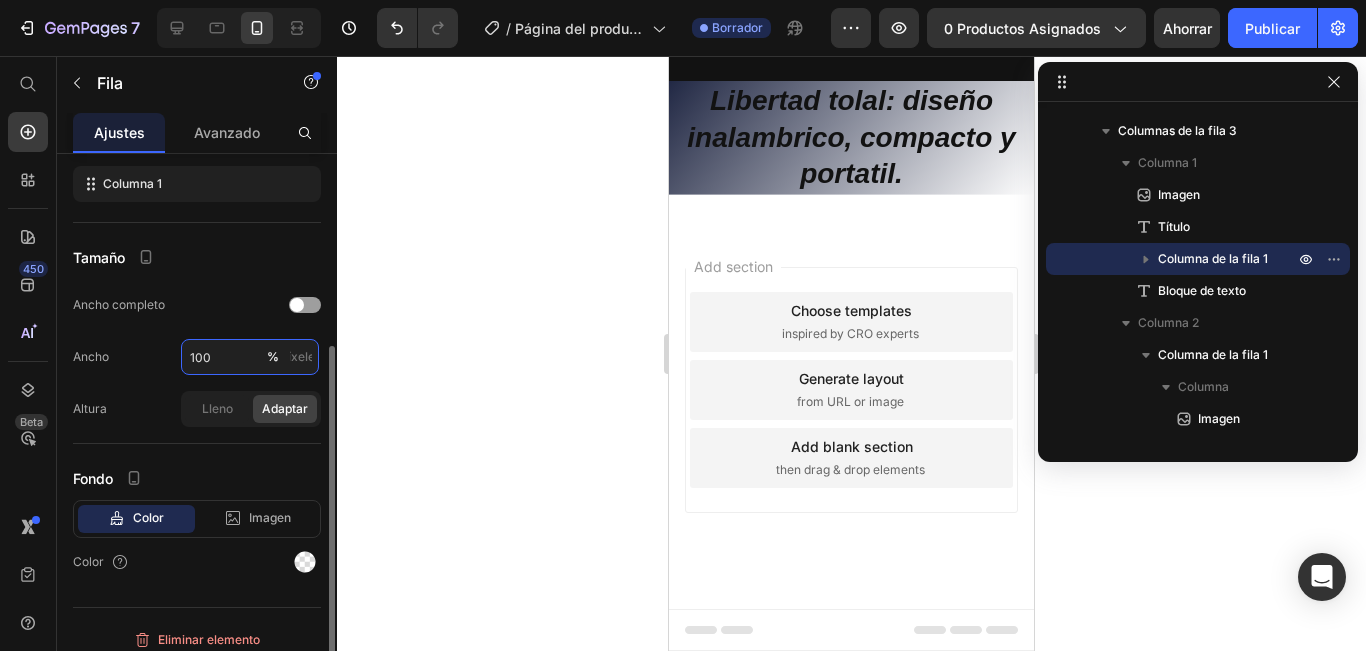 click on "100" at bounding box center [250, 357] 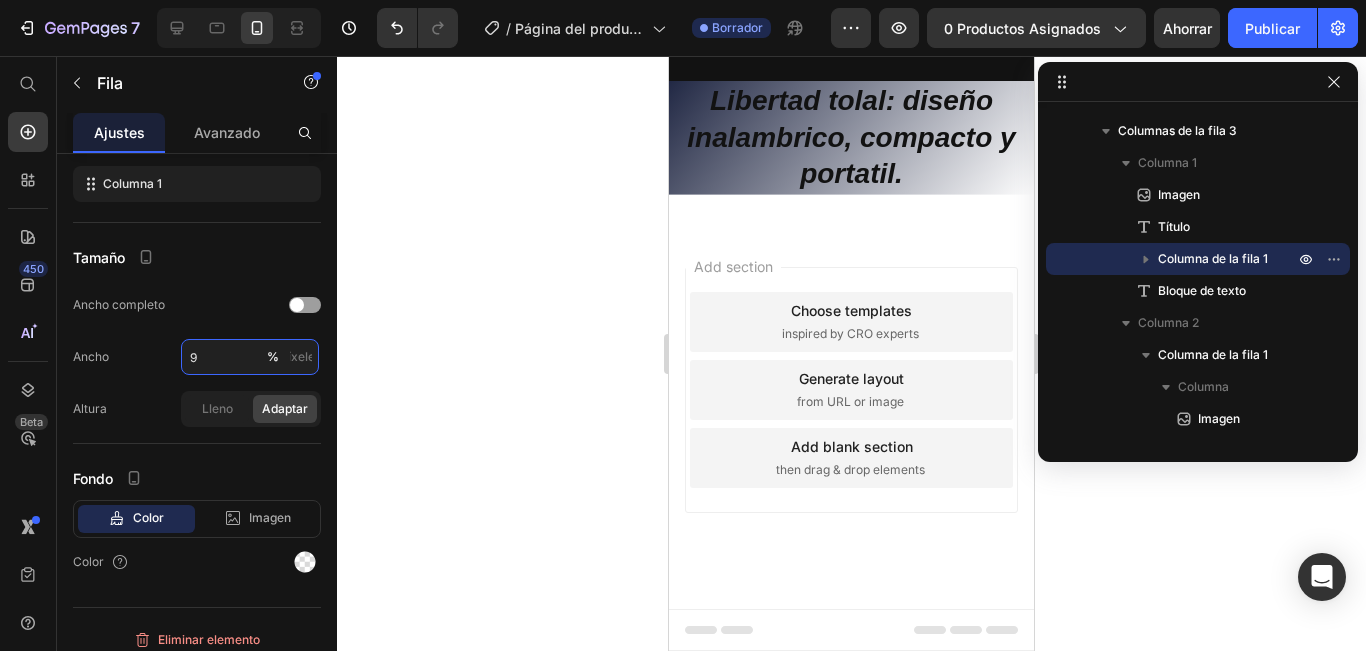 type on "90" 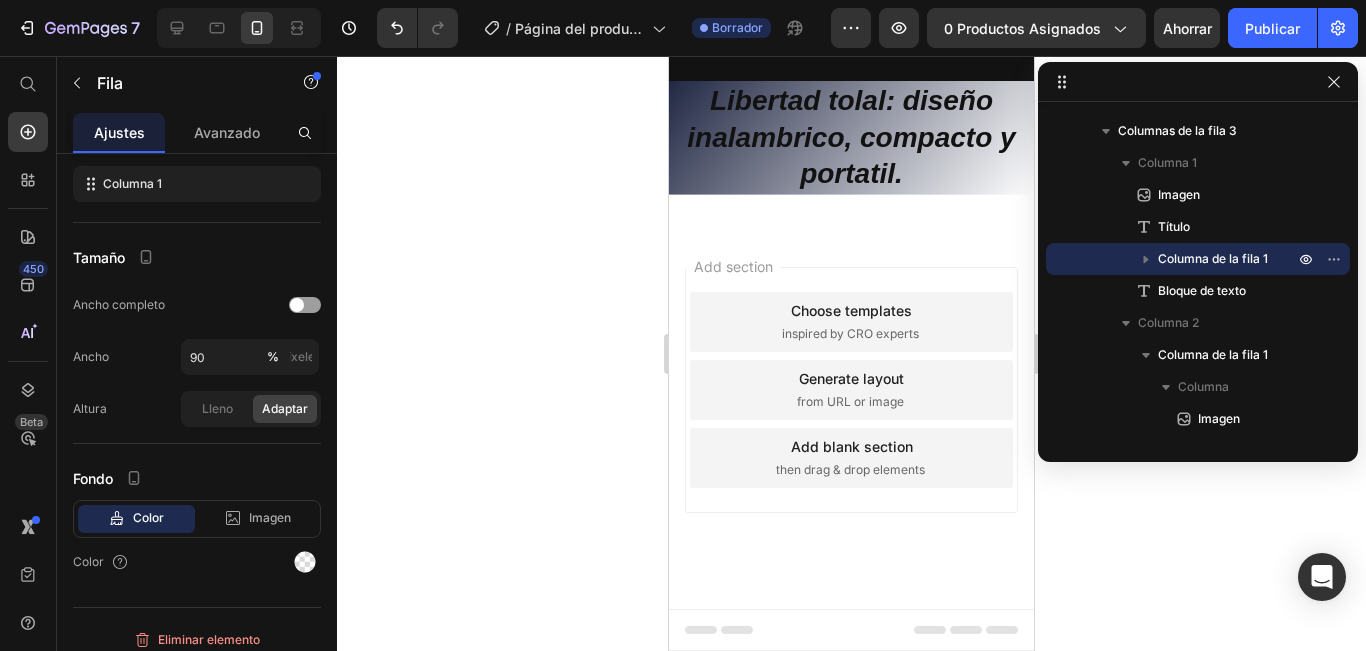 click 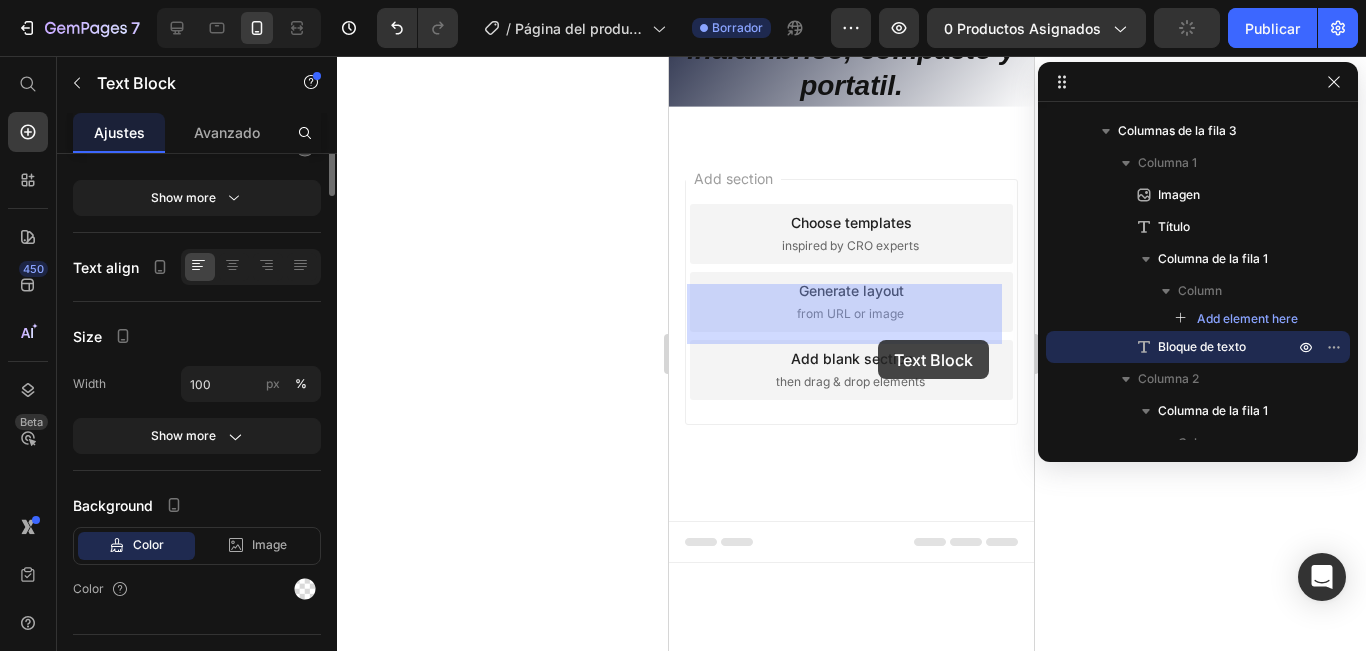 scroll, scrollTop: 0, scrollLeft: 0, axis: both 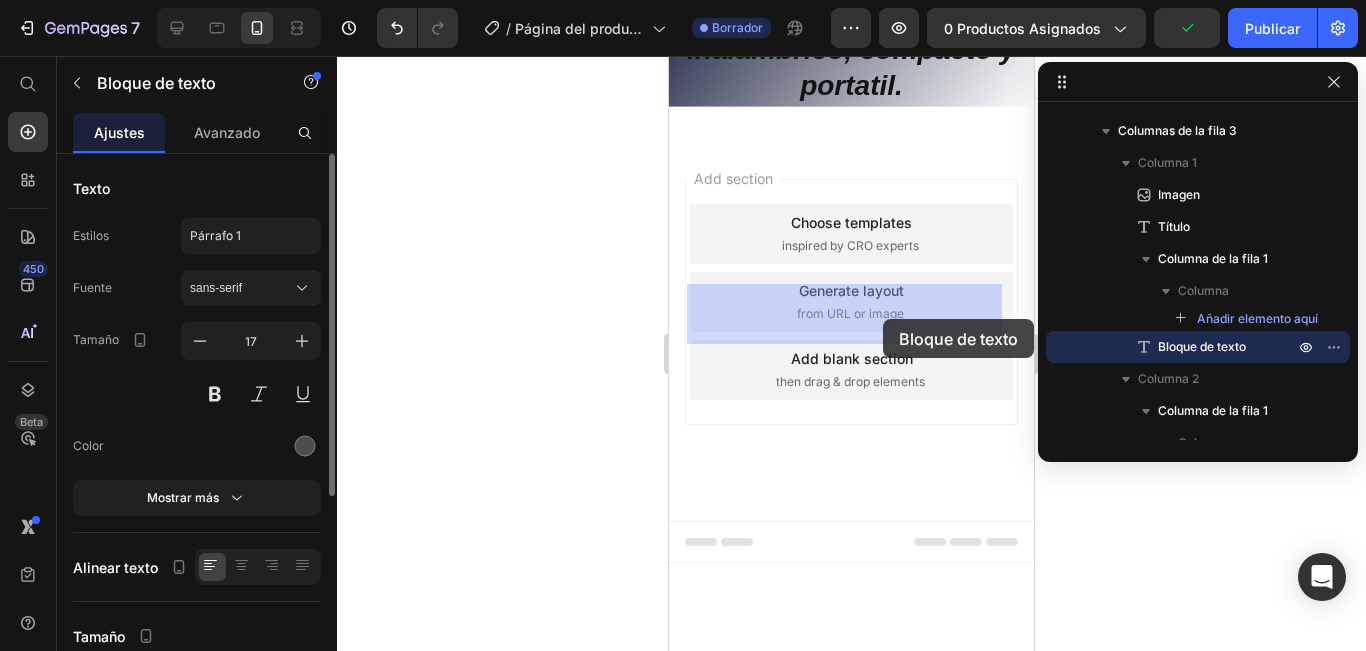 drag, startPoint x: 789, startPoint y: 418, endPoint x: 883, endPoint y: 319, distance: 136.5174 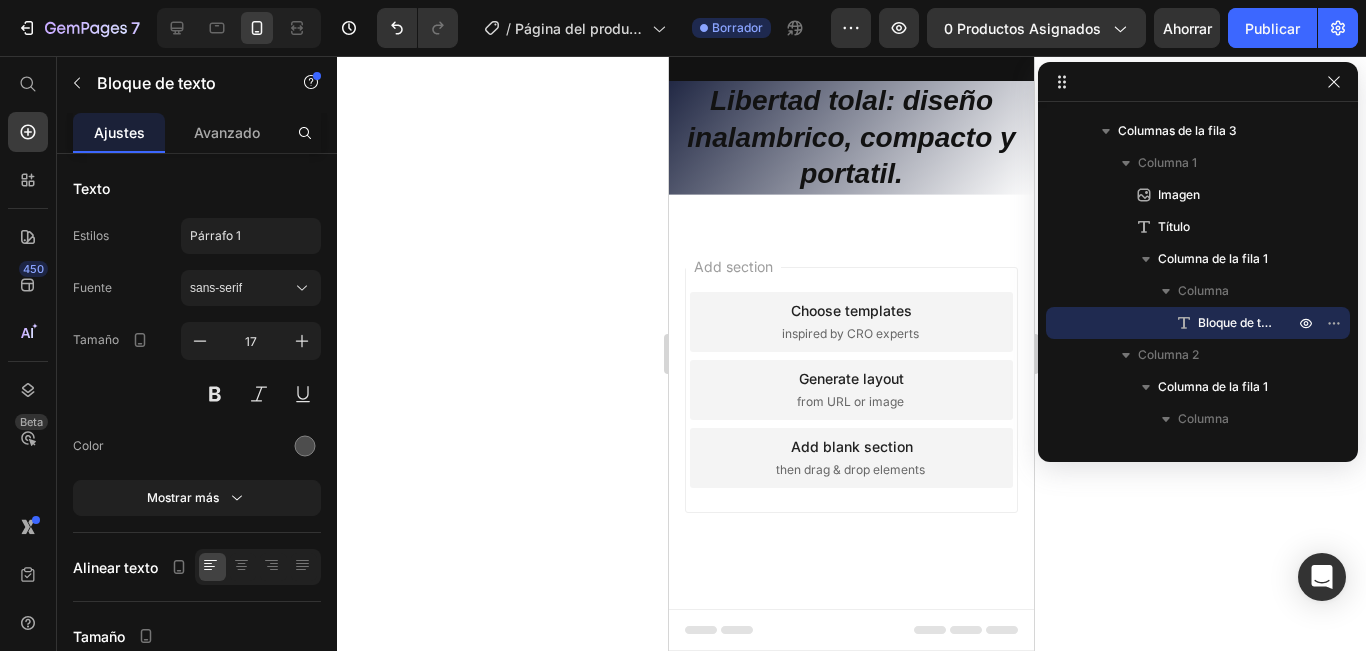 click 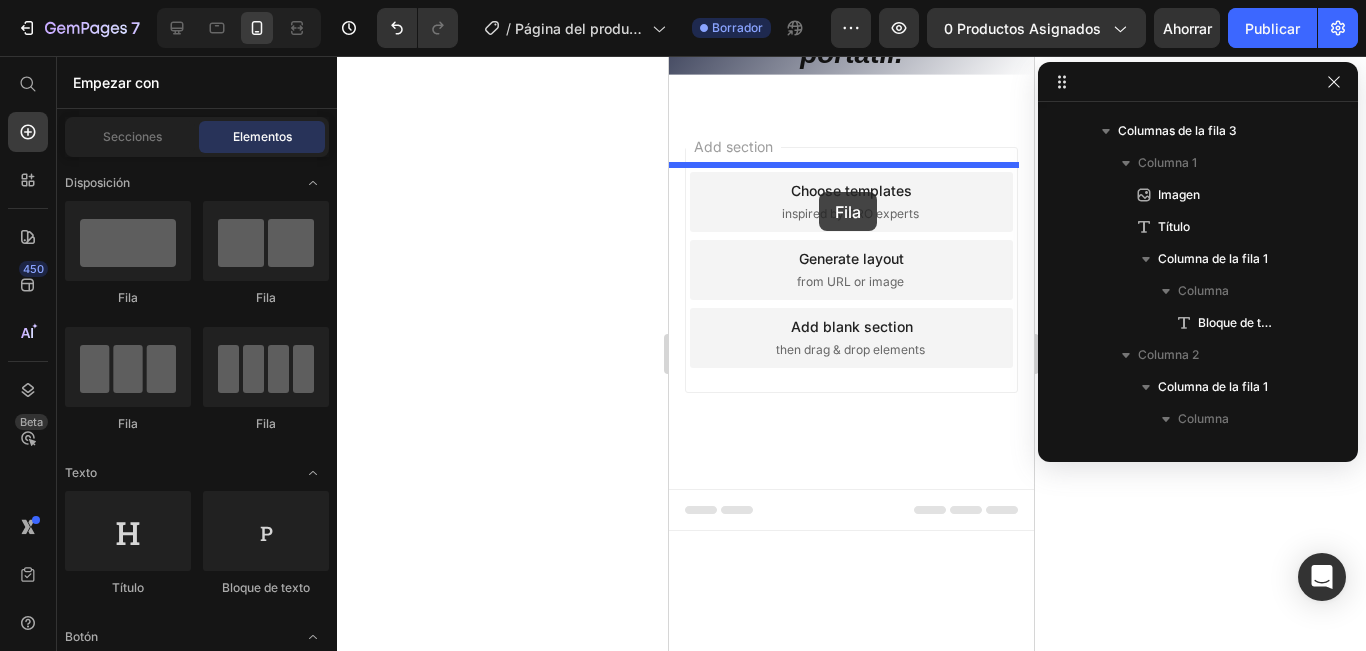 scroll, scrollTop: 3618, scrollLeft: 0, axis: vertical 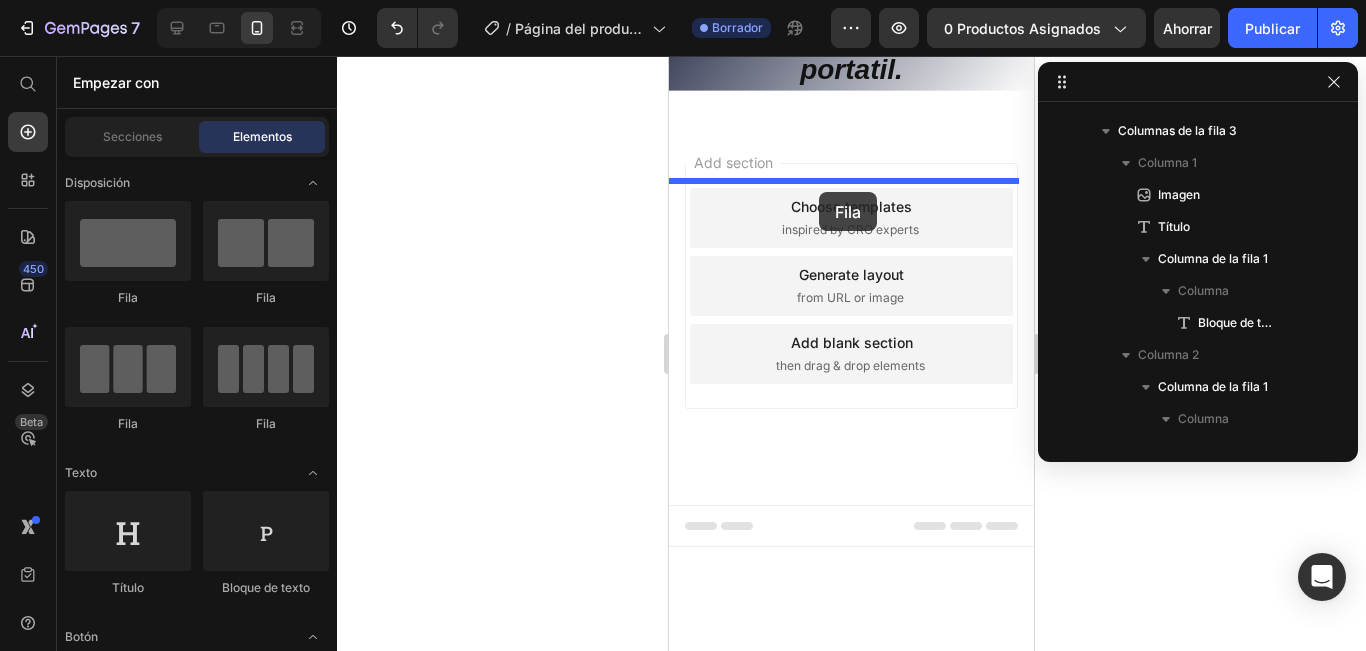 drag, startPoint x: 812, startPoint y: 290, endPoint x: 819, endPoint y: 192, distance: 98.24968 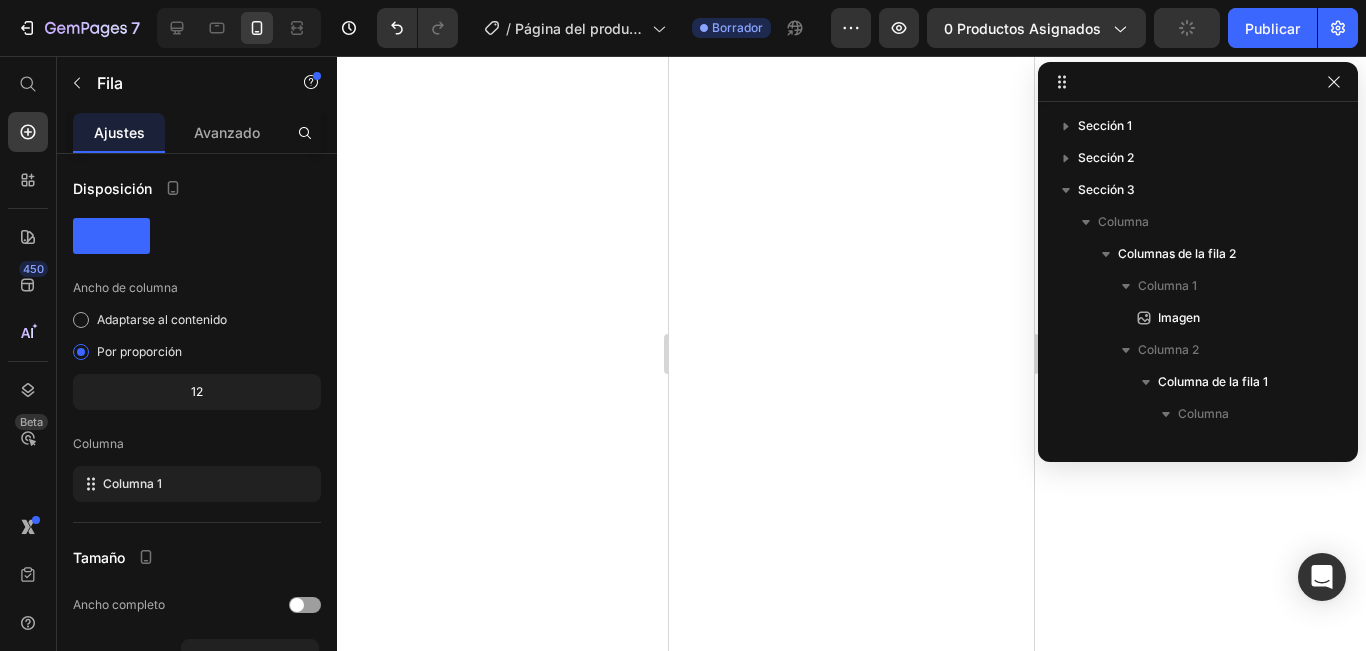 scroll, scrollTop: 0, scrollLeft: 0, axis: both 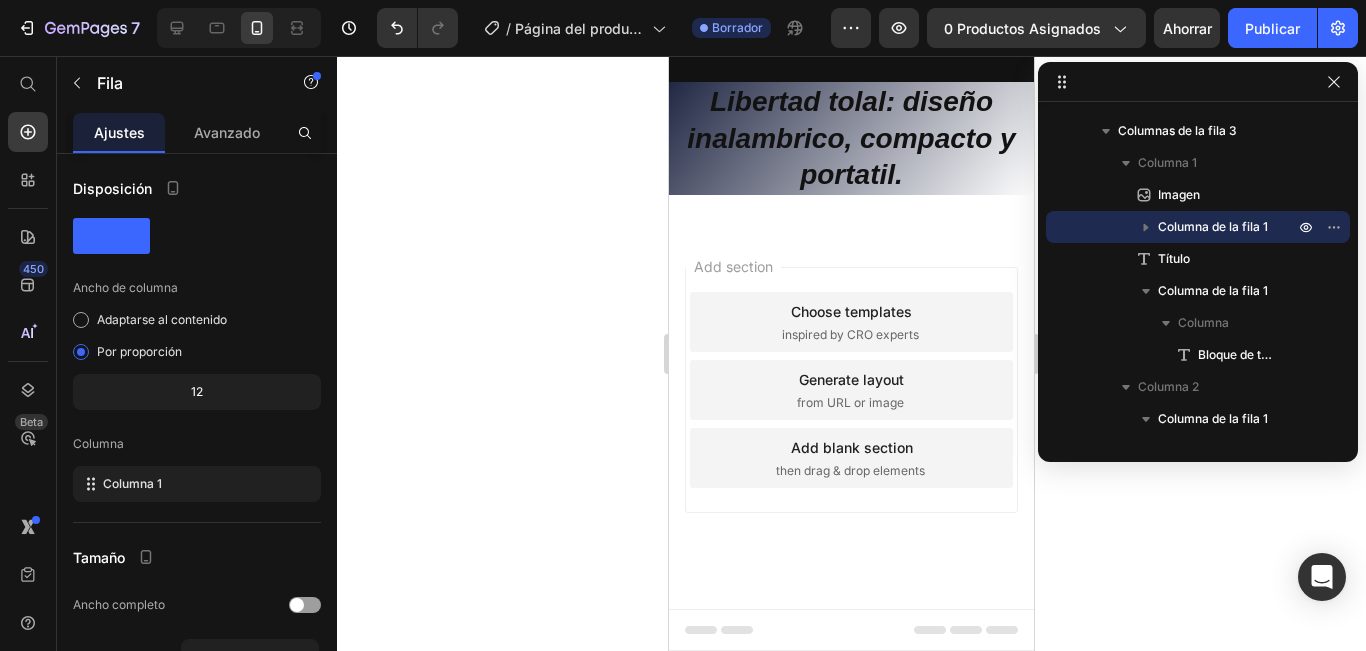 click 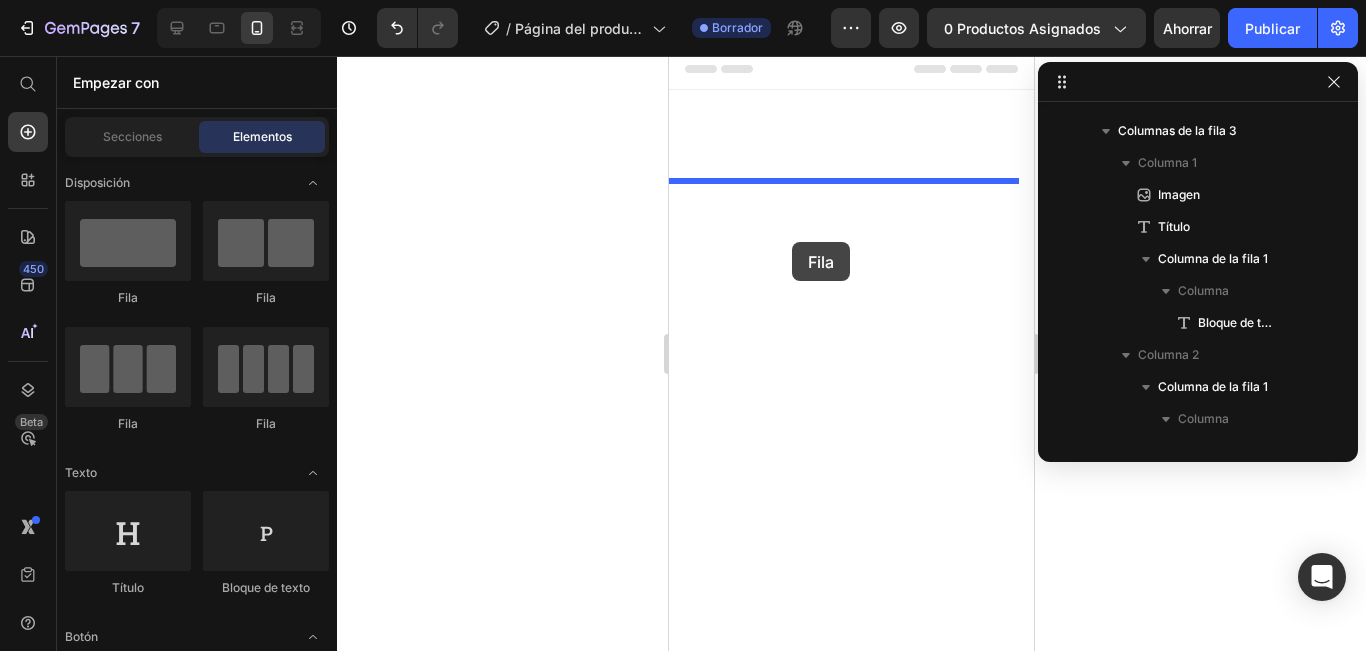 drag, startPoint x: 794, startPoint y: 304, endPoint x: 792, endPoint y: 242, distance: 62.03225 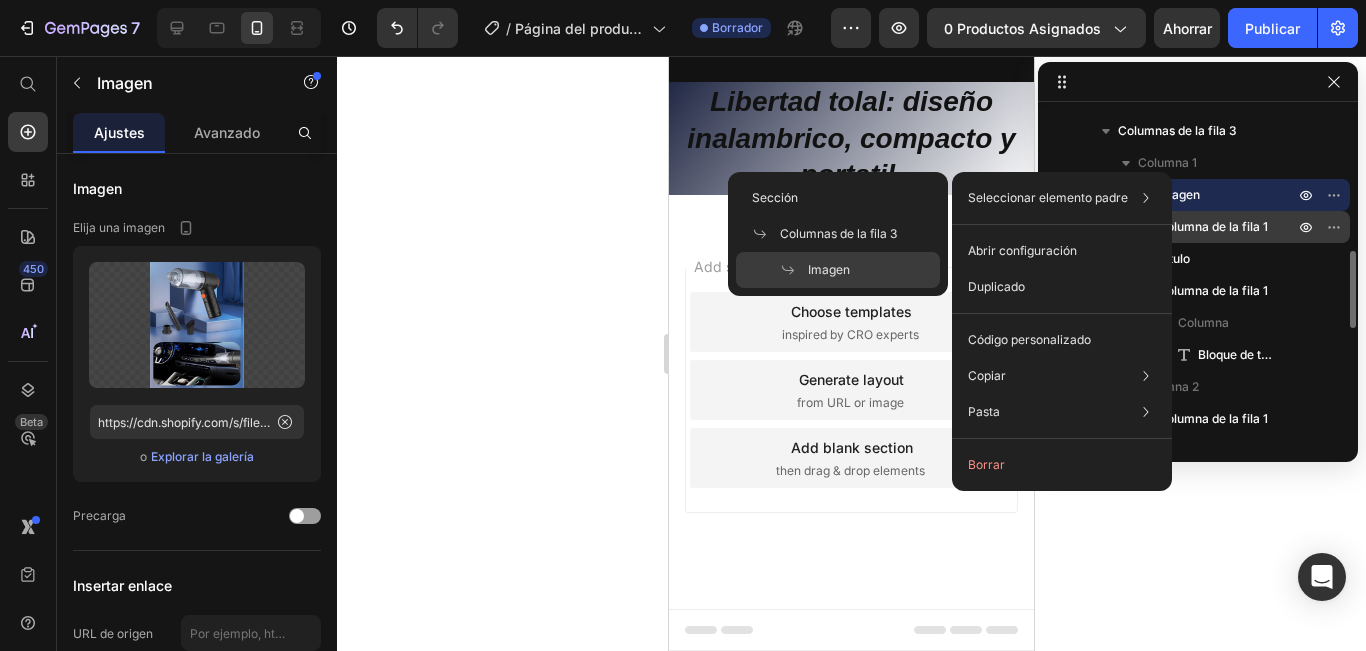 drag, startPoint x: 278, startPoint y: 150, endPoint x: 1138, endPoint y: 211, distance: 862.16064 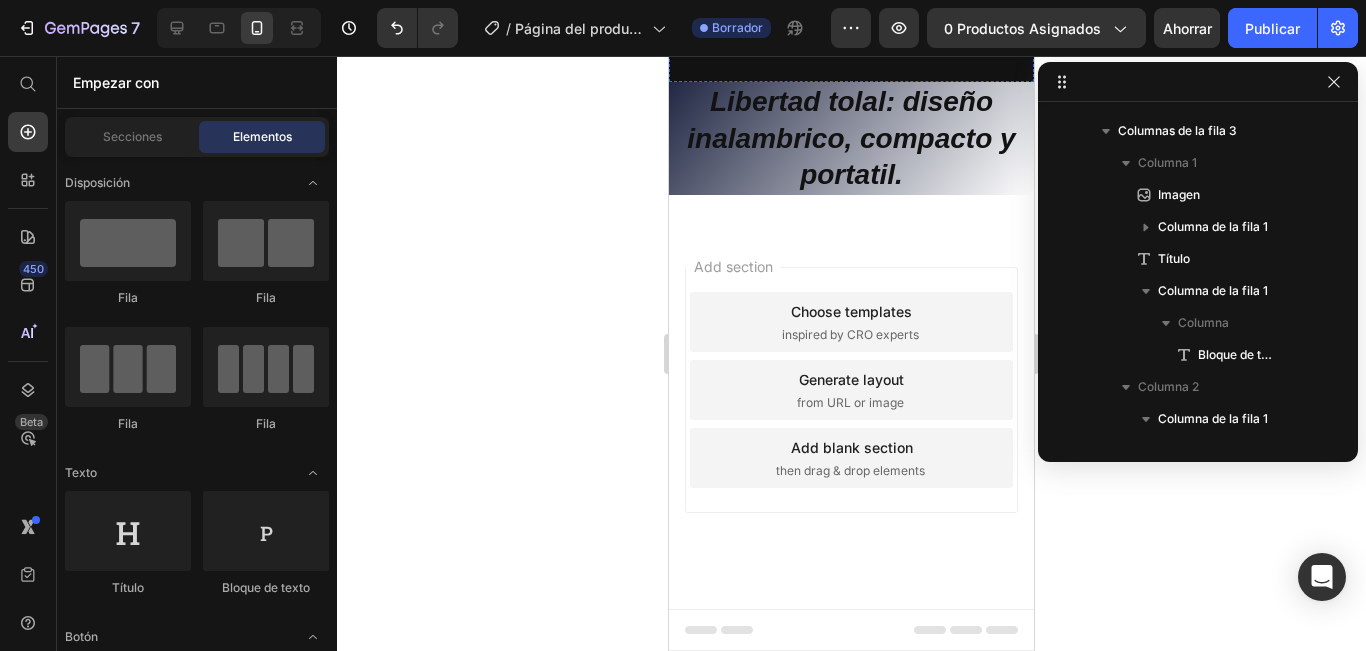 click on "“En minutos mi auto quedo libre de pelos y polvo.”" at bounding box center (819, -745) 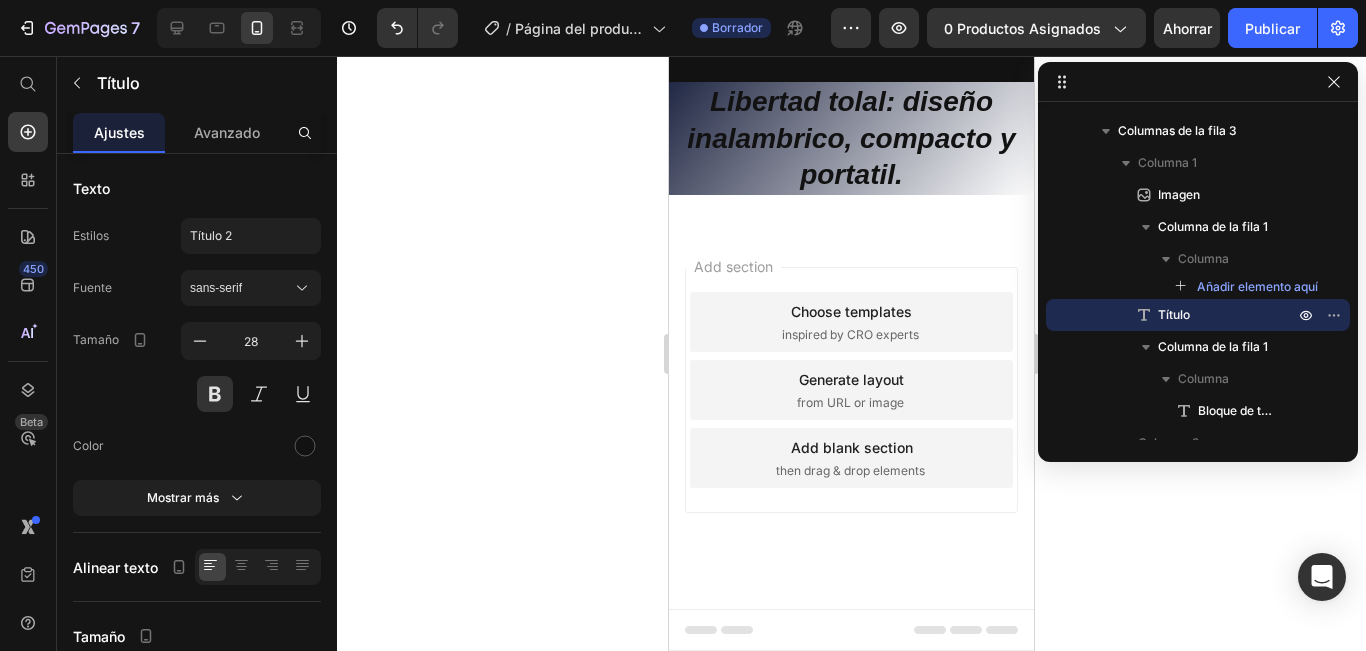 click 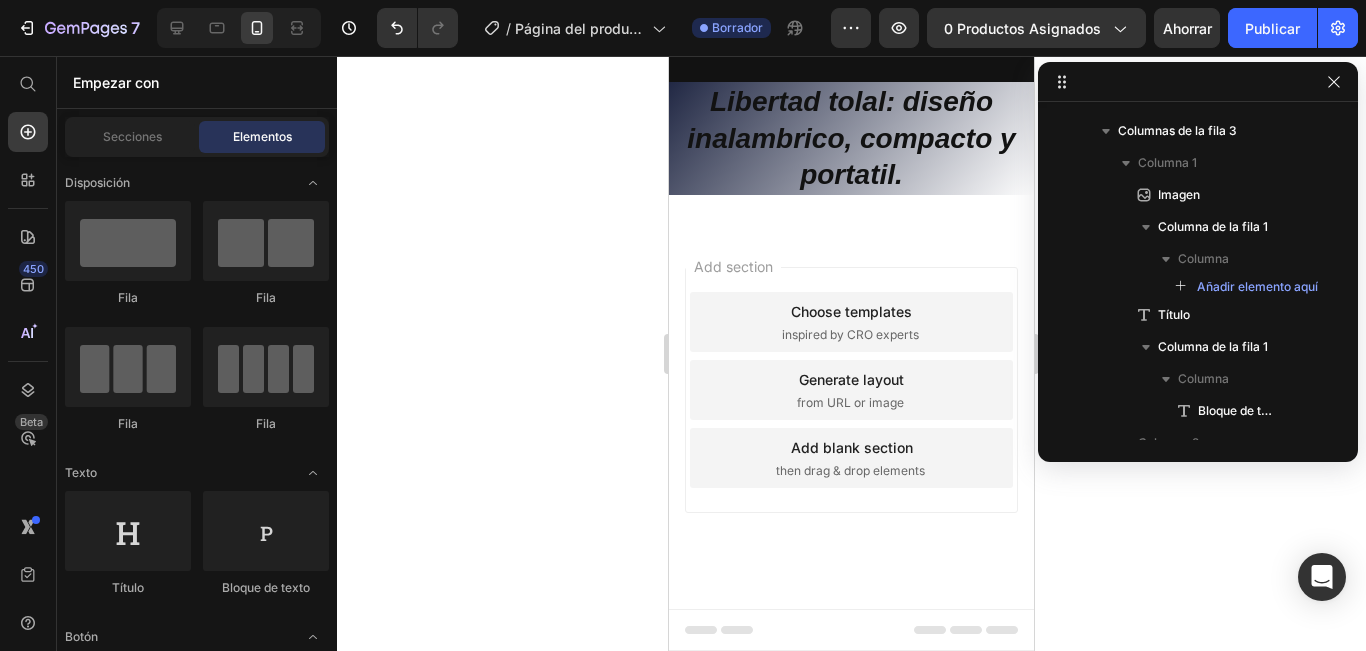 scroll, scrollTop: 5418, scrollLeft: 0, axis: vertical 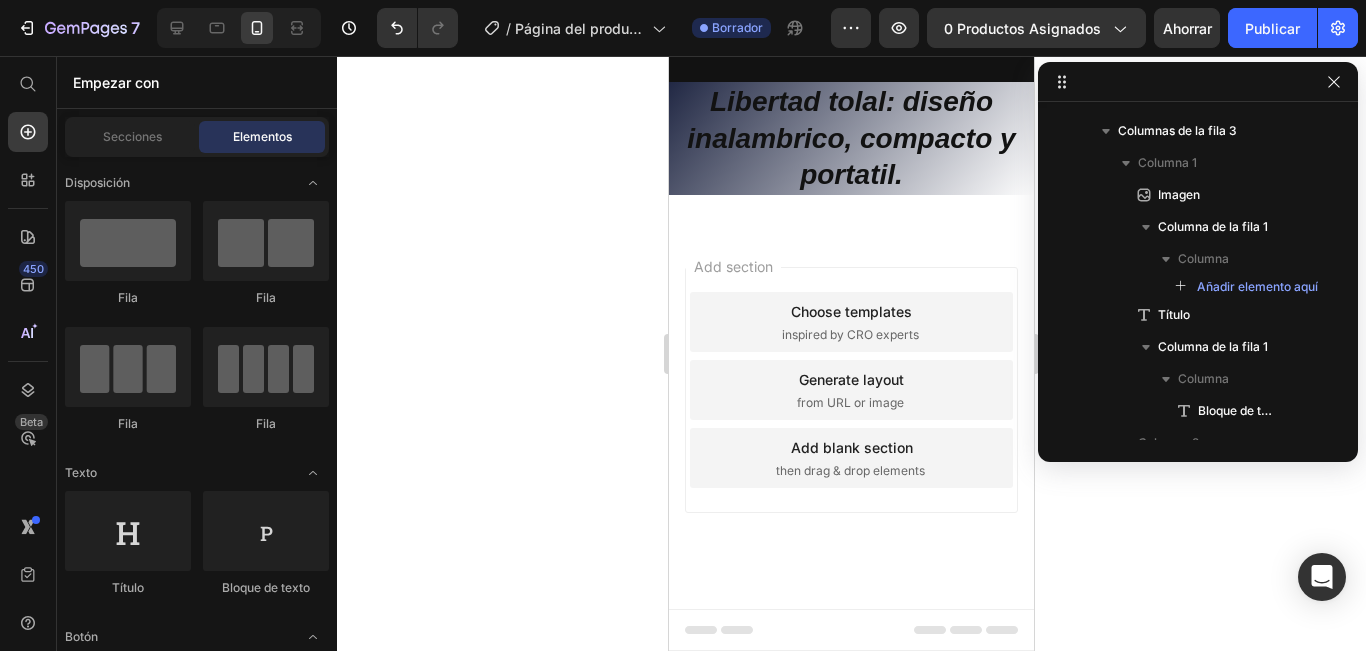 drag, startPoint x: 1230, startPoint y: 481, endPoint x: 820, endPoint y: 184, distance: 506.26968 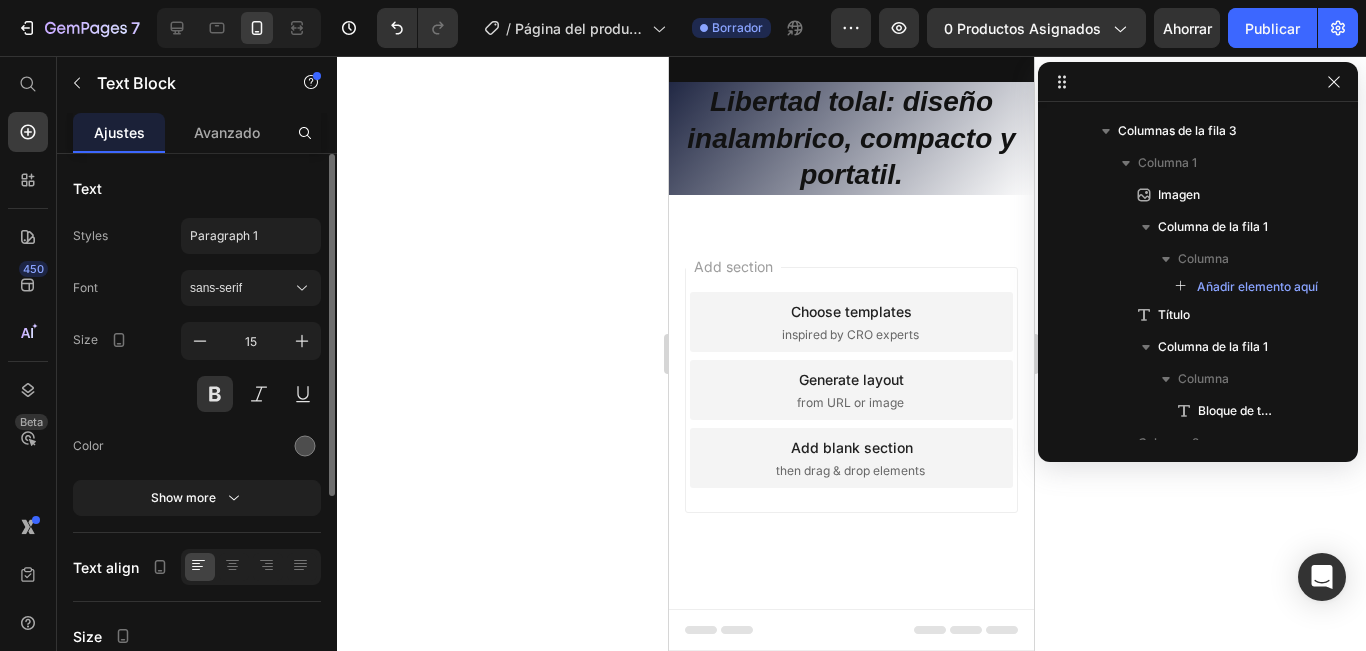 scroll, scrollTop: 1134, scrollLeft: 0, axis: vertical 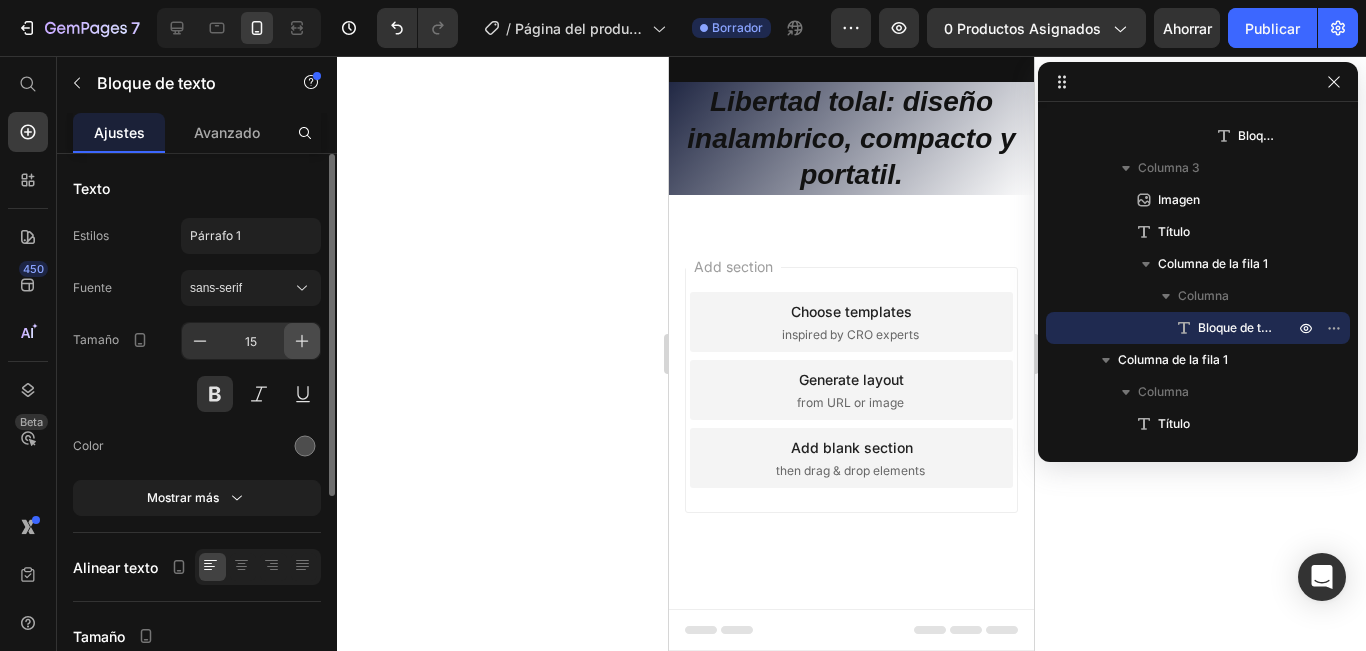 click at bounding box center (302, 341) 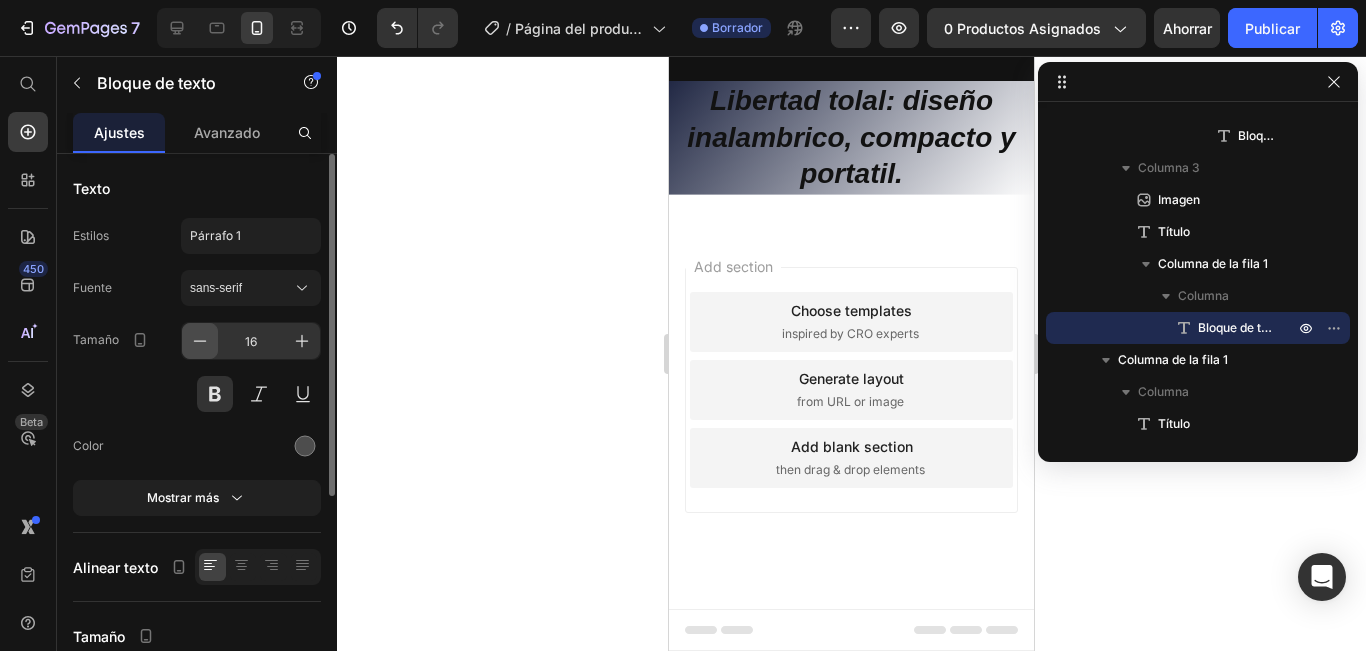 click at bounding box center (200, 341) 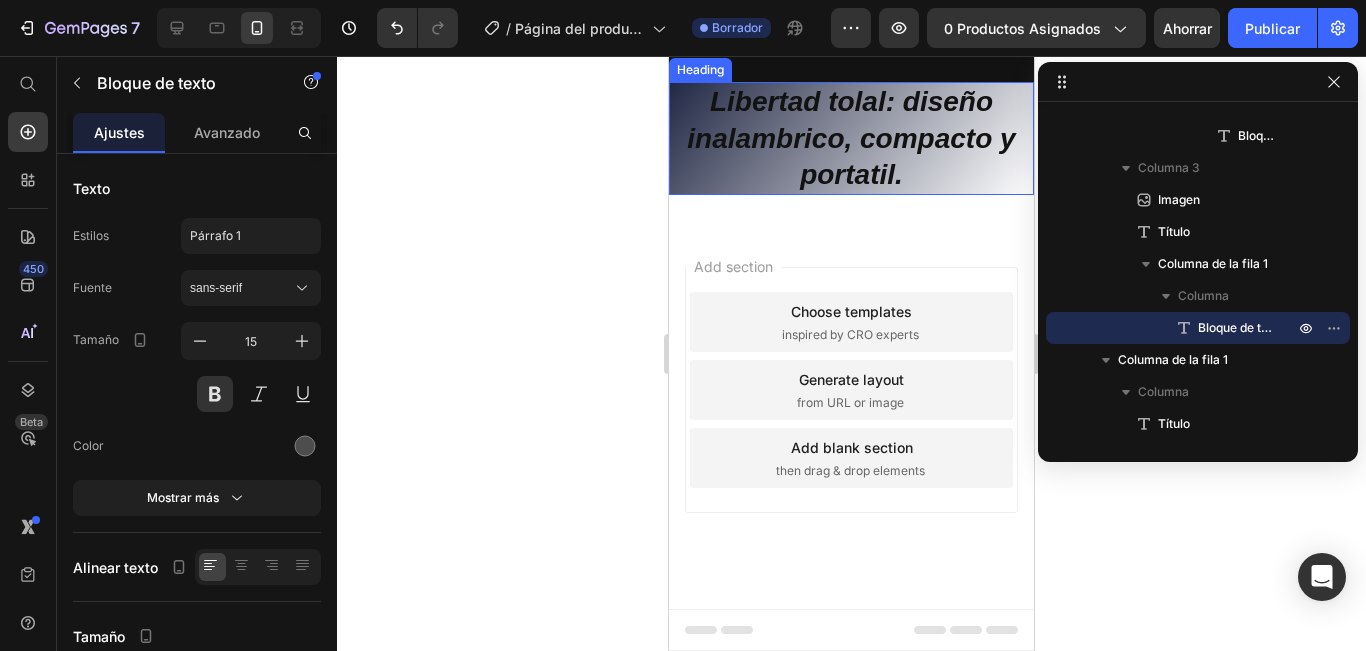 scroll, scrollTop: 5218, scrollLeft: 0, axis: vertical 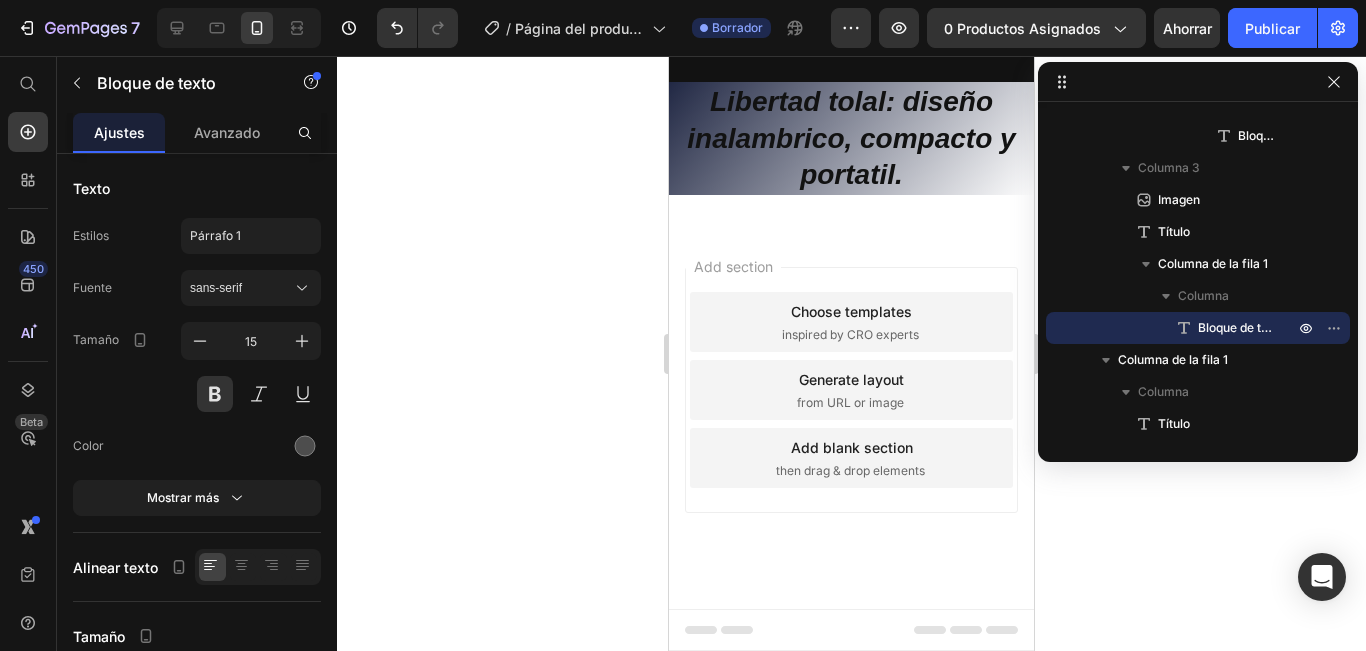 click 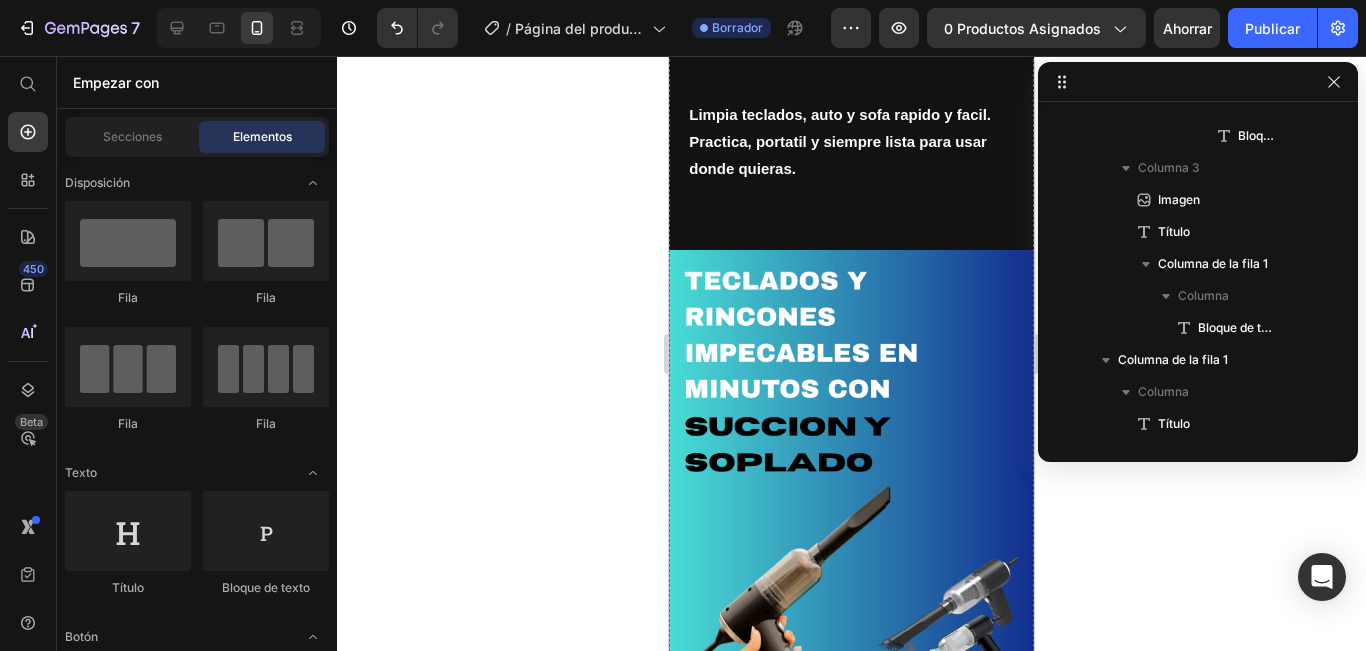 scroll, scrollTop: 1200, scrollLeft: 0, axis: vertical 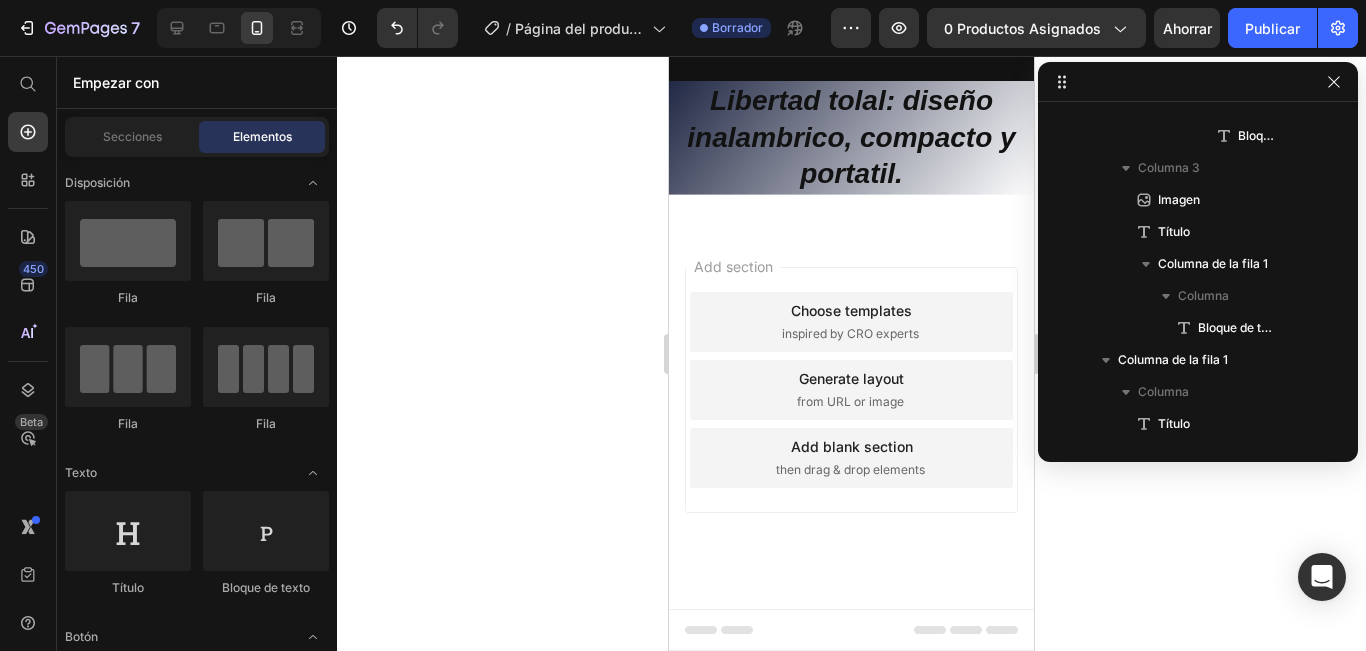 drag, startPoint x: 1022, startPoint y: 599, endPoint x: 1709, endPoint y: 615, distance: 687.1863 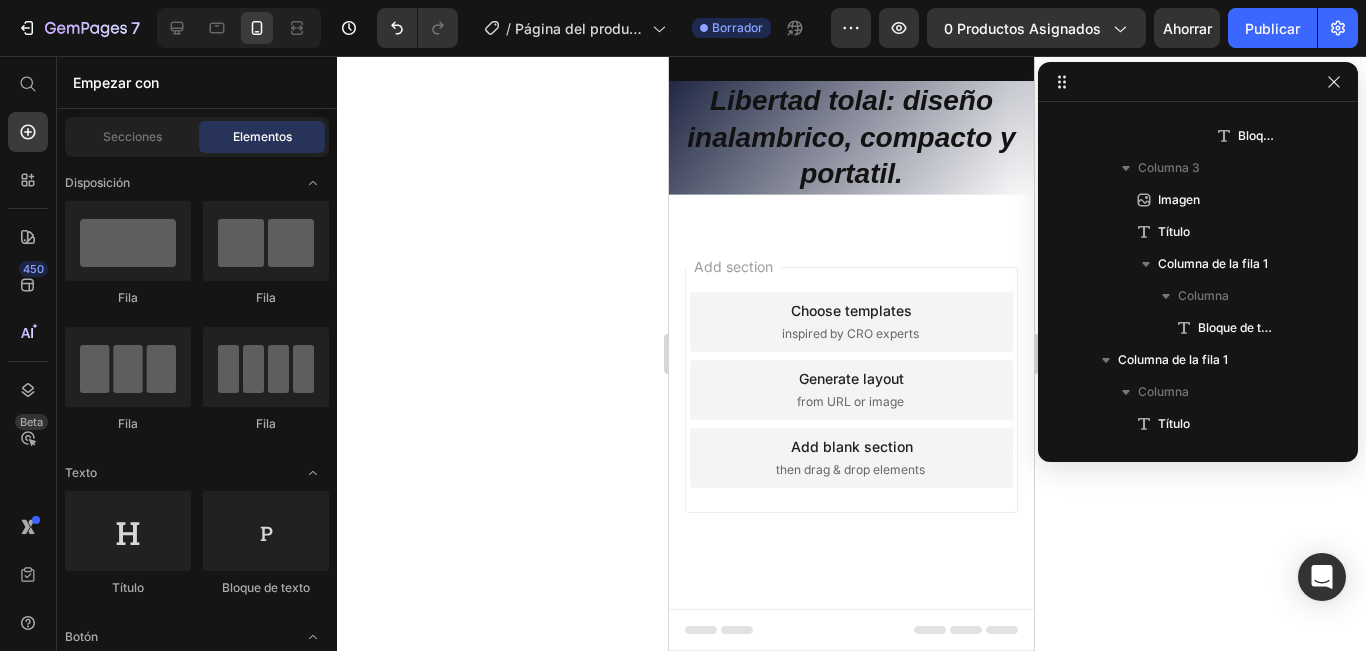 scroll, scrollTop: 5622, scrollLeft: 0, axis: vertical 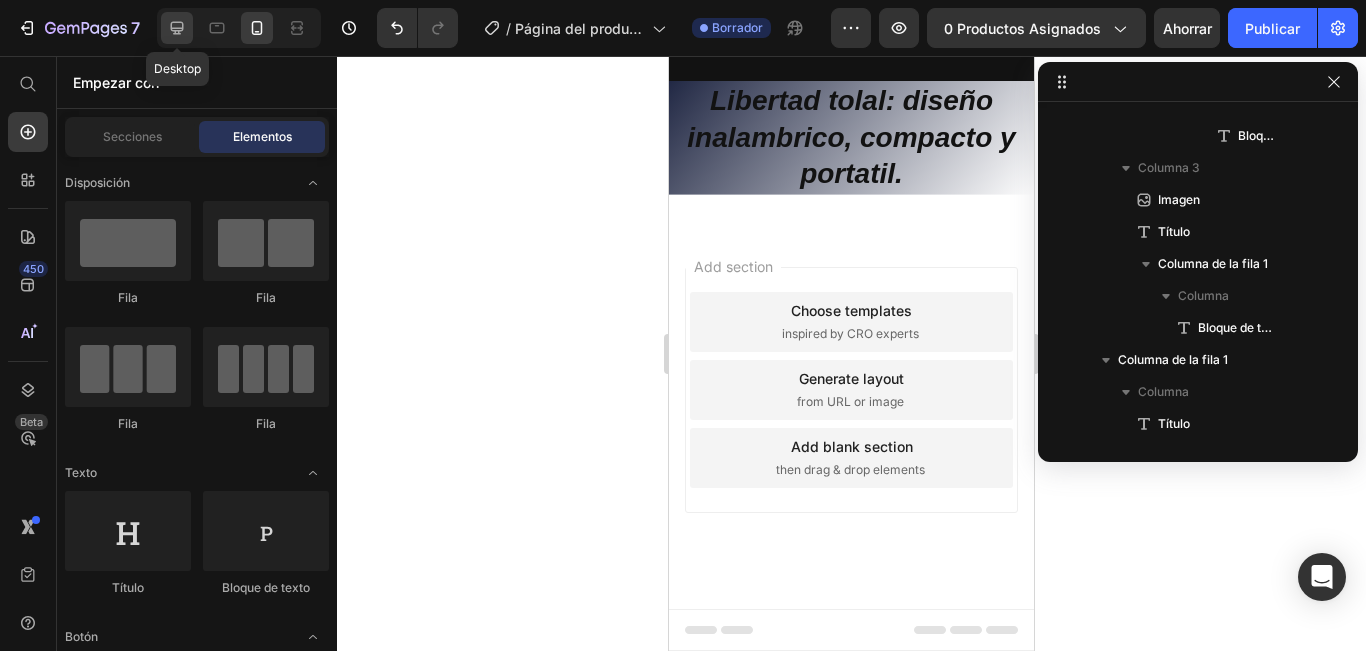 click 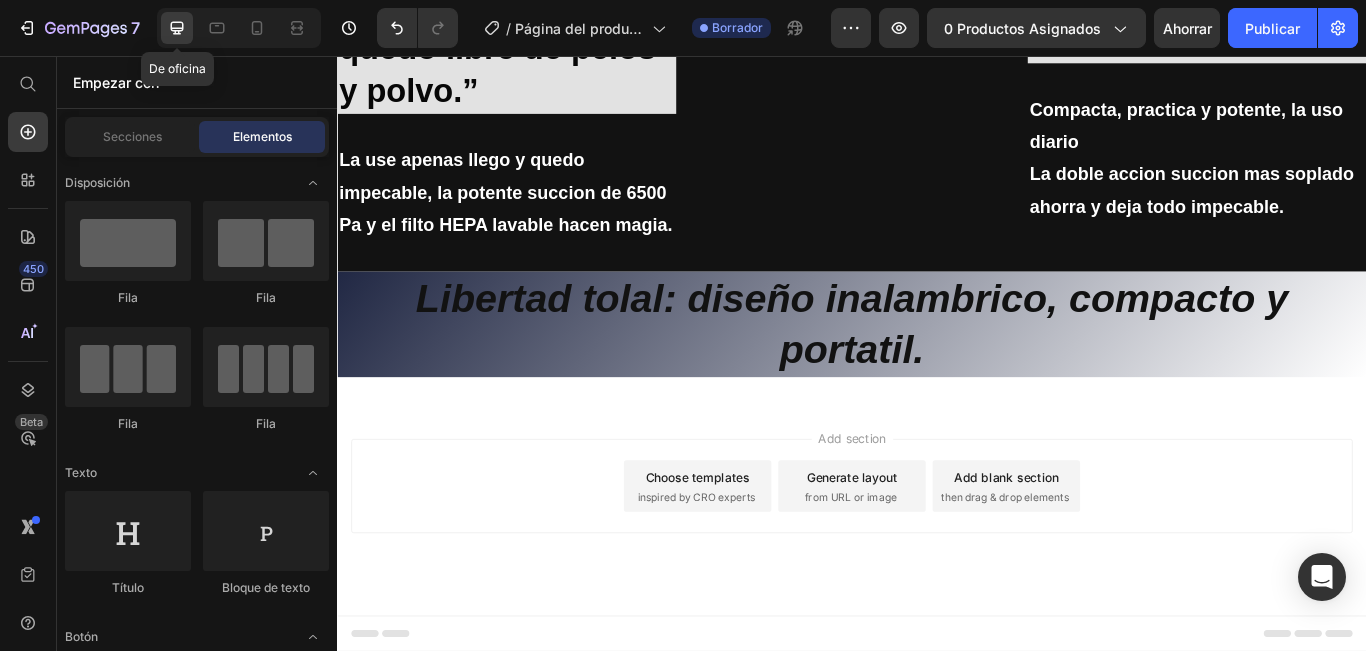 scroll, scrollTop: 3681, scrollLeft: 0, axis: vertical 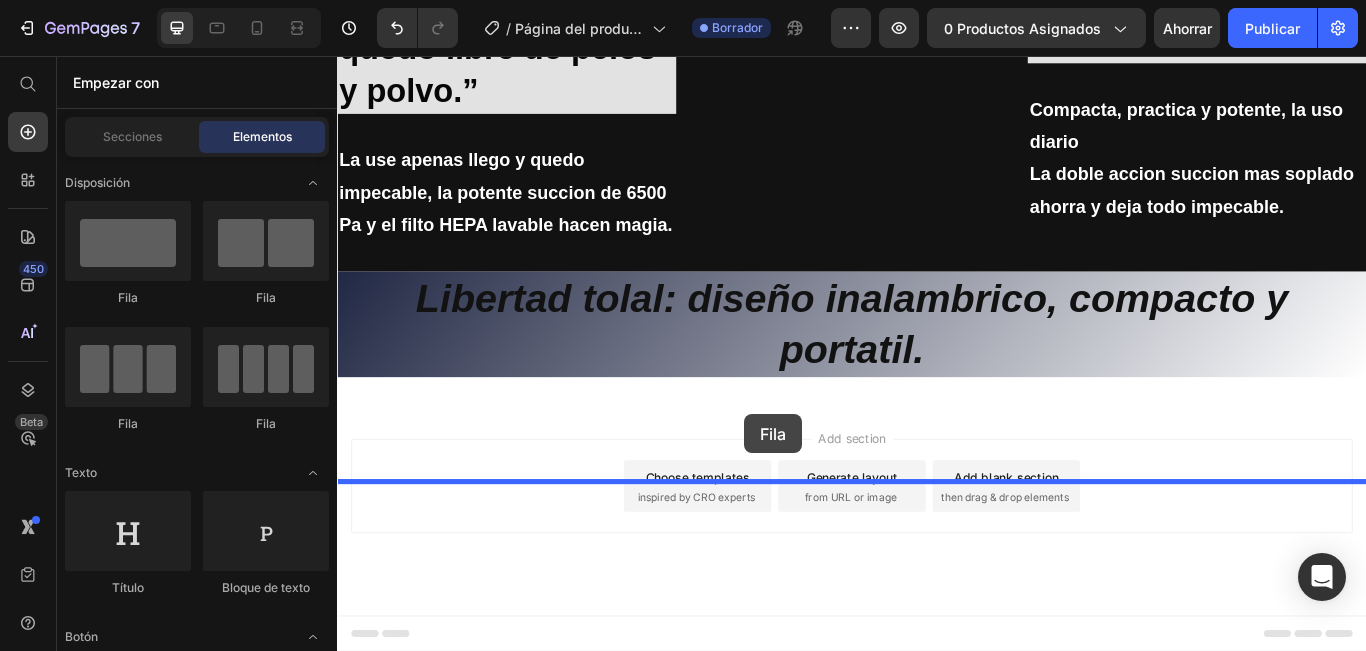 drag, startPoint x: 593, startPoint y: 293, endPoint x: 812, endPoint y: 474, distance: 284.11618 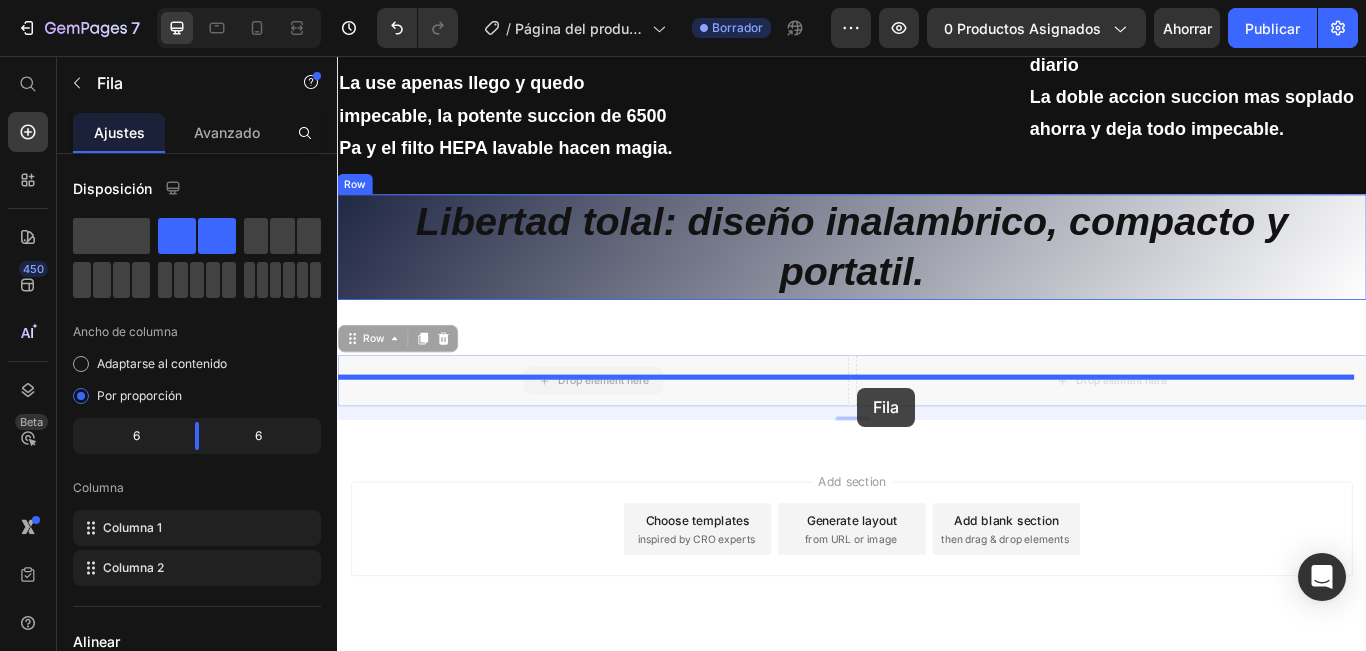 drag, startPoint x: 886, startPoint y: 534, endPoint x: 943, endPoint y: 443, distance: 107.37784 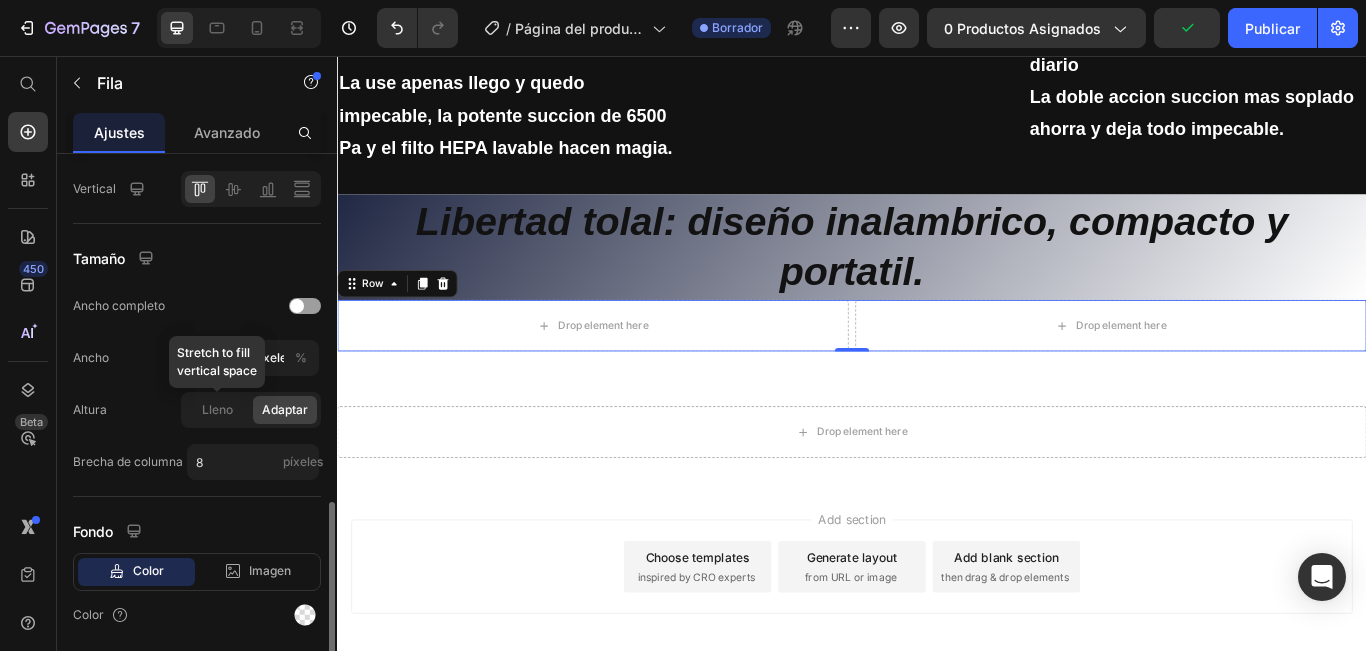 scroll, scrollTop: 567, scrollLeft: 0, axis: vertical 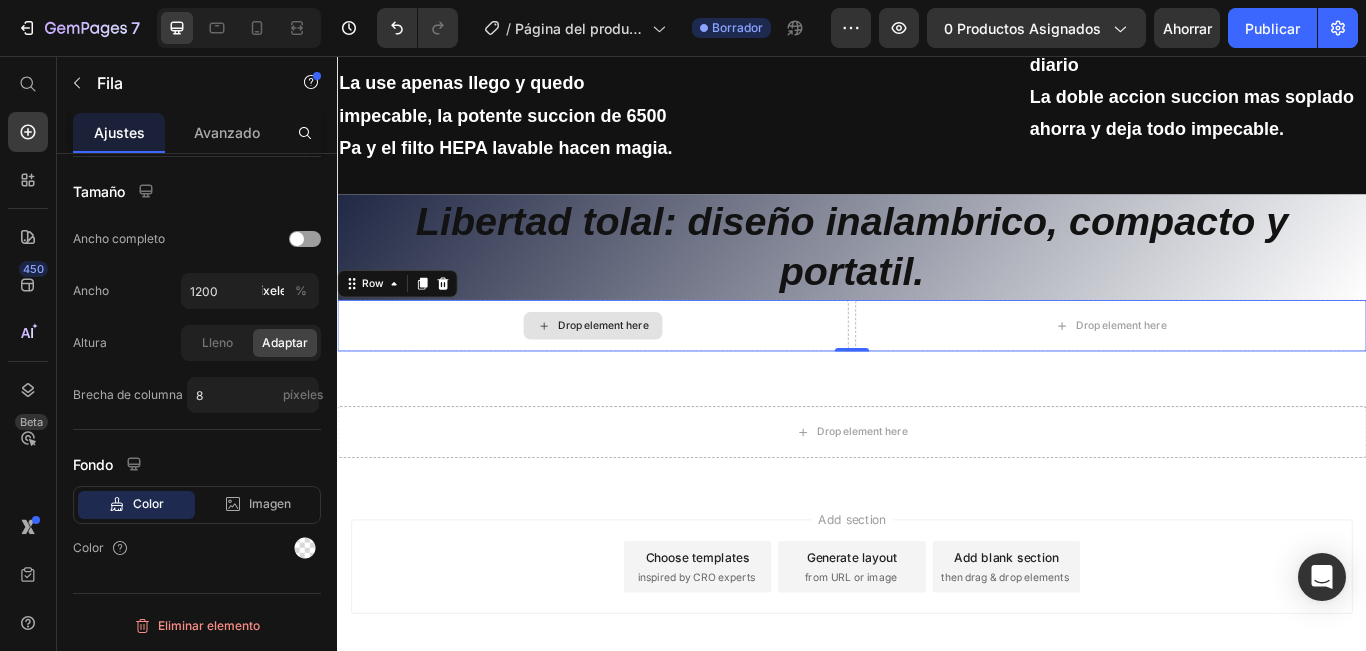 click on "Drop element here" at bounding box center (635, 370) 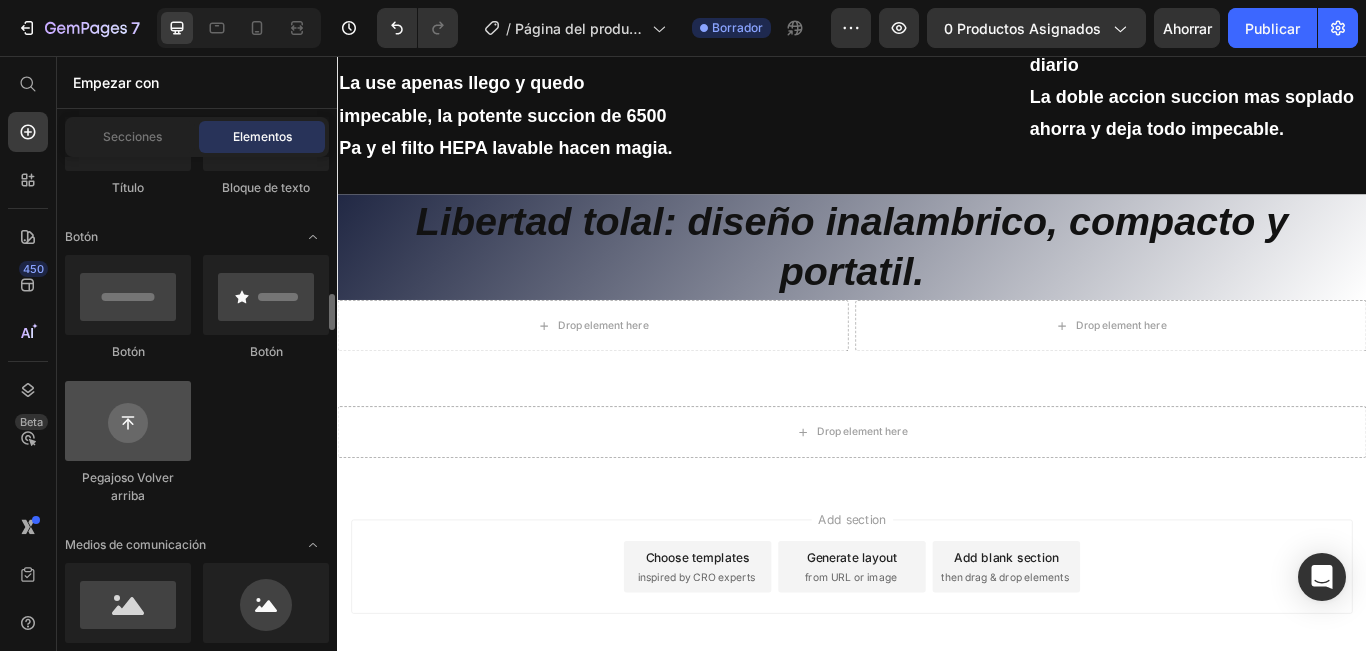 scroll, scrollTop: 600, scrollLeft: 0, axis: vertical 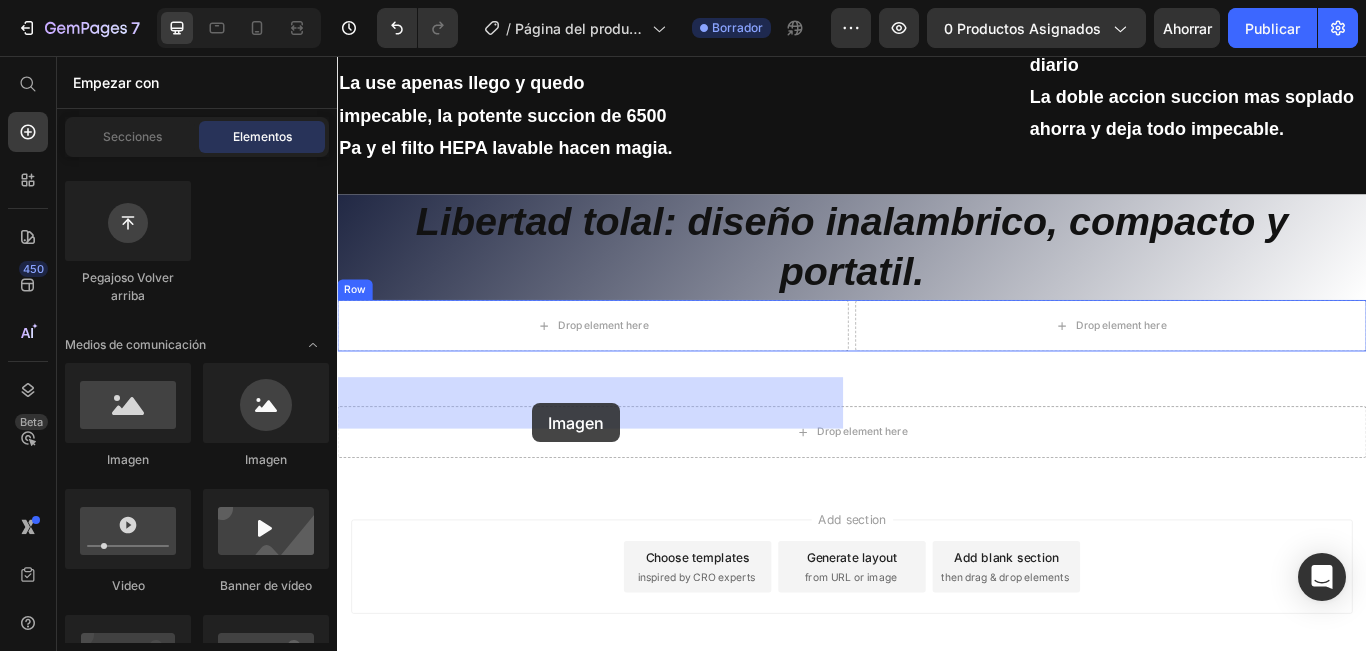 drag, startPoint x: 462, startPoint y: 454, endPoint x: 564, endPoint y: 461, distance: 102.239914 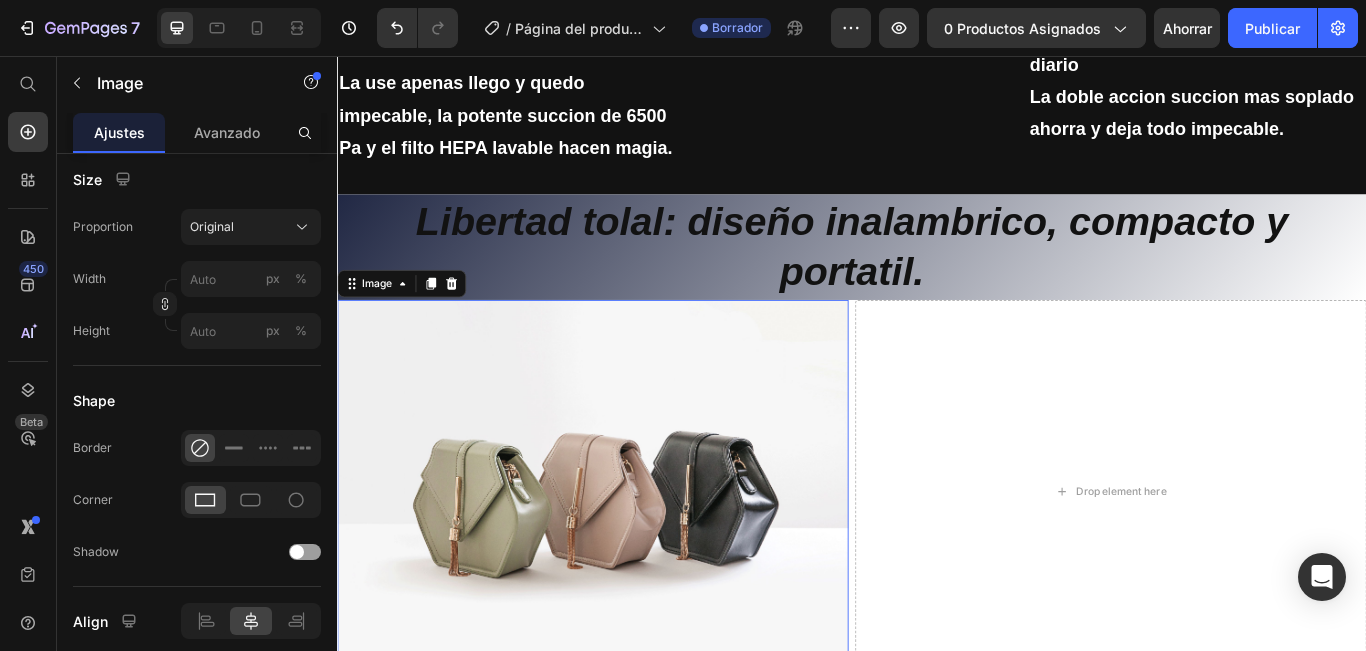scroll, scrollTop: 0, scrollLeft: 0, axis: both 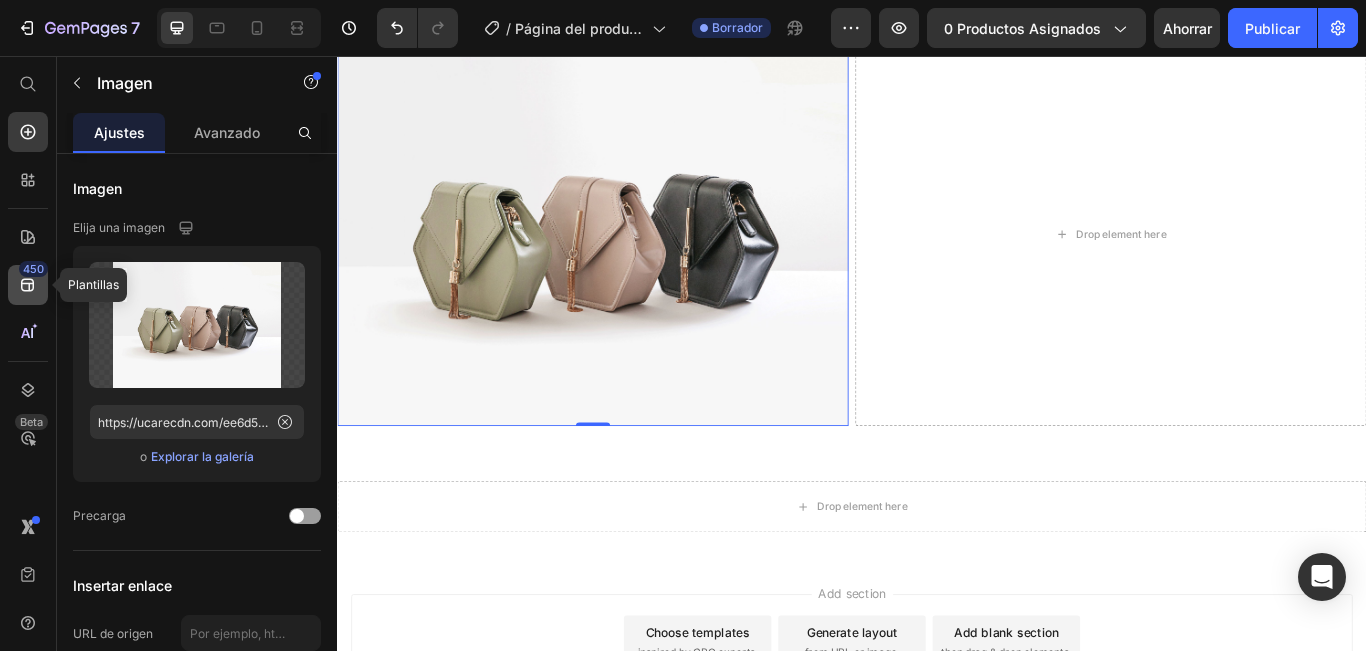 click 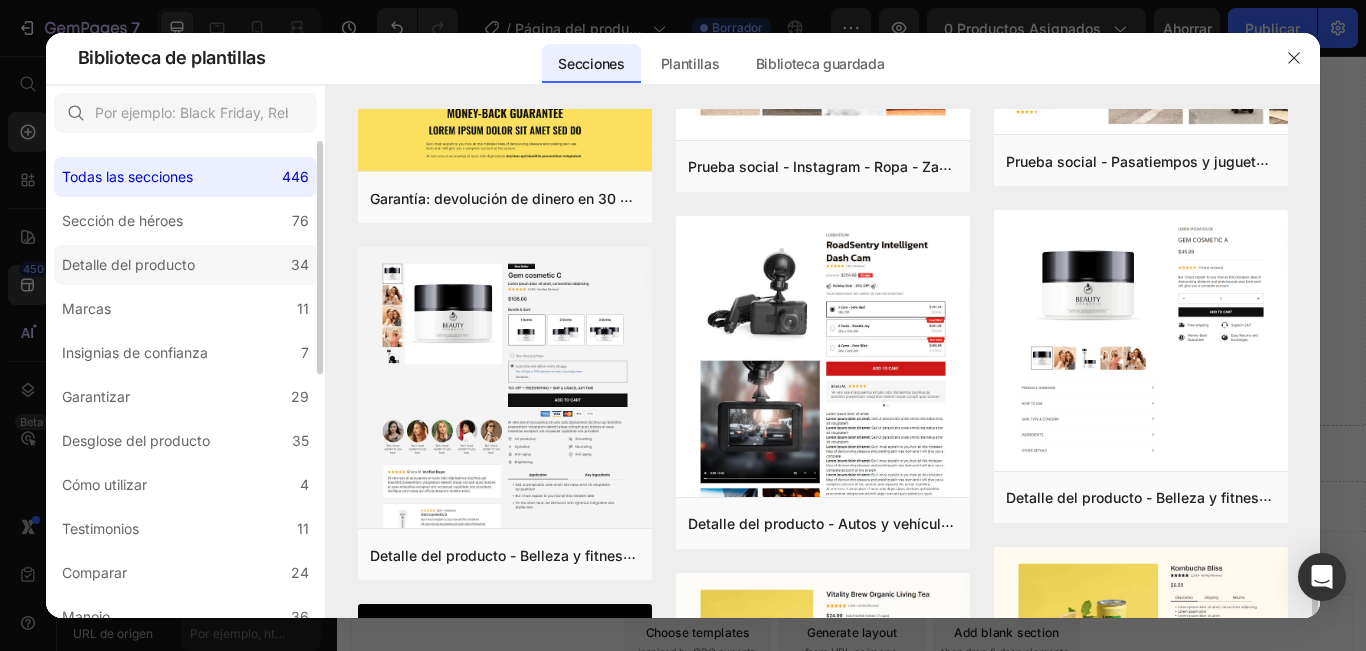 scroll, scrollTop: 600, scrollLeft: 0, axis: vertical 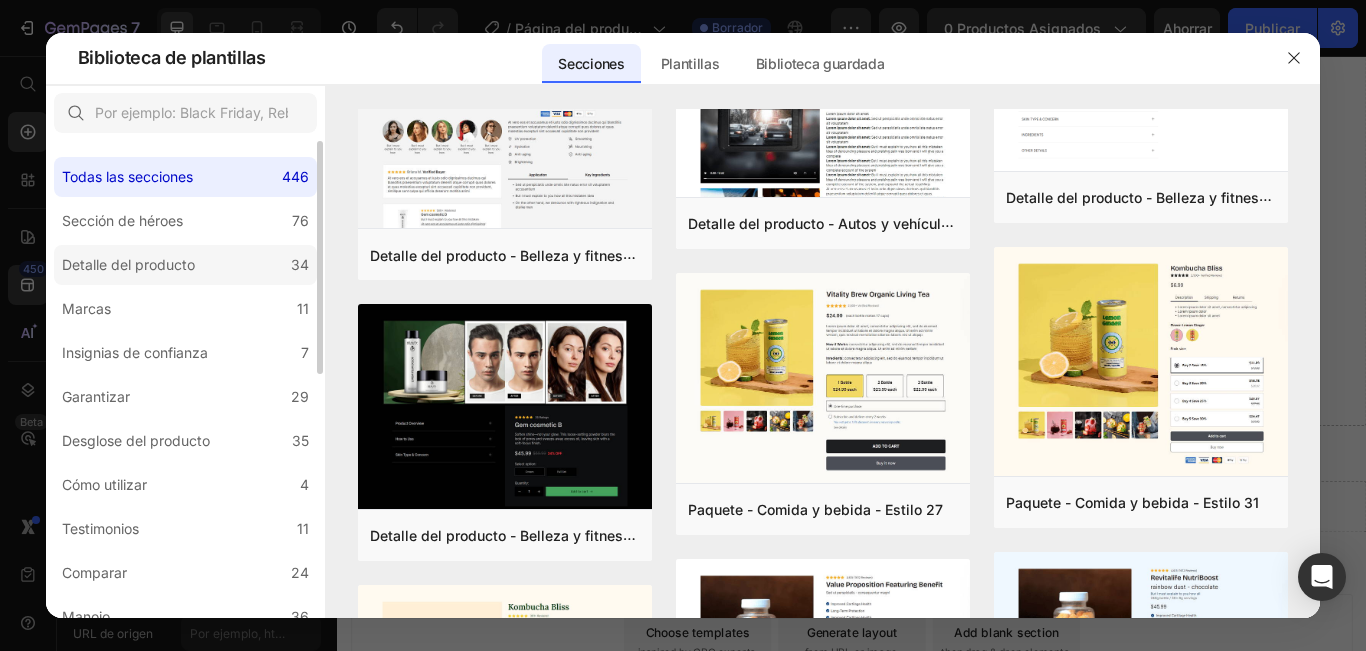 click on "Detalle del producto" at bounding box center [128, 264] 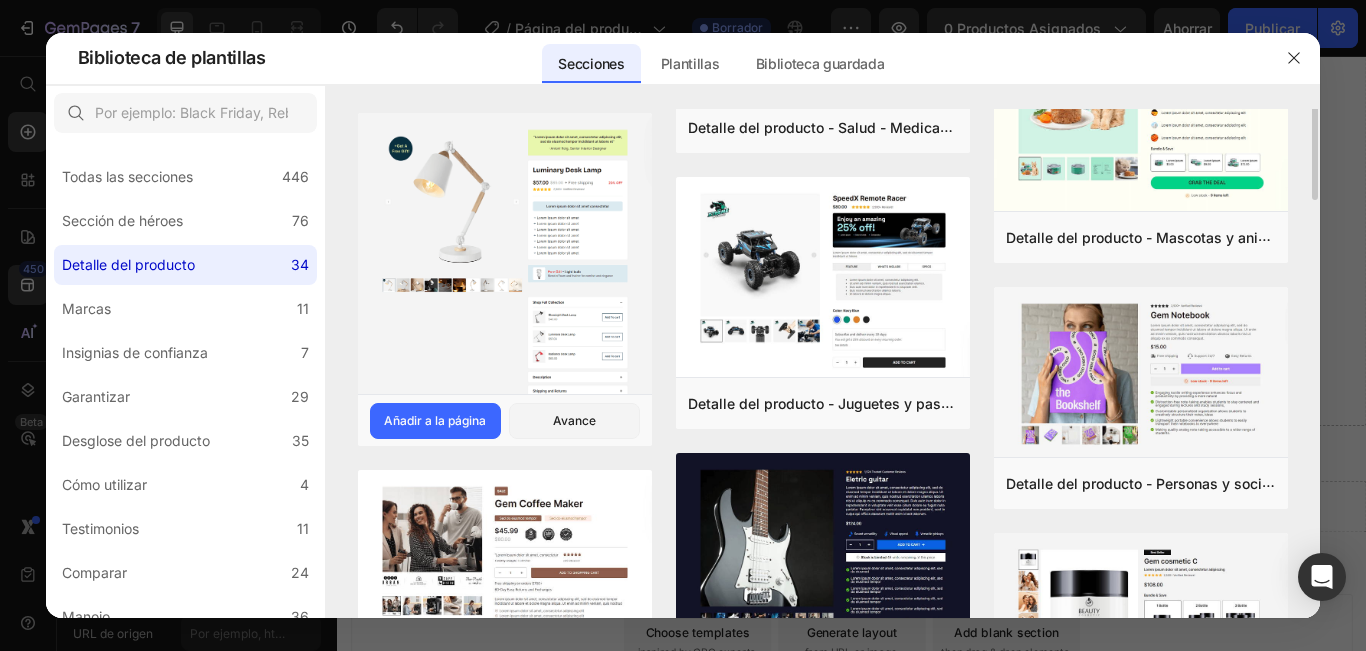 scroll, scrollTop: 600, scrollLeft: 0, axis: vertical 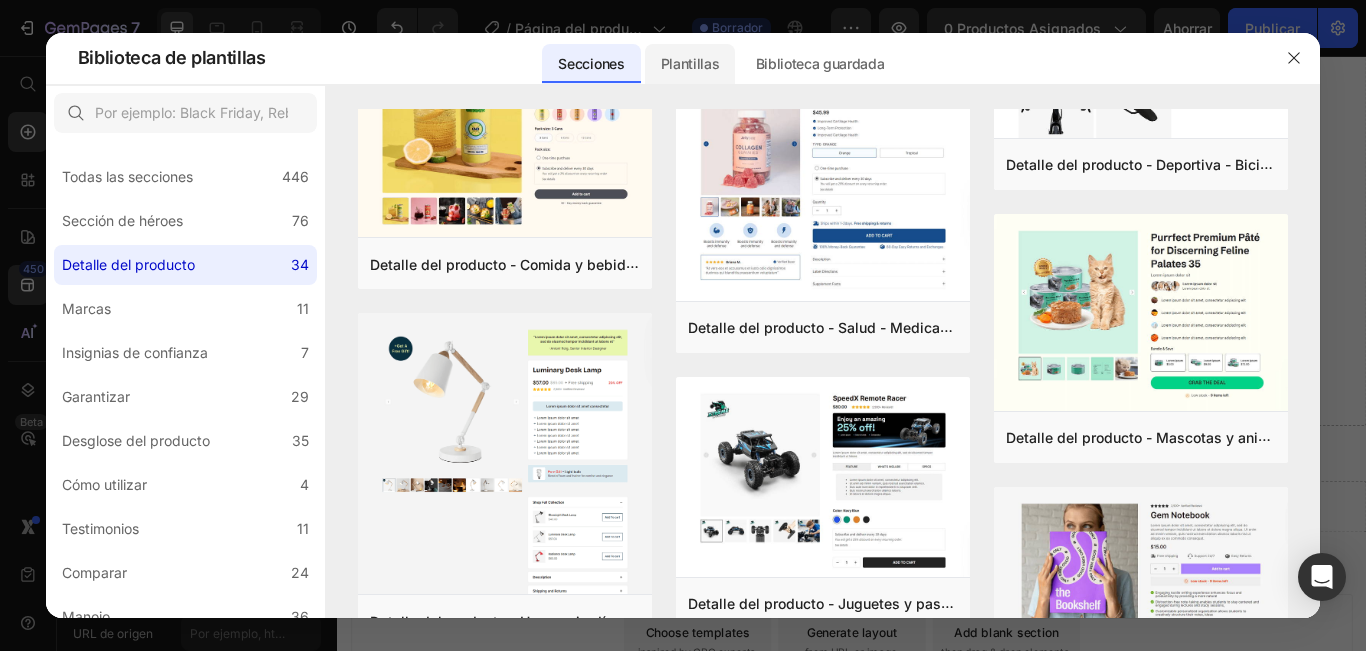 click on "Plantillas" at bounding box center [690, 63] 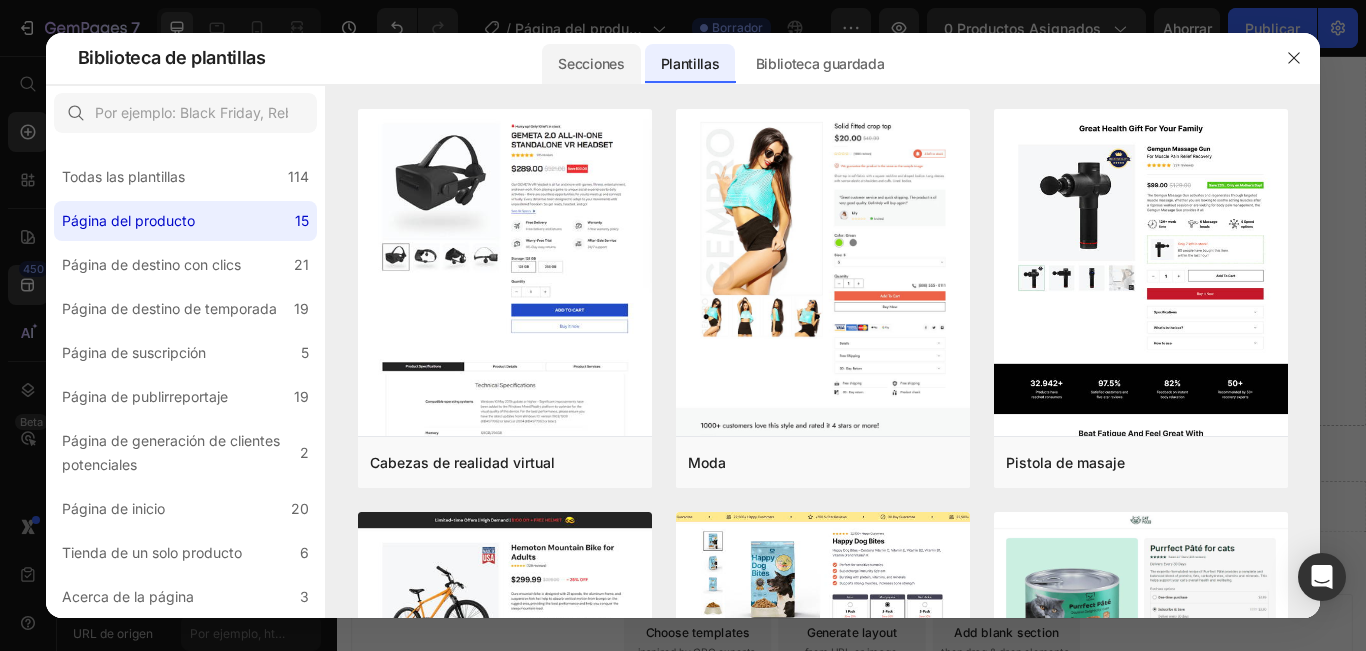 click on "Secciones" at bounding box center [591, 63] 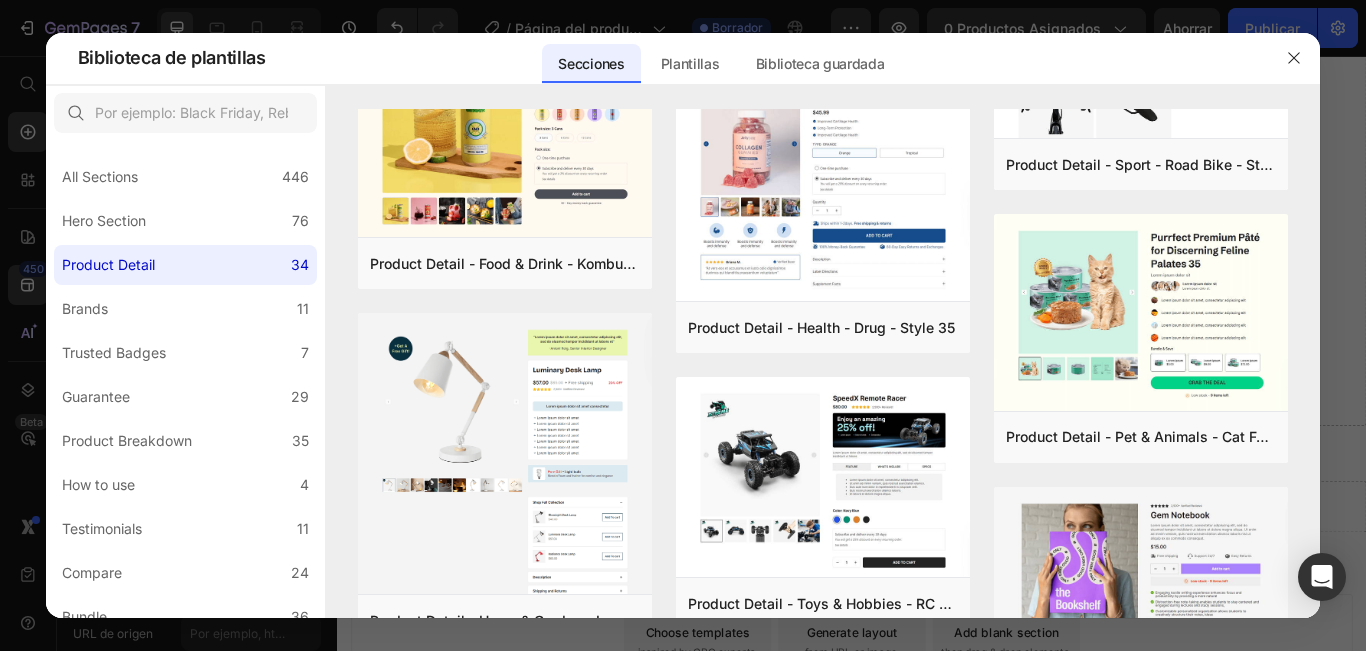 scroll, scrollTop: 0, scrollLeft: 0, axis: both 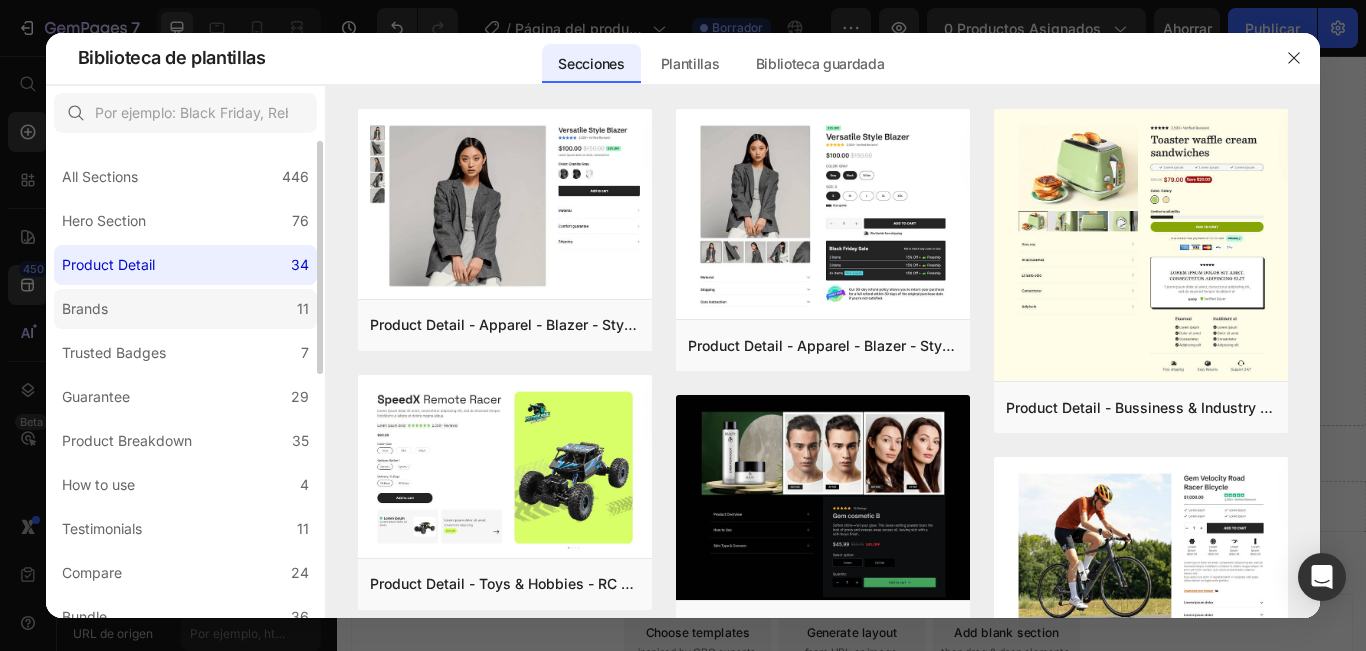 click on "Brands 11" 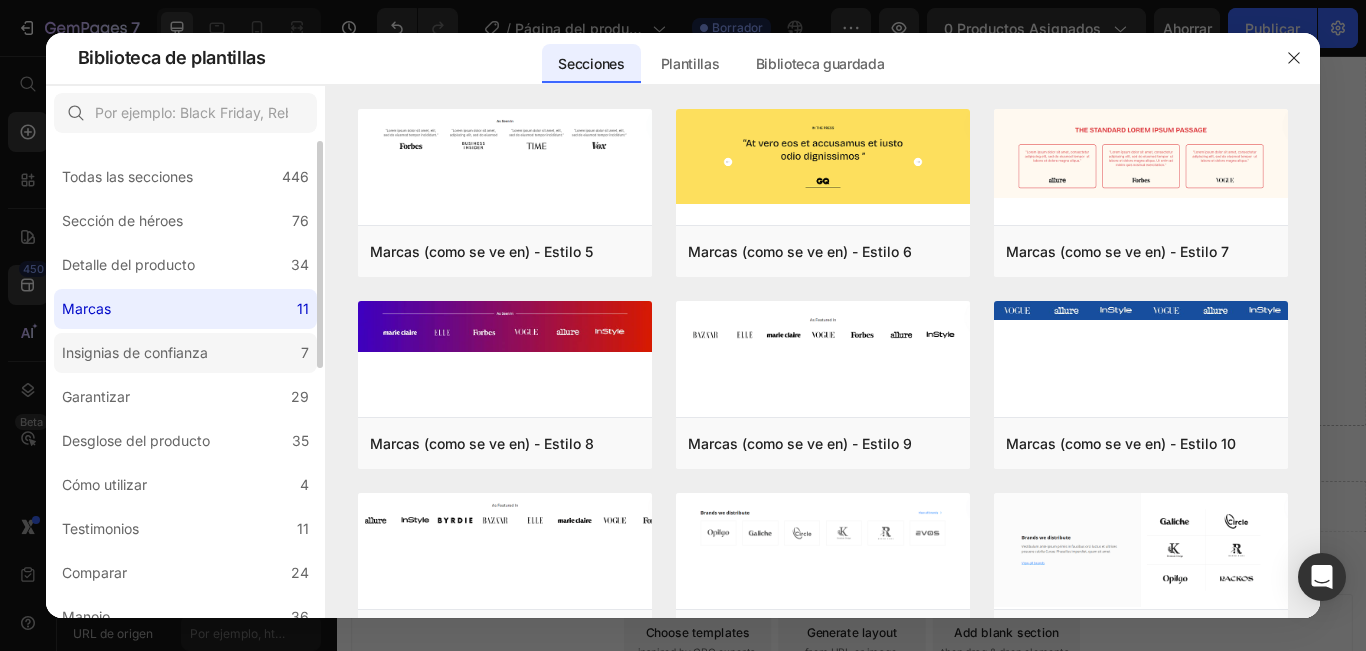 click on "Insignias de confianza" at bounding box center (135, 352) 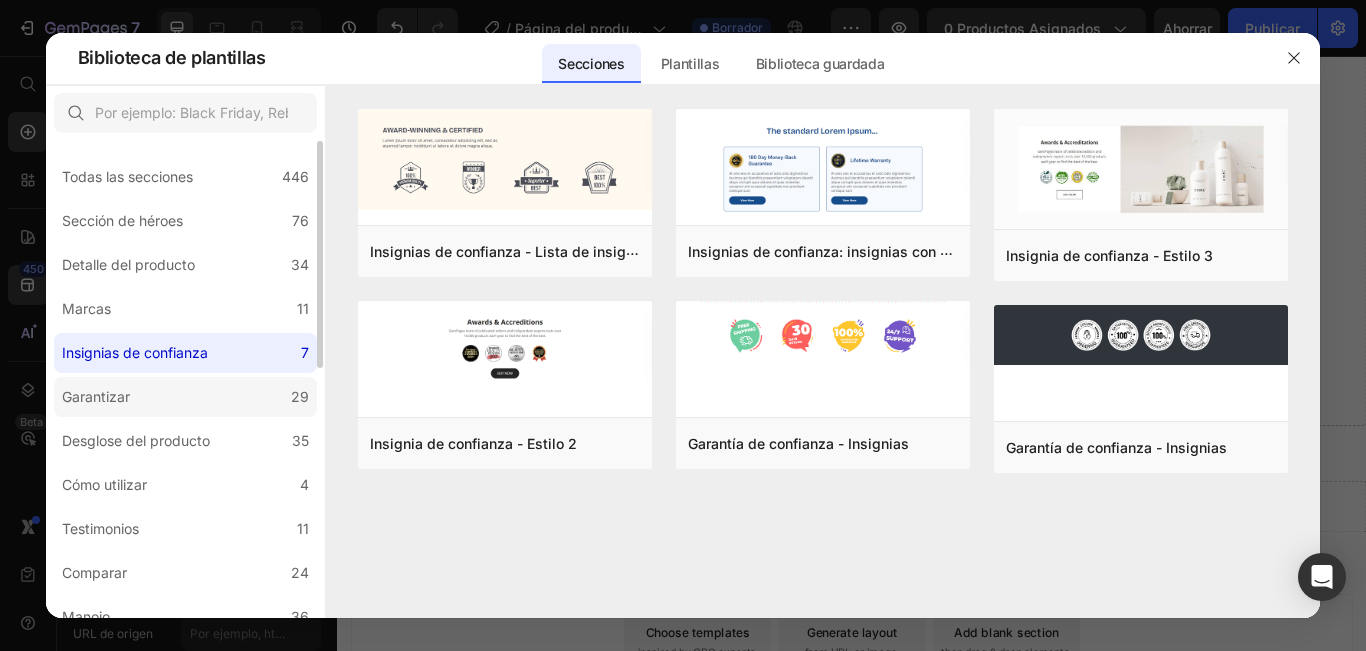 click on "Garantizar 29" 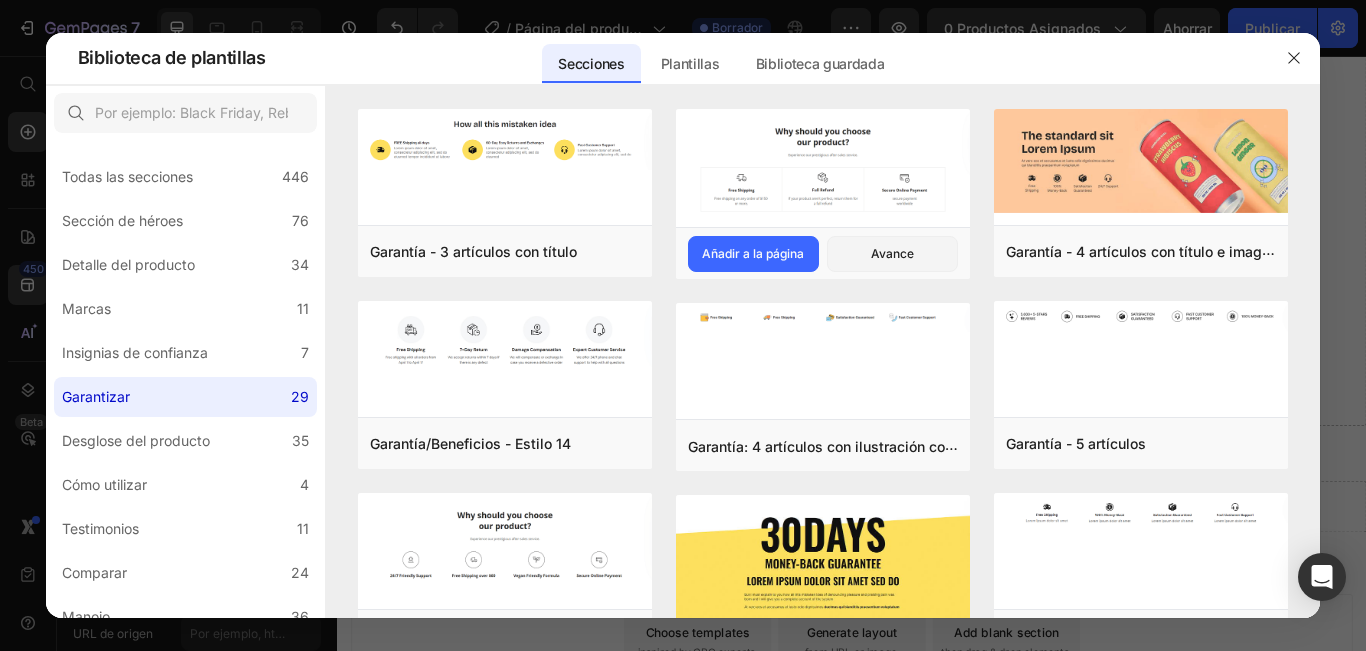 click at bounding box center [823, 170] 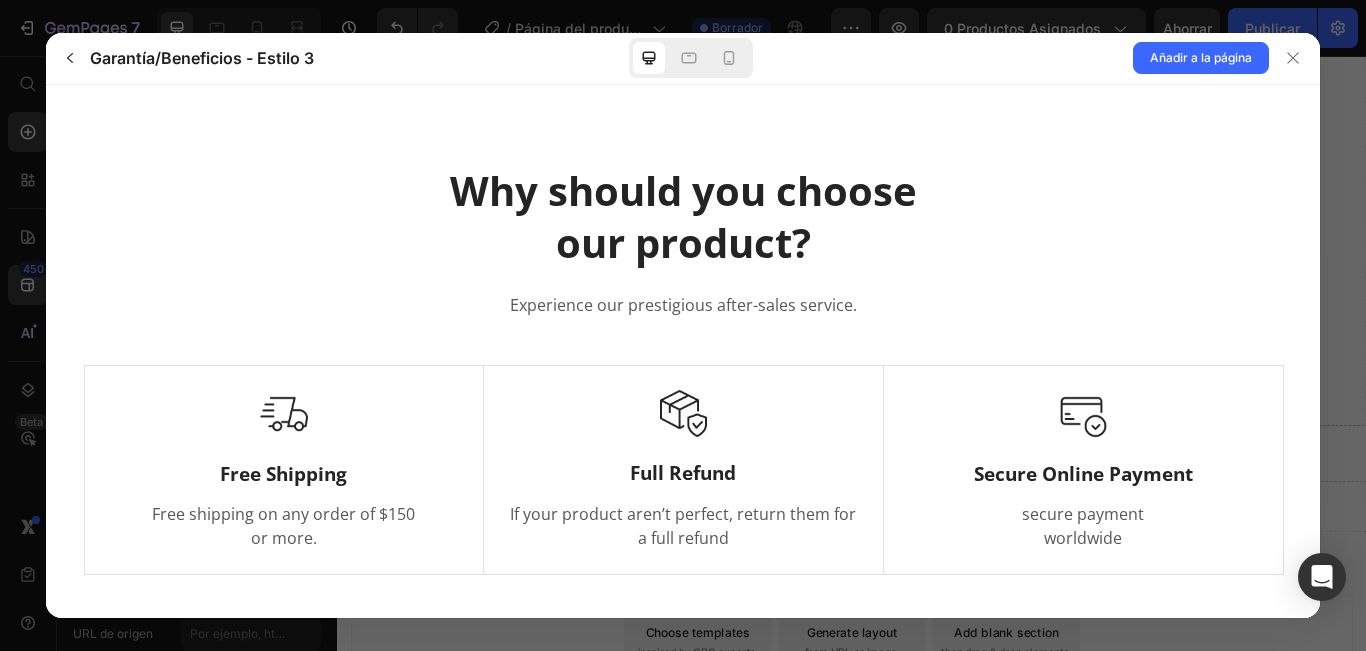 scroll, scrollTop: 0, scrollLeft: 0, axis: both 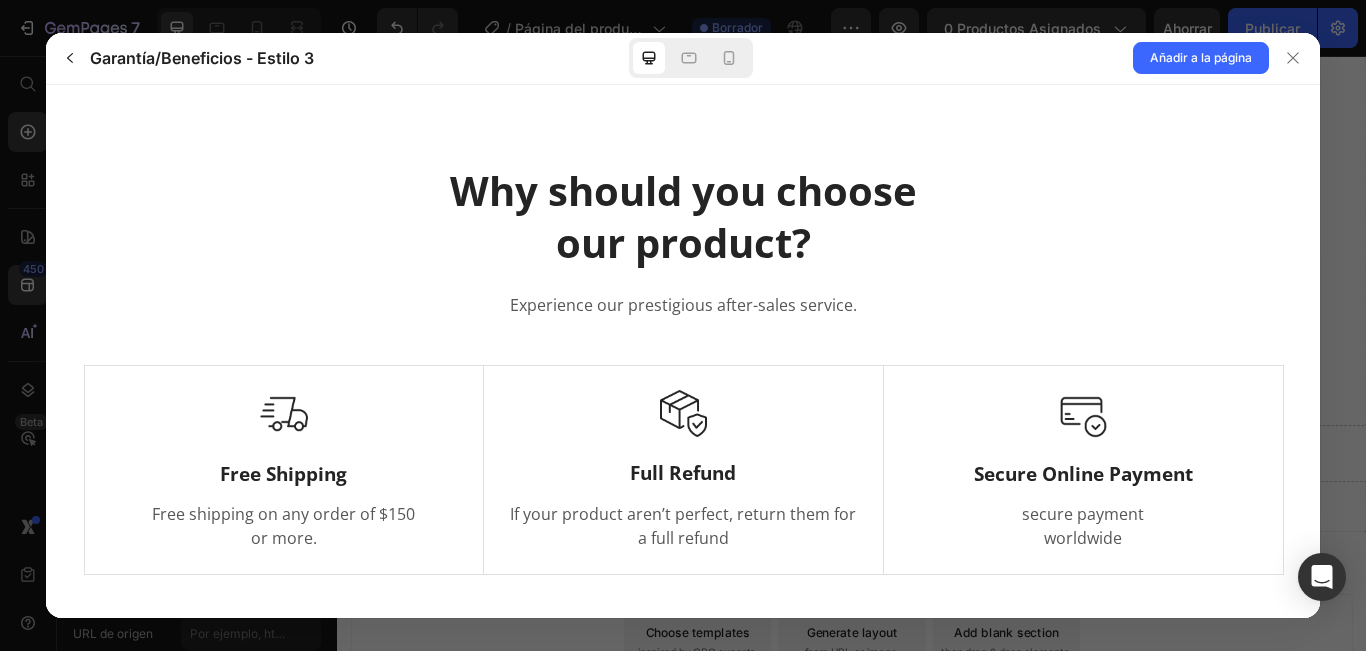 click on "Experience our prestigious after-sales service." at bounding box center [683, 304] 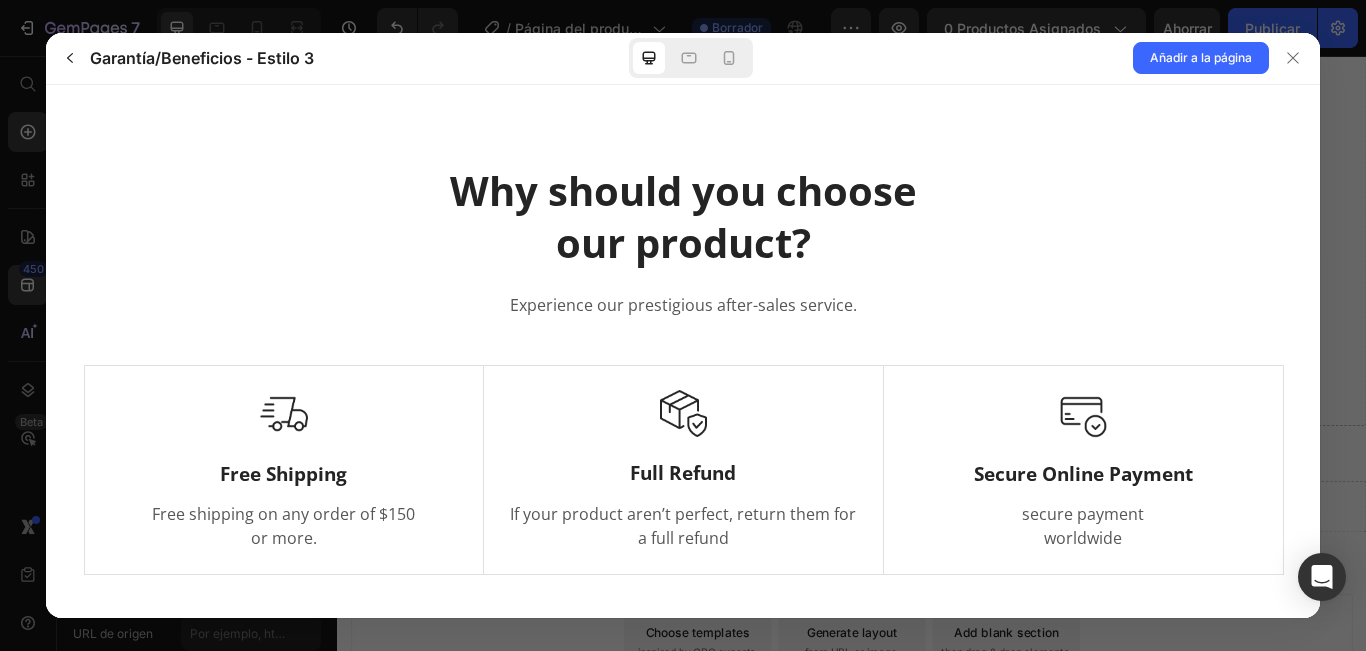 scroll, scrollTop: 52, scrollLeft: 0, axis: vertical 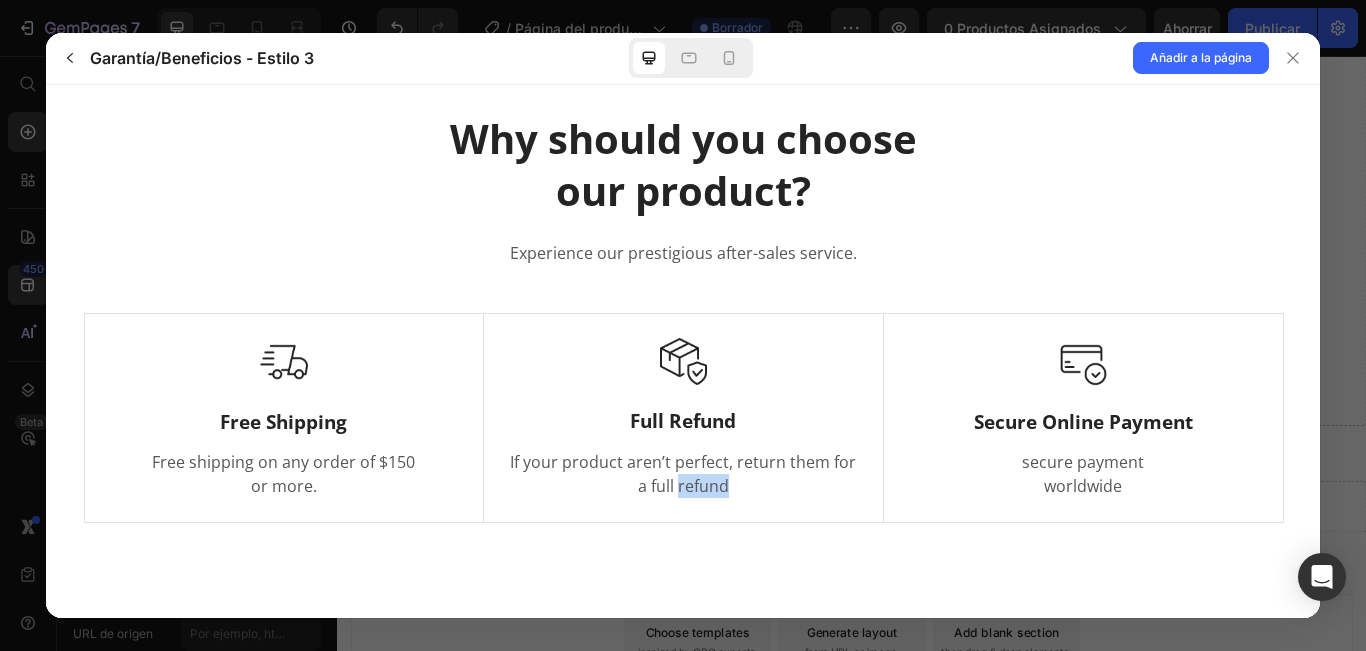 drag, startPoint x: 1008, startPoint y: 371, endPoint x: 667, endPoint y: 481, distance: 358.30295 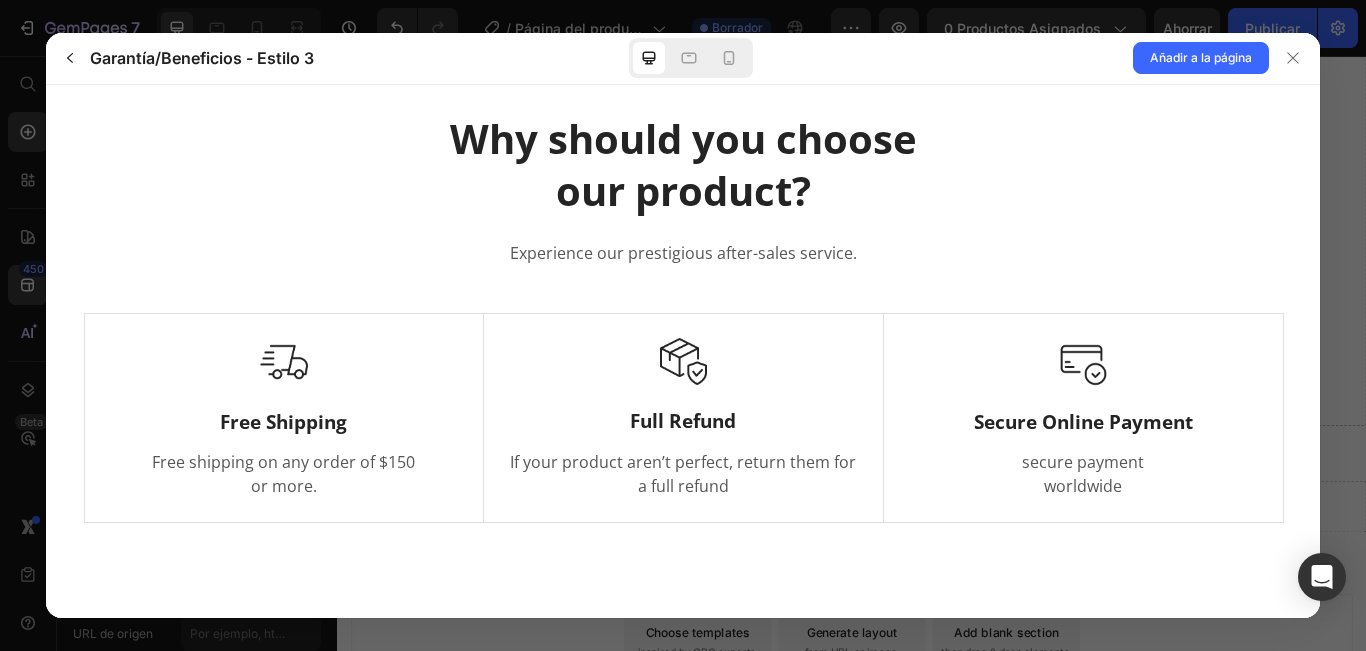 drag, startPoint x: 740, startPoint y: 330, endPoint x: 667, endPoint y: 269, distance: 95.131485 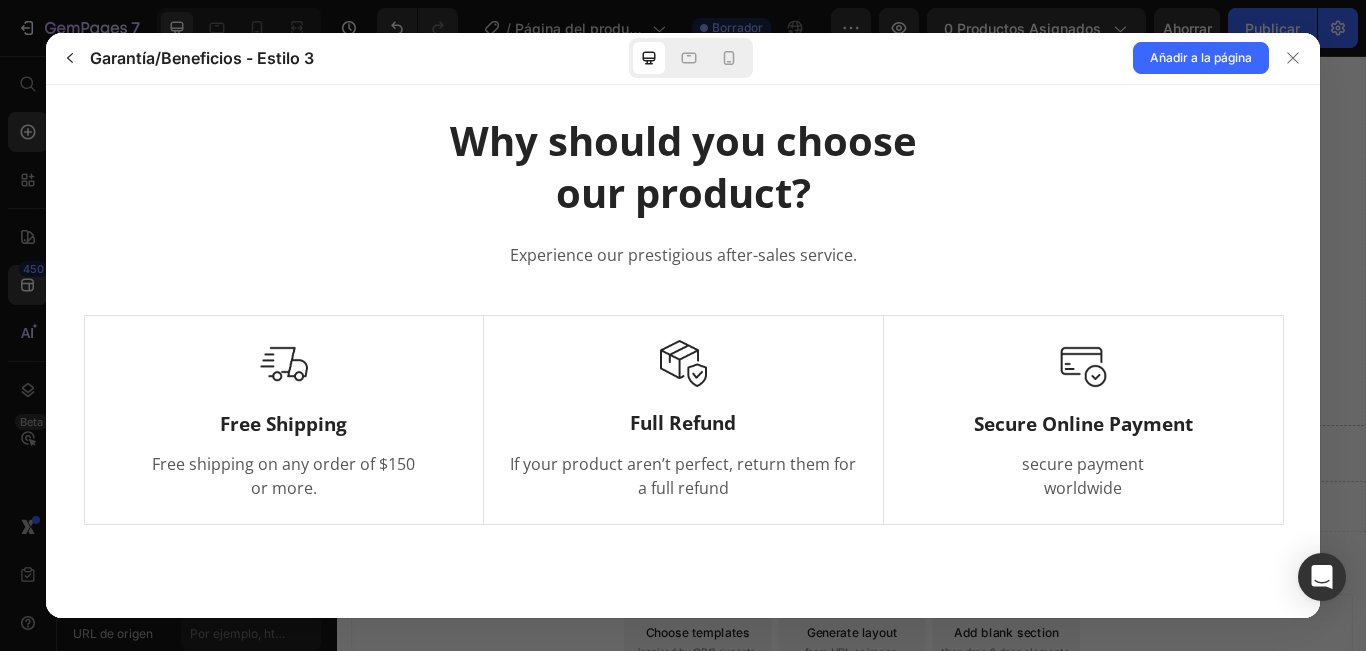 scroll, scrollTop: 52, scrollLeft: 0, axis: vertical 